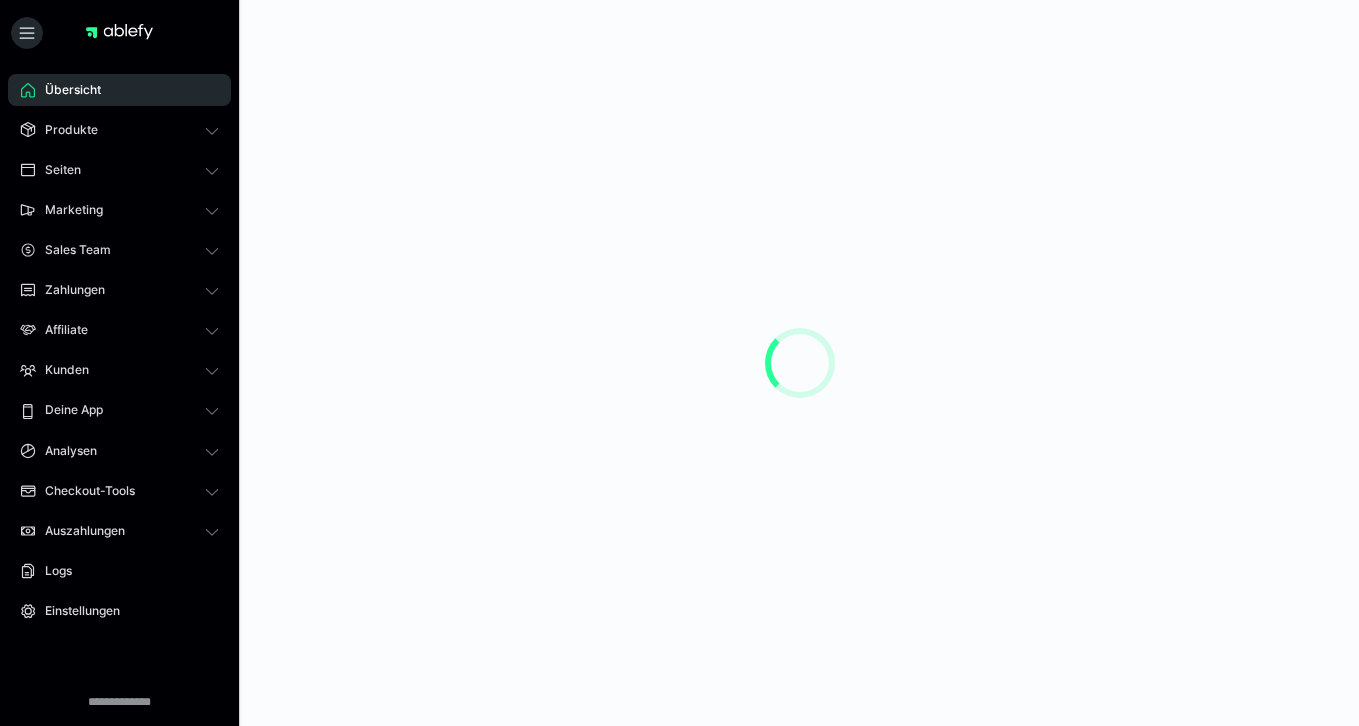 scroll, scrollTop: 0, scrollLeft: 0, axis: both 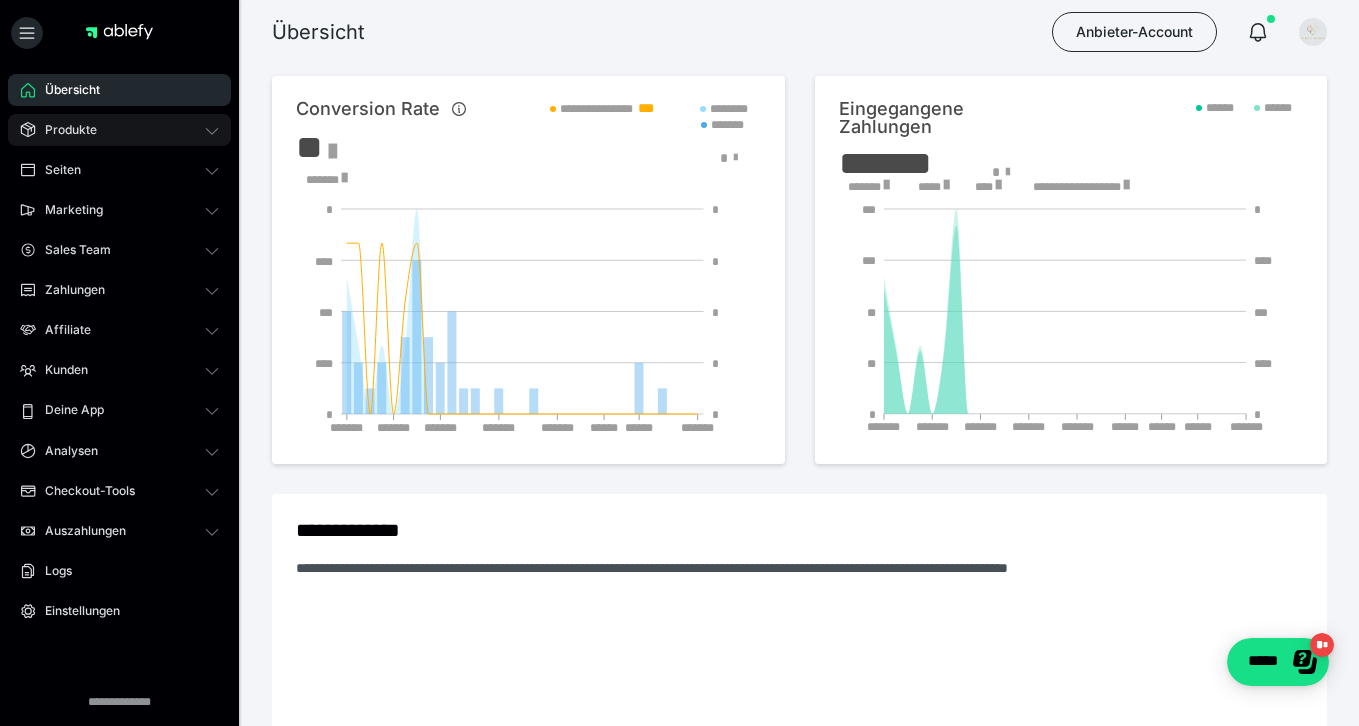 click on "Produkte" at bounding box center [119, 130] 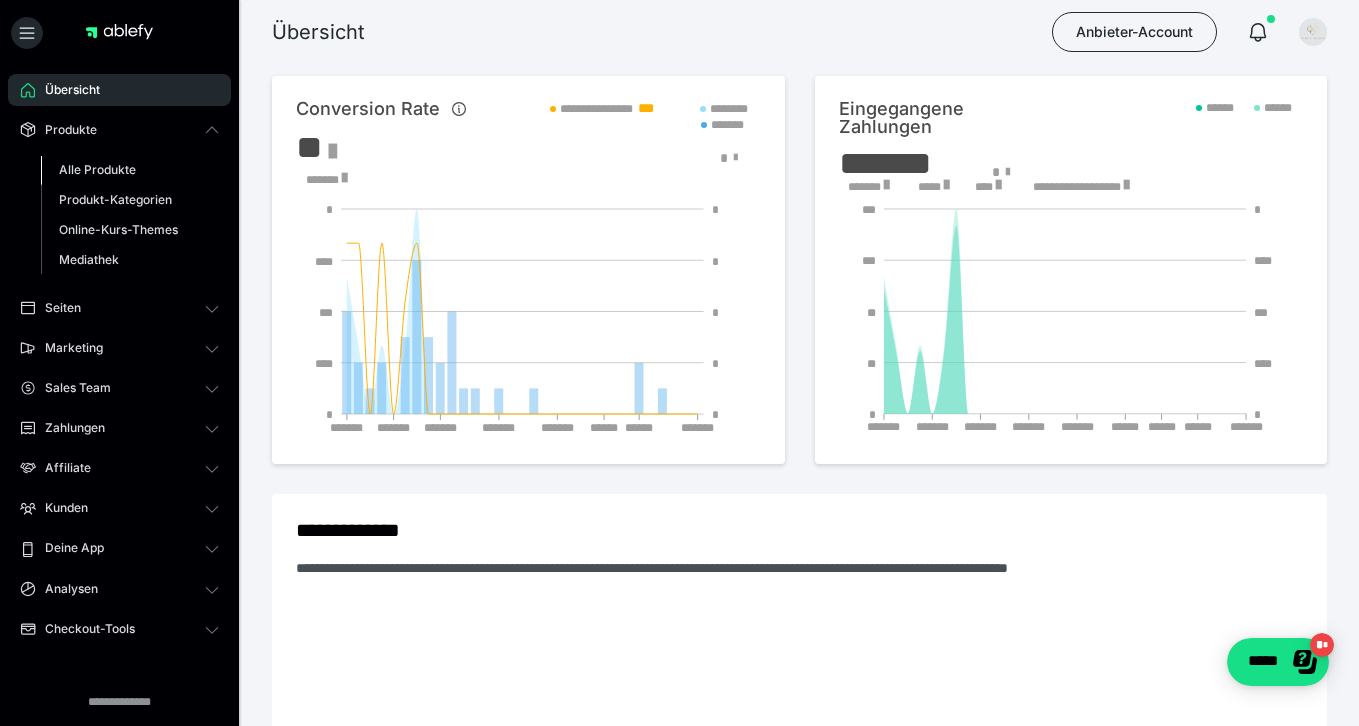 click on "Alle Produkte" at bounding box center (97, 169) 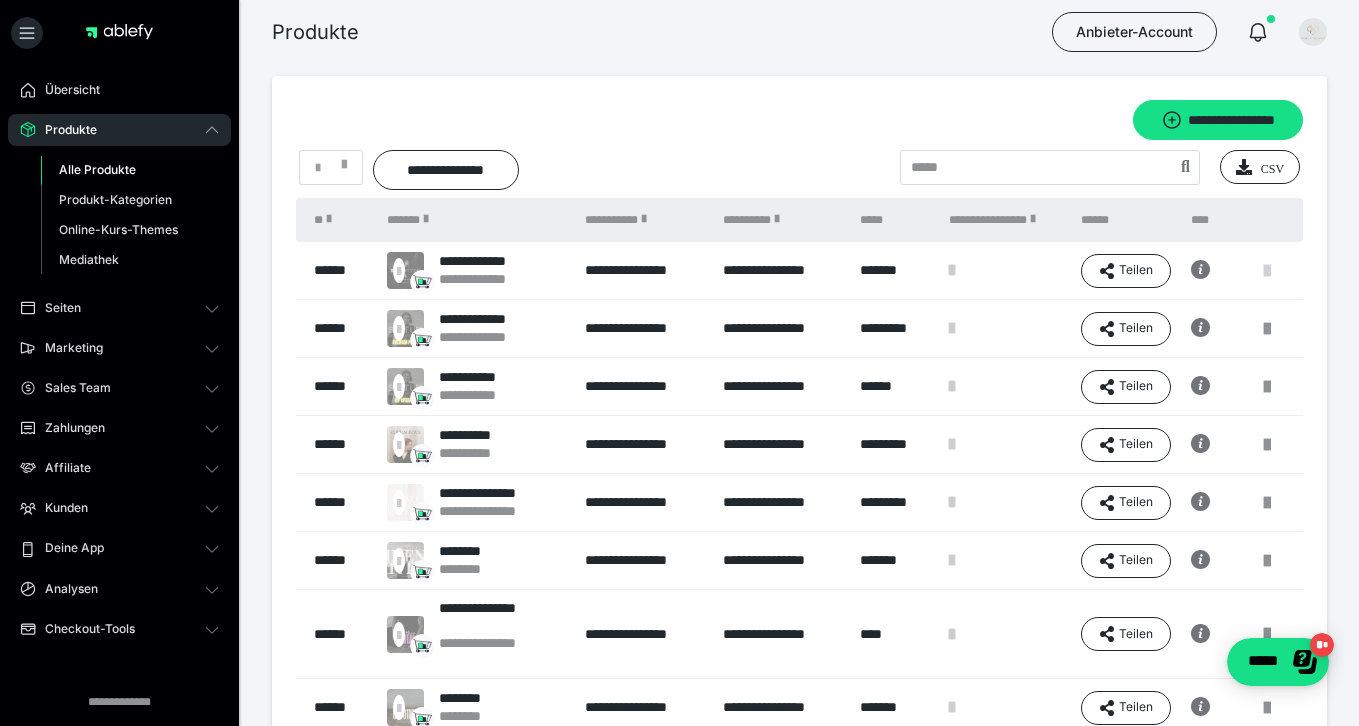 click at bounding box center [1267, 271] 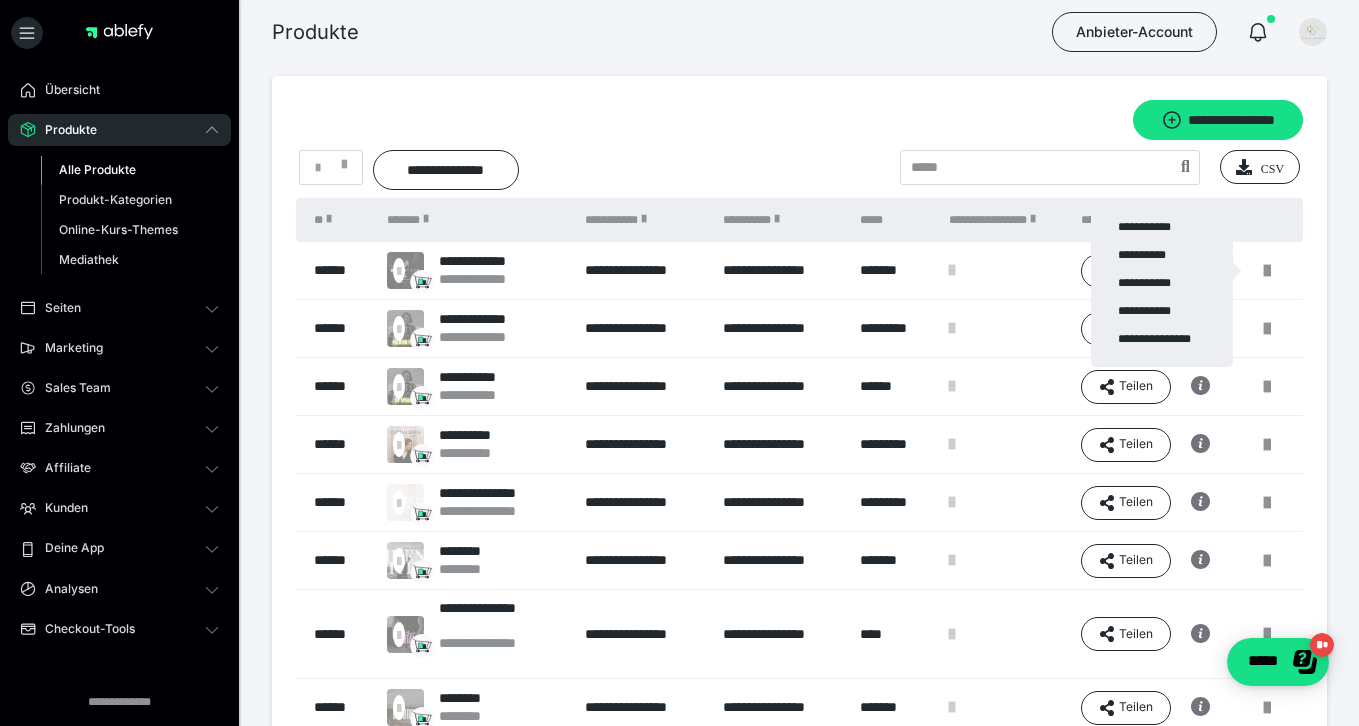 click at bounding box center [679, 363] 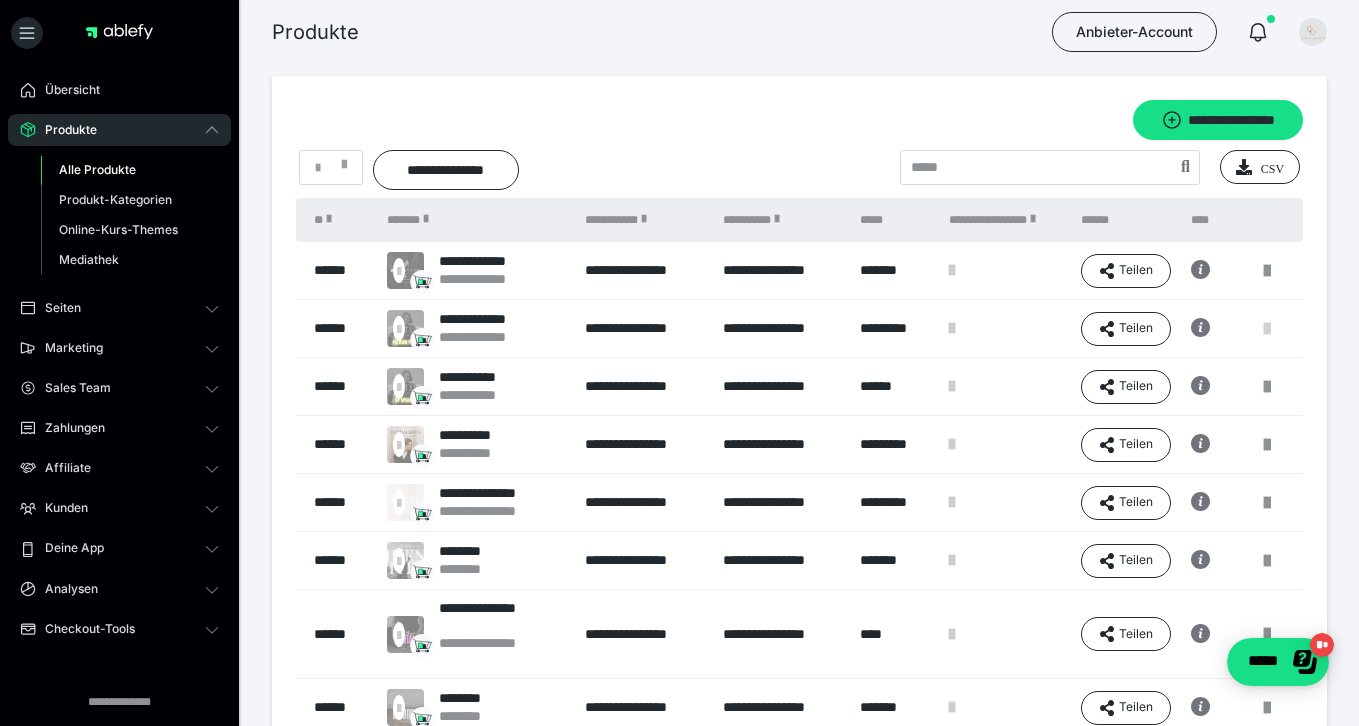 click at bounding box center [1267, 329] 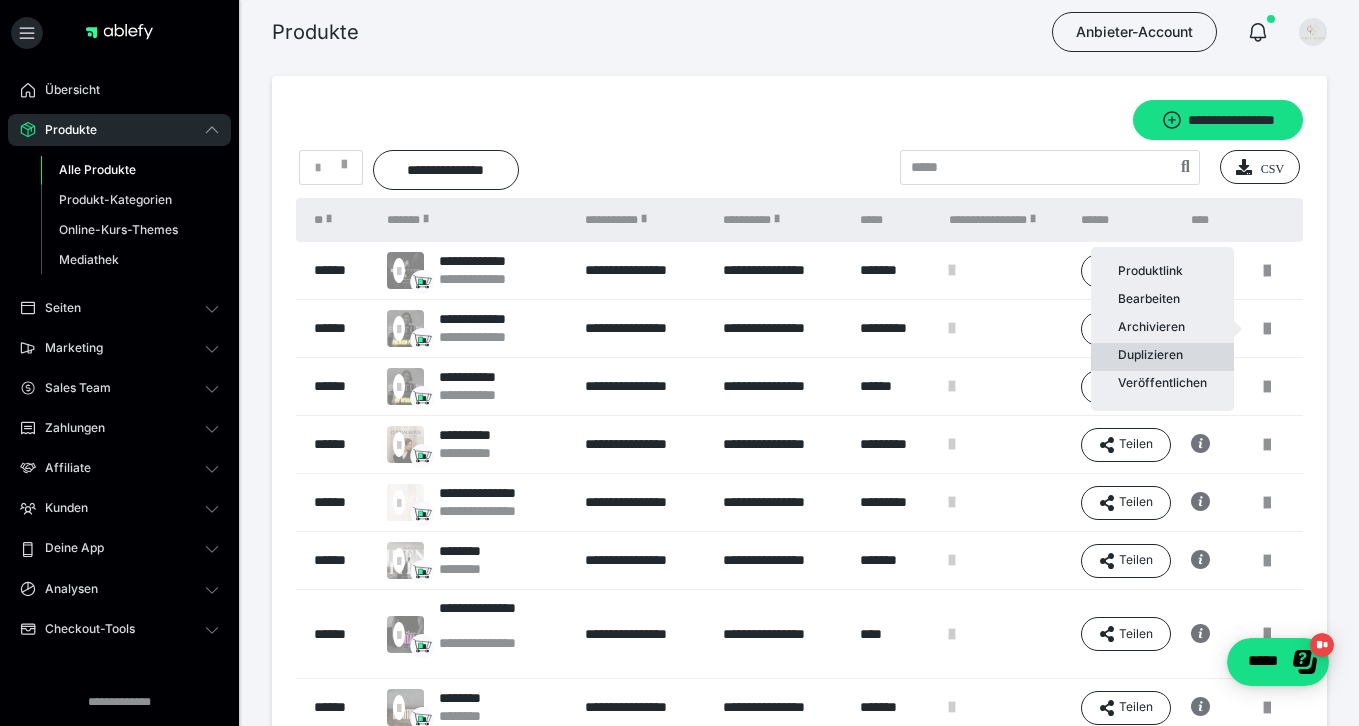 click on "Duplizieren" at bounding box center (1162, 357) 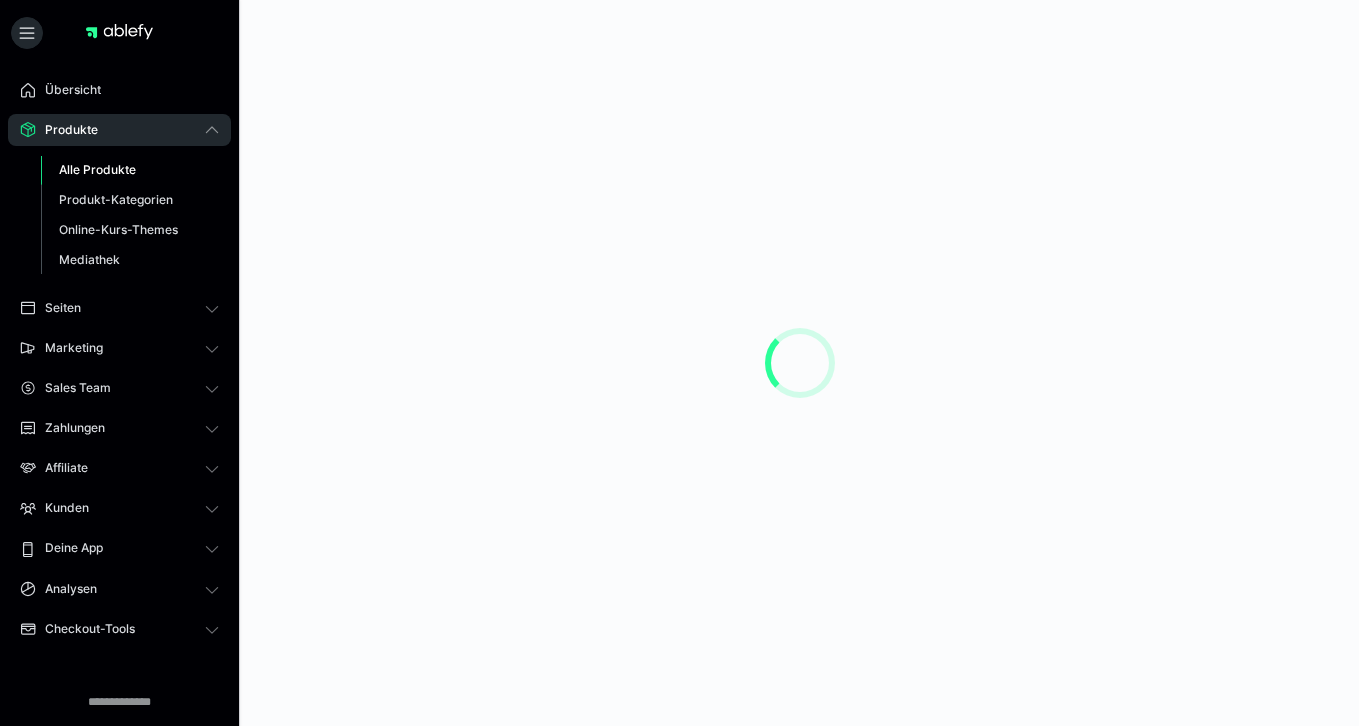 scroll, scrollTop: 0, scrollLeft: 0, axis: both 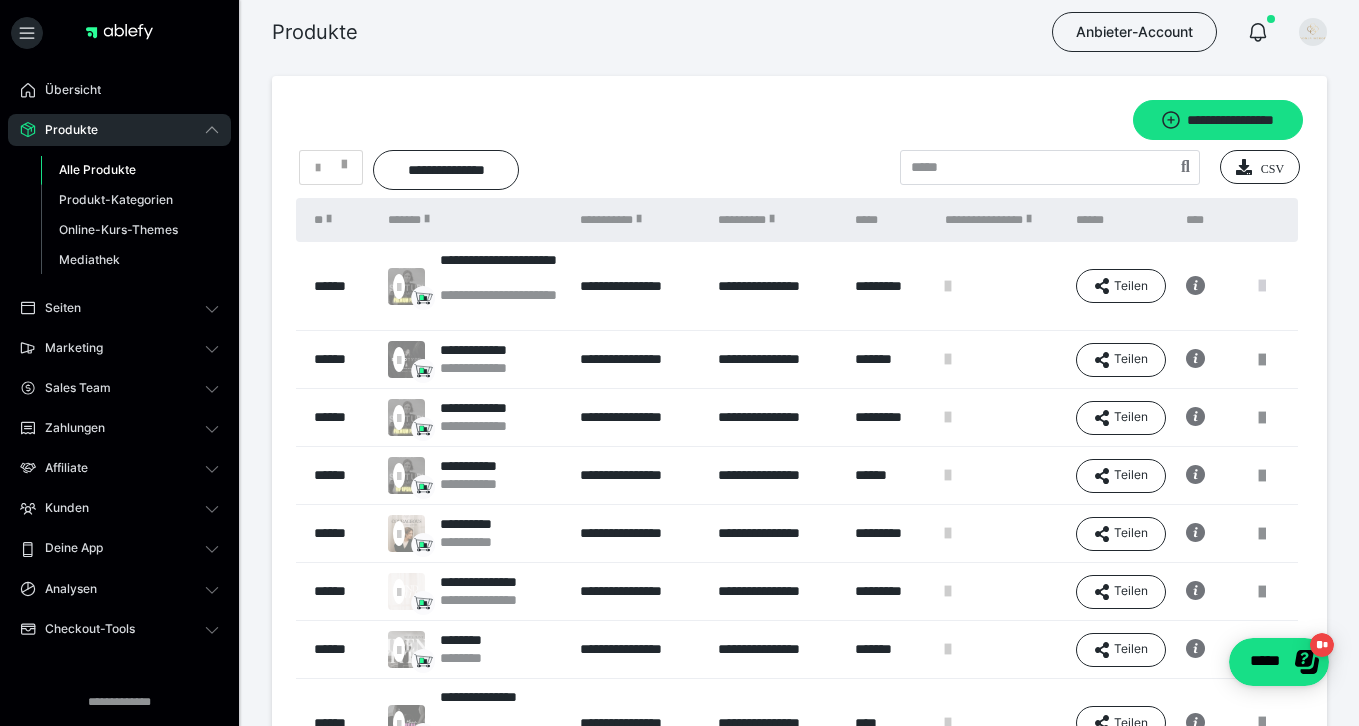 click at bounding box center (1262, 286) 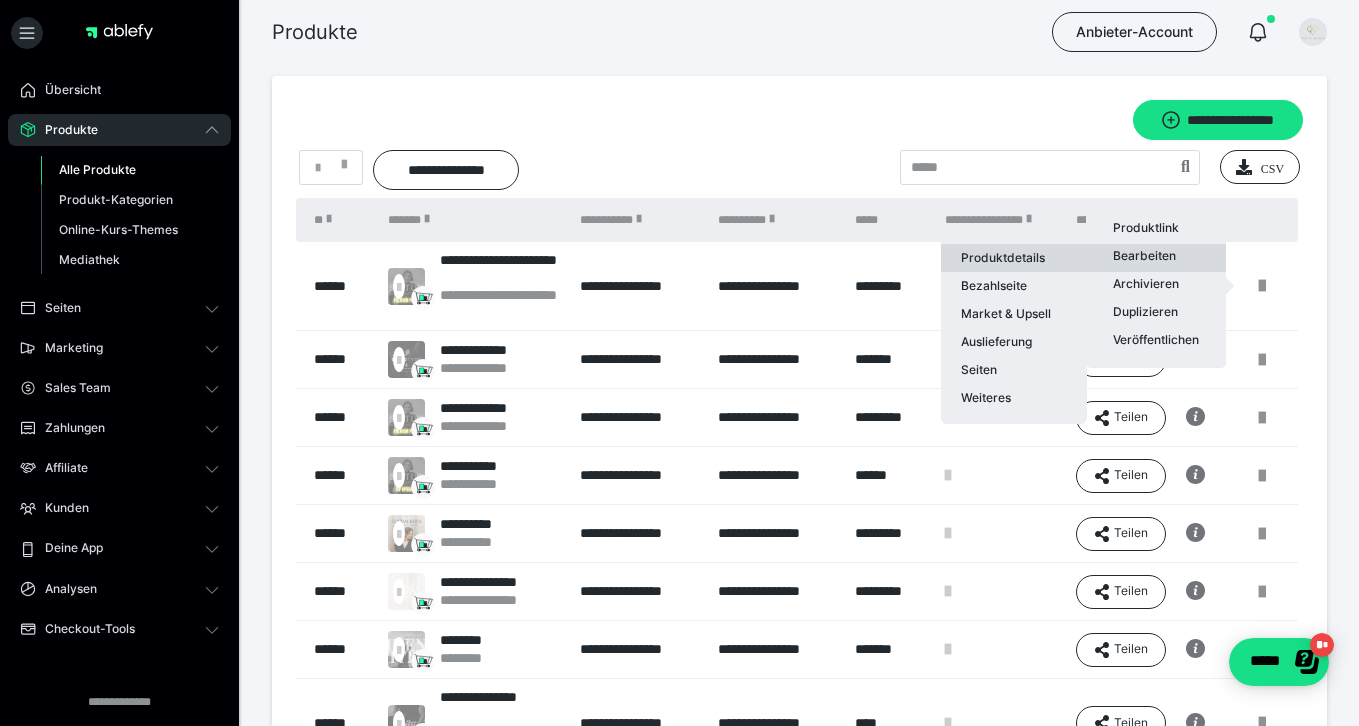 click on "Produktdetails" at bounding box center [1014, 258] 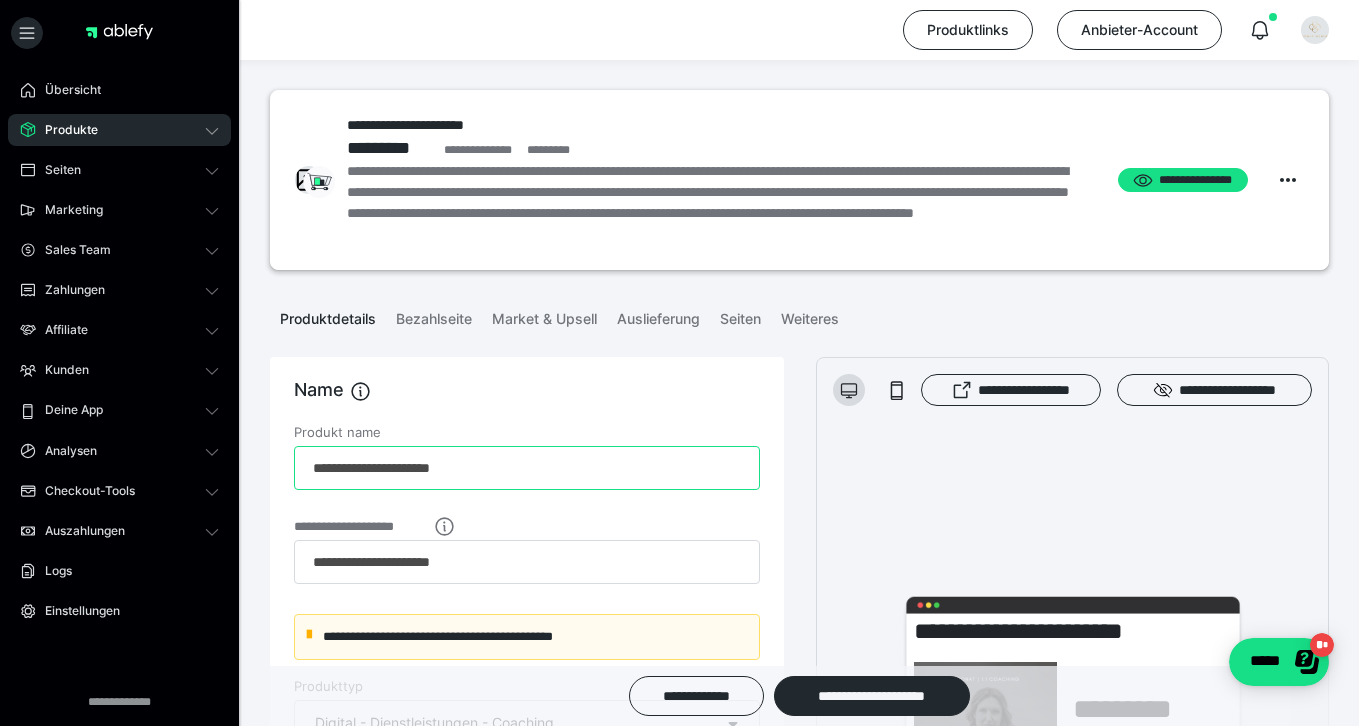 drag, startPoint x: 522, startPoint y: 463, endPoint x: 276, endPoint y: 464, distance: 246.00203 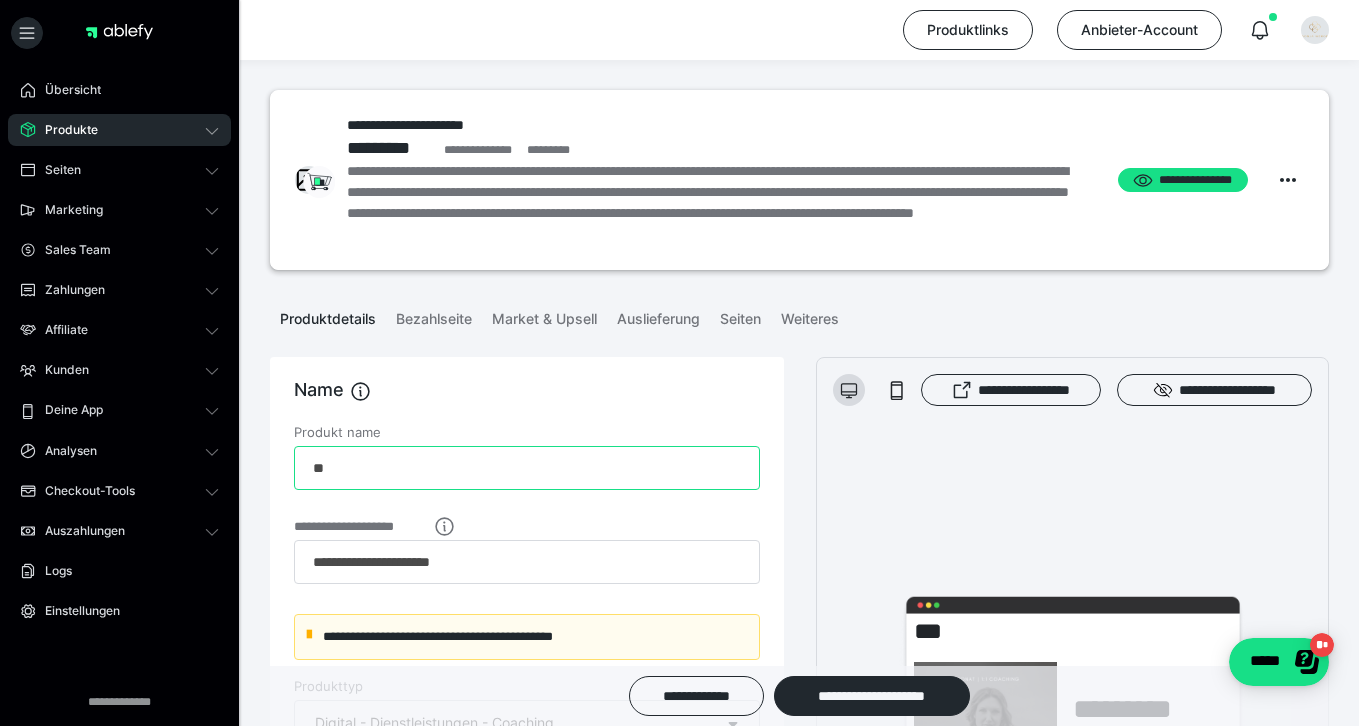 type on "*" 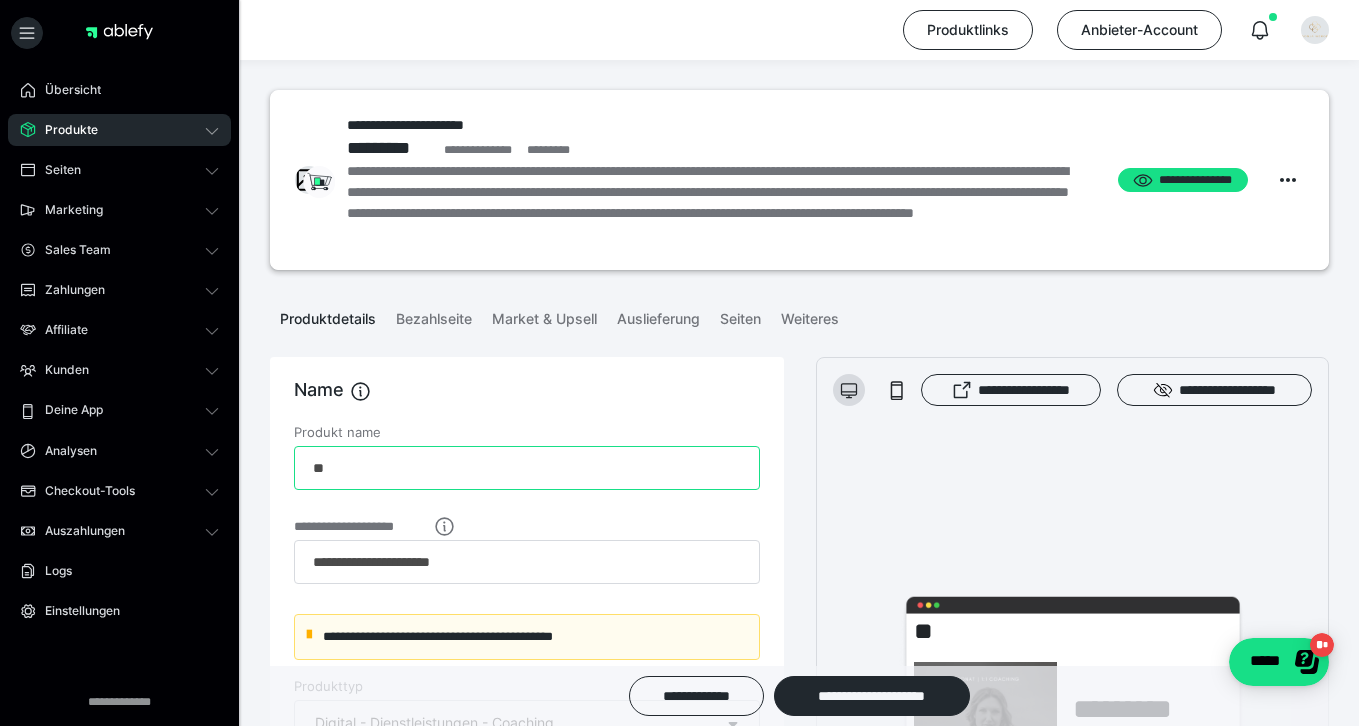 type on "*" 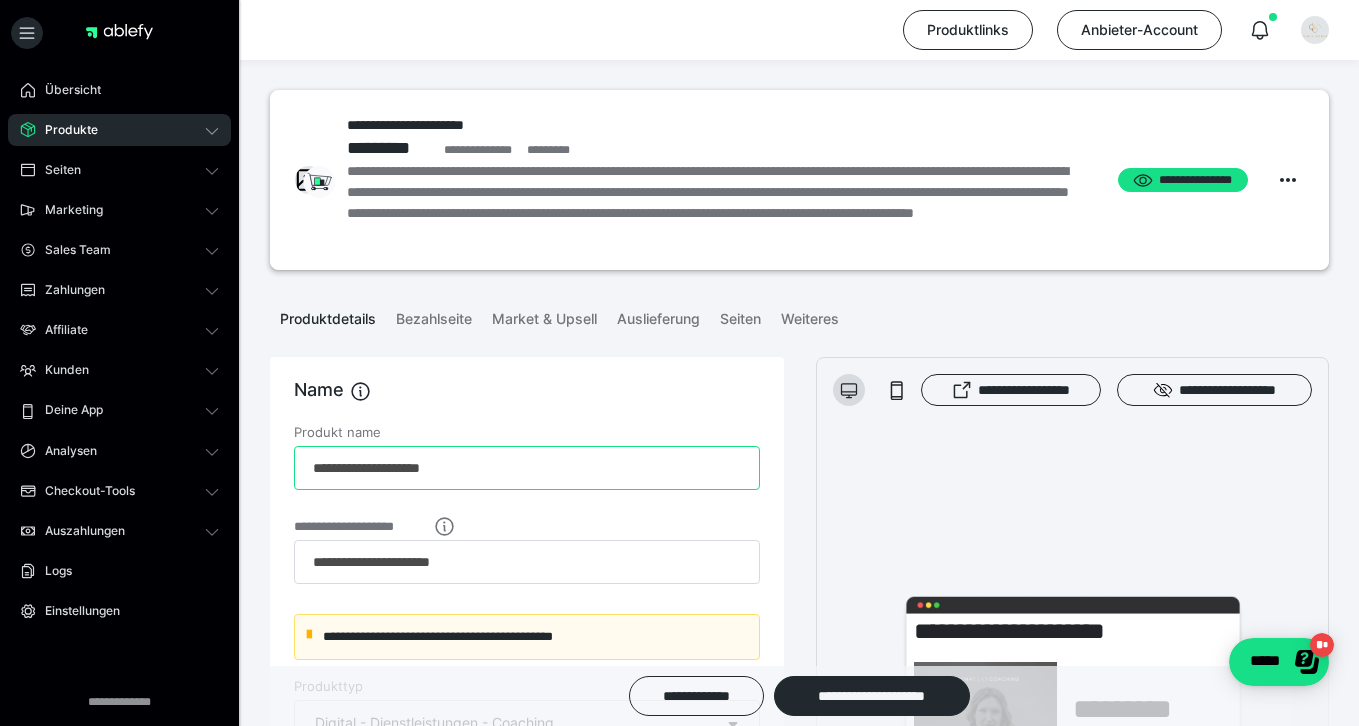 click on "**********" at bounding box center (527, 468) 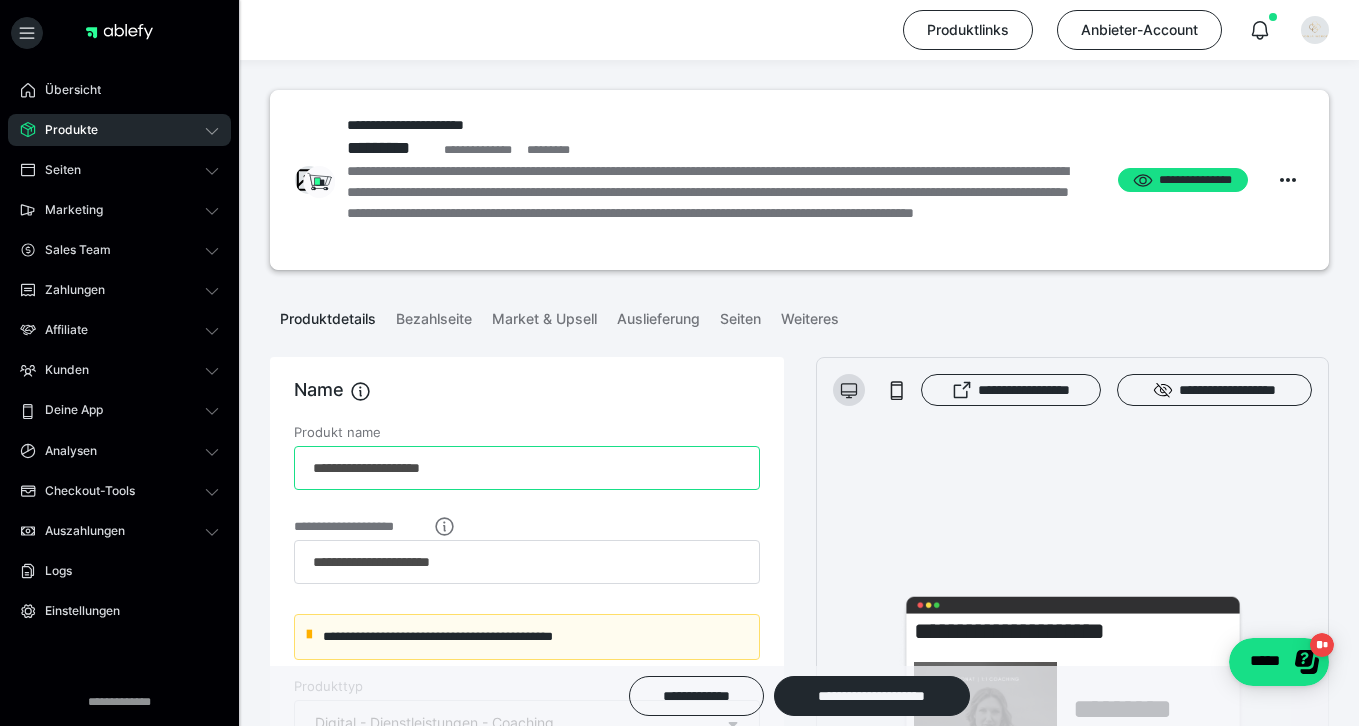 drag, startPoint x: 406, startPoint y: 467, endPoint x: 264, endPoint y: 475, distance: 142.22517 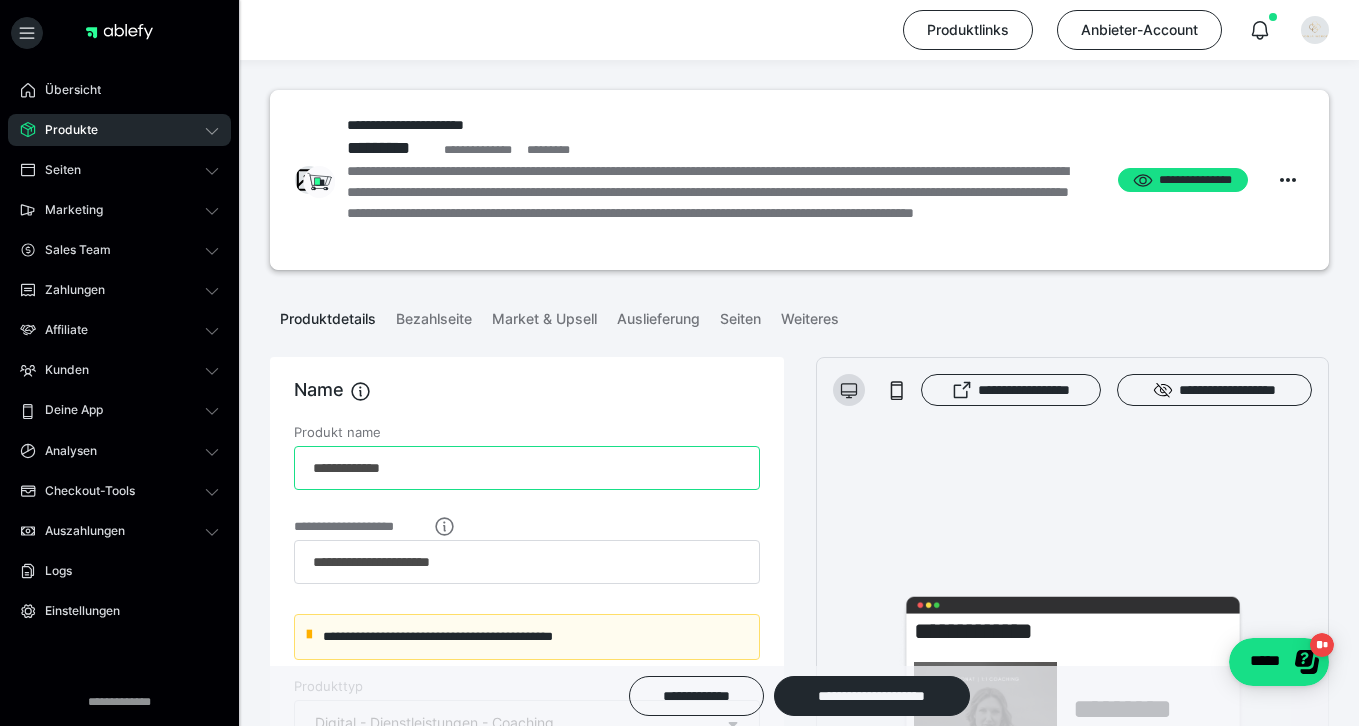 click on "**********" at bounding box center (527, 468) 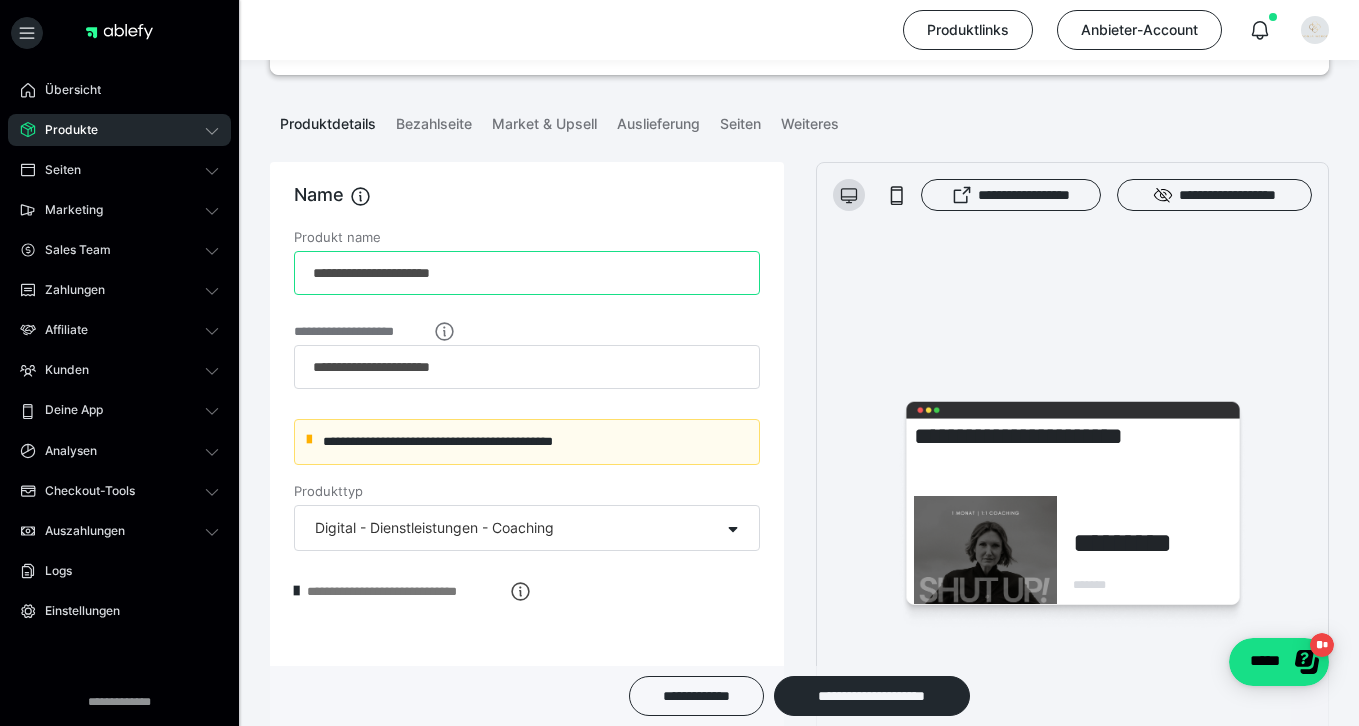 scroll, scrollTop: 198, scrollLeft: 0, axis: vertical 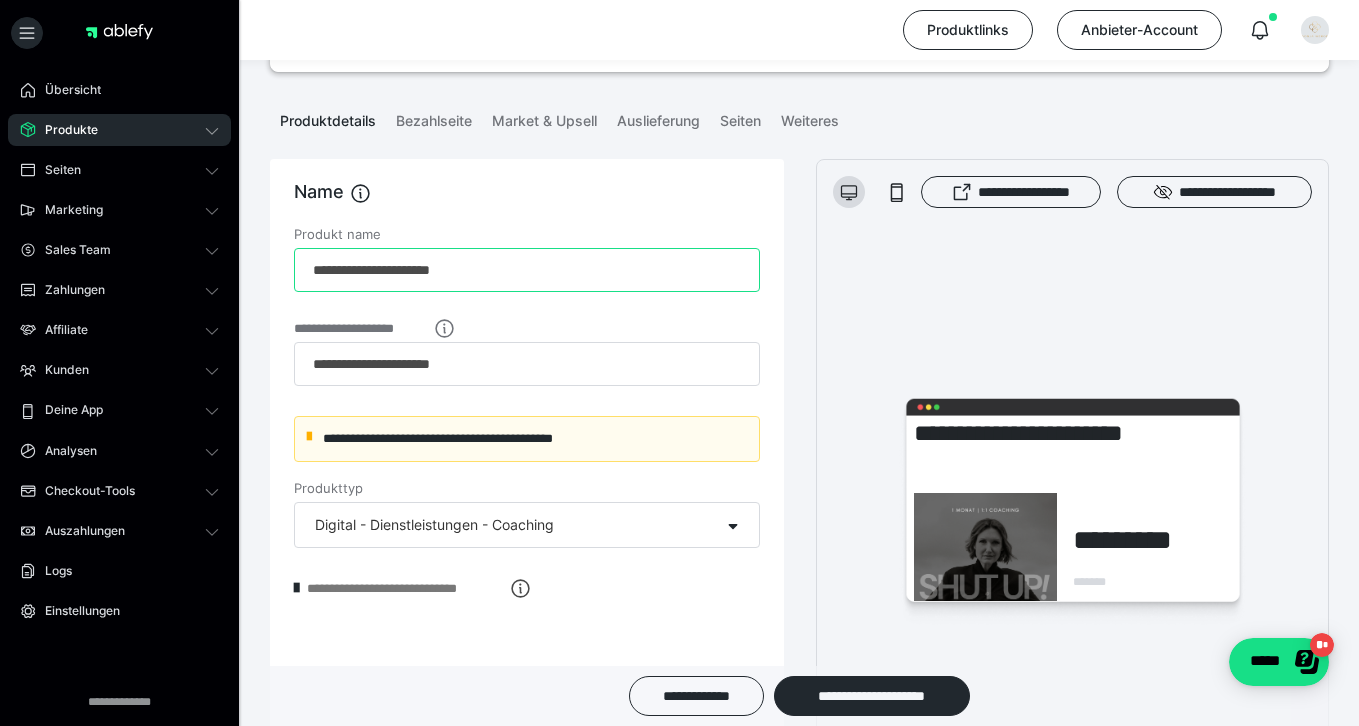 drag, startPoint x: 538, startPoint y: 272, endPoint x: 278, endPoint y: 277, distance: 260.04807 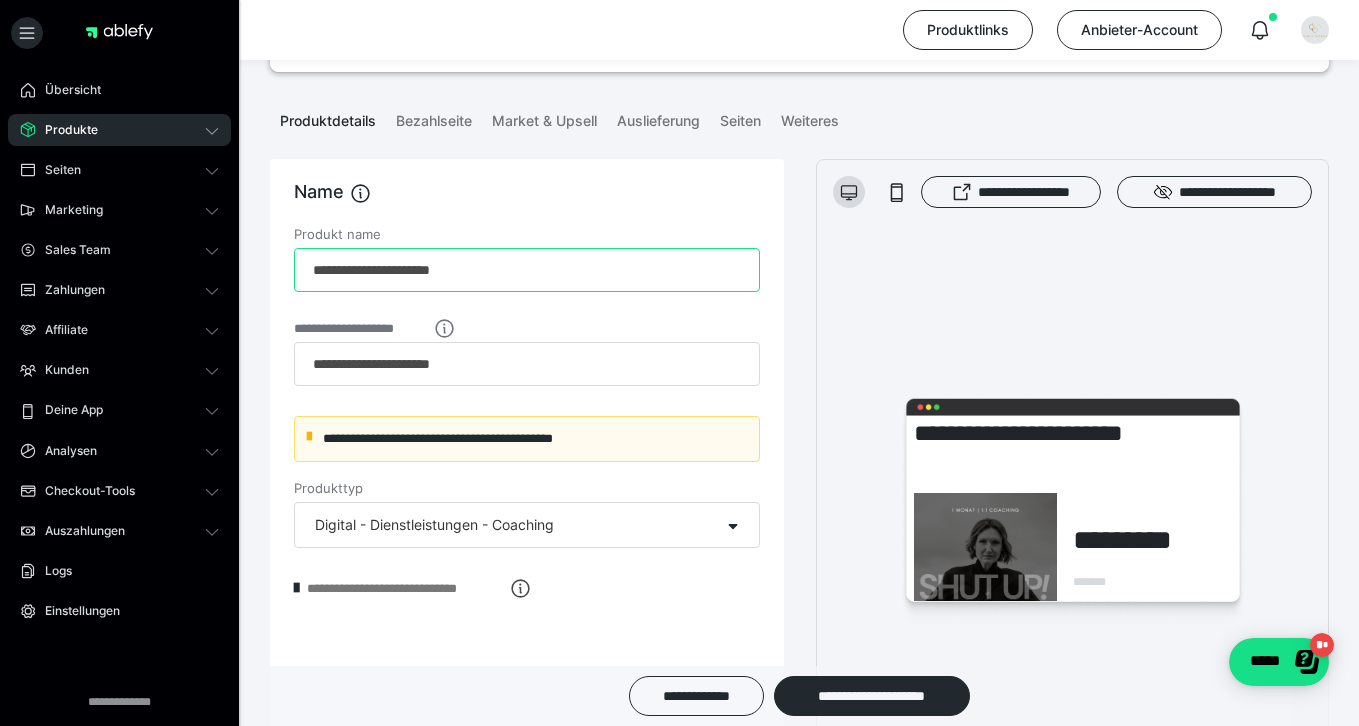 type on "**********" 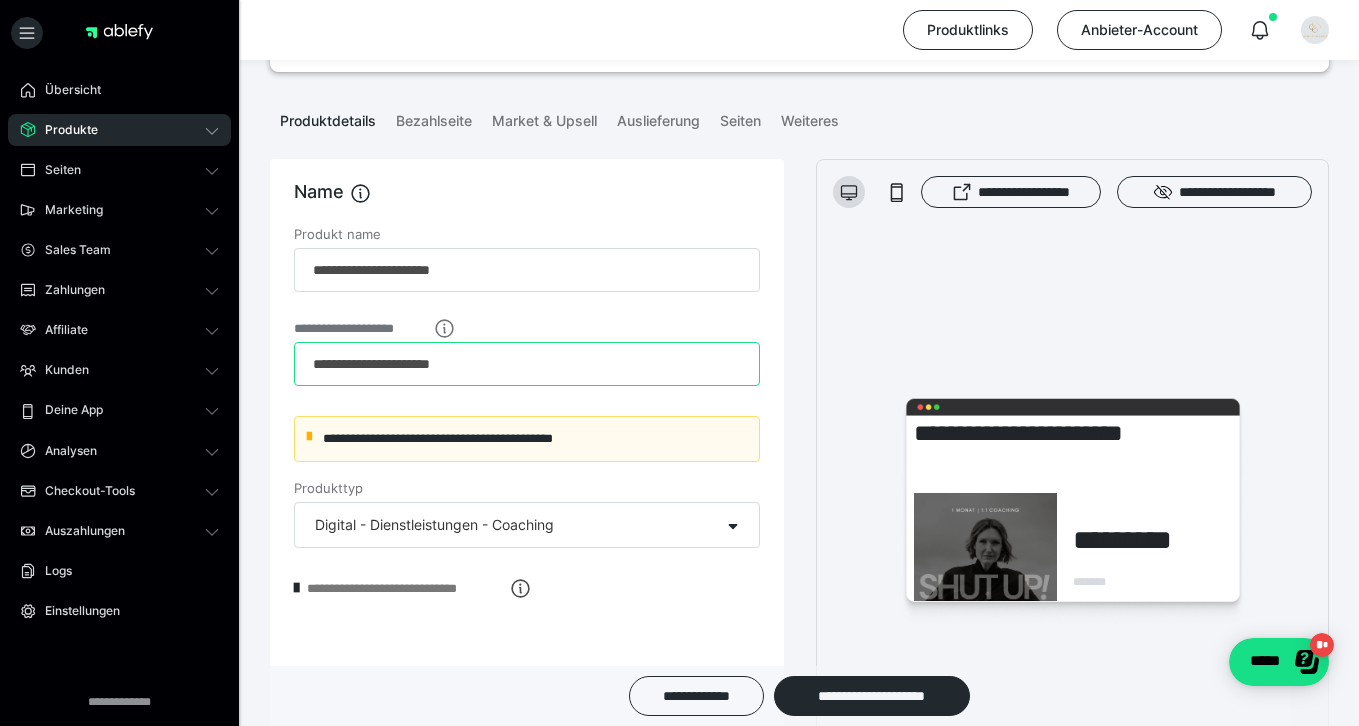 scroll, scrollTop: 0, scrollLeft: 0, axis: both 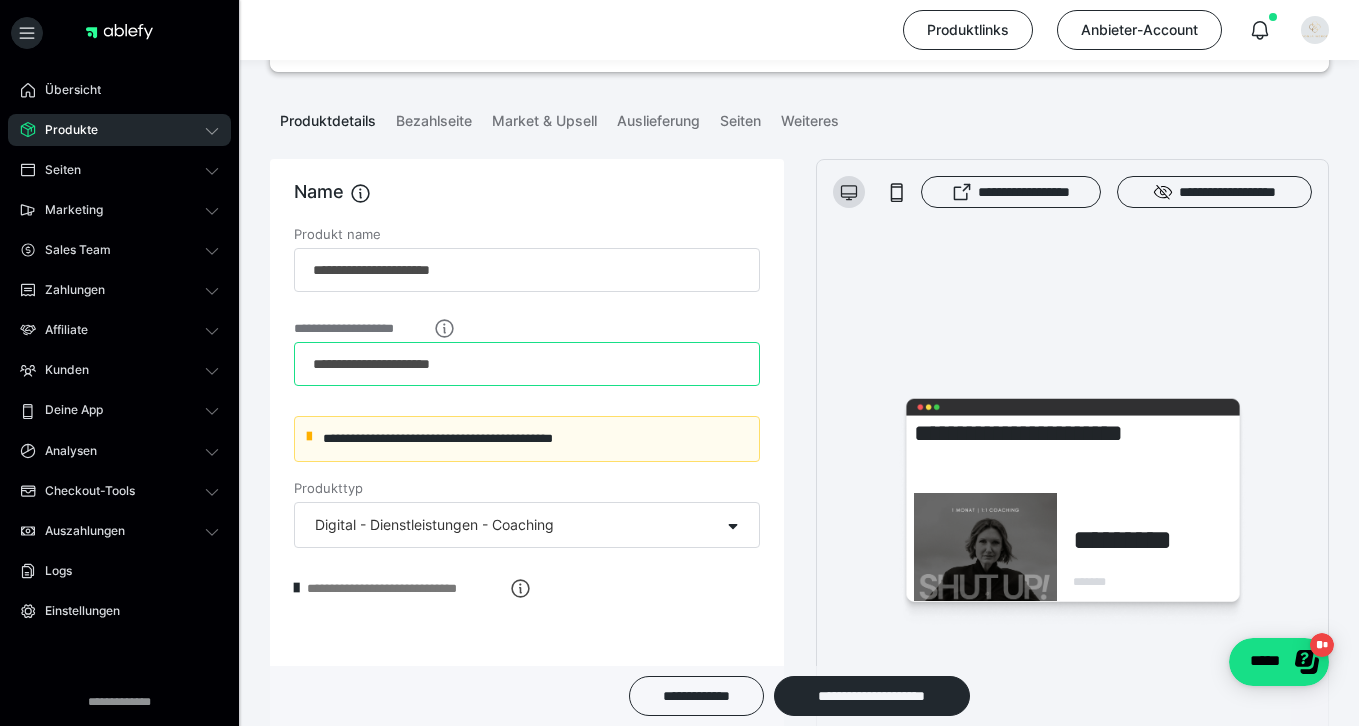drag, startPoint x: 512, startPoint y: 369, endPoint x: 254, endPoint y: 372, distance: 258.01746 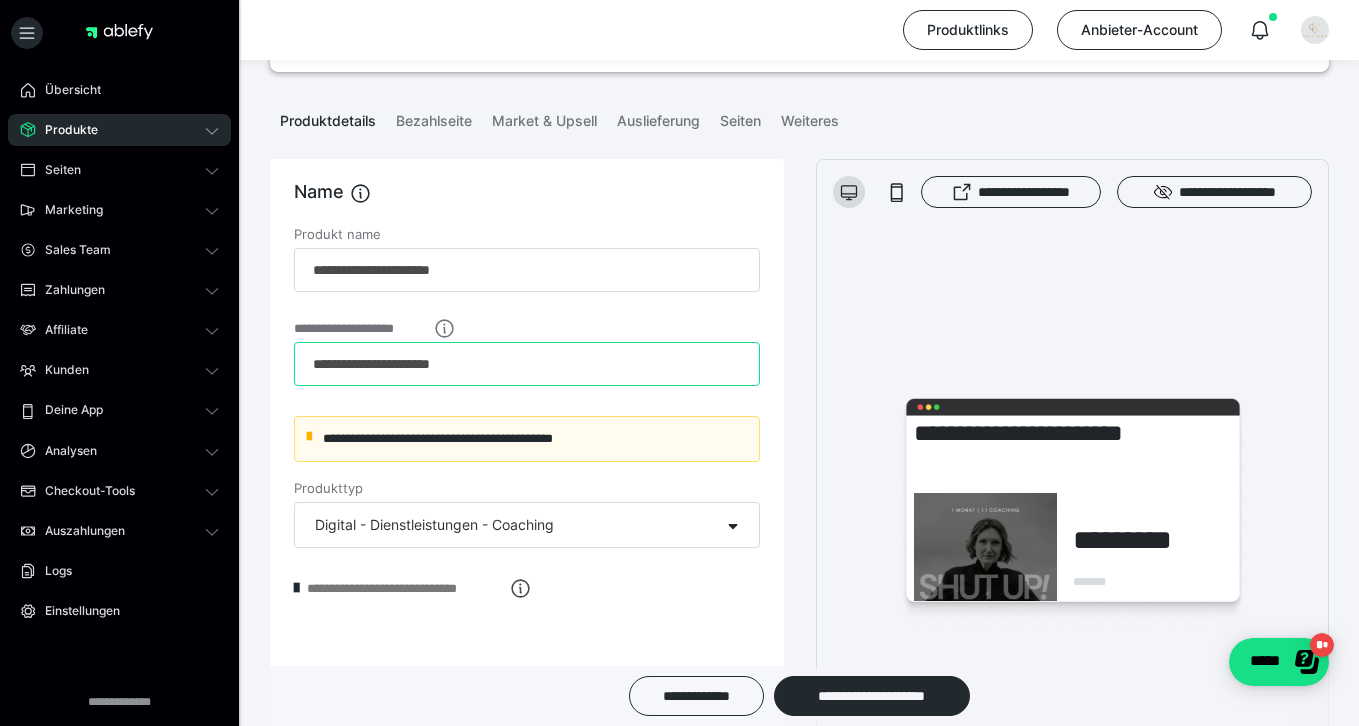 scroll, scrollTop: 0, scrollLeft: 0, axis: both 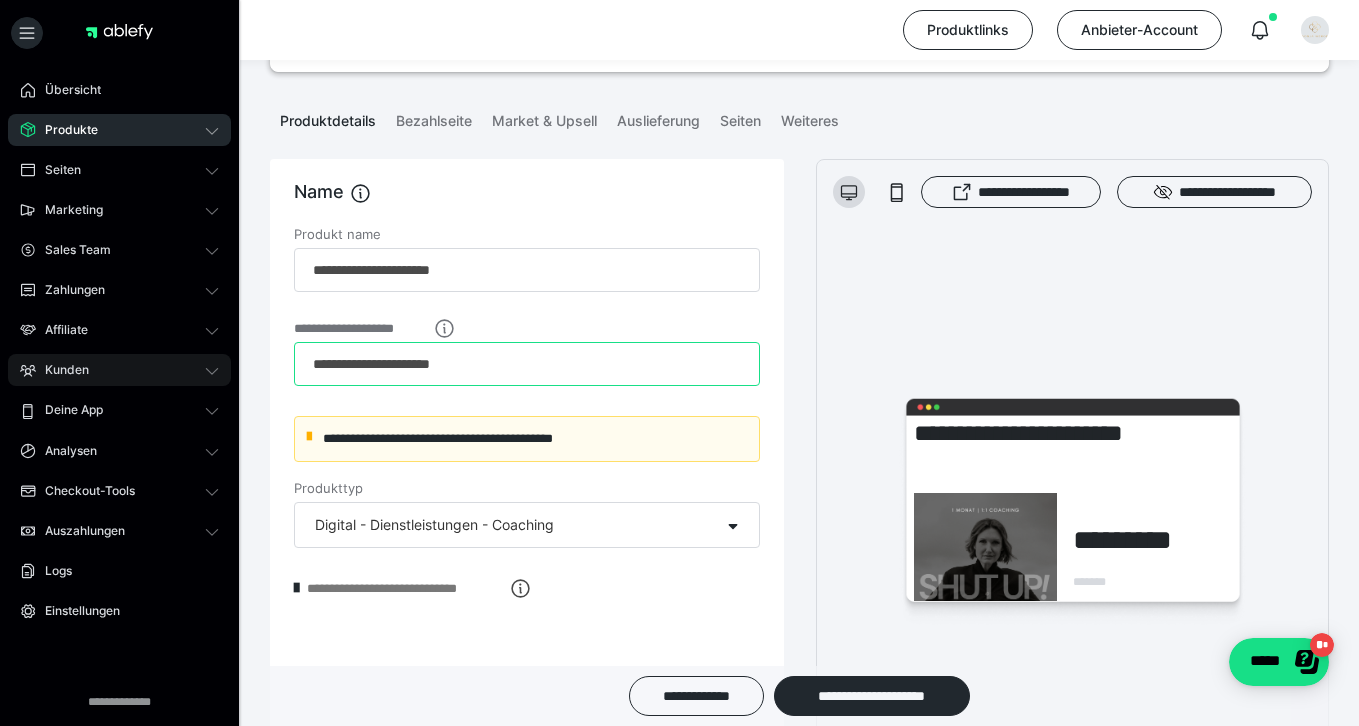 drag, startPoint x: 518, startPoint y: 363, endPoint x: 229, endPoint y: 357, distance: 289.0623 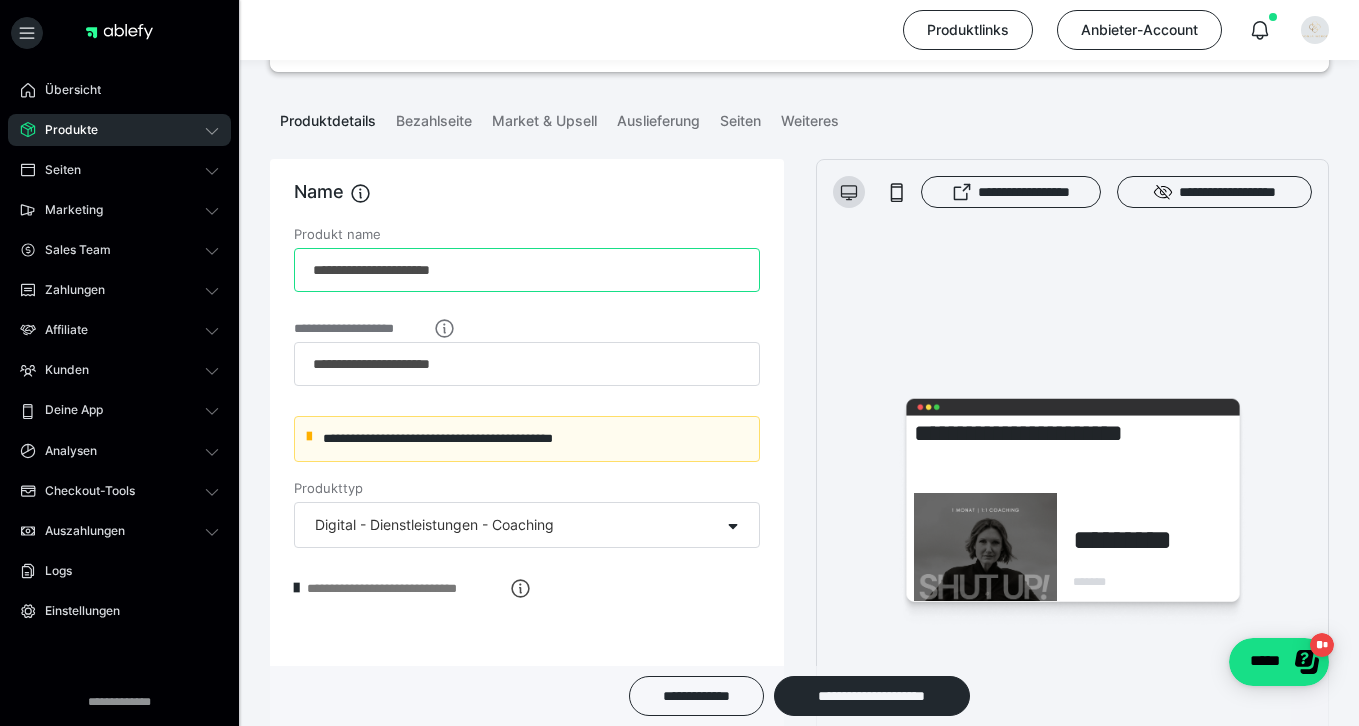 click on "**********" at bounding box center (527, 270) 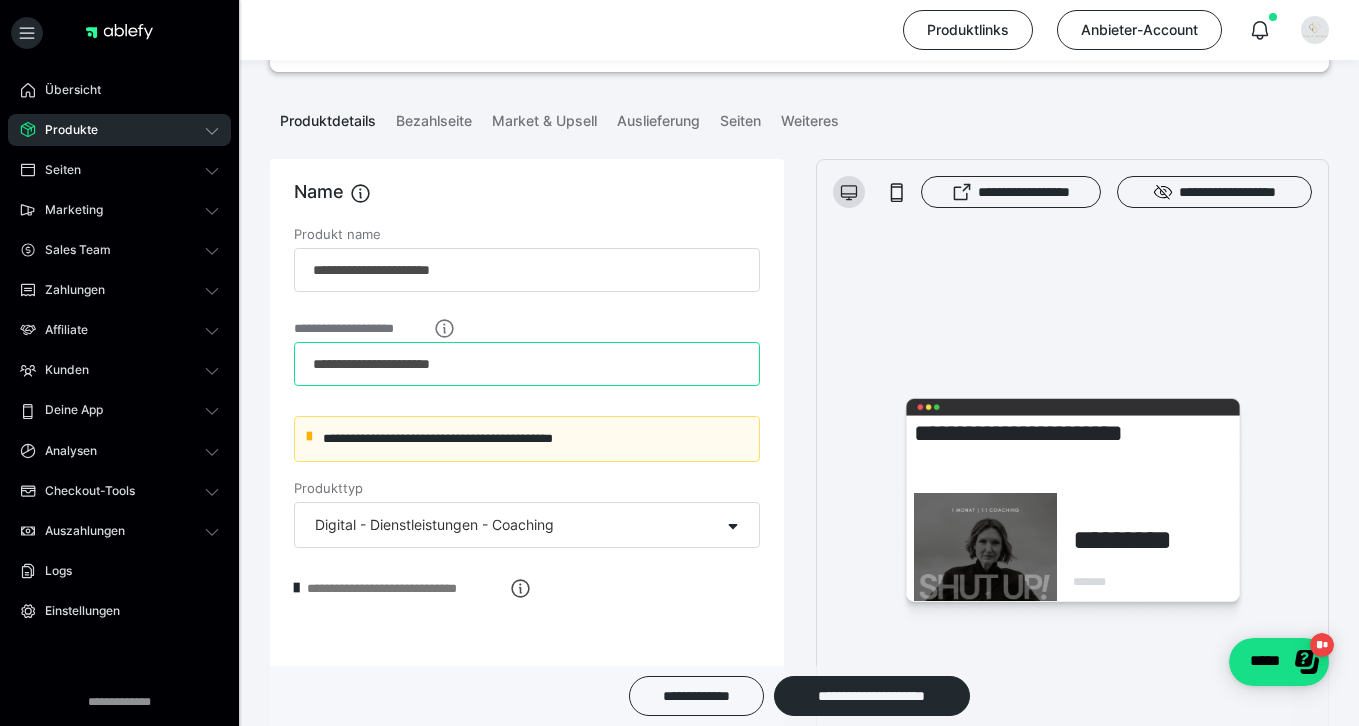 click on "**********" at bounding box center [527, 364] 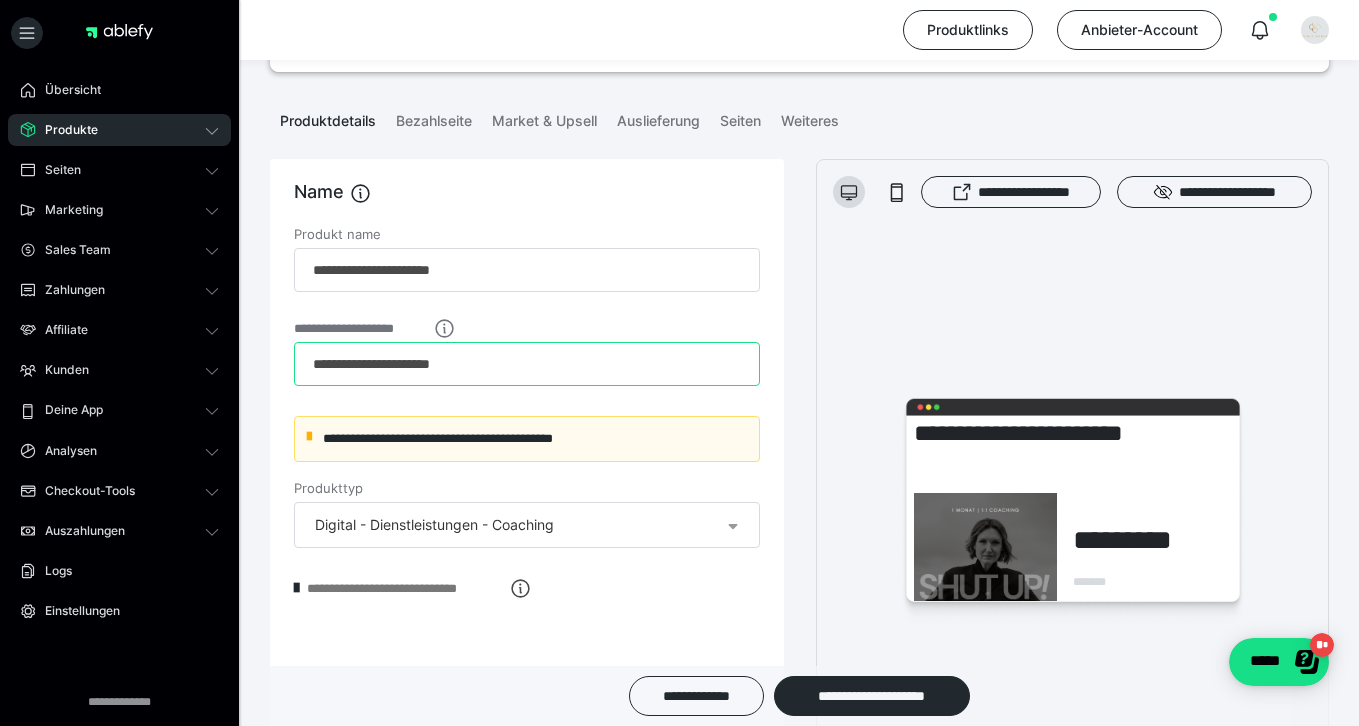 type on "**********" 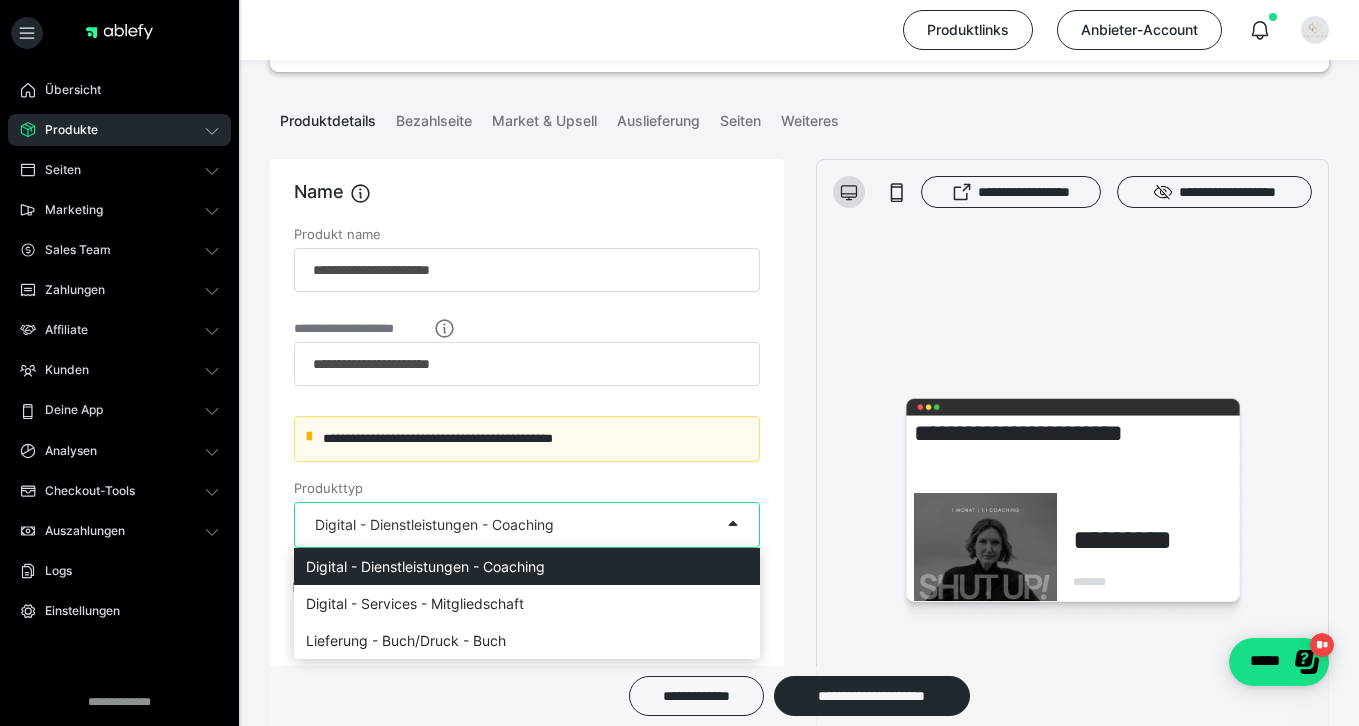 click at bounding box center (733, 523) 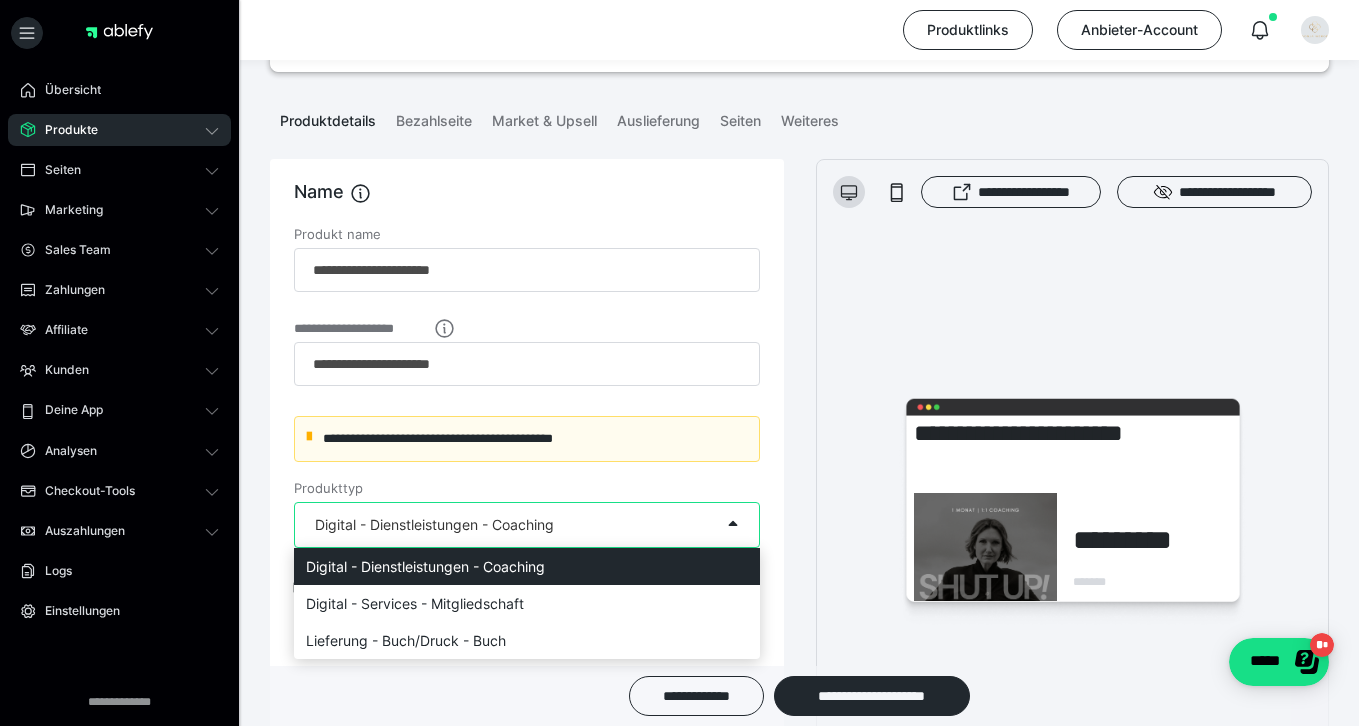 click on "Digital - Dienstleistungen - Coaching" at bounding box center (507, 525) 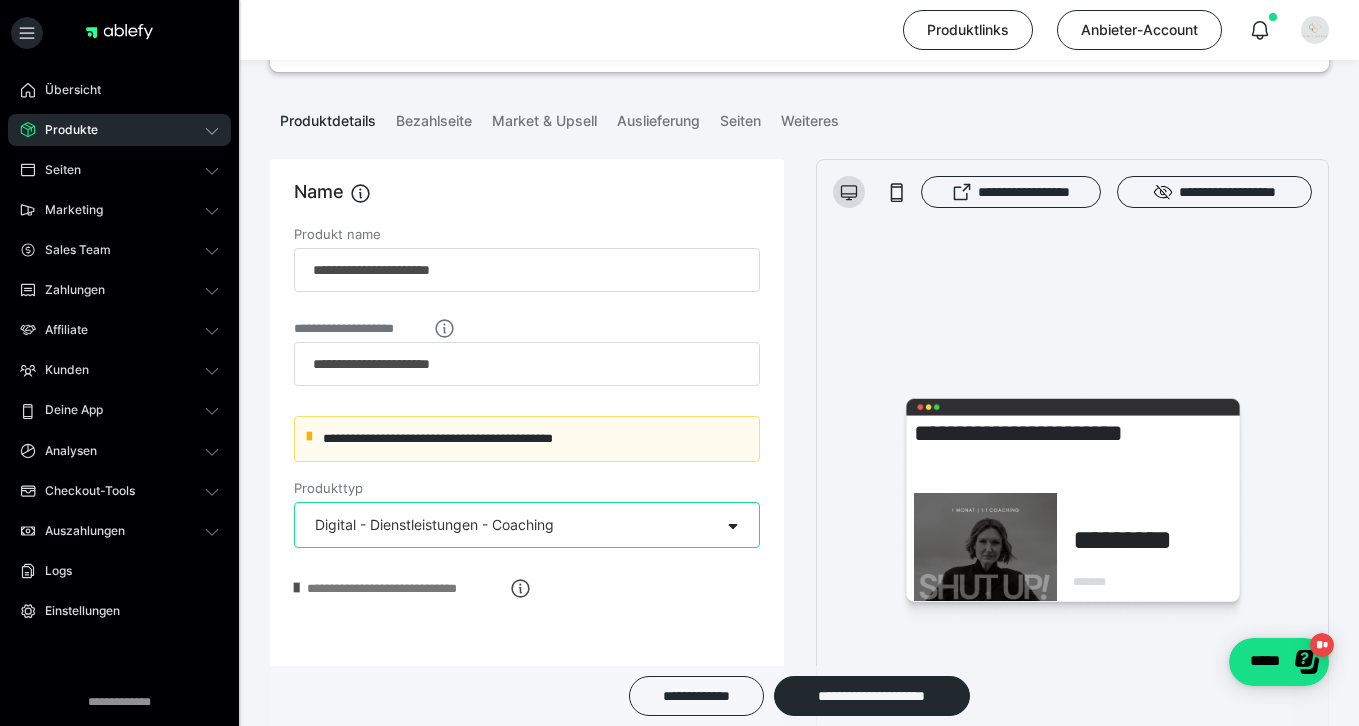 click at bounding box center (296, 588) 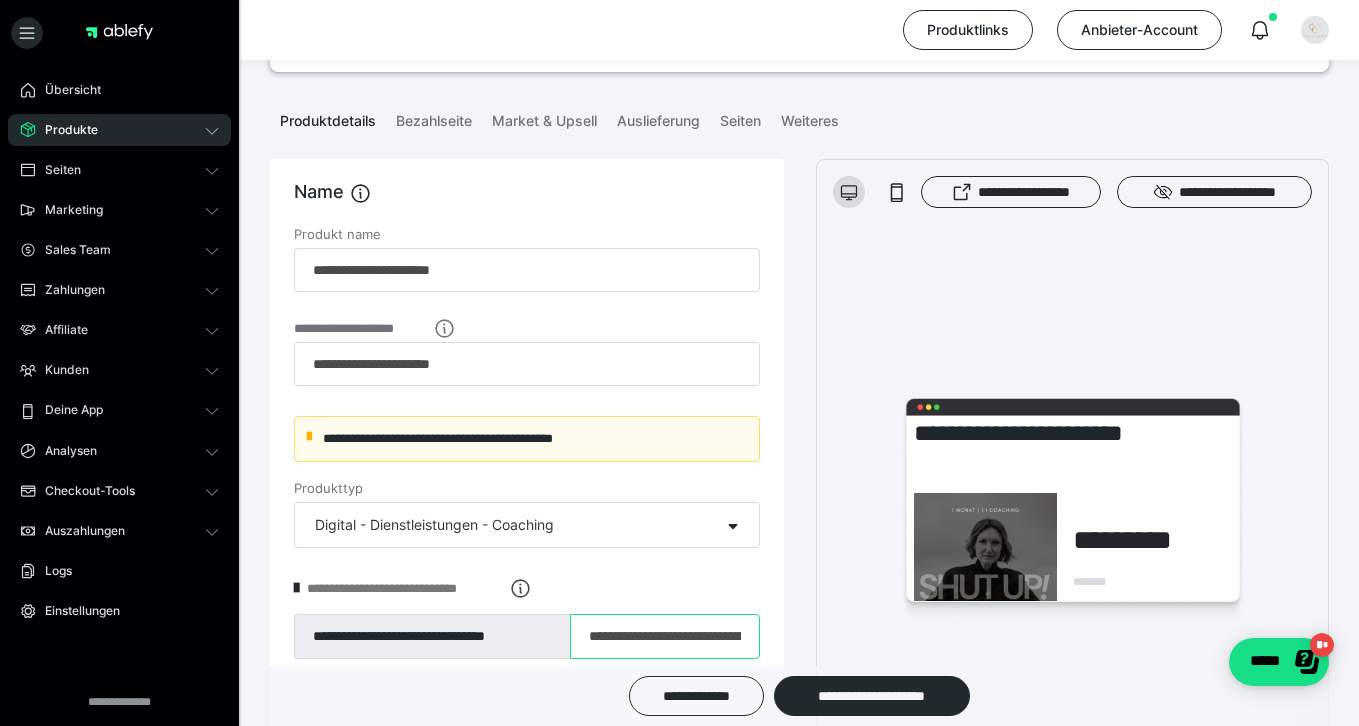 click on "**********" at bounding box center [665, 637] 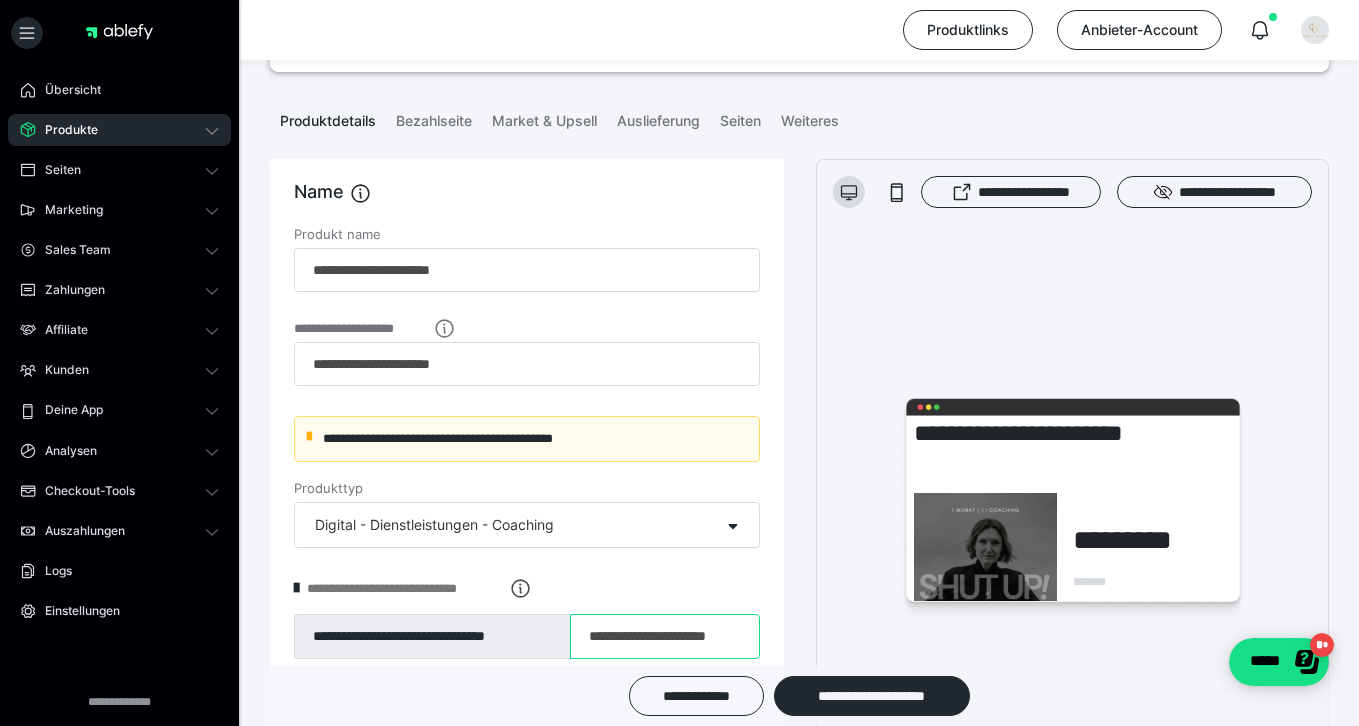 scroll, scrollTop: 0, scrollLeft: 8, axis: horizontal 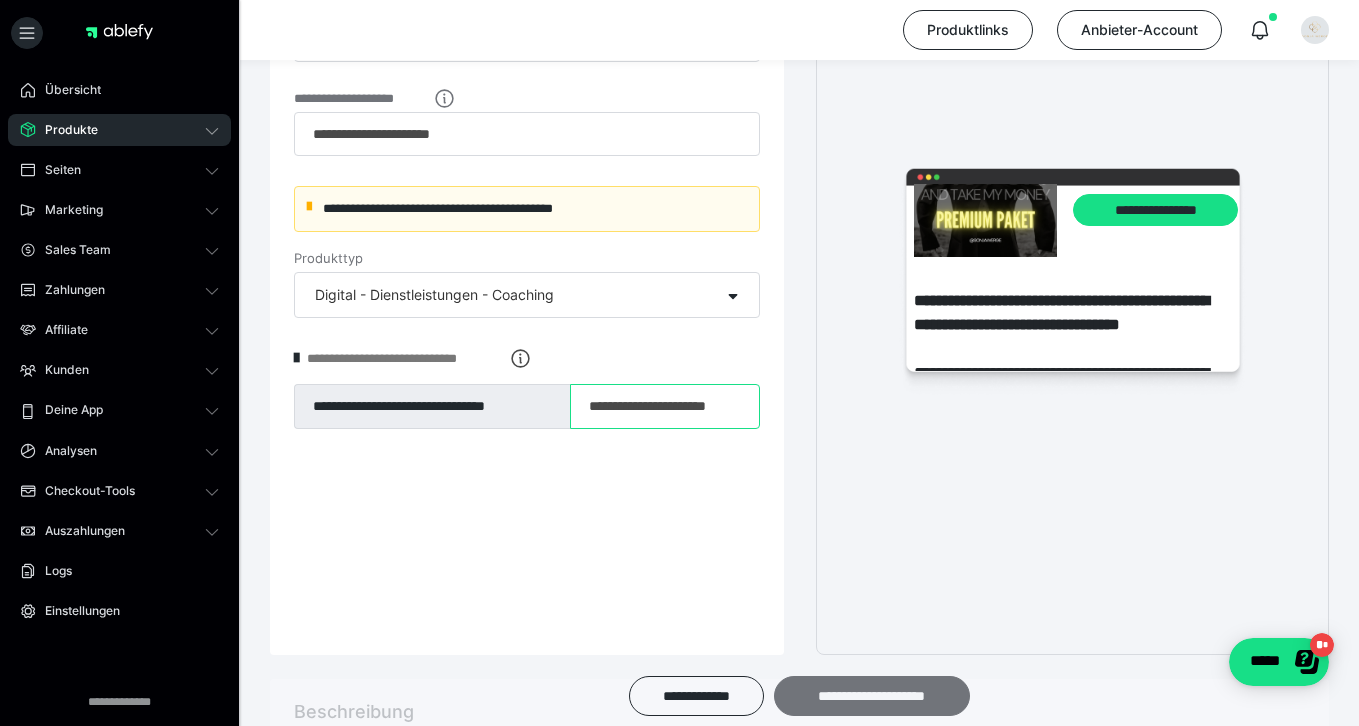 type on "**********" 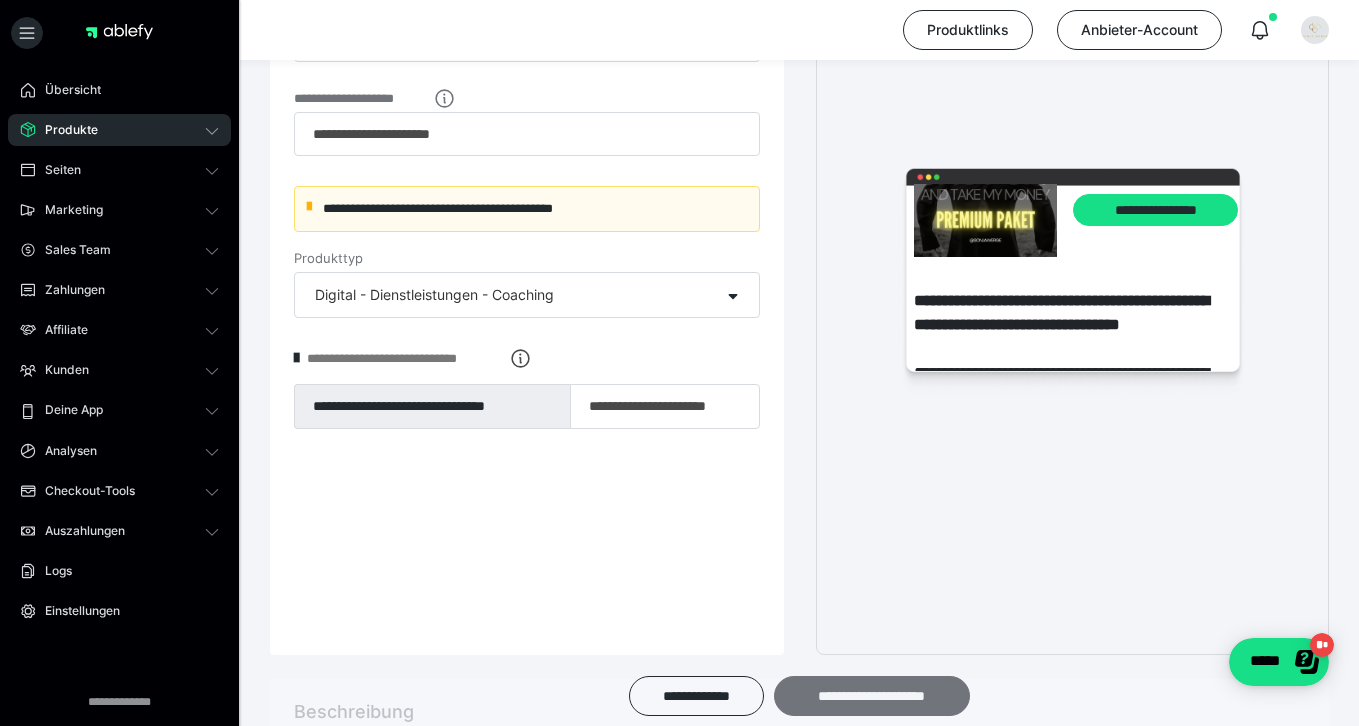 scroll, scrollTop: 0, scrollLeft: 0, axis: both 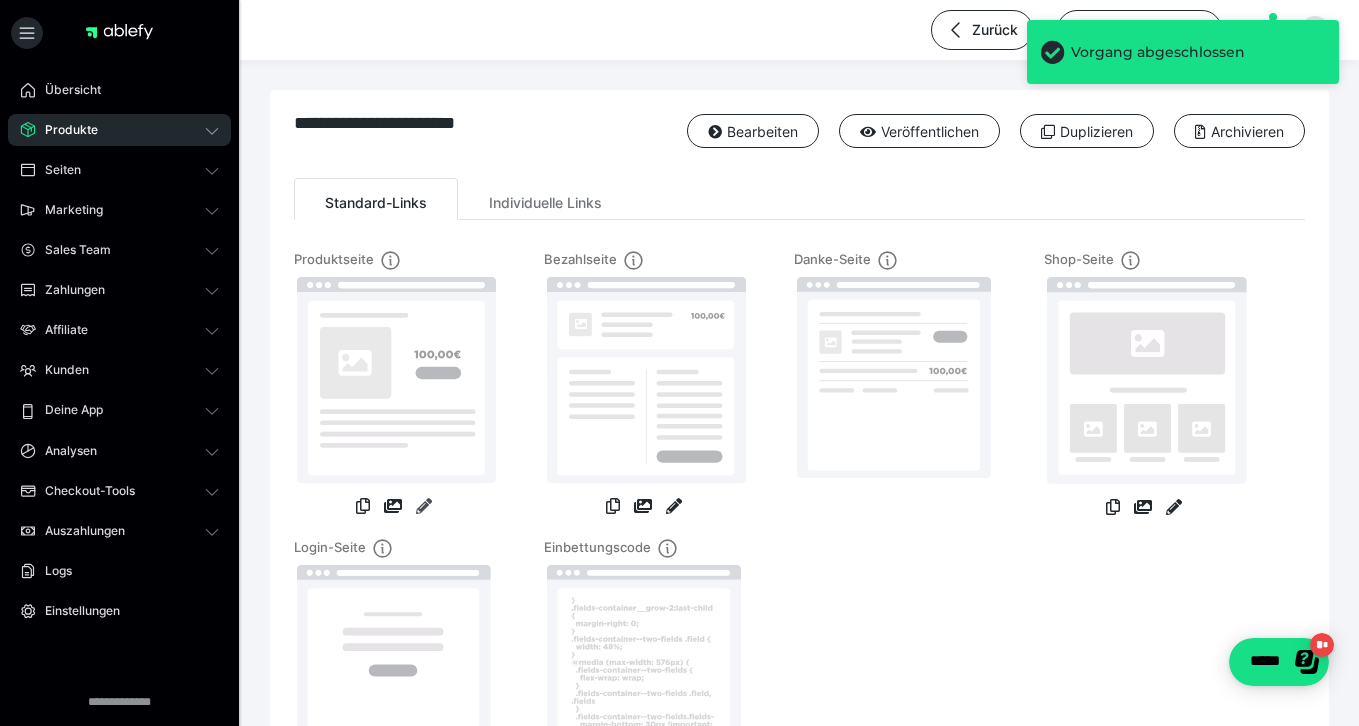 click at bounding box center (424, 506) 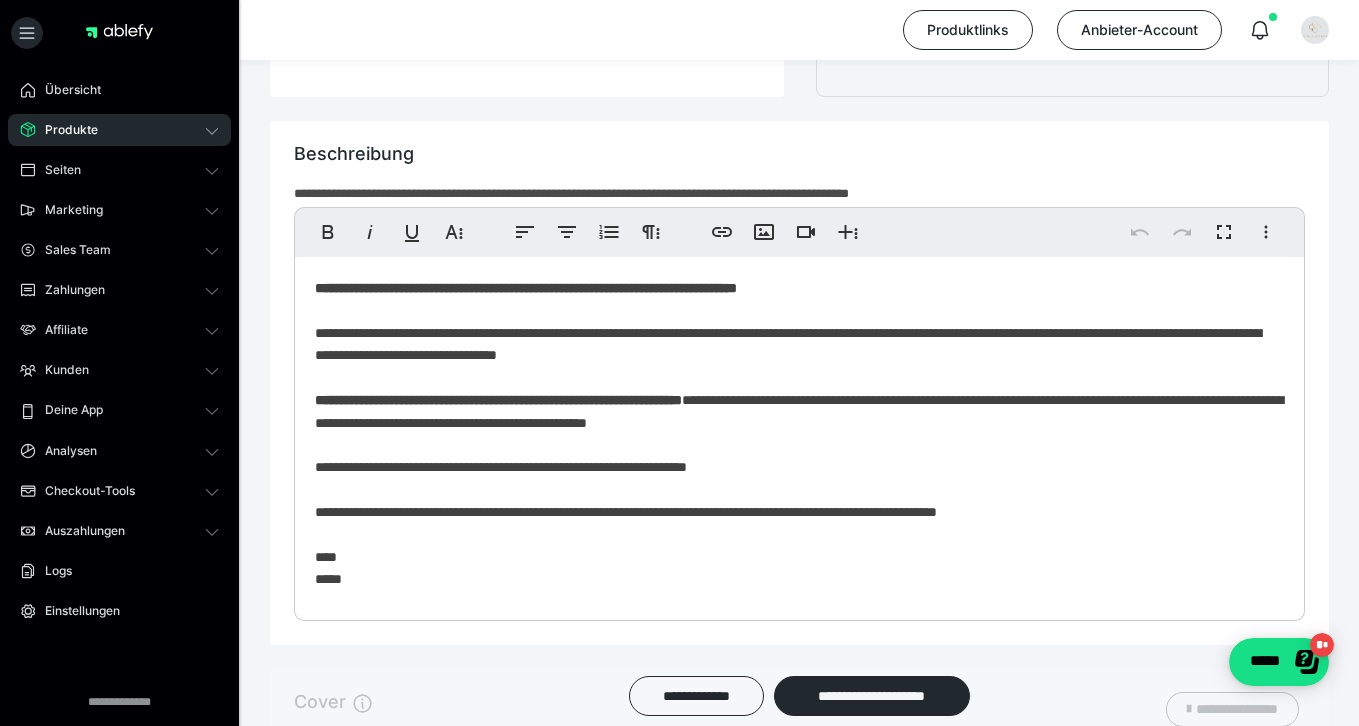 scroll, scrollTop: 991, scrollLeft: 0, axis: vertical 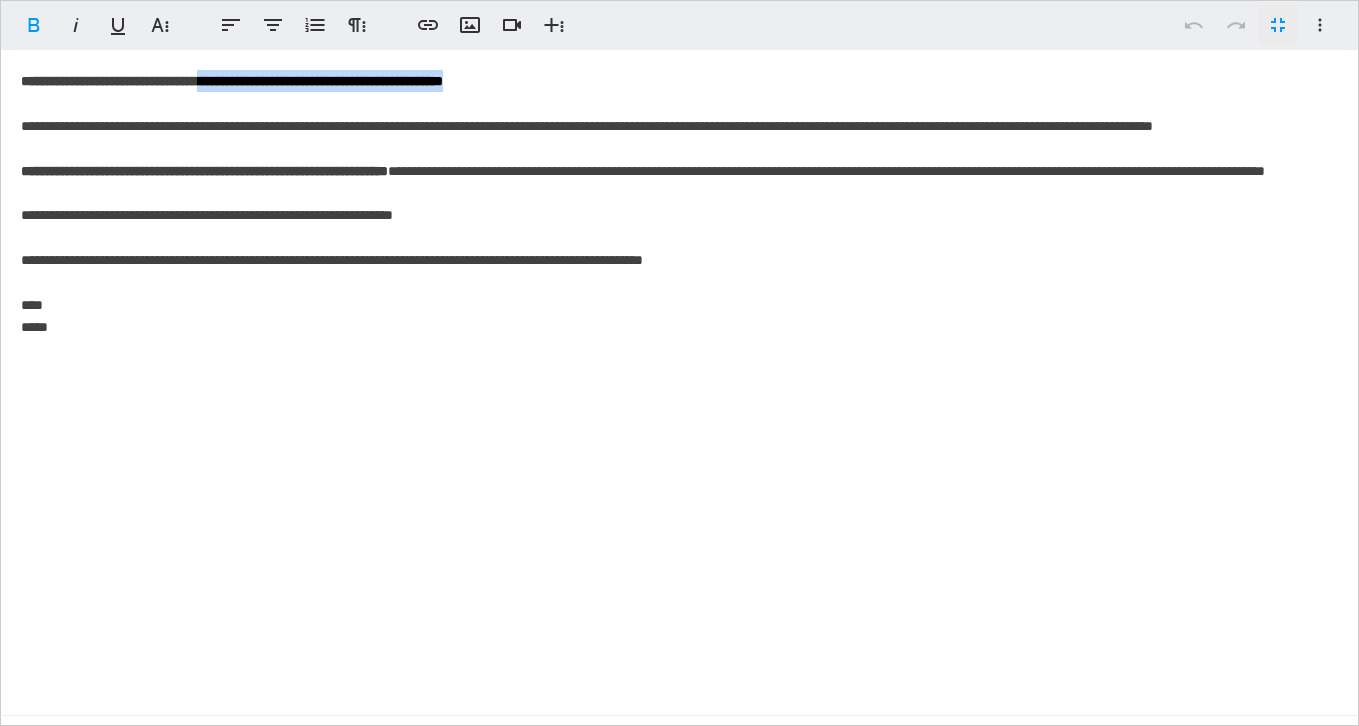 drag, startPoint x: 617, startPoint y: 78, endPoint x: 261, endPoint y: 85, distance: 356.06882 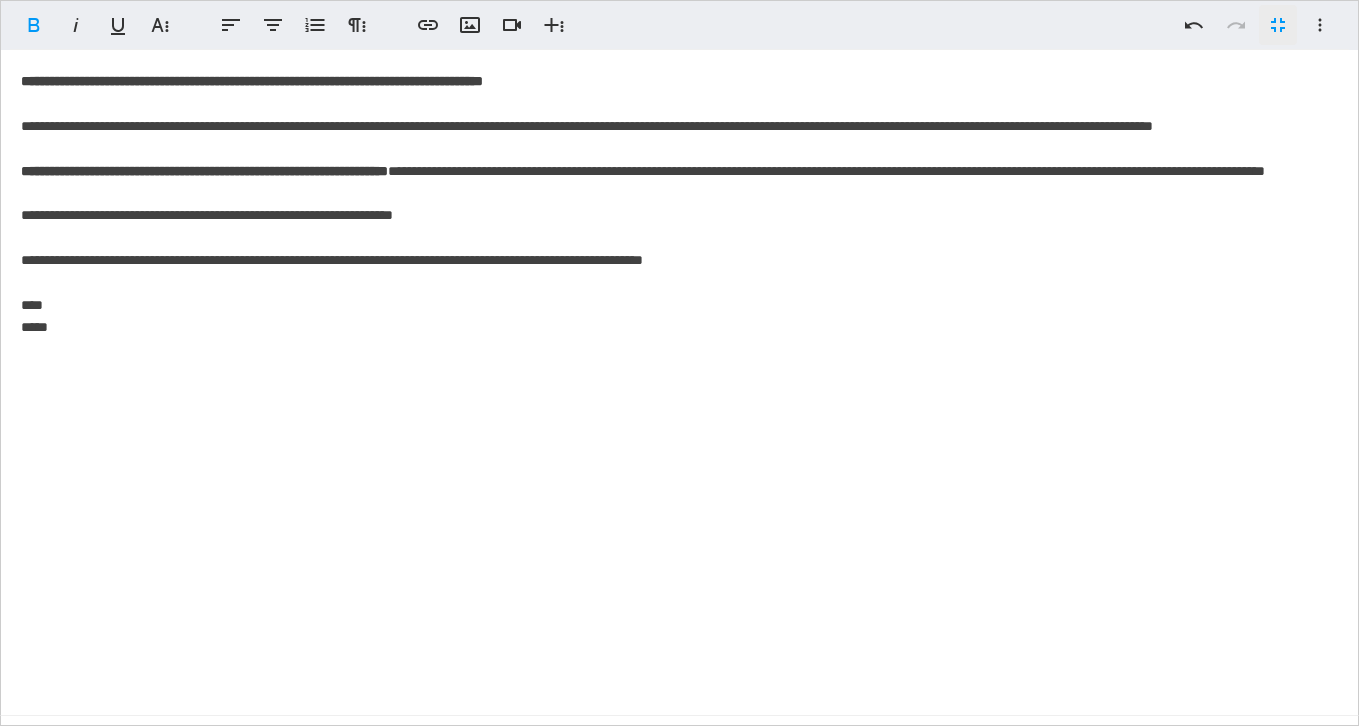 click on "**********" at bounding box center [679, 363] 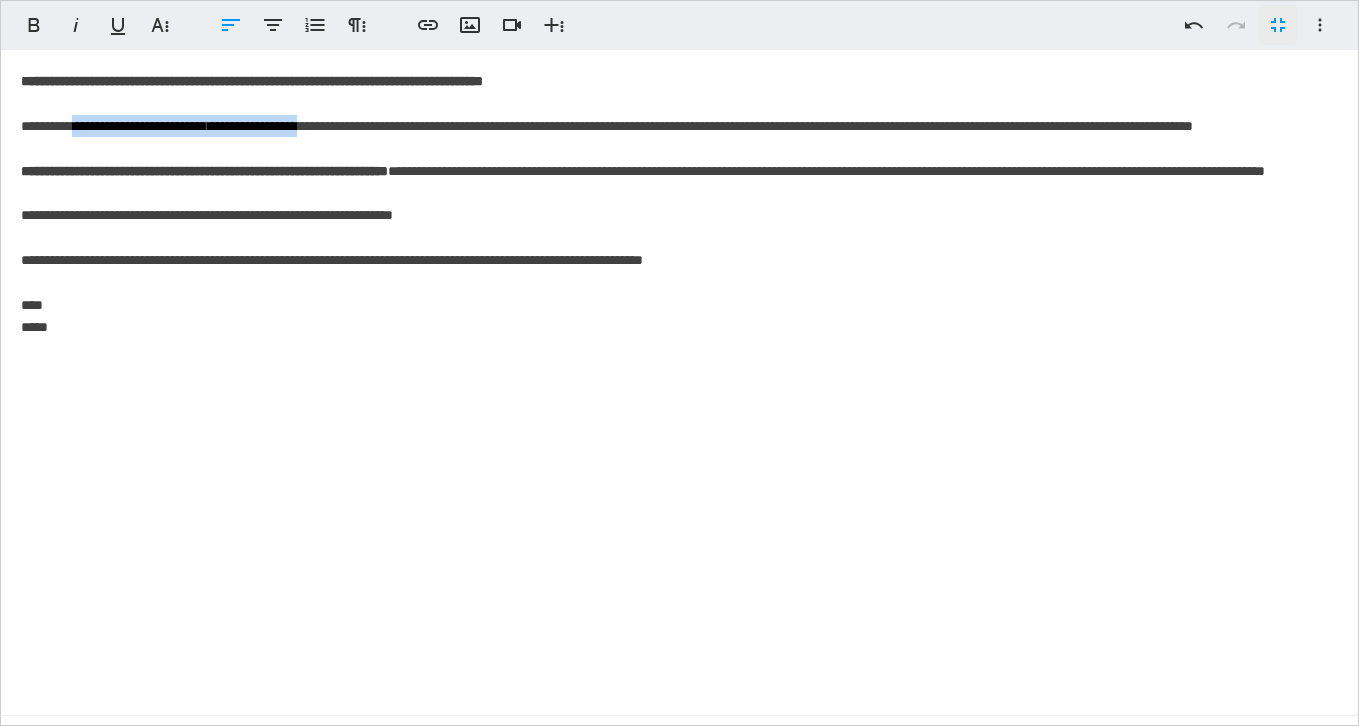 drag, startPoint x: 391, startPoint y: 127, endPoint x: 102, endPoint y: 133, distance: 289.0623 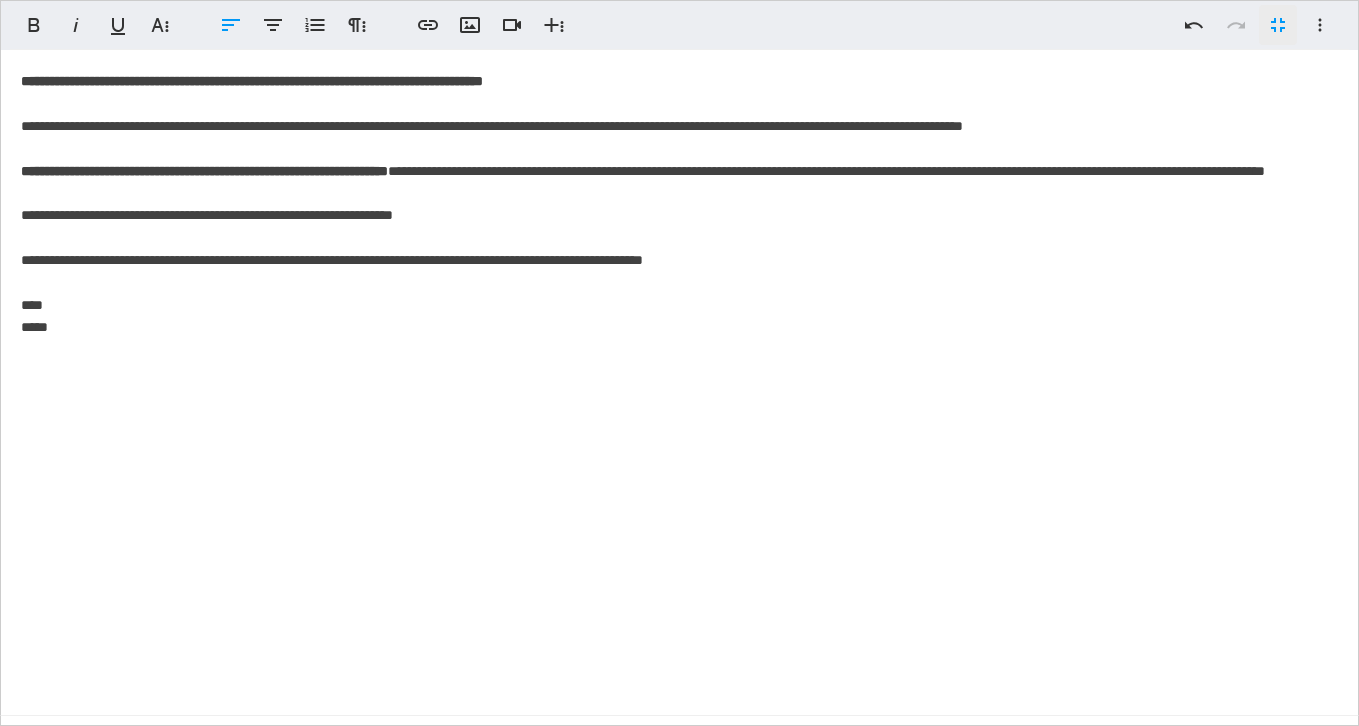 click on "**********" at bounding box center [679, 363] 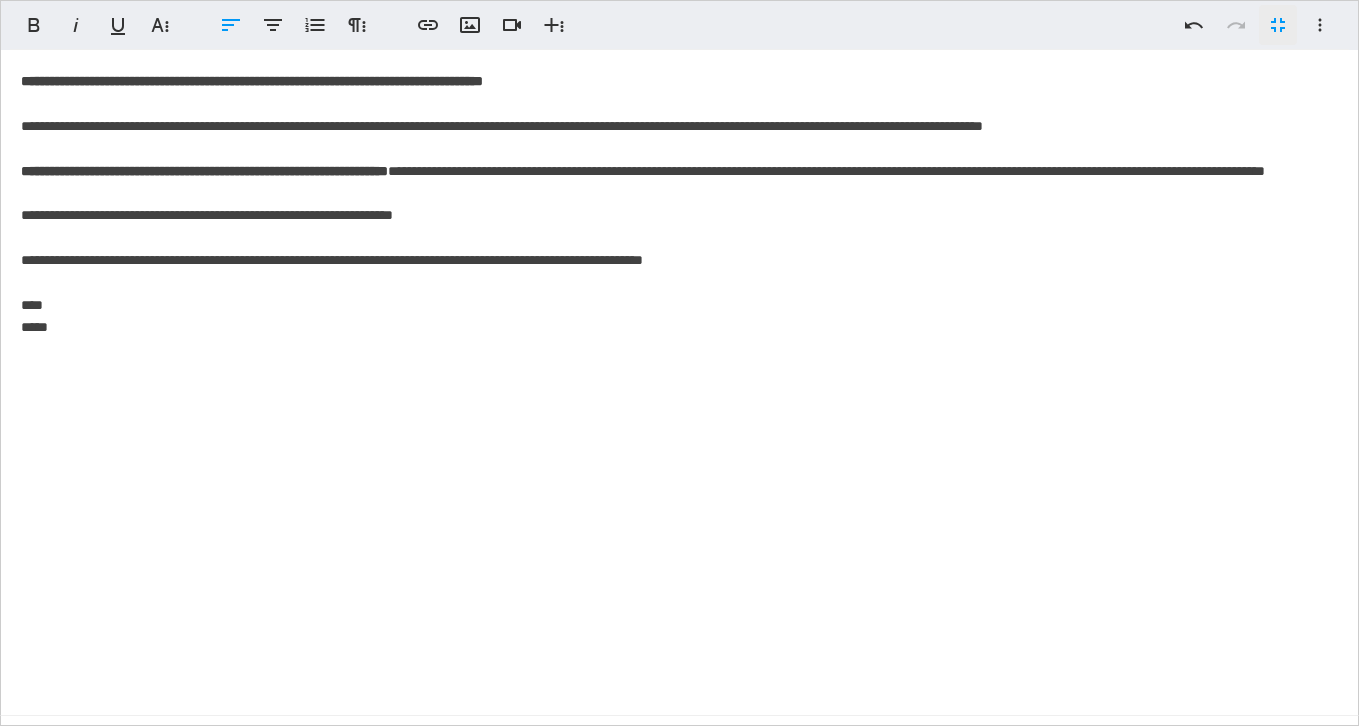 click on "**********" at bounding box center (679, 363) 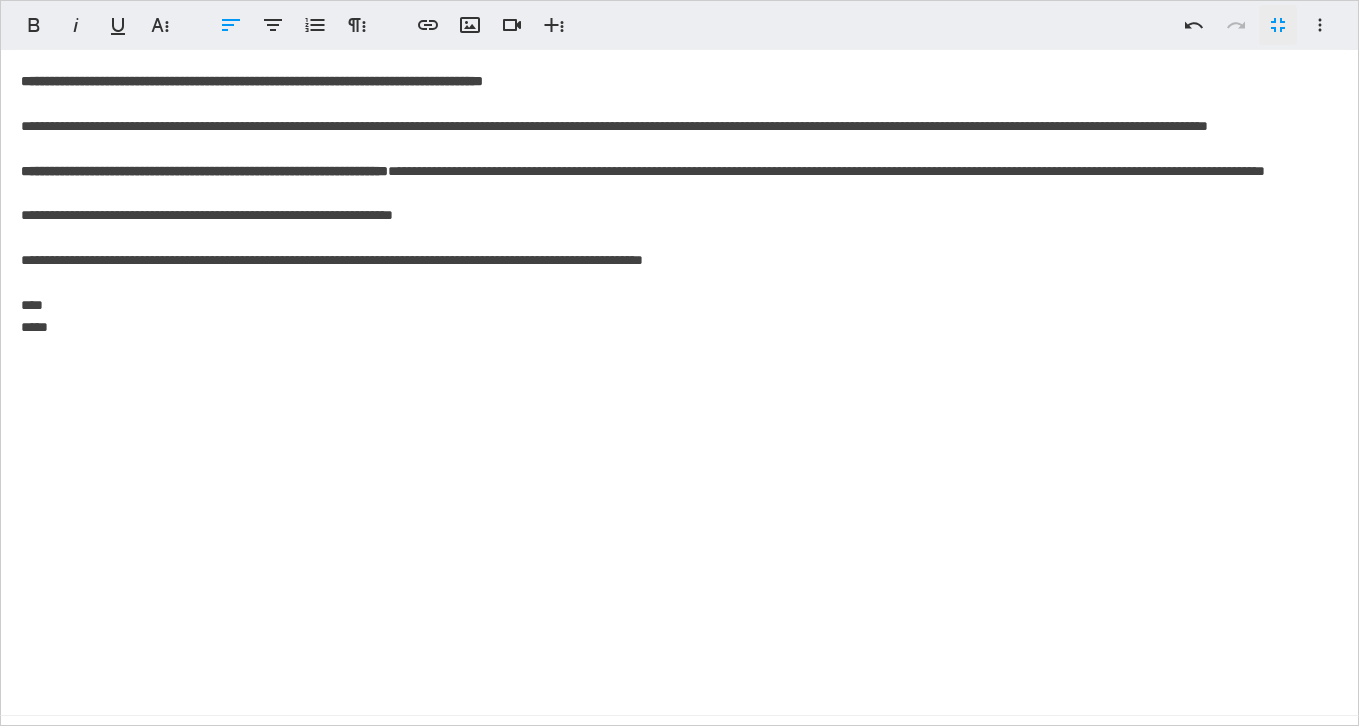 click on "**********" at bounding box center (679, 363) 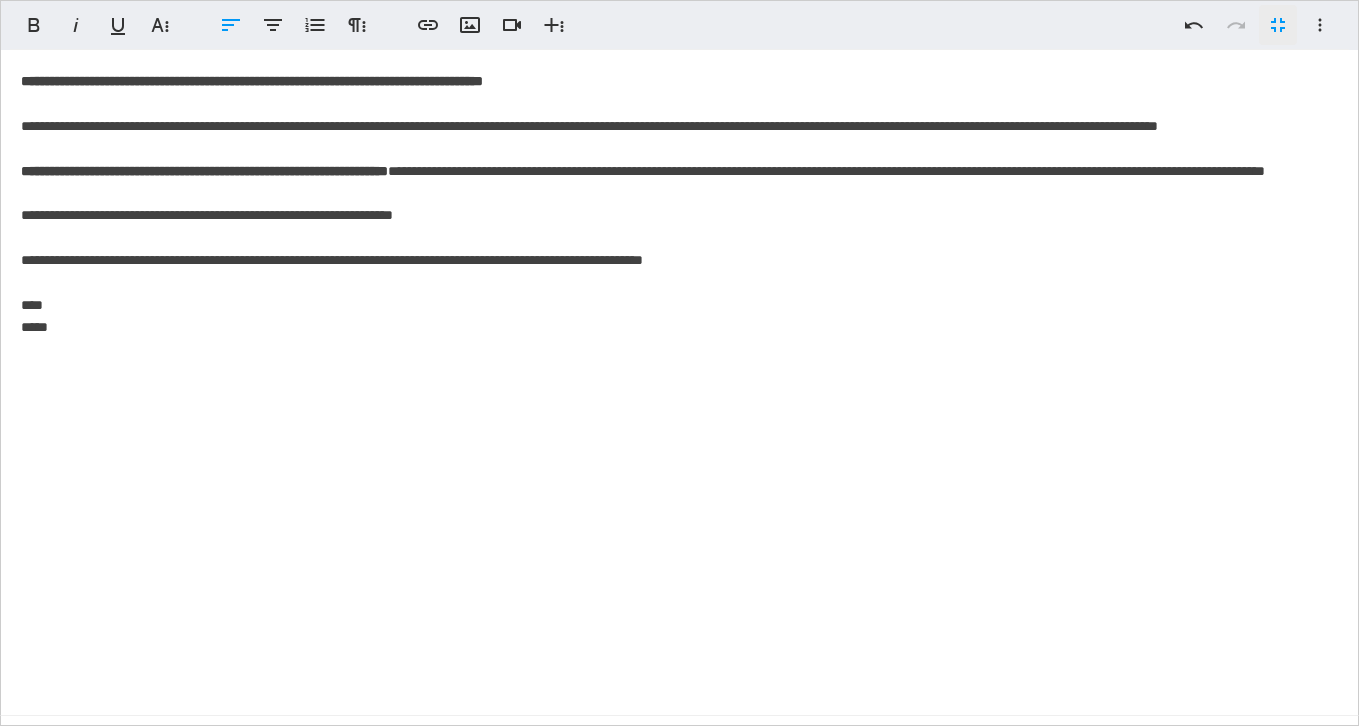 click on "**********" at bounding box center (679, 363) 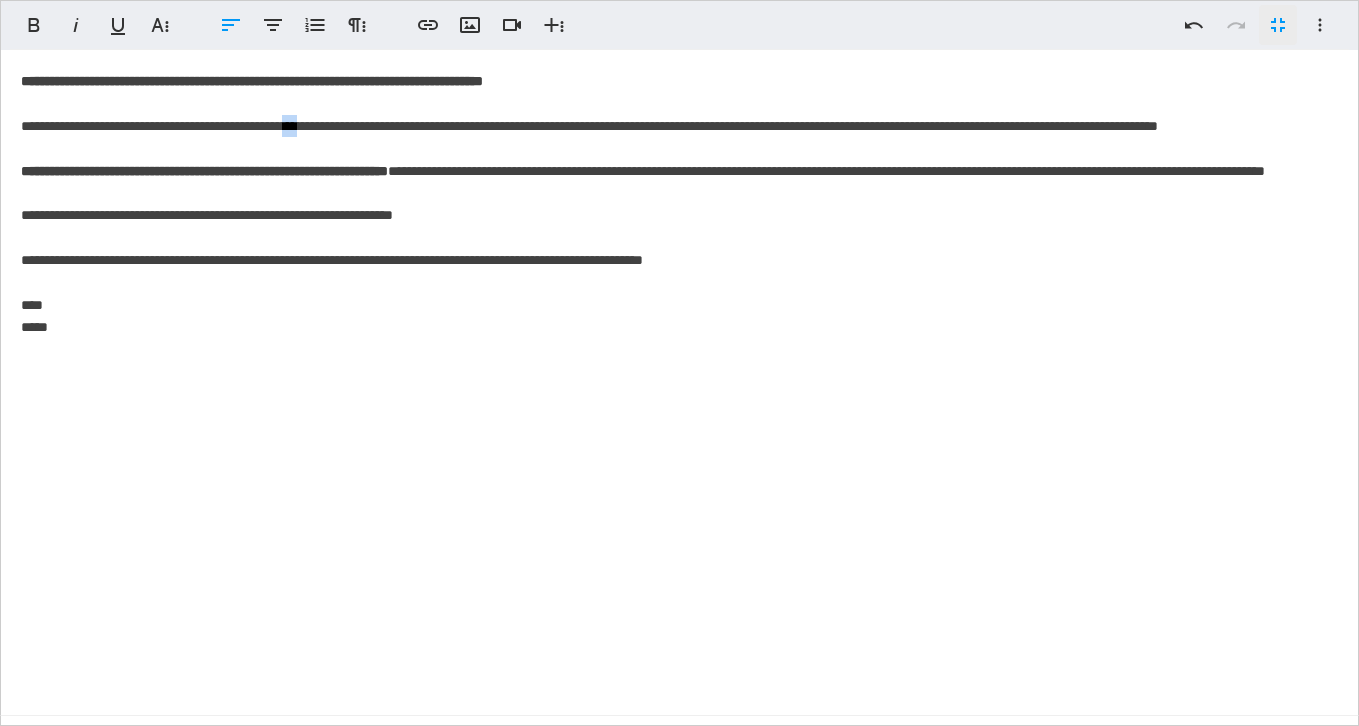 click on "**********" at bounding box center (679, 363) 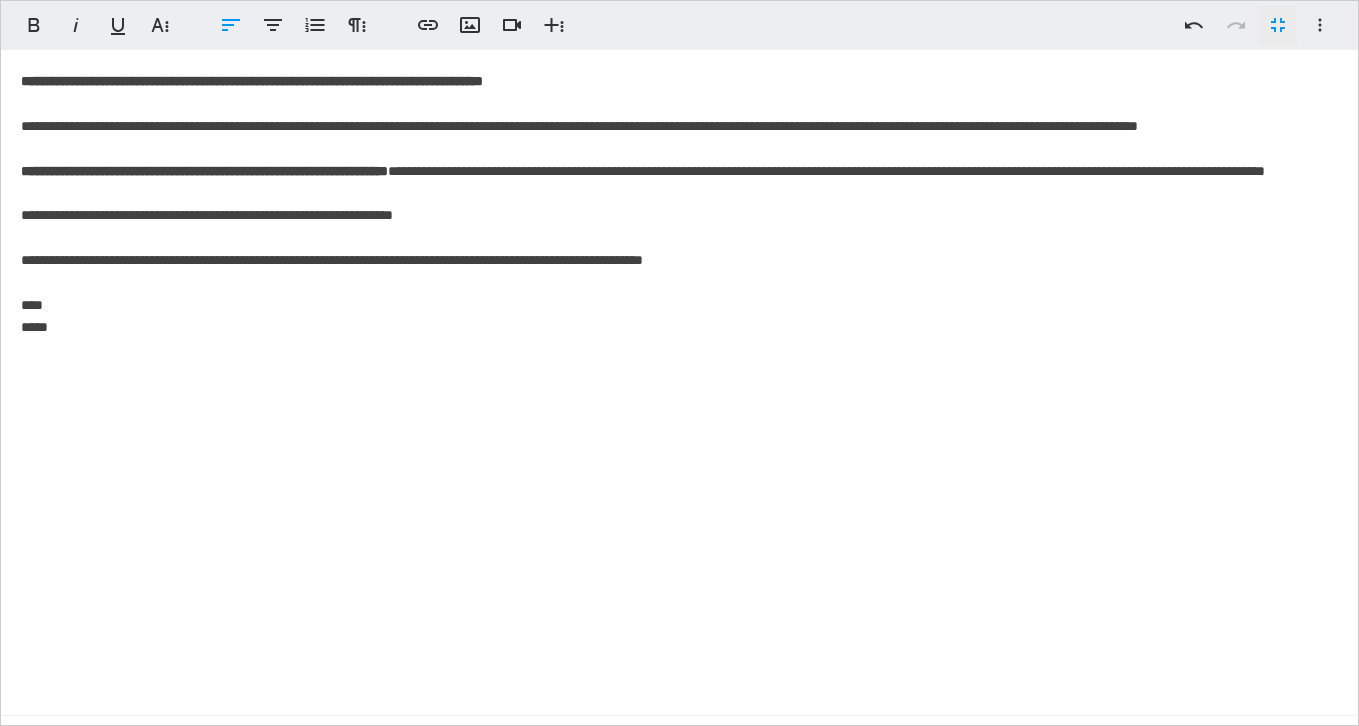 click on "**********" at bounding box center (679, 363) 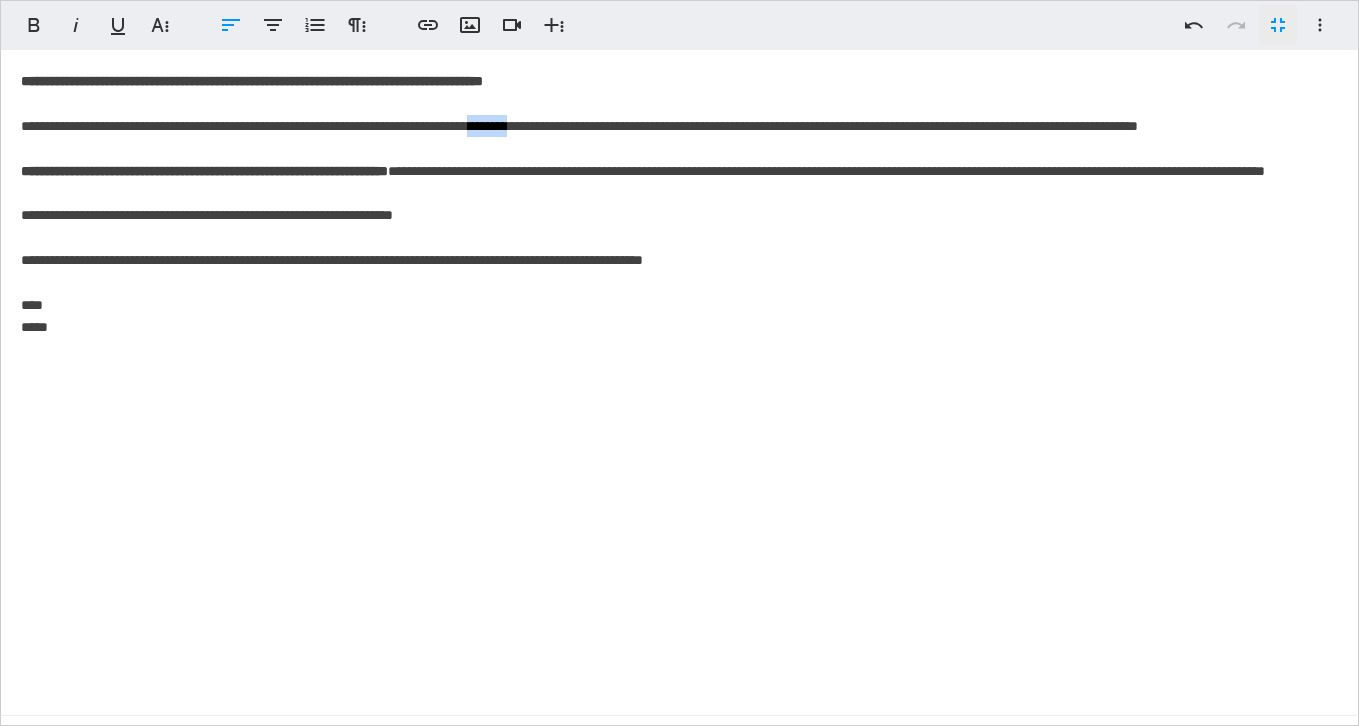 click on "**********" at bounding box center [679, 363] 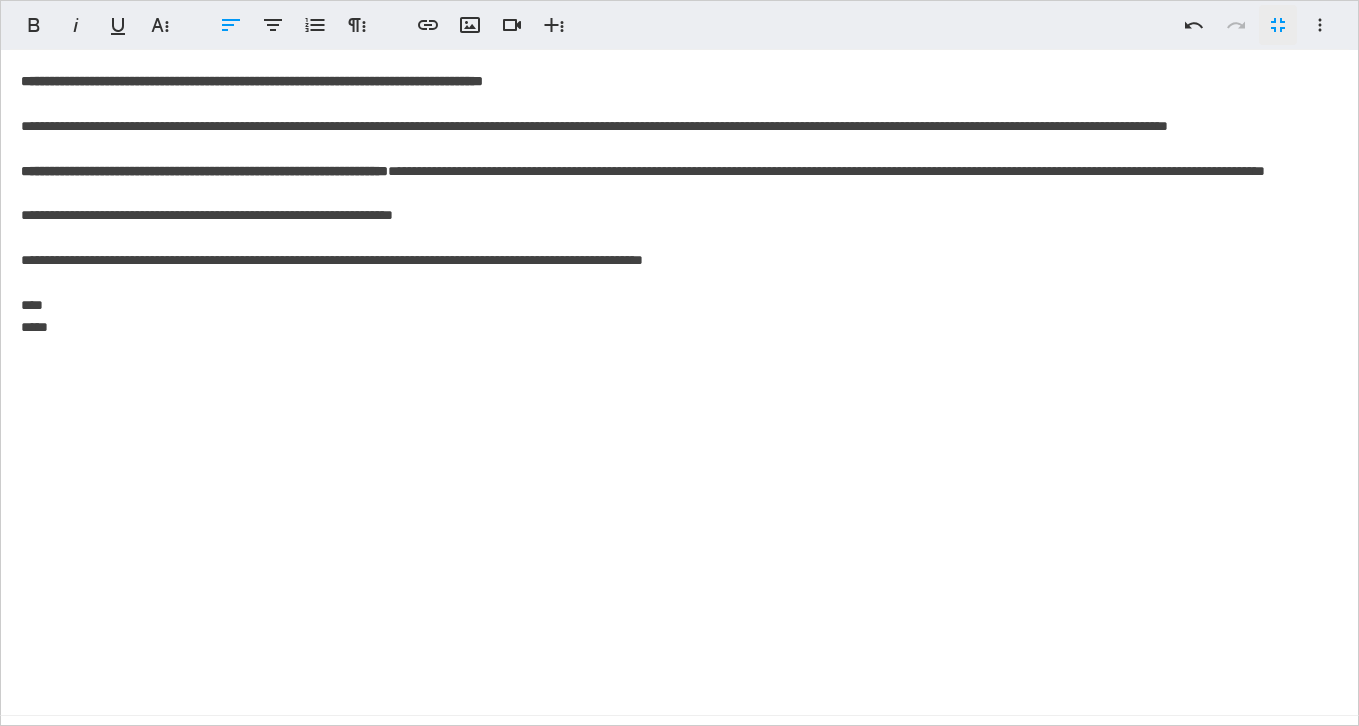 click on "**********" at bounding box center (679, 363) 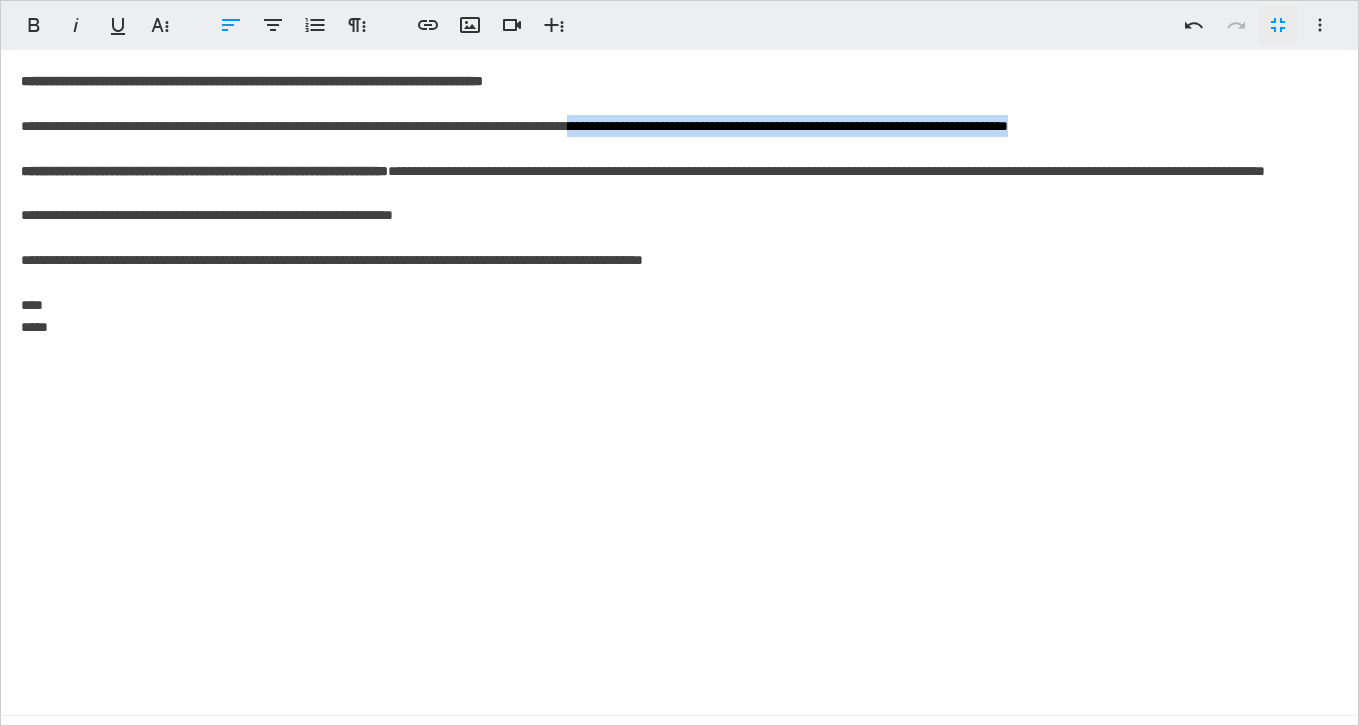 drag, startPoint x: 1282, startPoint y: 125, endPoint x: 712, endPoint y: 134, distance: 570.07104 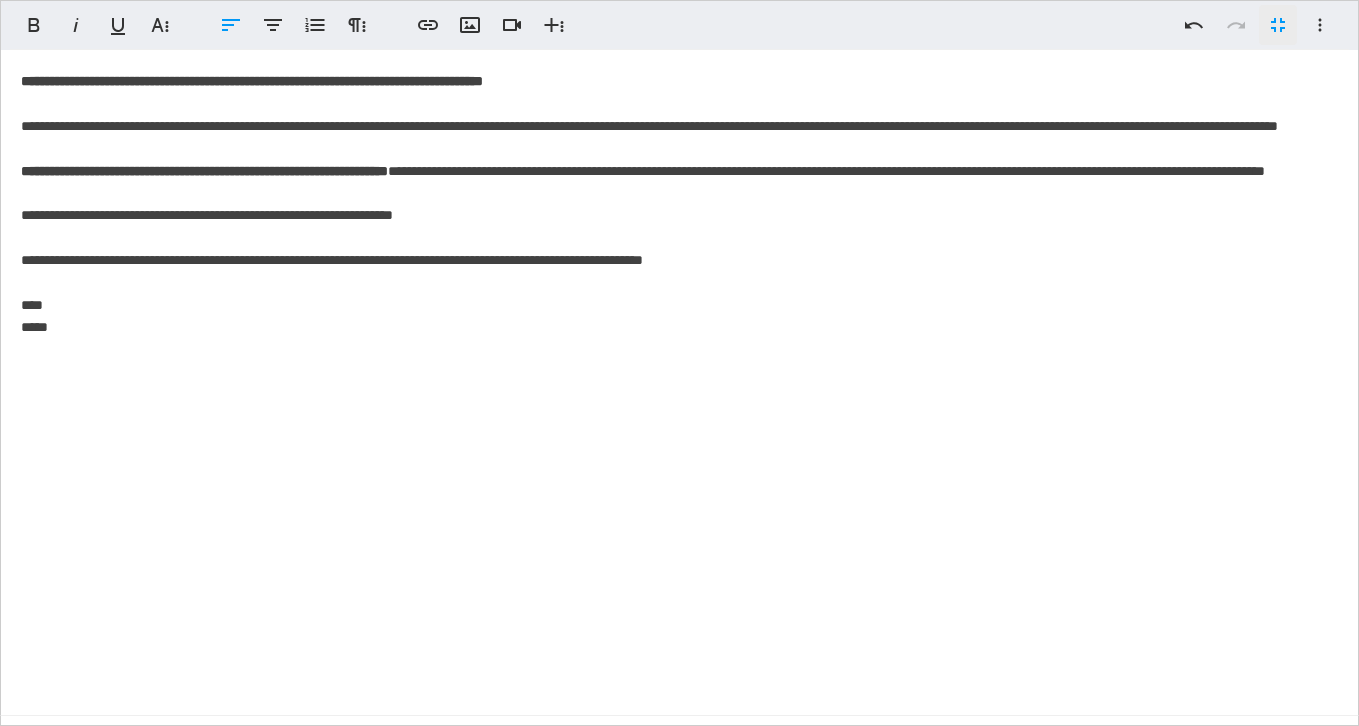 click on "**********" at bounding box center (204, 171) 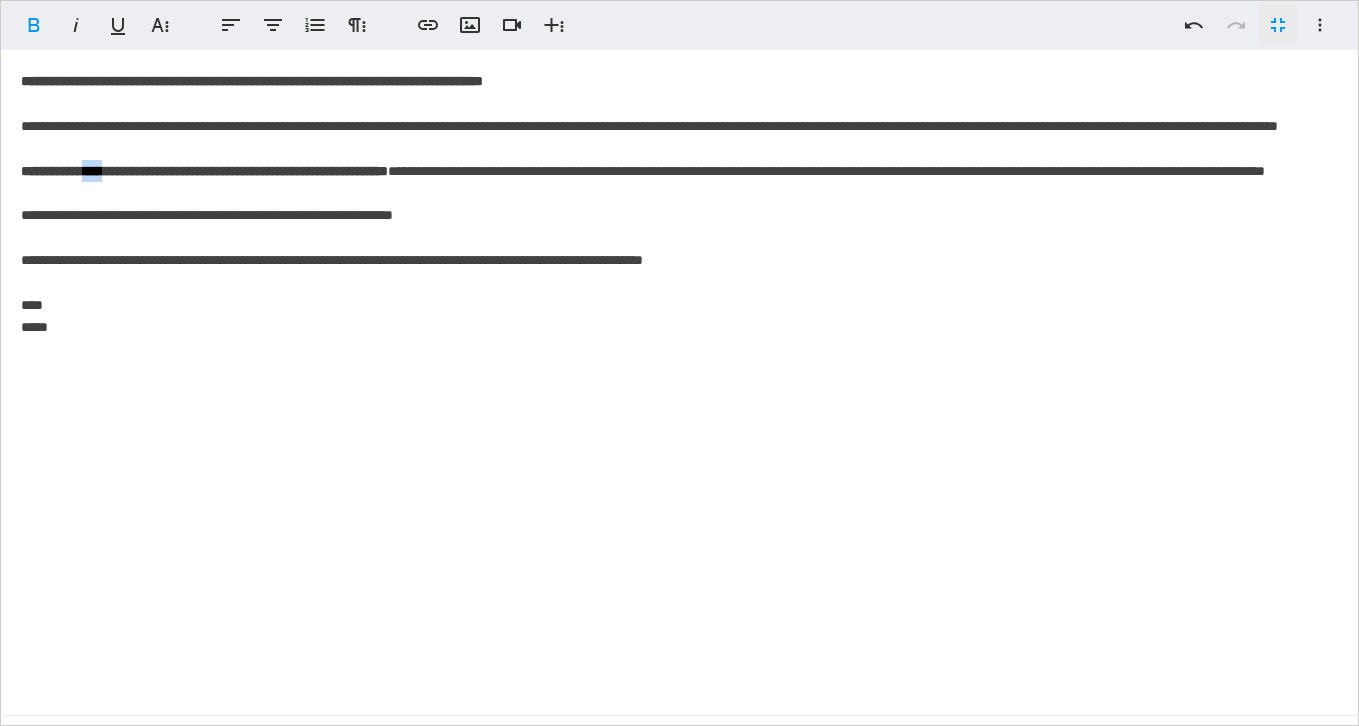 click on "**********" at bounding box center (204, 171) 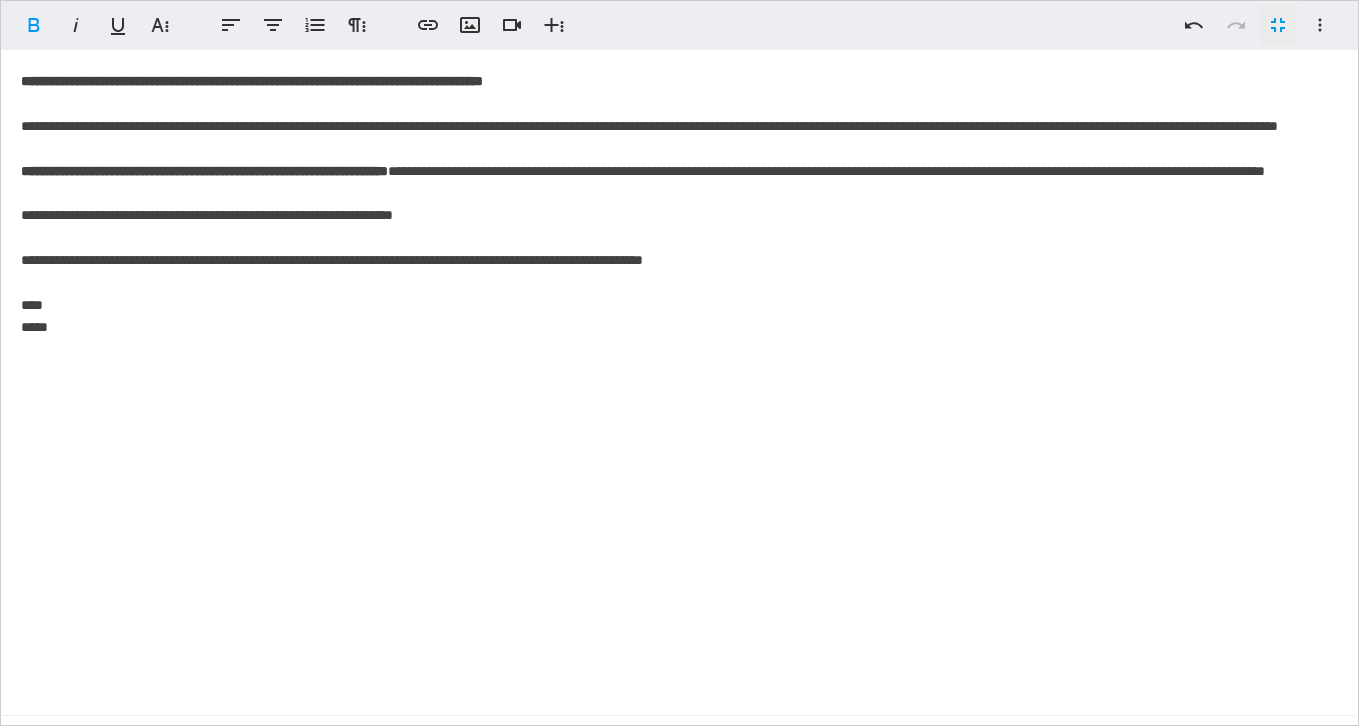 click on "**********" at bounding box center [204, 171] 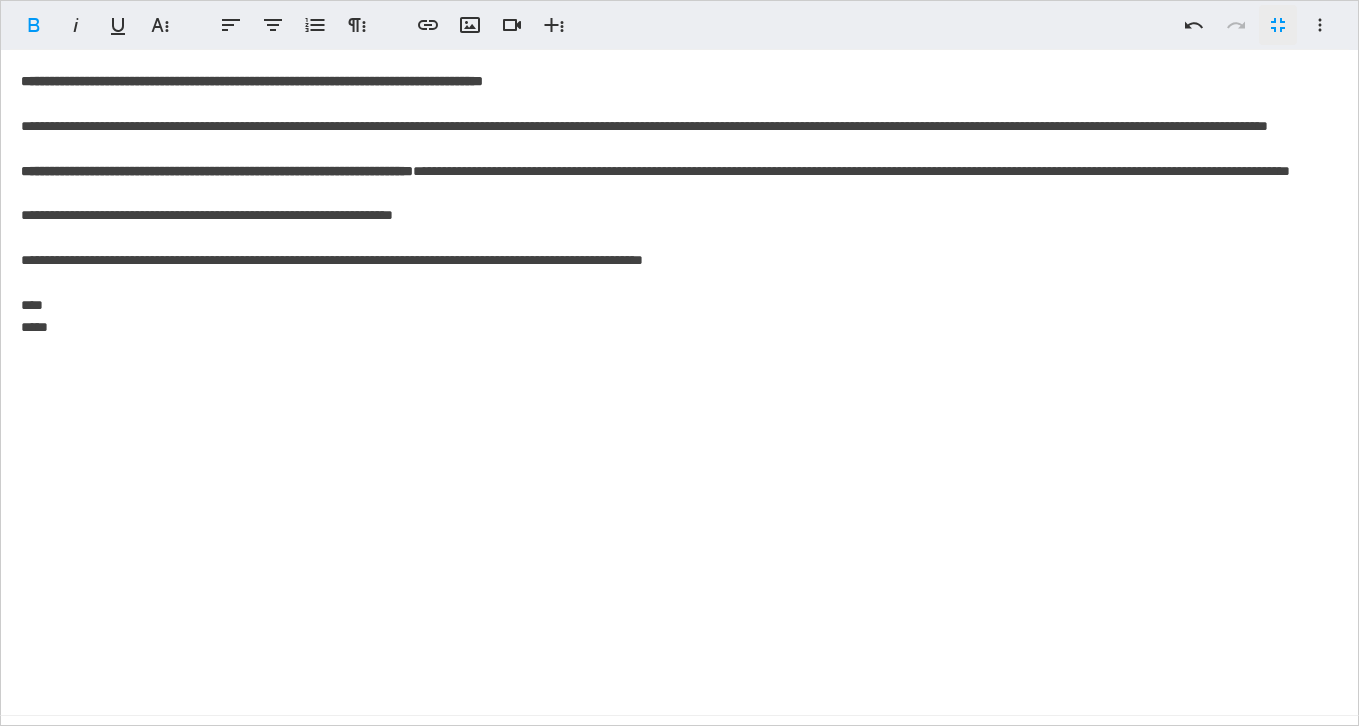 click on "**********" at bounding box center (217, 171) 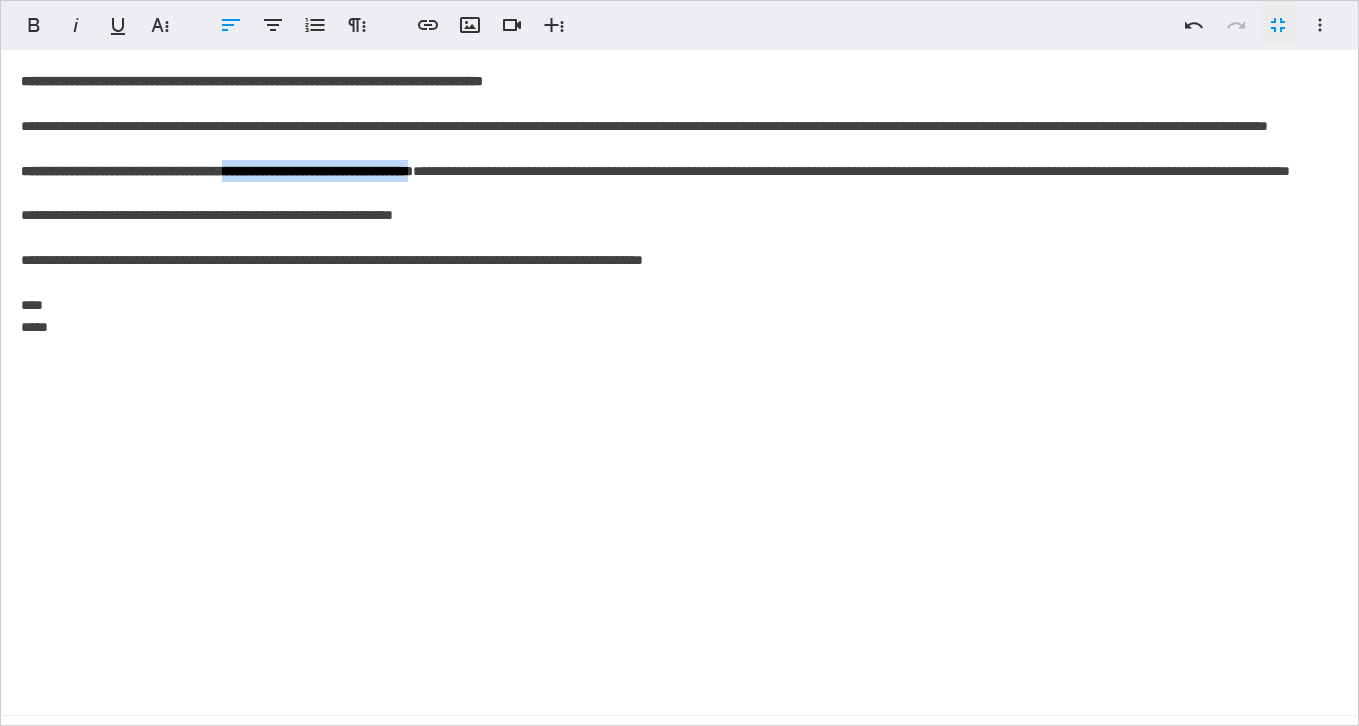 drag, startPoint x: 549, startPoint y: 192, endPoint x: 277, endPoint y: 201, distance: 272.14886 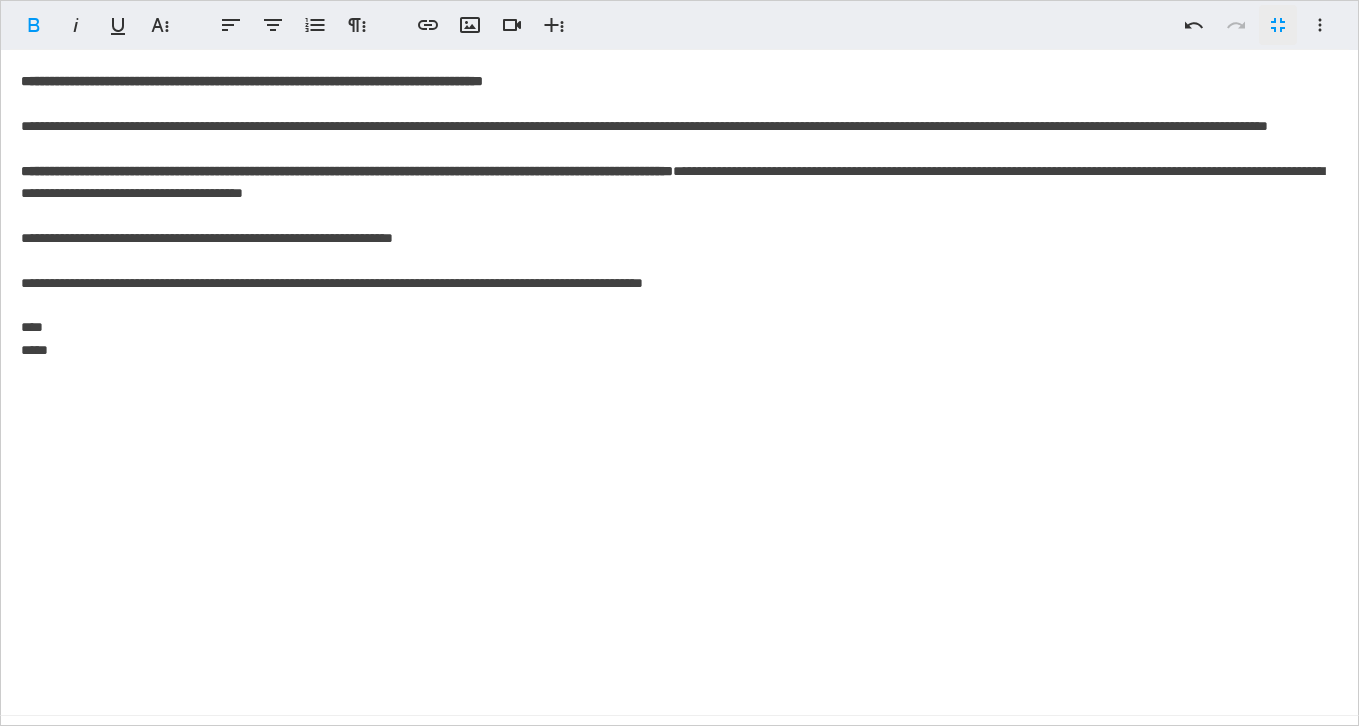 click on "**********" at bounding box center (347, 171) 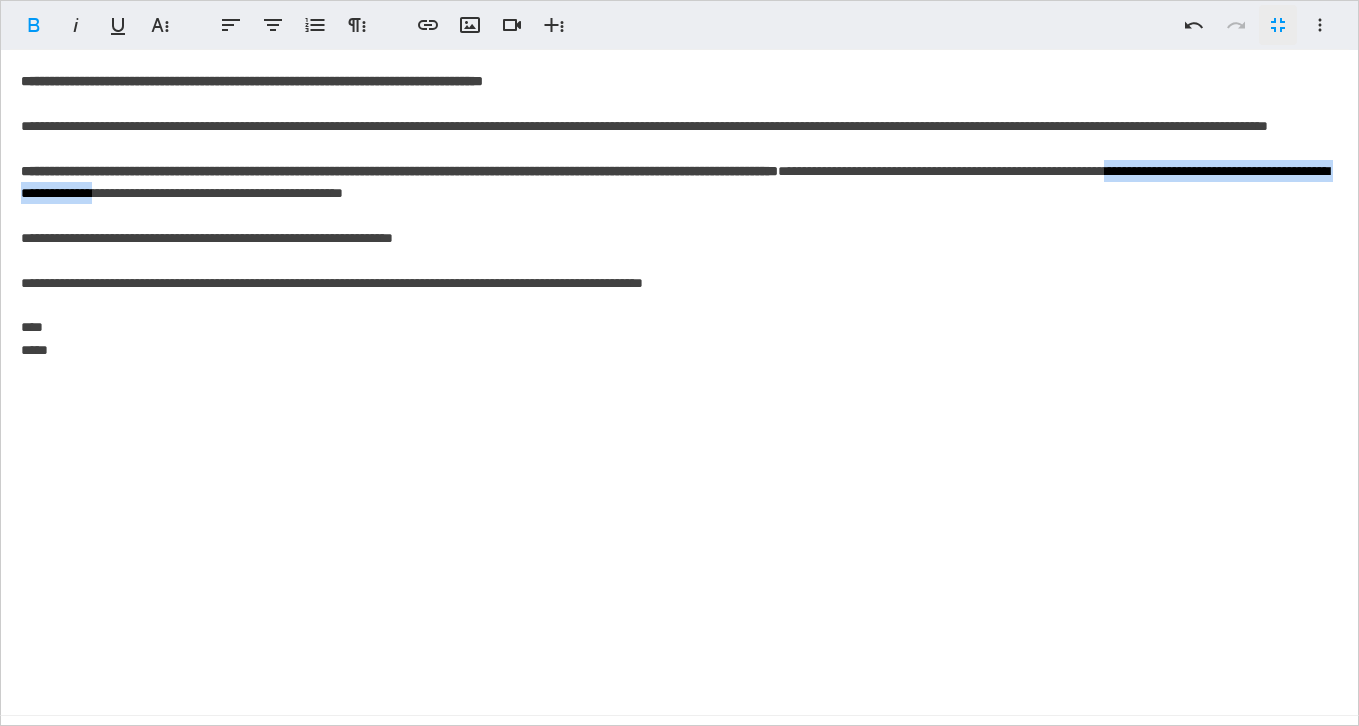 drag, startPoint x: 492, startPoint y: 216, endPoint x: 123, endPoint y: 218, distance: 369.00543 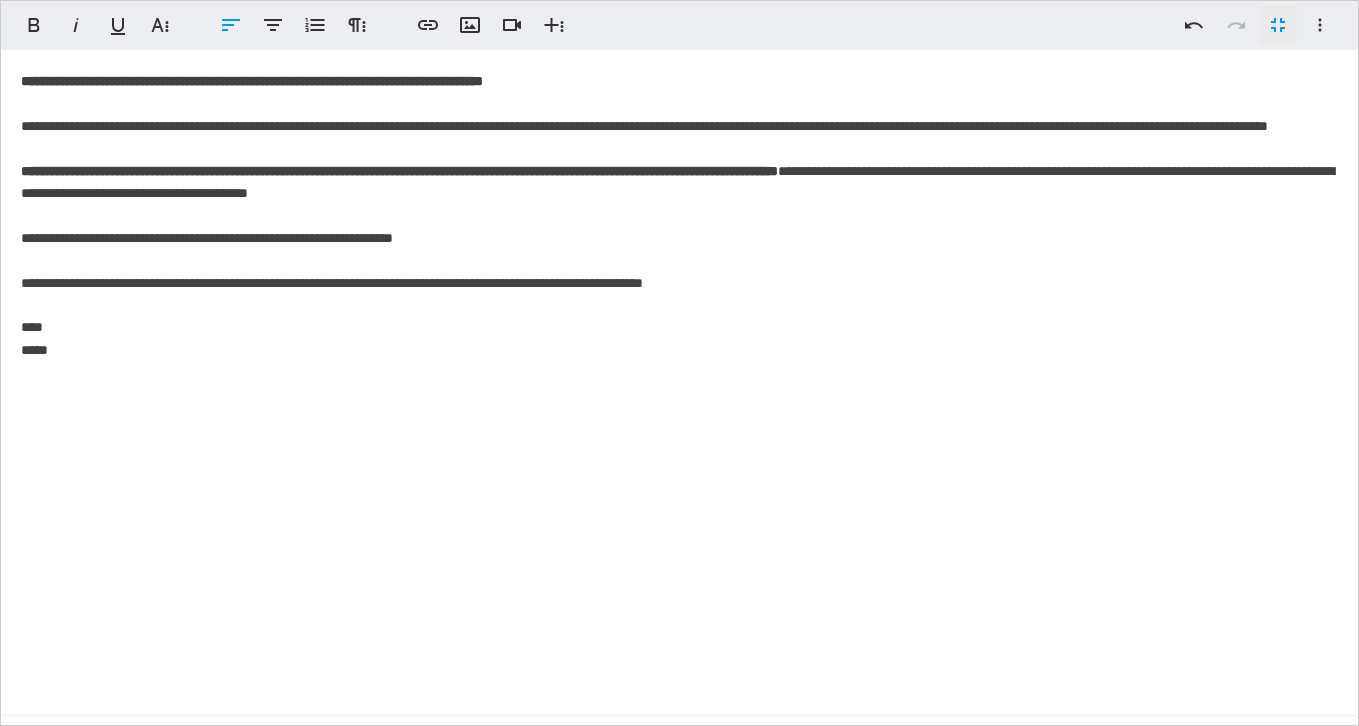 click on "**********" at bounding box center [679, 363] 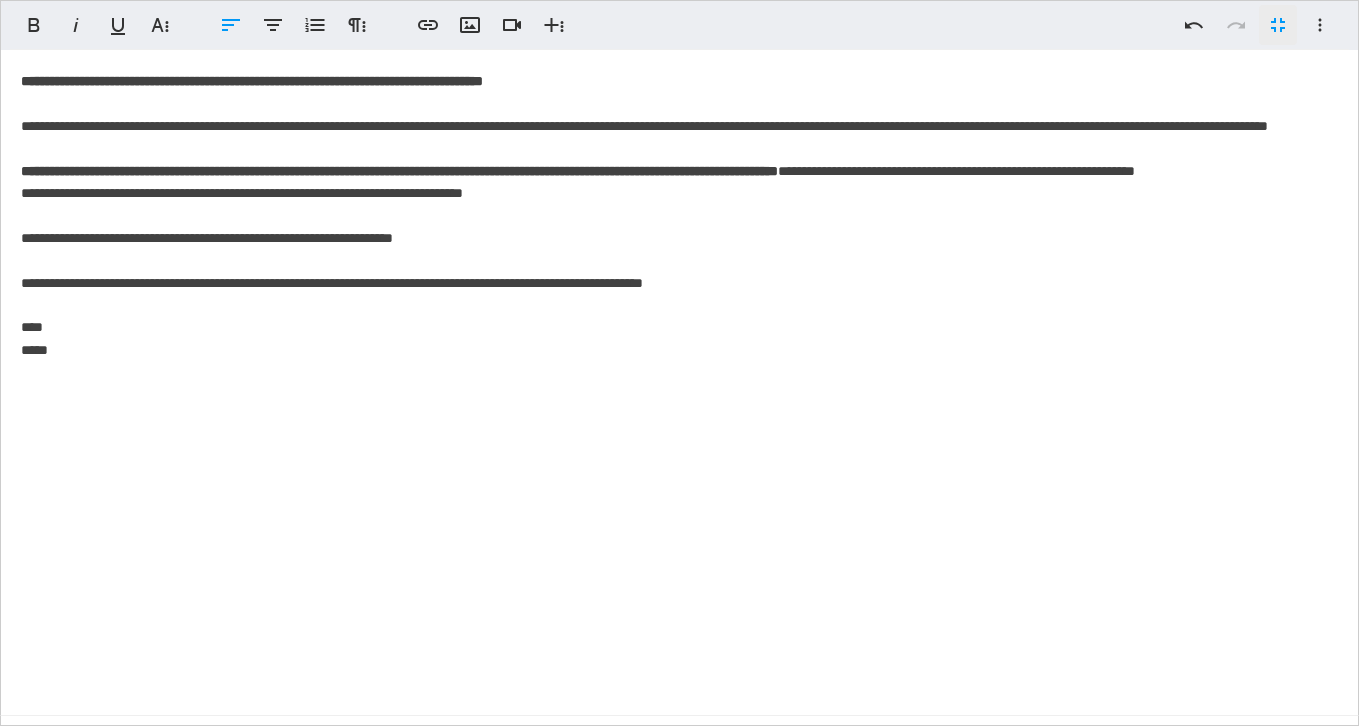 click on "**********" at bounding box center [679, 363] 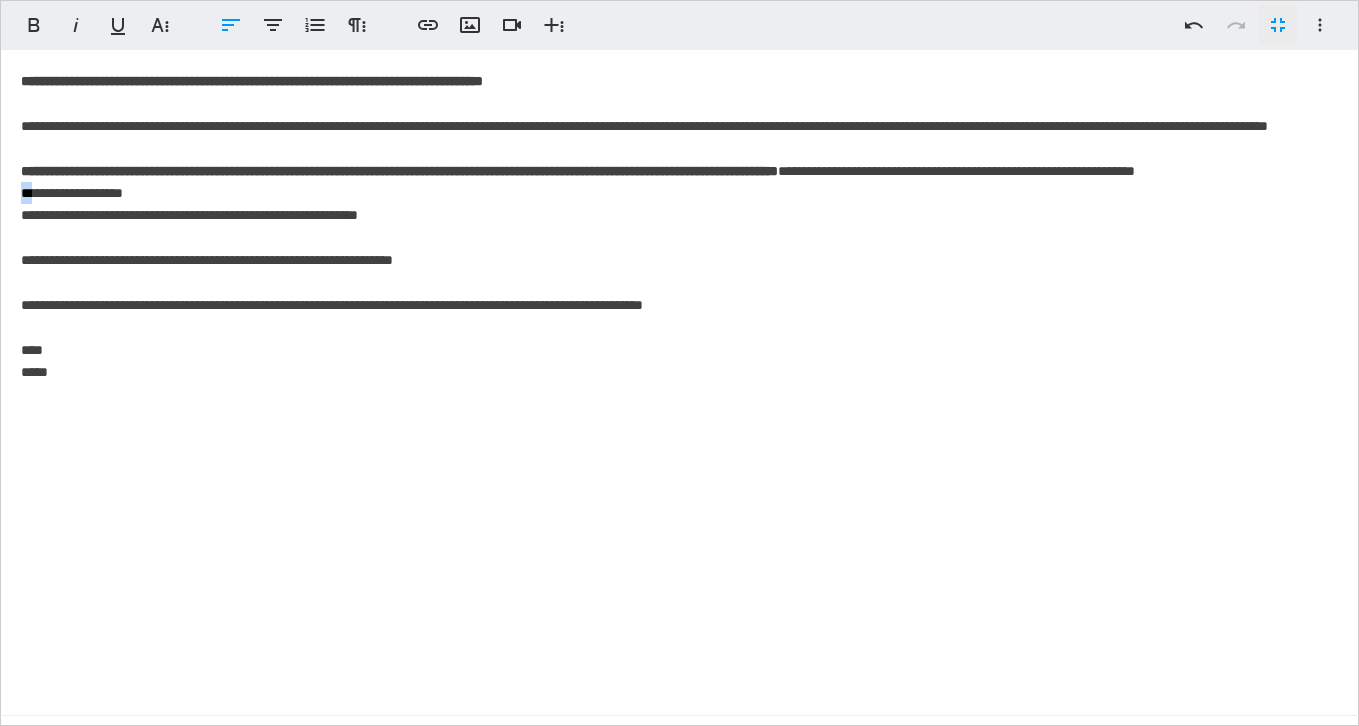 drag, startPoint x: 29, startPoint y: 241, endPoint x: 17, endPoint y: 241, distance: 12 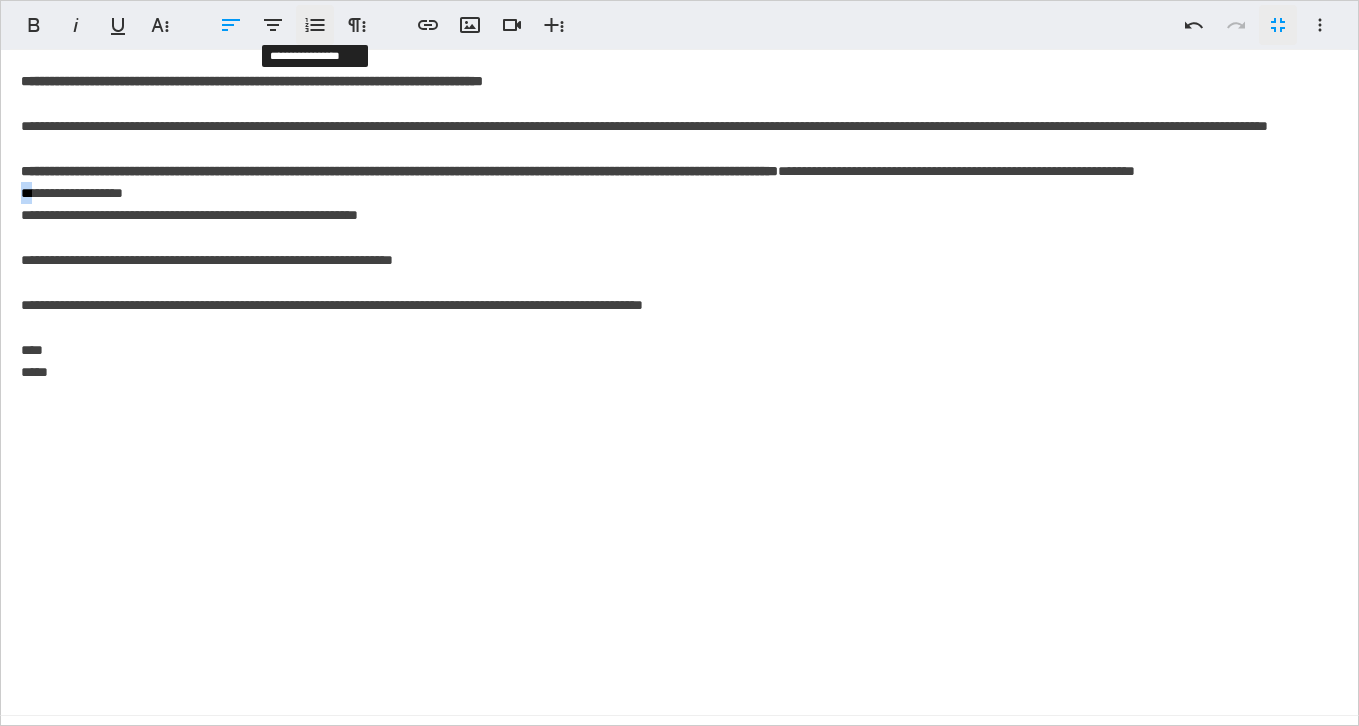 click 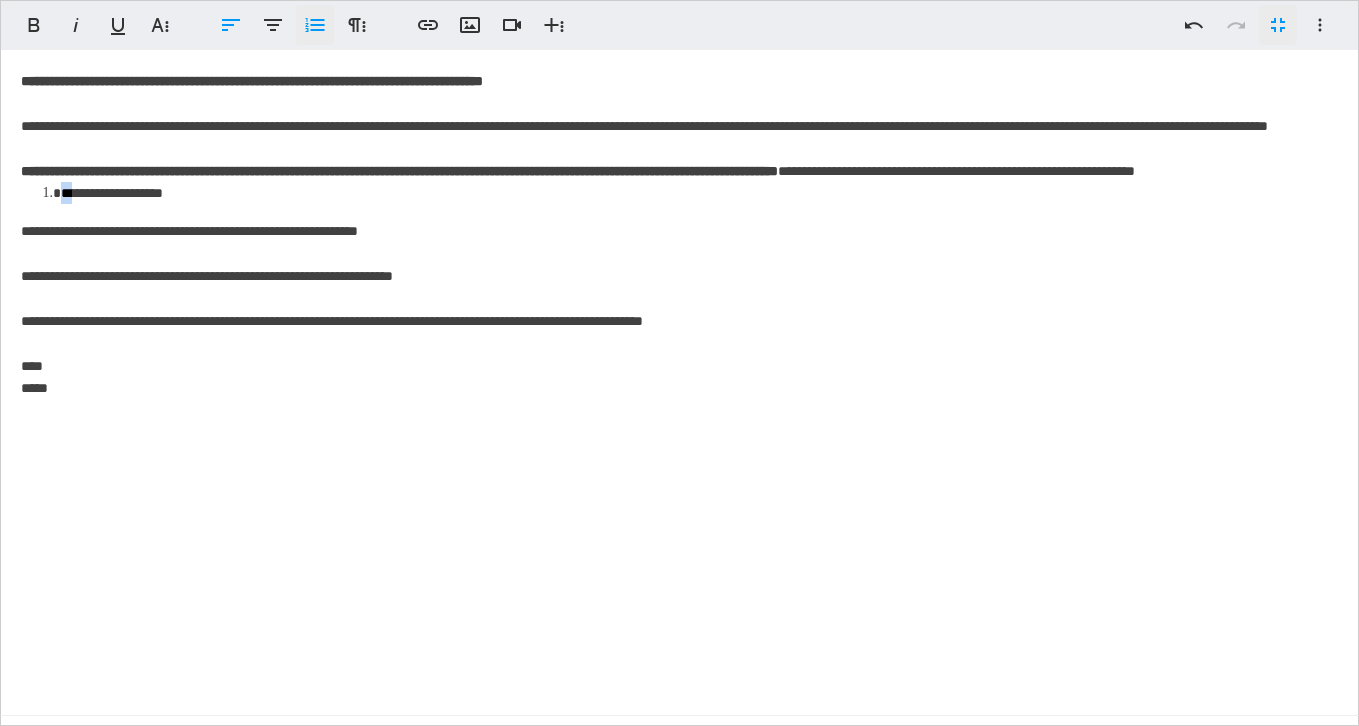 click 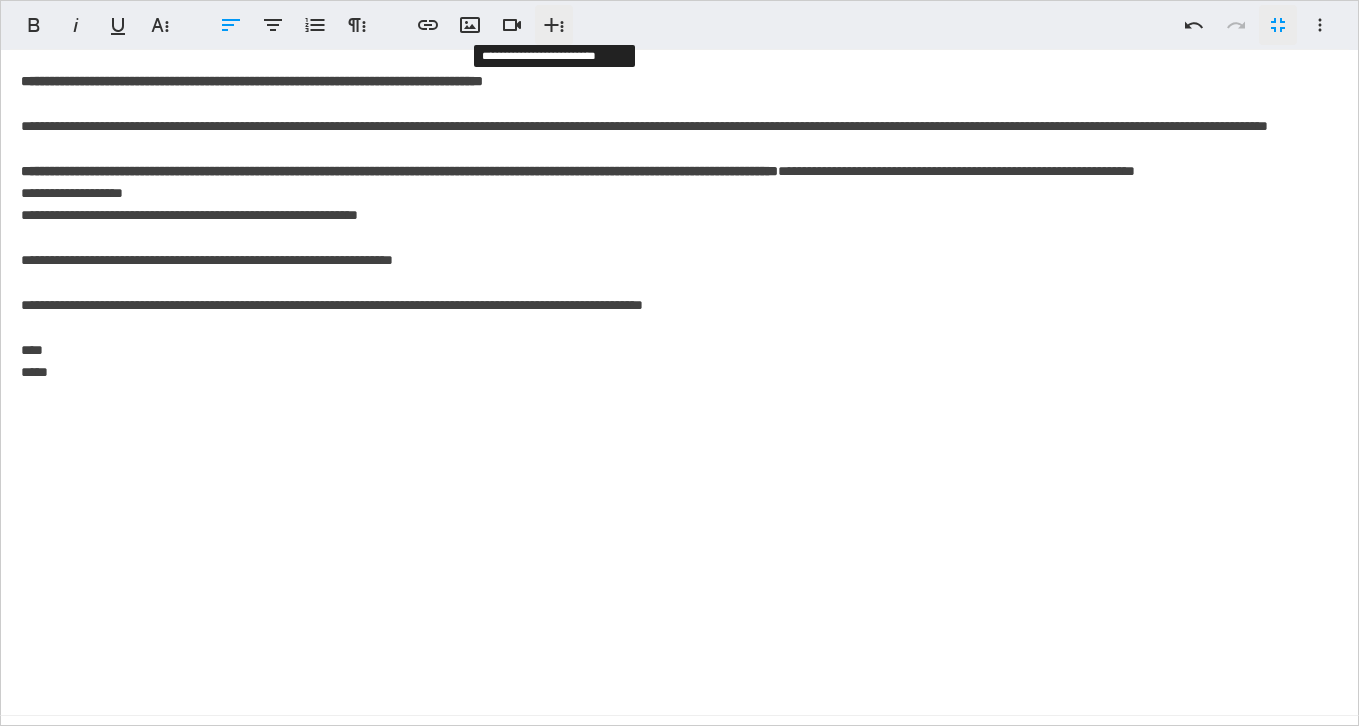 click 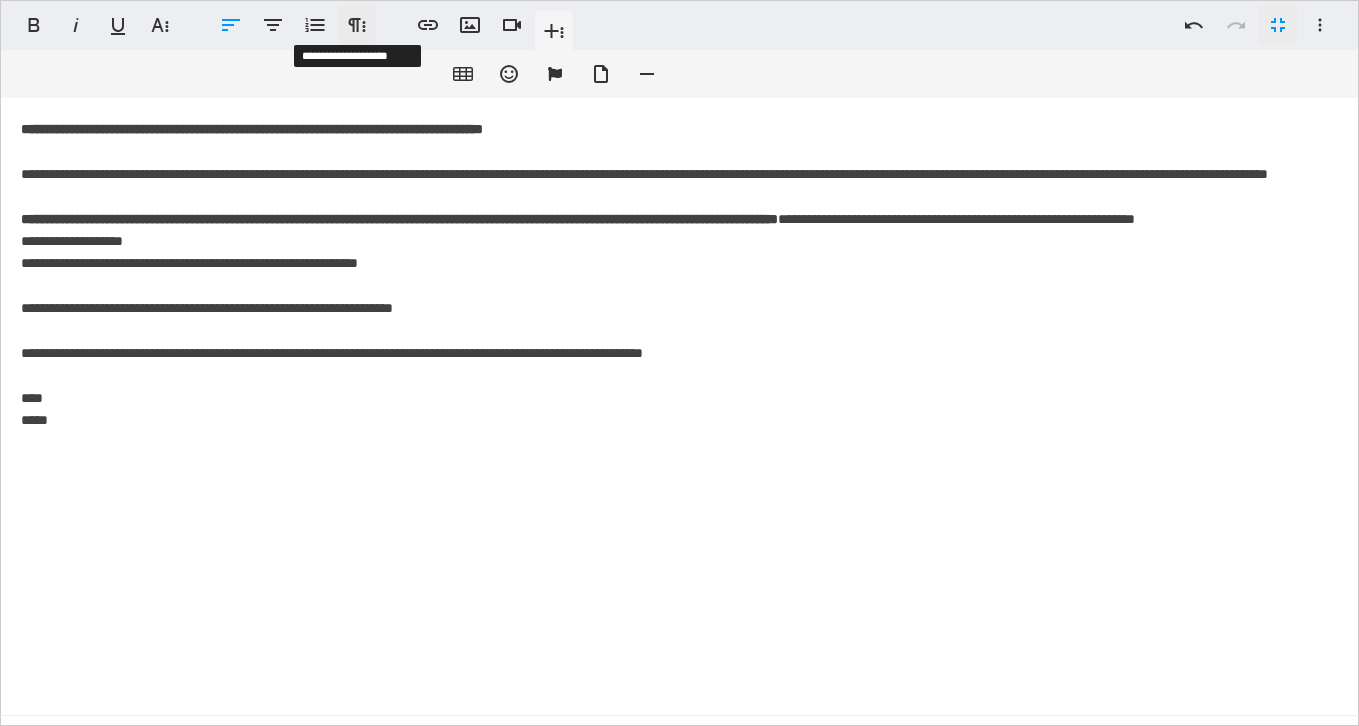 click 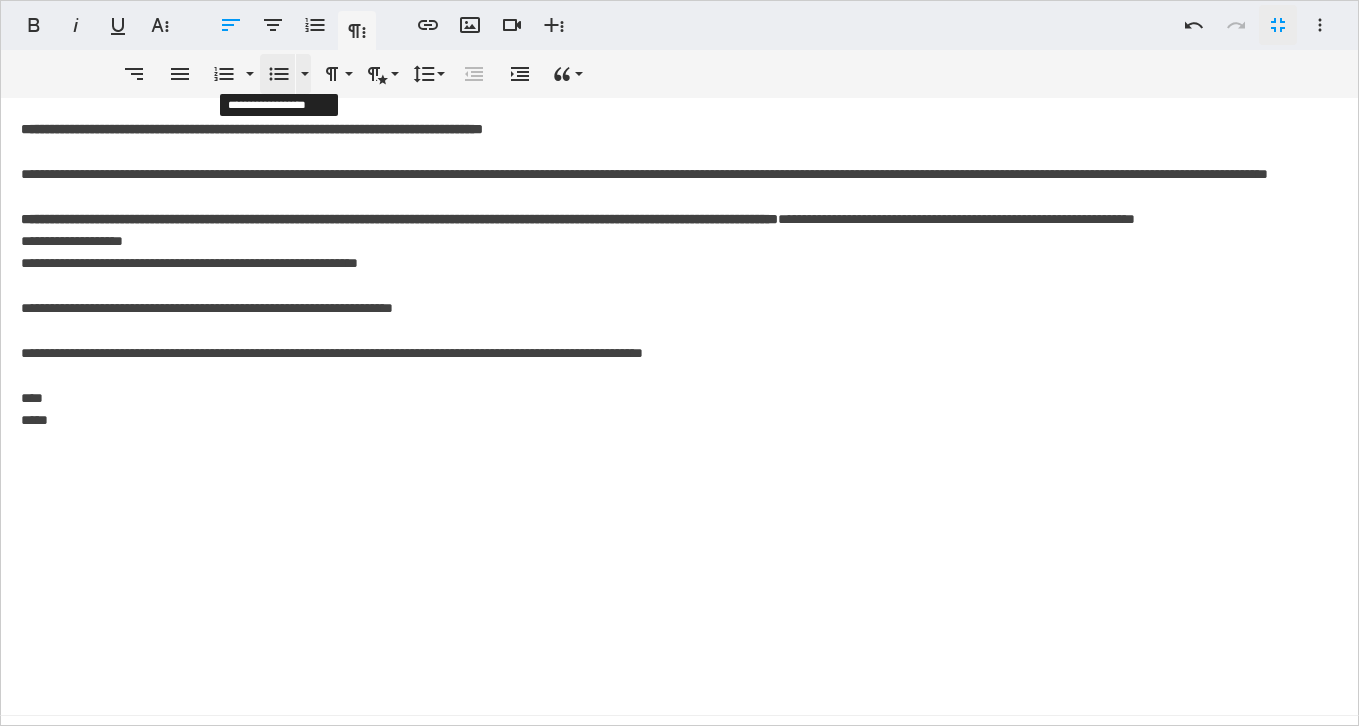 click 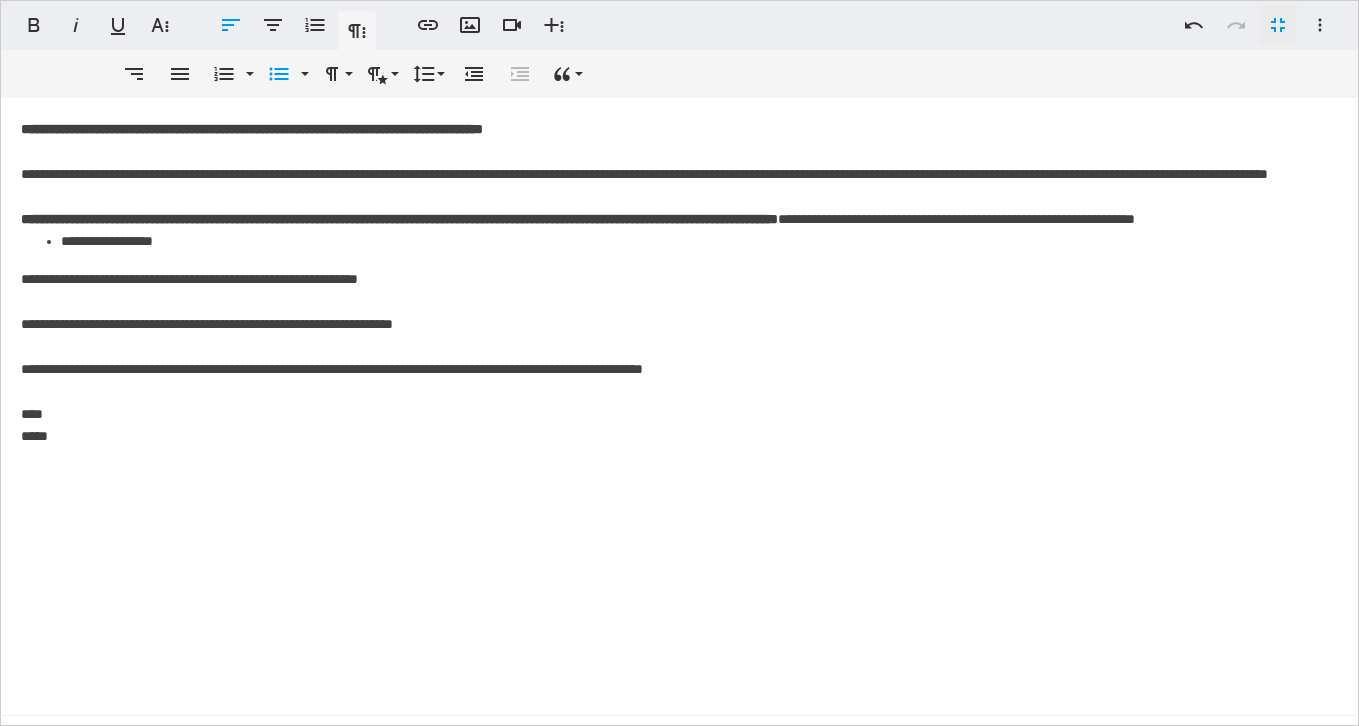click on "**********" at bounding box center (679, 387) 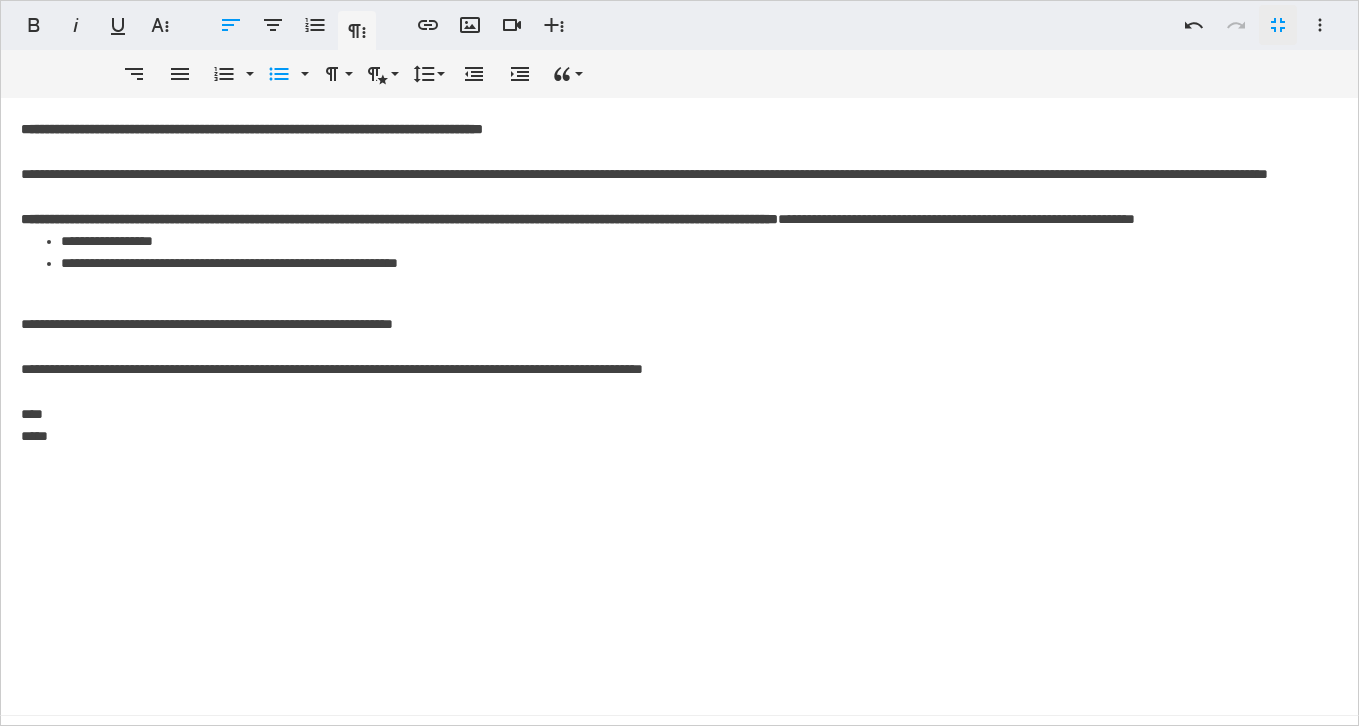 click on "**********" at bounding box center [699, 263] 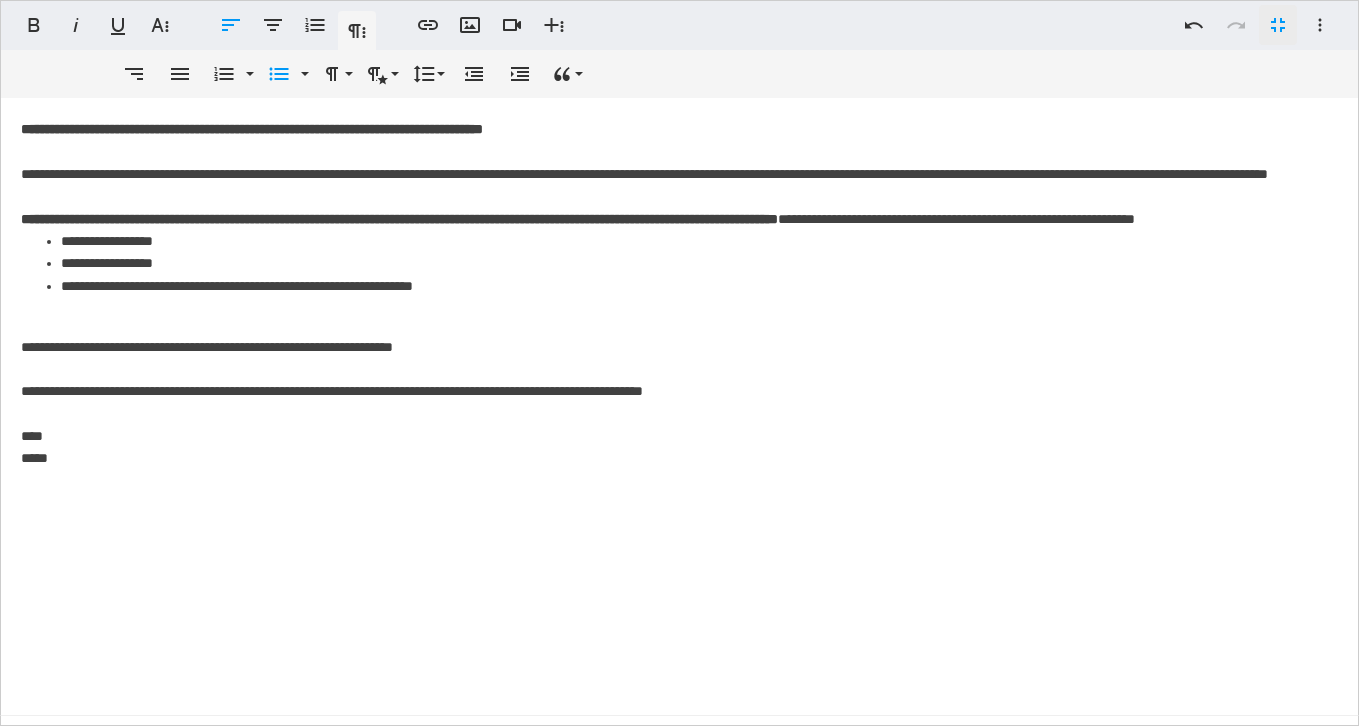 click on "**********" at bounding box center [699, 286] 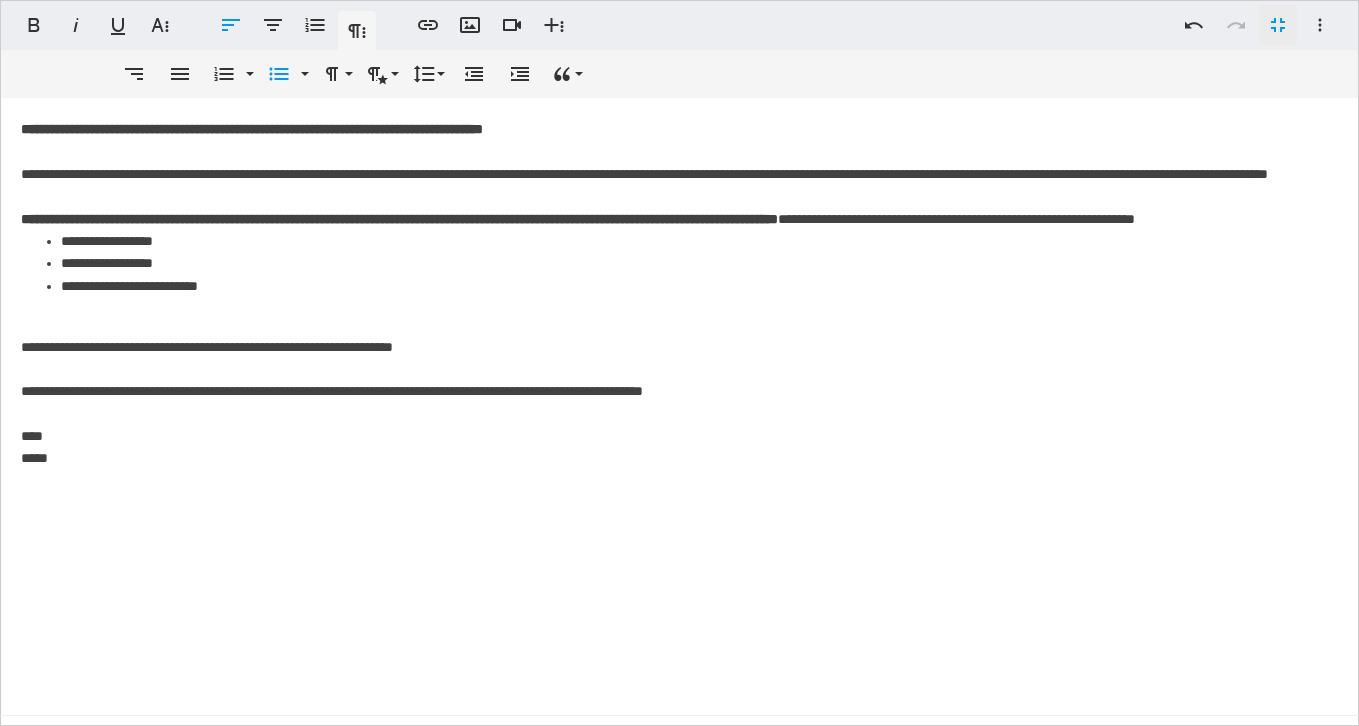 click on "**********" at bounding box center (679, 387) 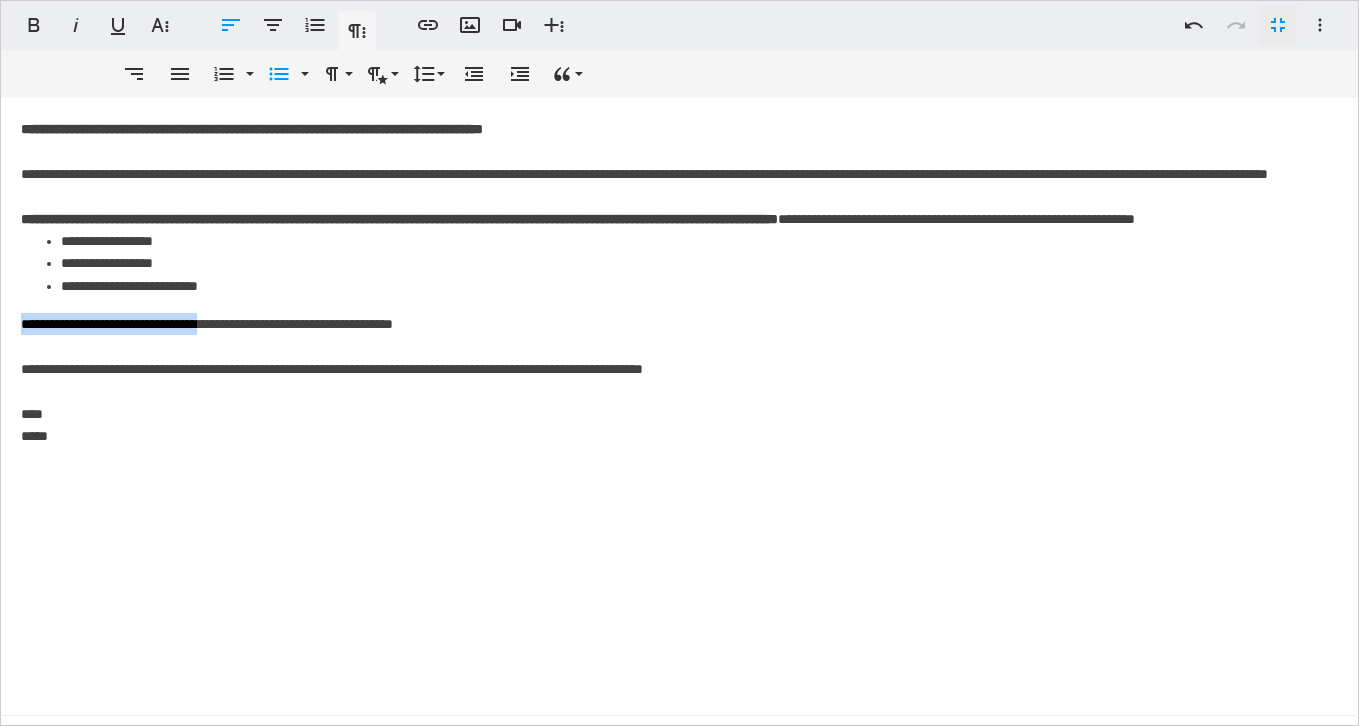 drag, startPoint x: 228, startPoint y: 370, endPoint x: 19, endPoint y: 373, distance: 209.02153 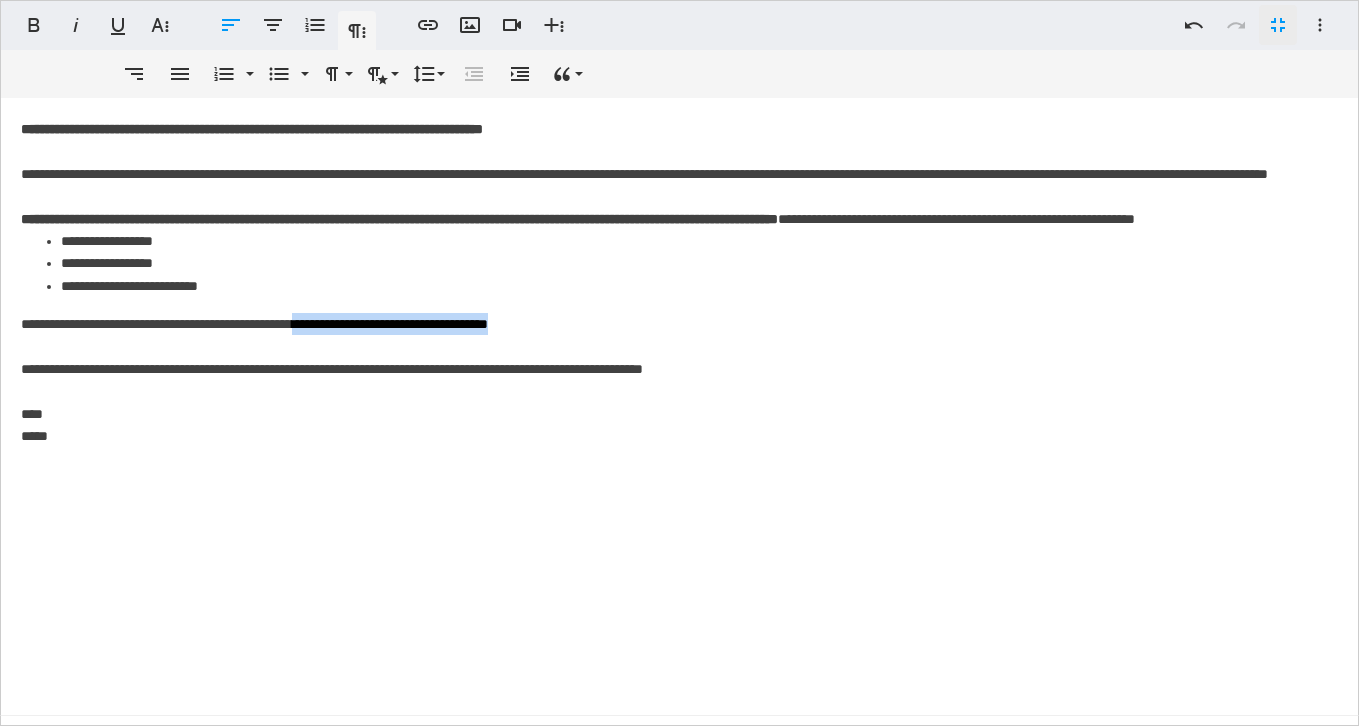 drag, startPoint x: 620, startPoint y: 374, endPoint x: 372, endPoint y: 371, distance: 248.01814 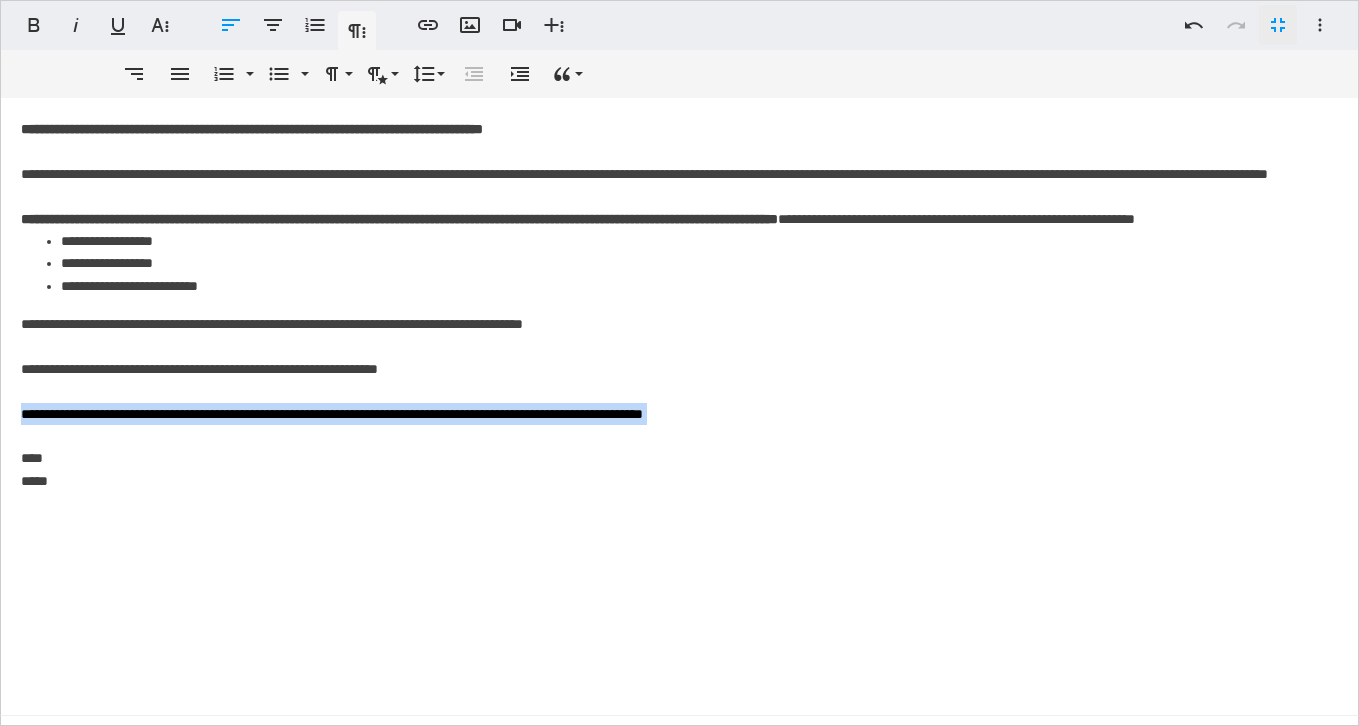 drag, startPoint x: 843, startPoint y: 459, endPoint x: 202, endPoint y: 479, distance: 641.31195 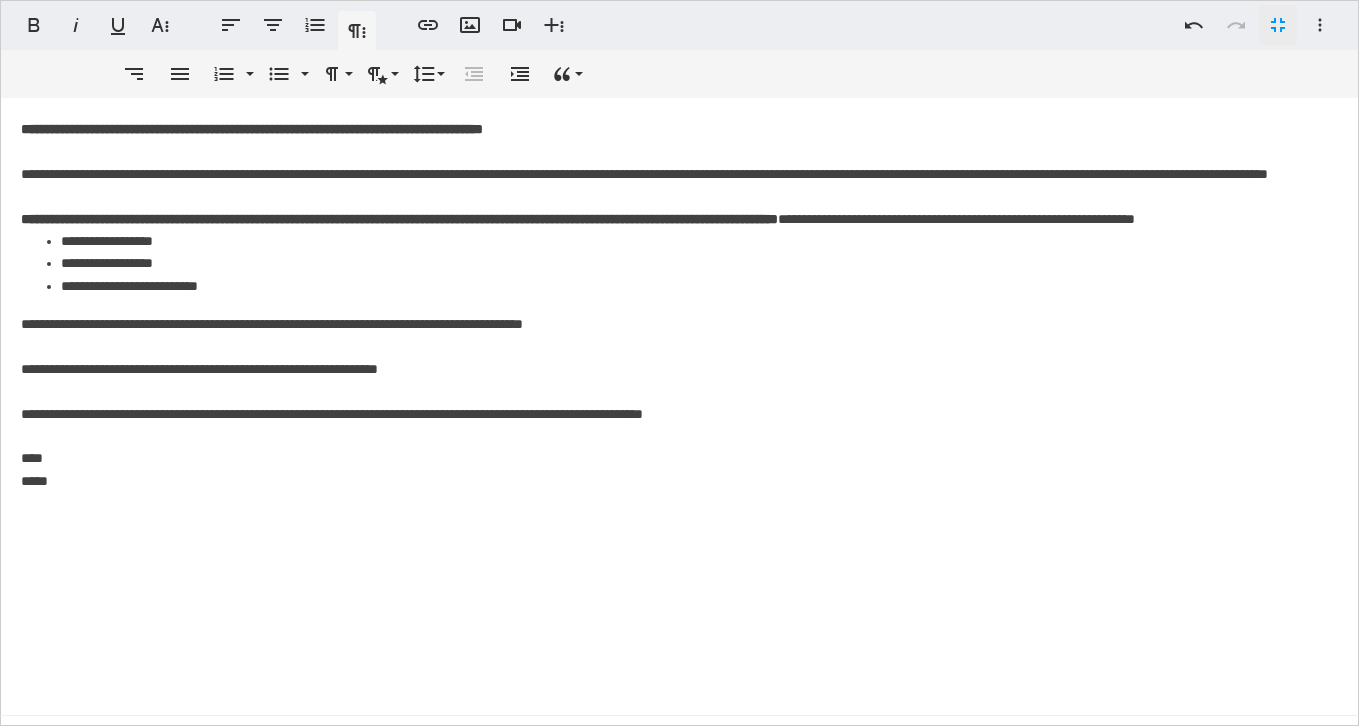 click on "**********" at bounding box center [679, 387] 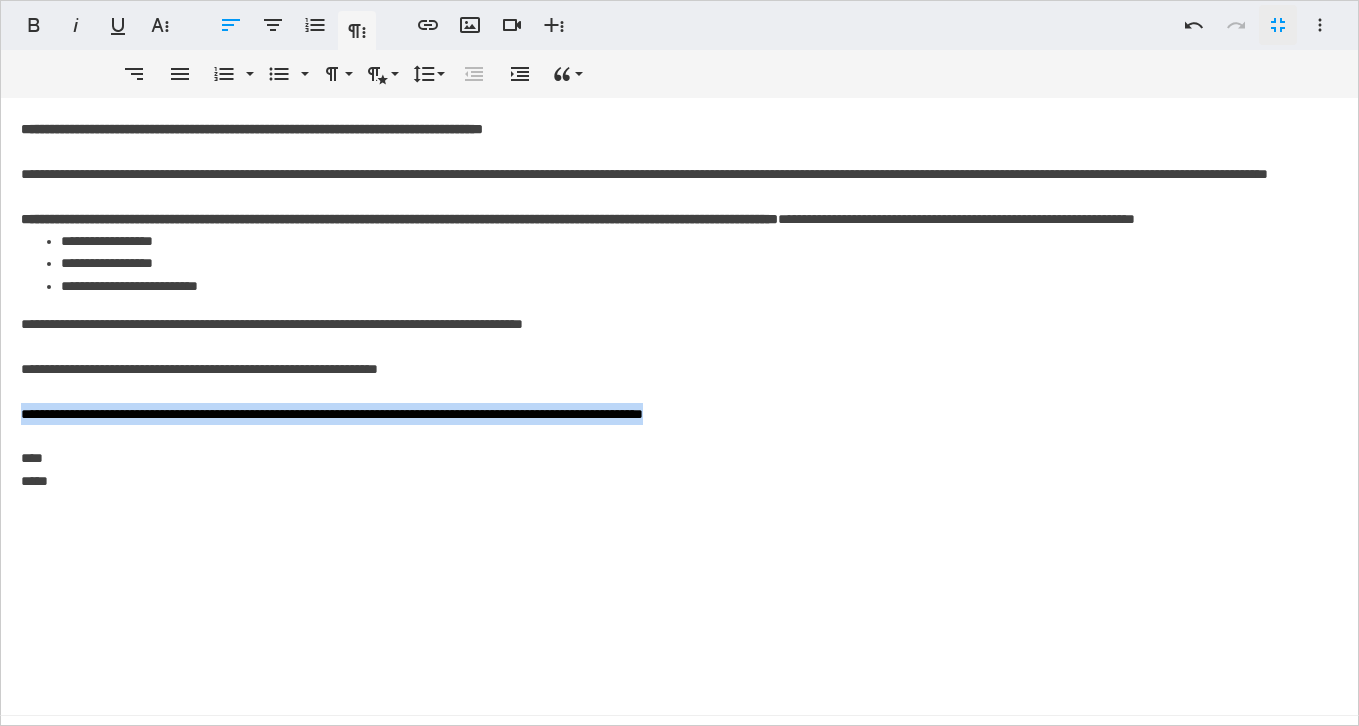 drag, startPoint x: 854, startPoint y: 460, endPoint x: 21, endPoint y: 454, distance: 833.0216 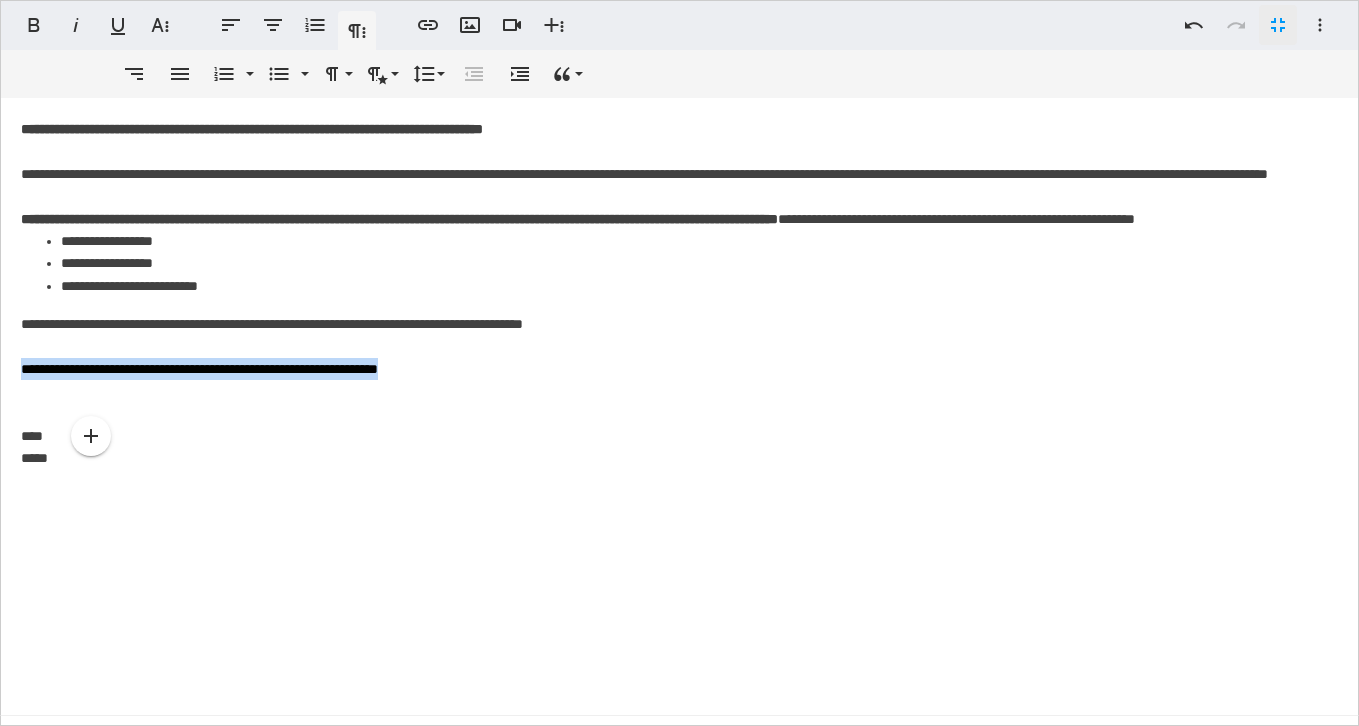 drag, startPoint x: 537, startPoint y: 415, endPoint x: 18, endPoint y: 417, distance: 519.00385 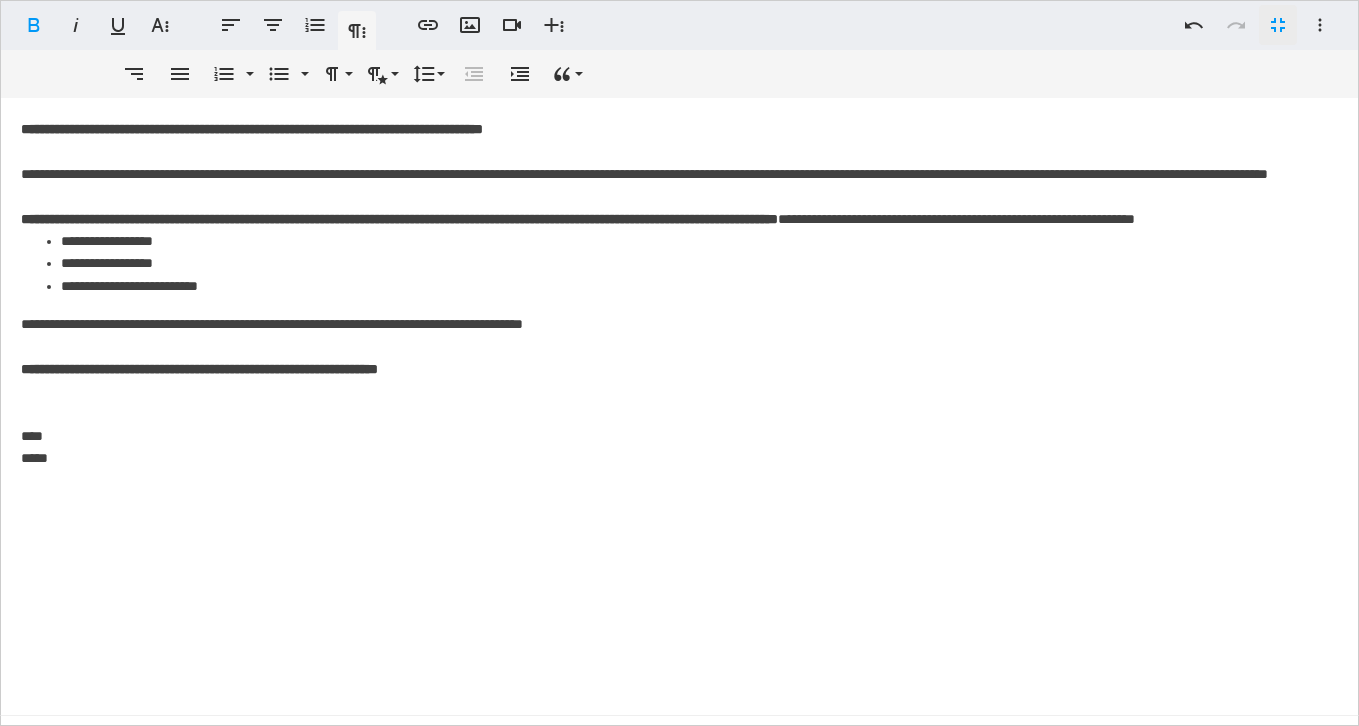 click on "**********" at bounding box center (679, 387) 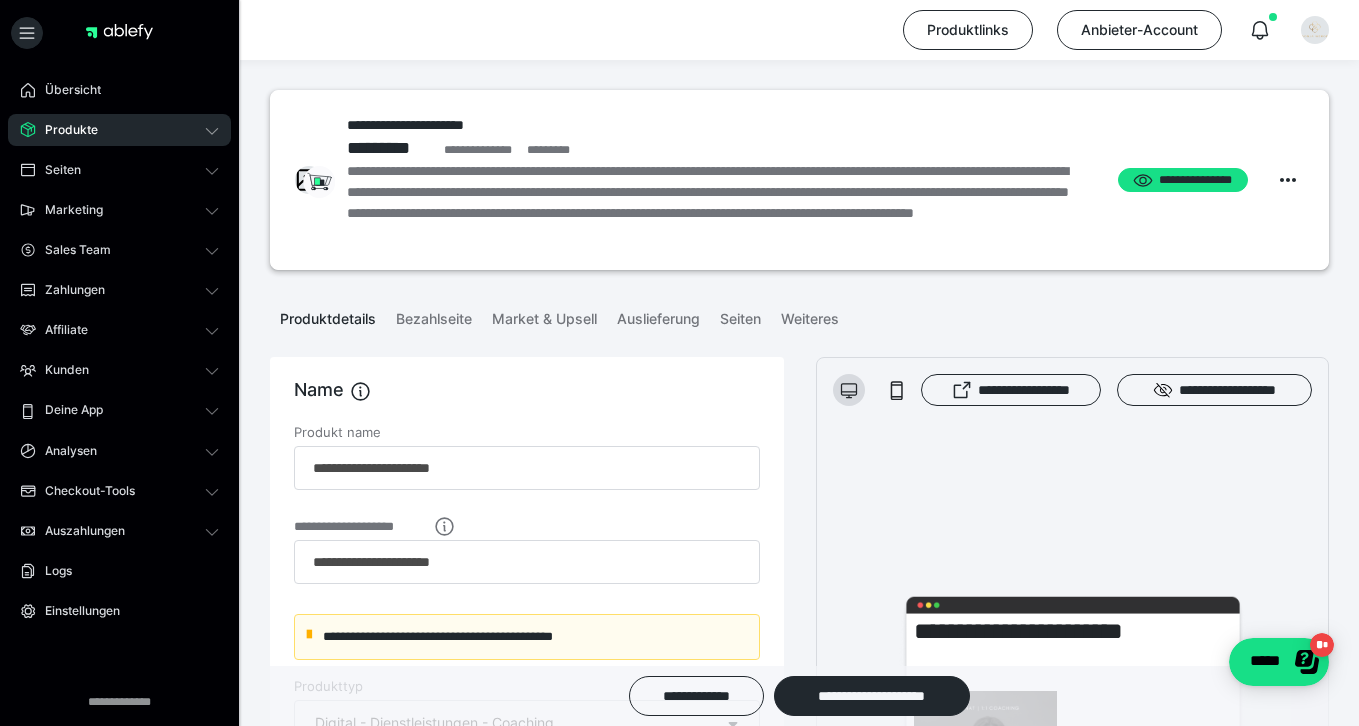 scroll, scrollTop: 991, scrollLeft: 0, axis: vertical 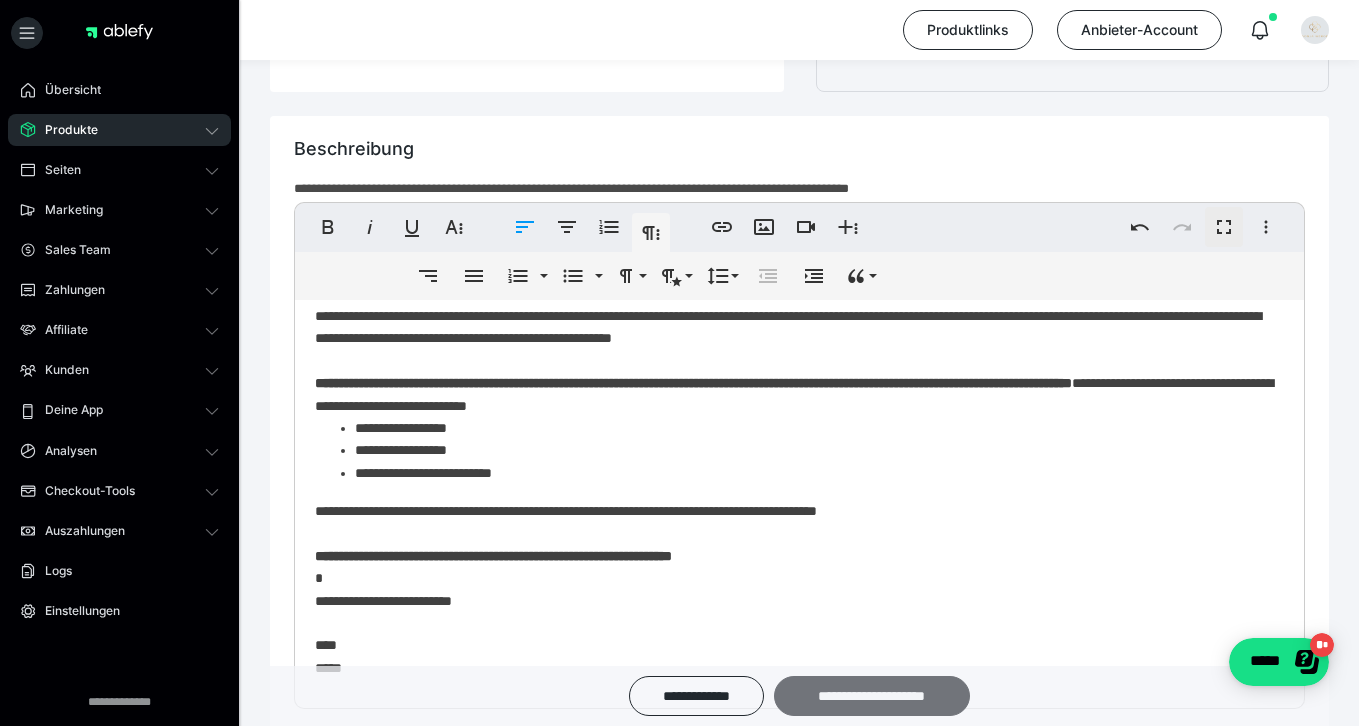 click on "**********" at bounding box center [872, 696] 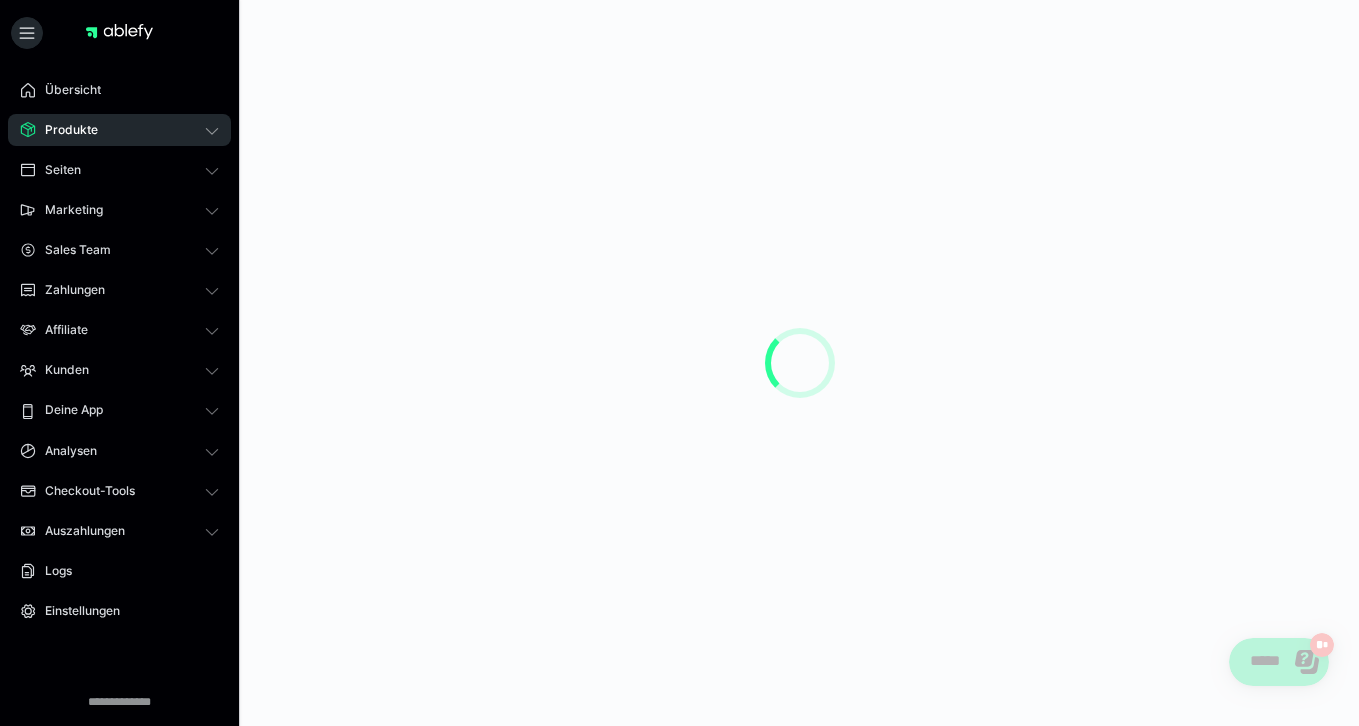 scroll, scrollTop: 0, scrollLeft: 0, axis: both 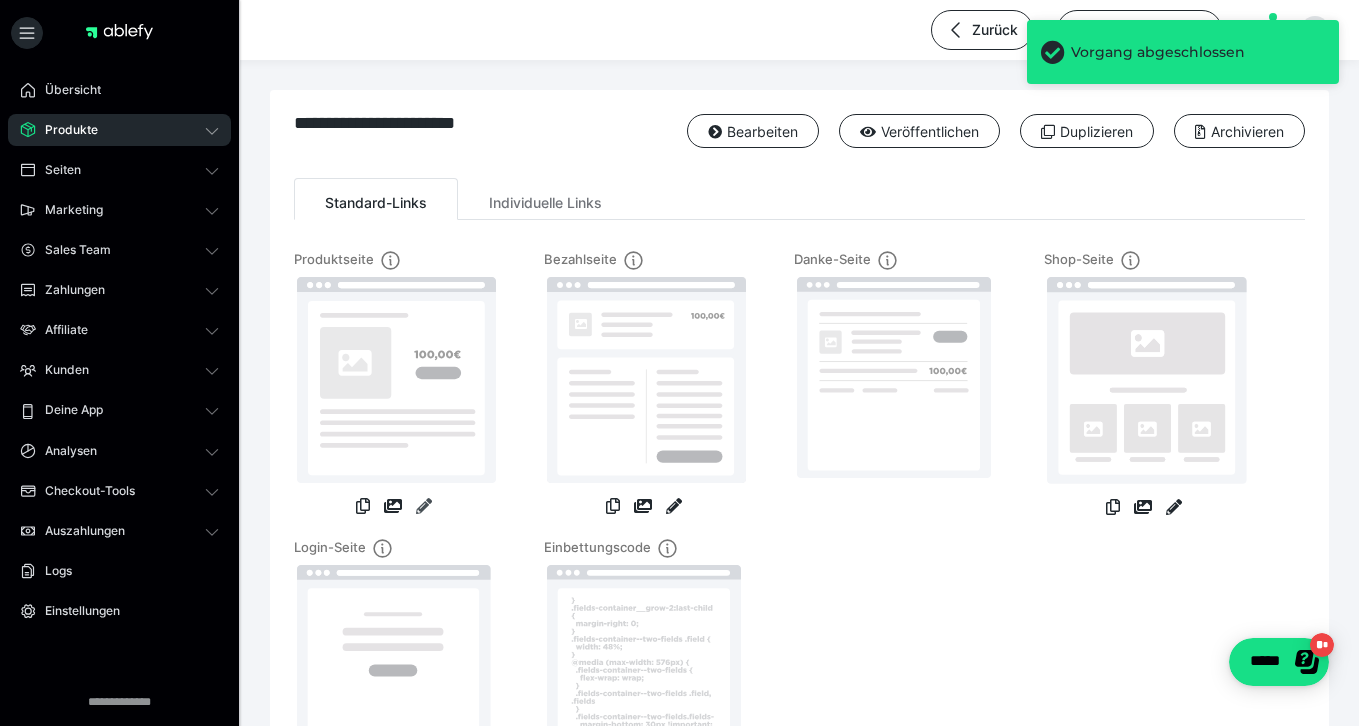 click at bounding box center [424, 506] 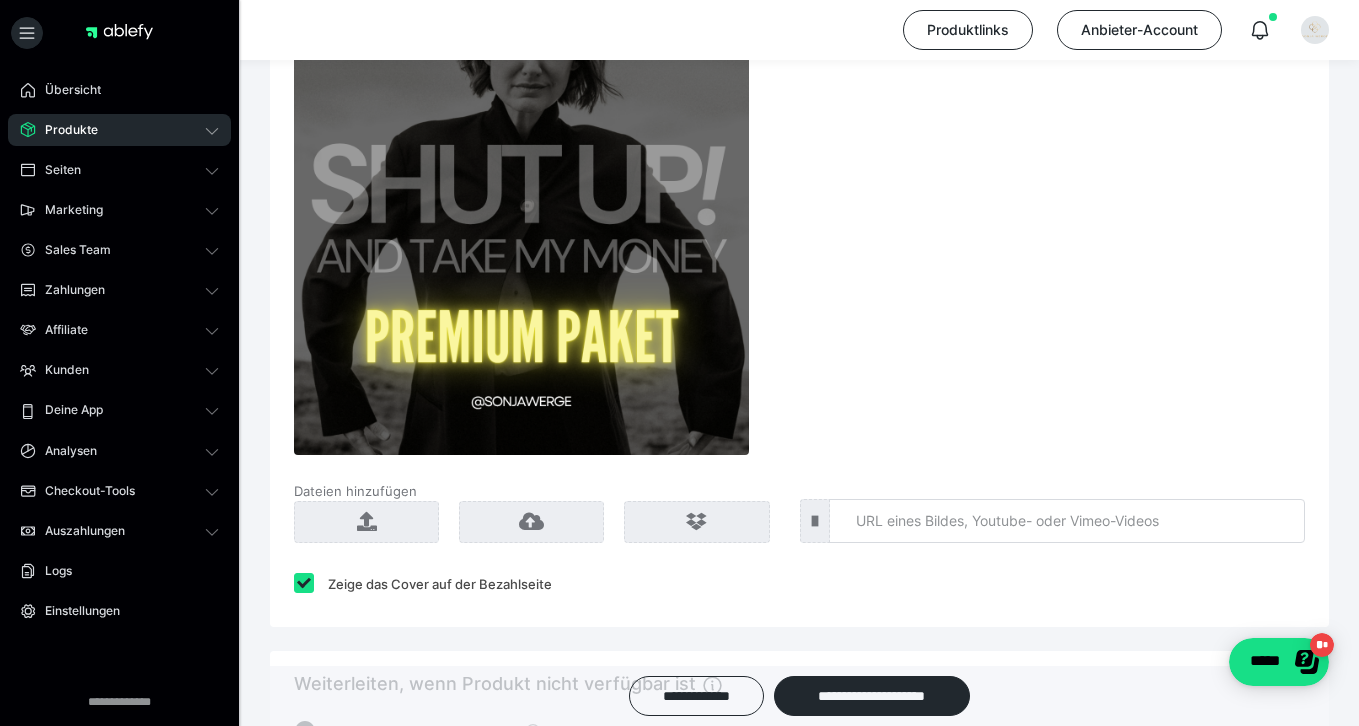 scroll, scrollTop: 1901, scrollLeft: 0, axis: vertical 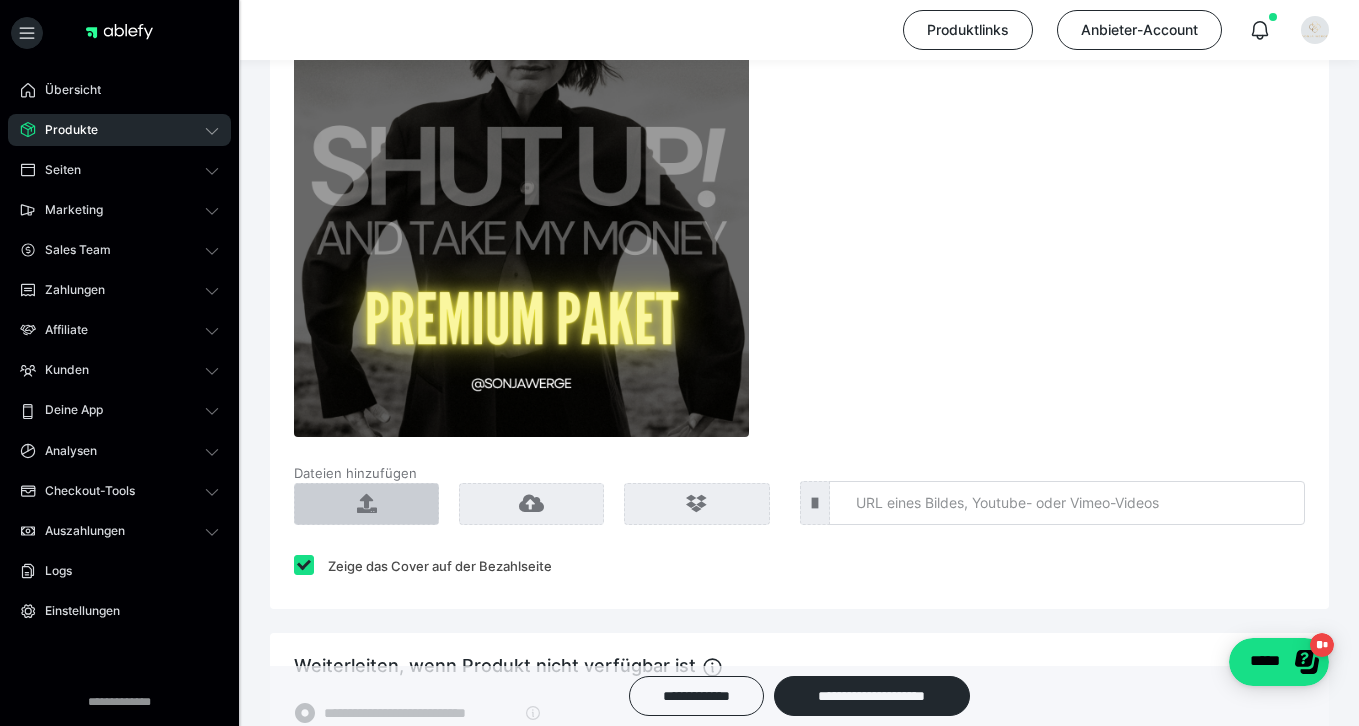 click at bounding box center [366, 504] 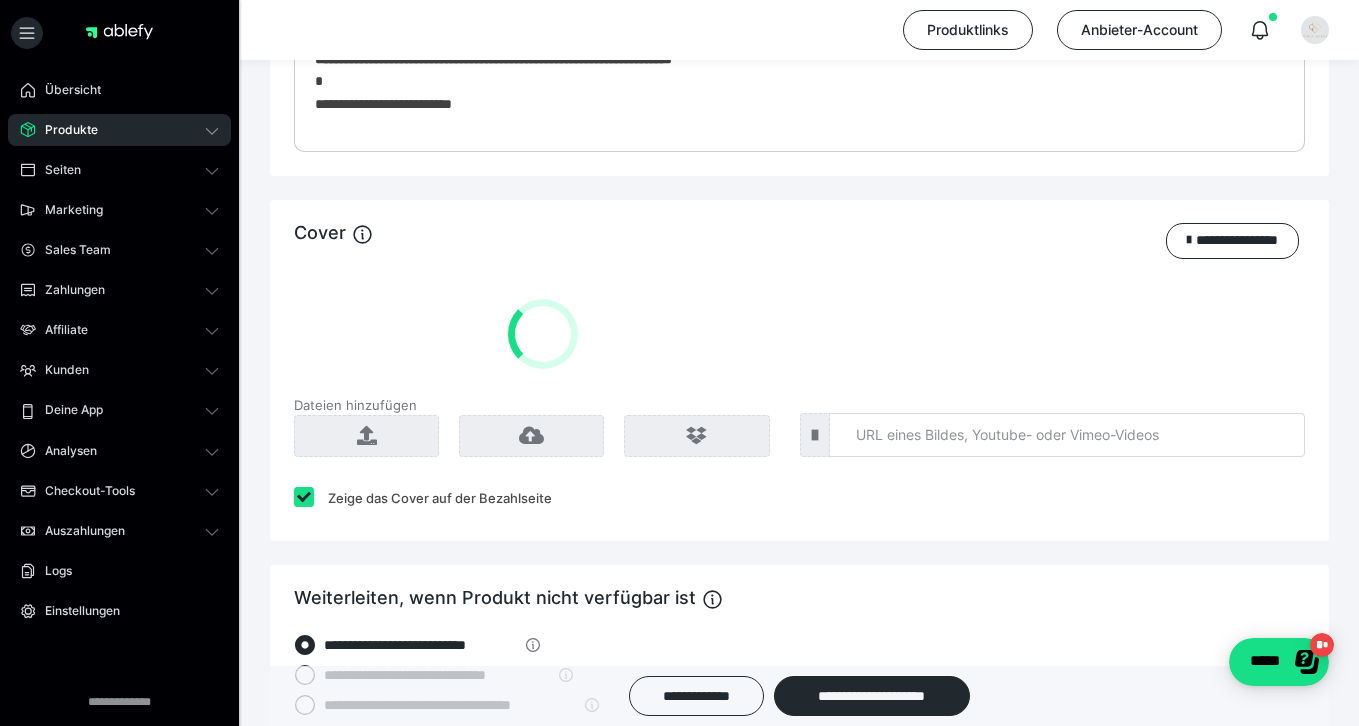 scroll, scrollTop: 1478, scrollLeft: 0, axis: vertical 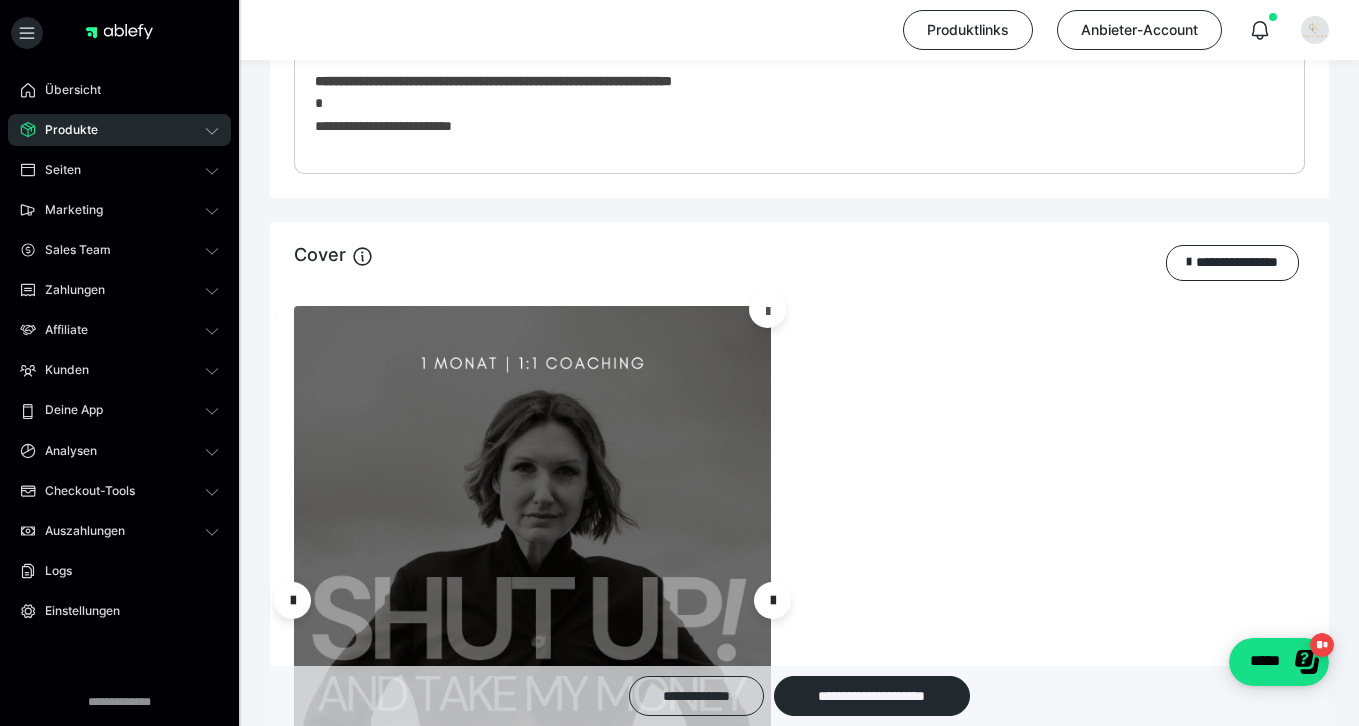 click at bounding box center [768, 310] 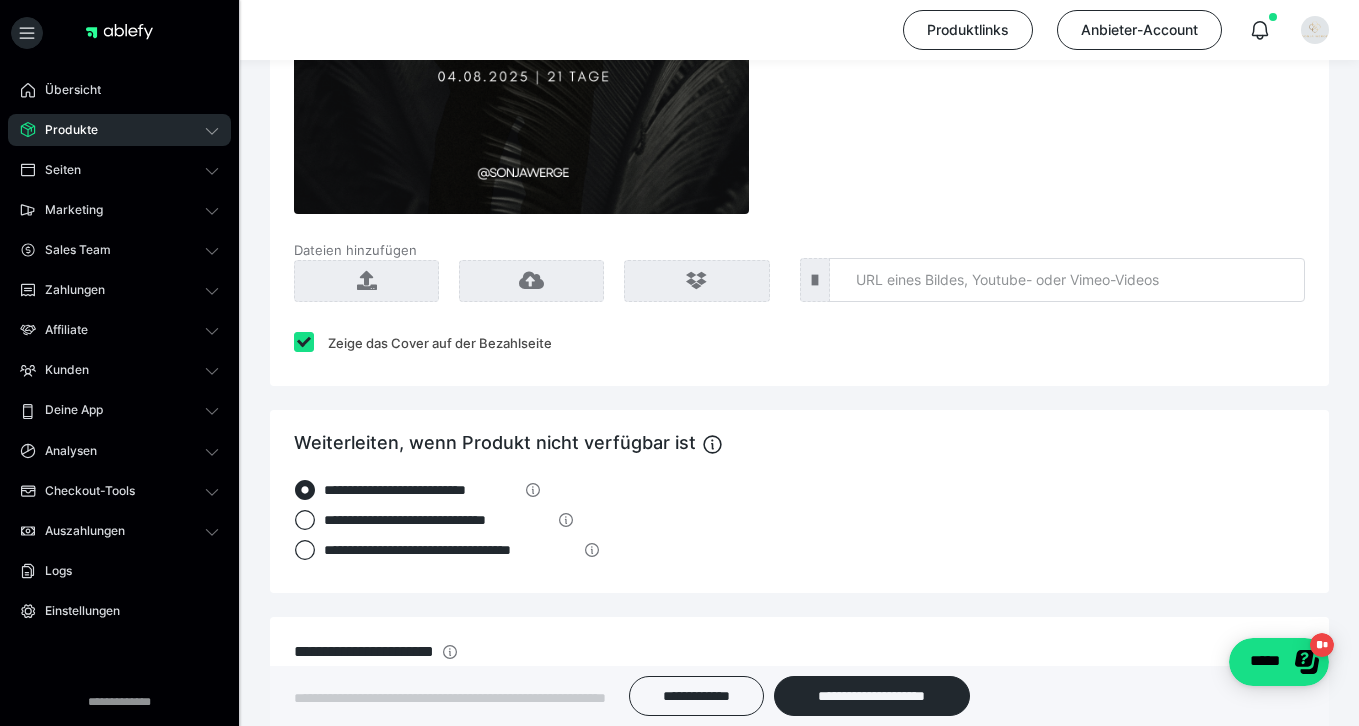 scroll, scrollTop: 2125, scrollLeft: 0, axis: vertical 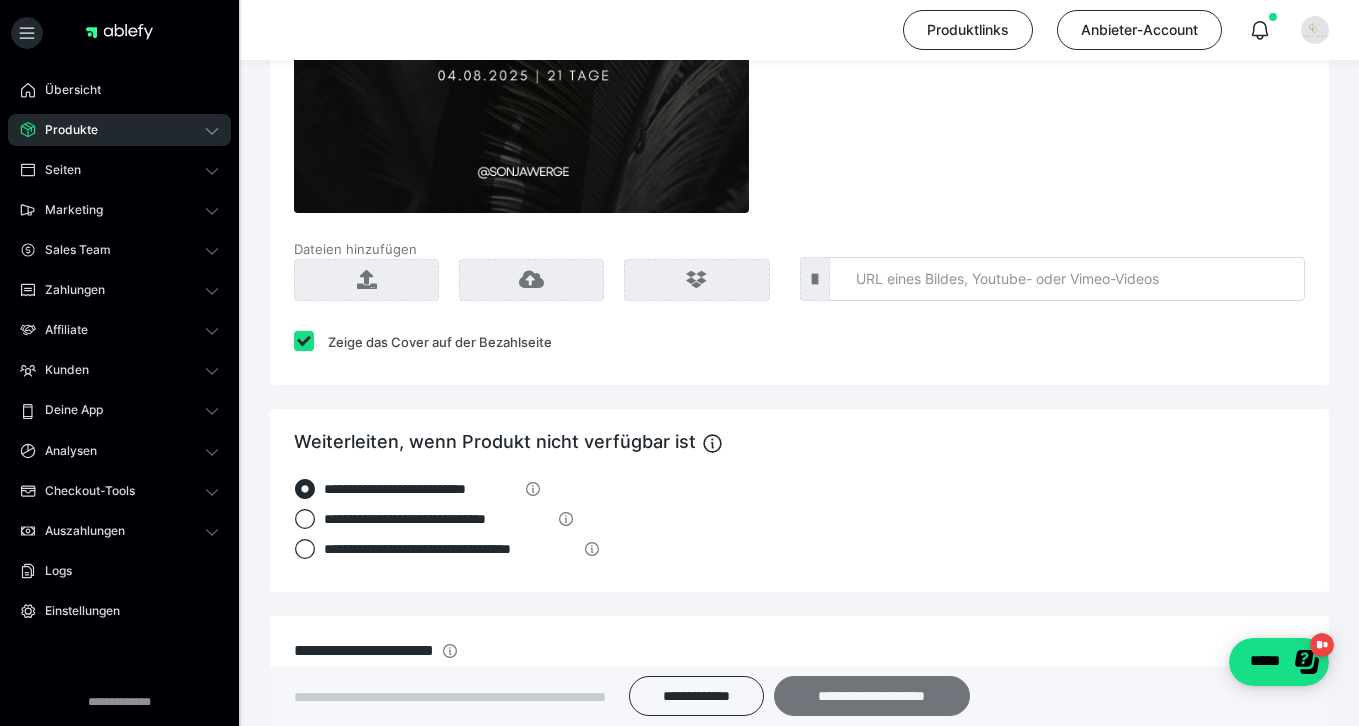 click on "**********" at bounding box center [872, 696] 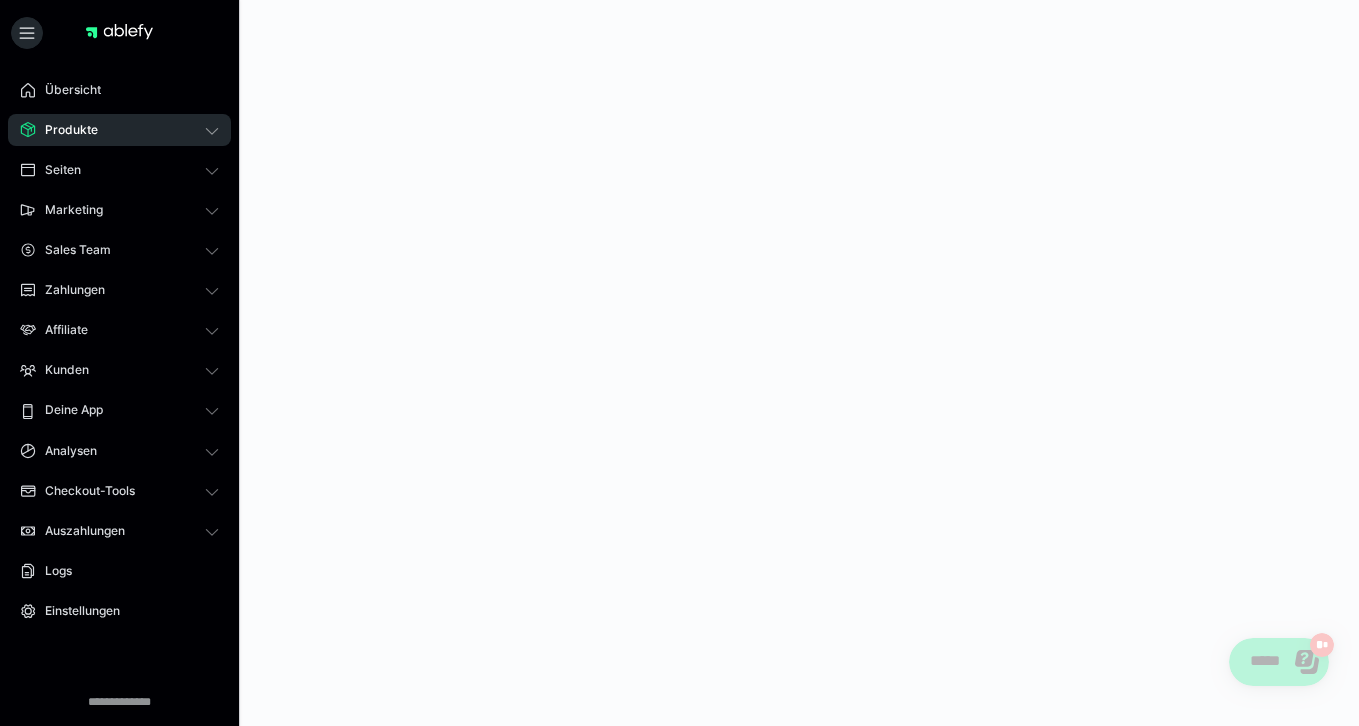 scroll, scrollTop: 0, scrollLeft: 0, axis: both 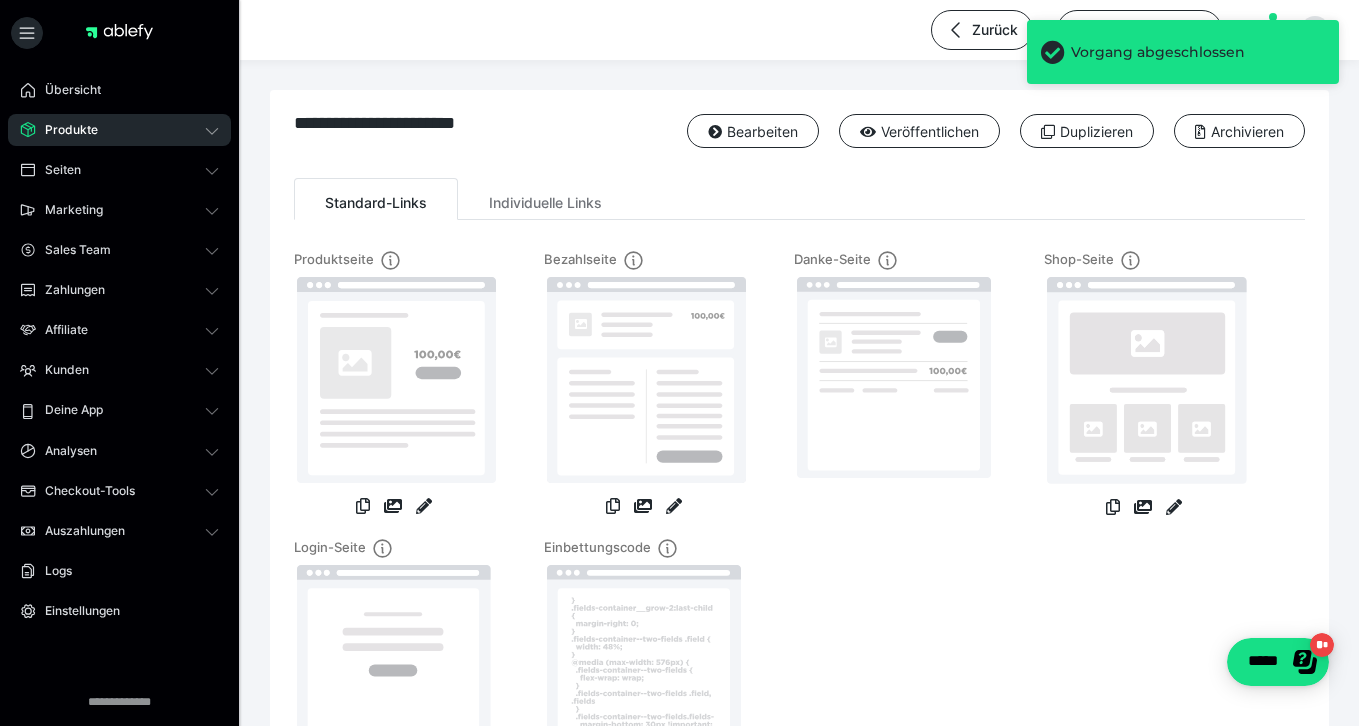 click at bounding box center (424, 508) 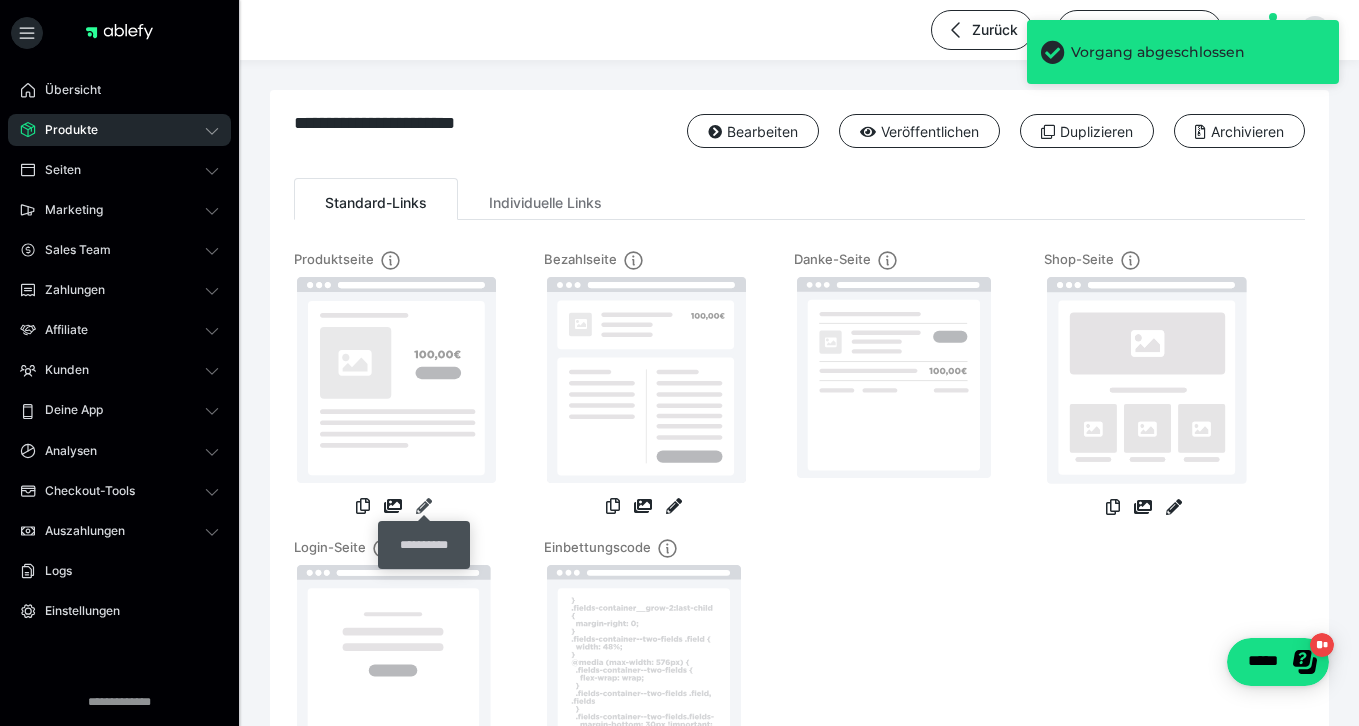 click at bounding box center [424, 506] 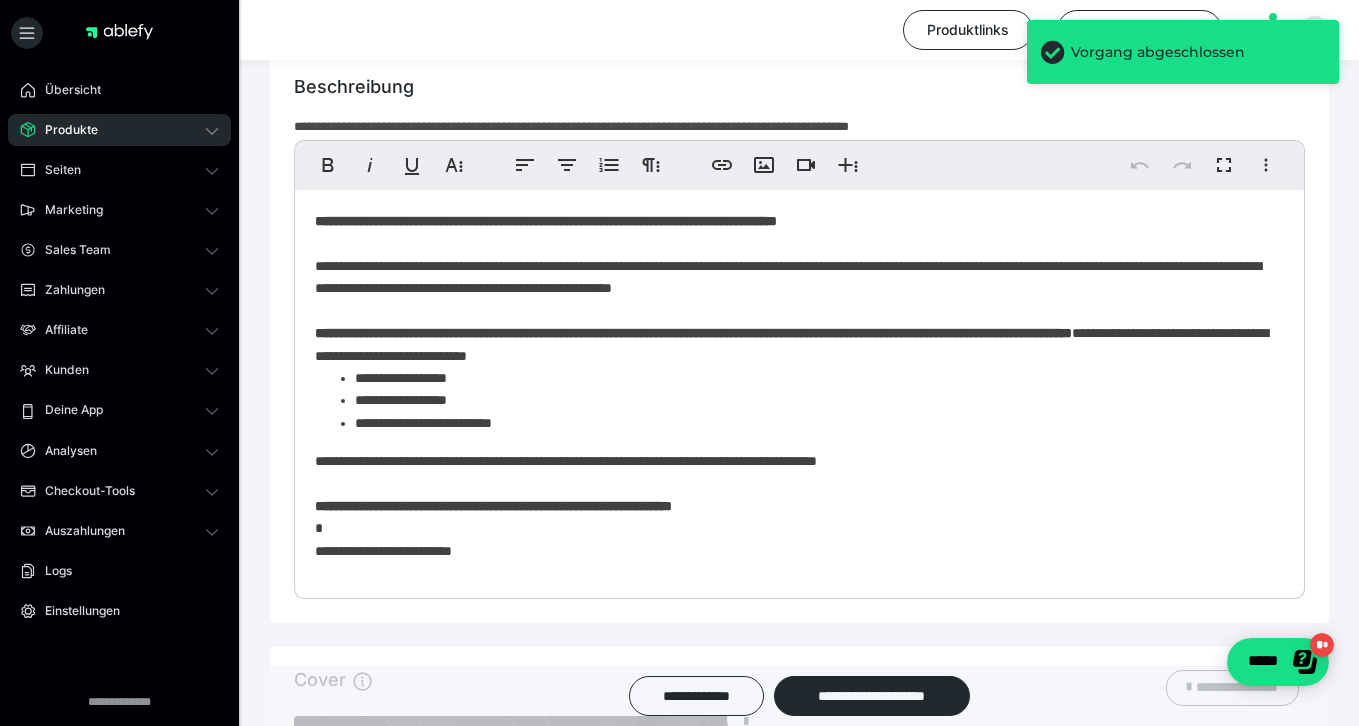 scroll, scrollTop: 1086, scrollLeft: 0, axis: vertical 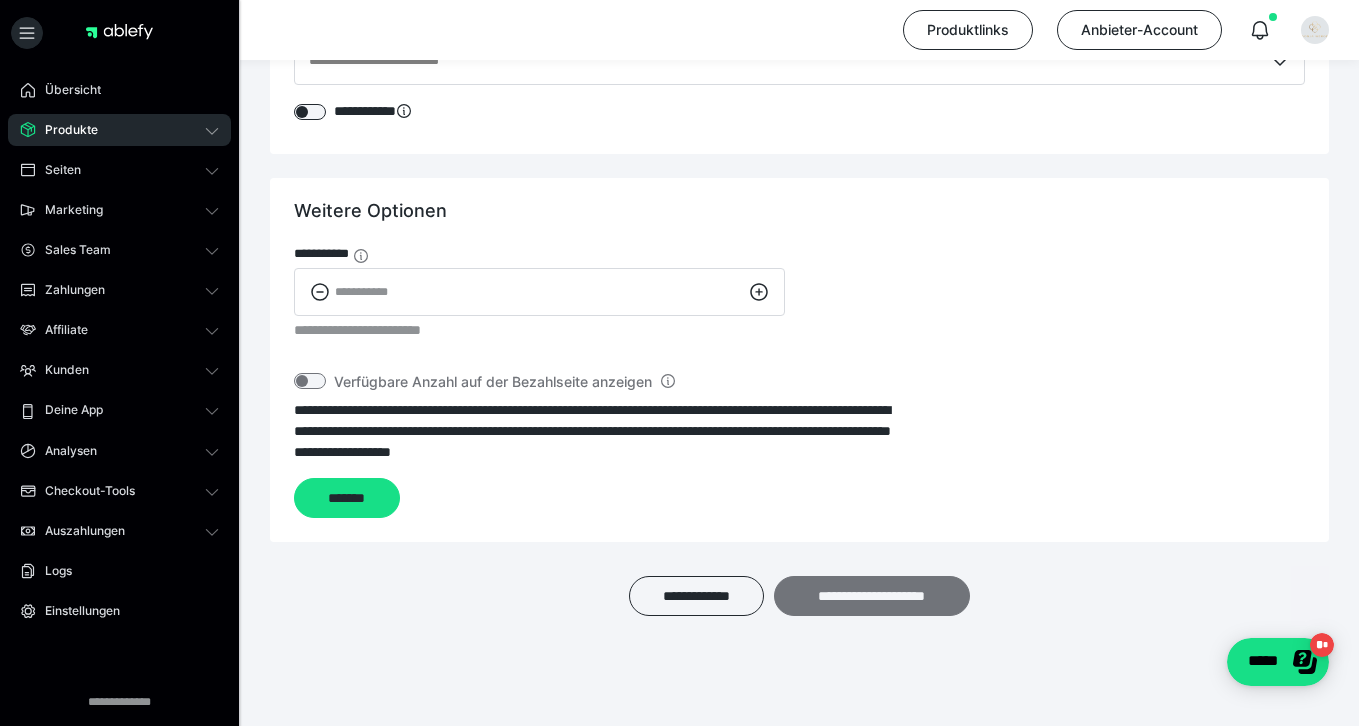 click on "**********" at bounding box center (872, 596) 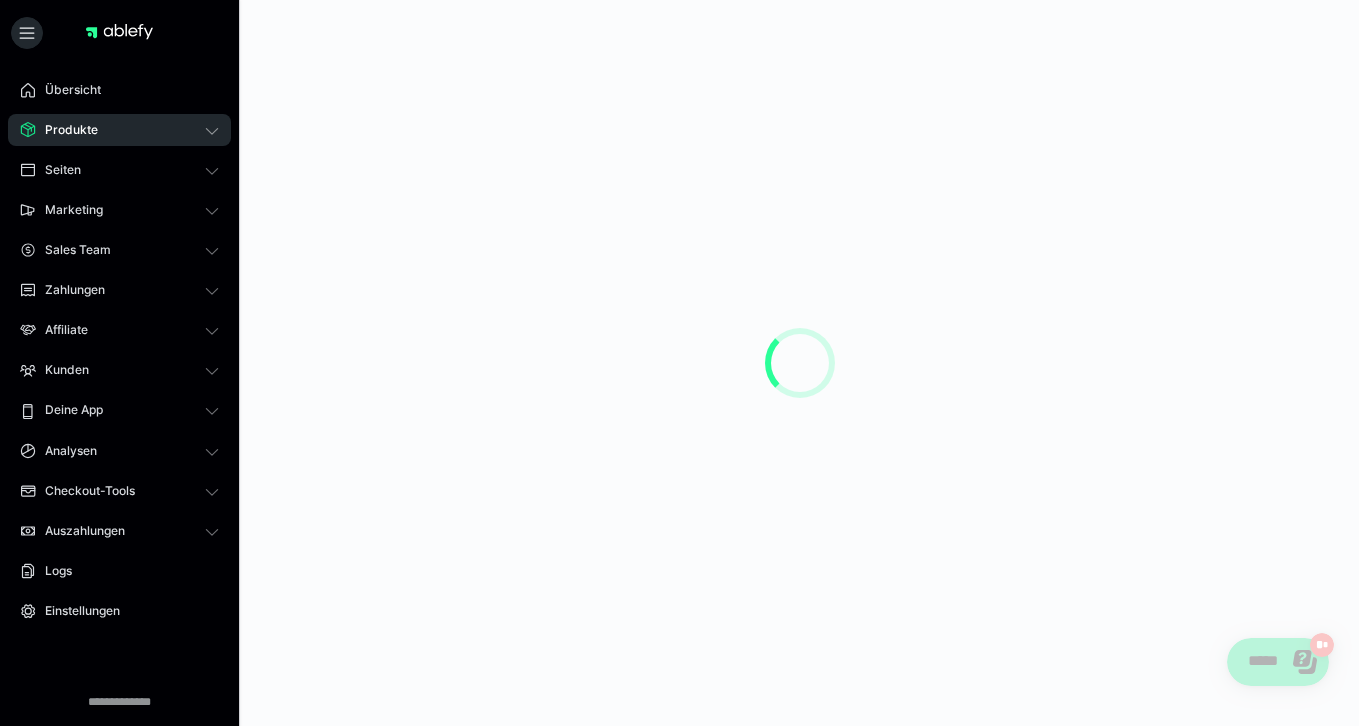scroll, scrollTop: 0, scrollLeft: 0, axis: both 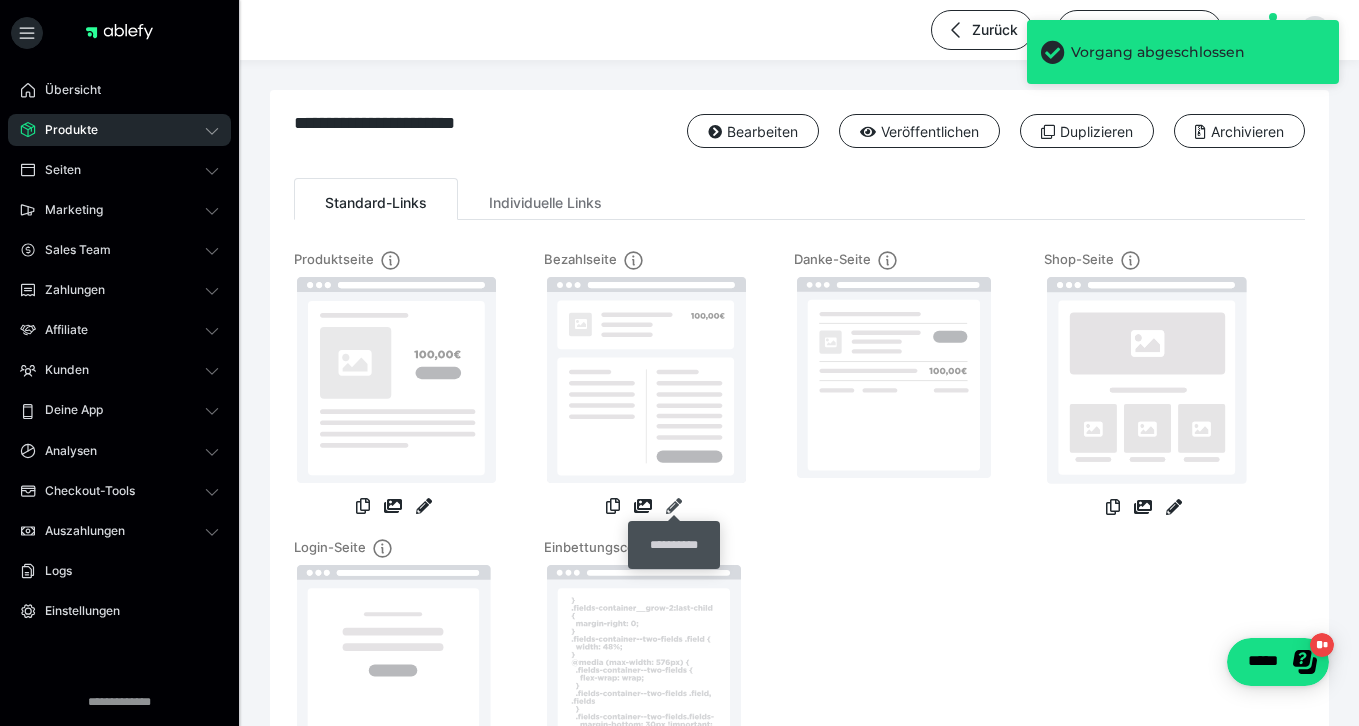 click at bounding box center (674, 506) 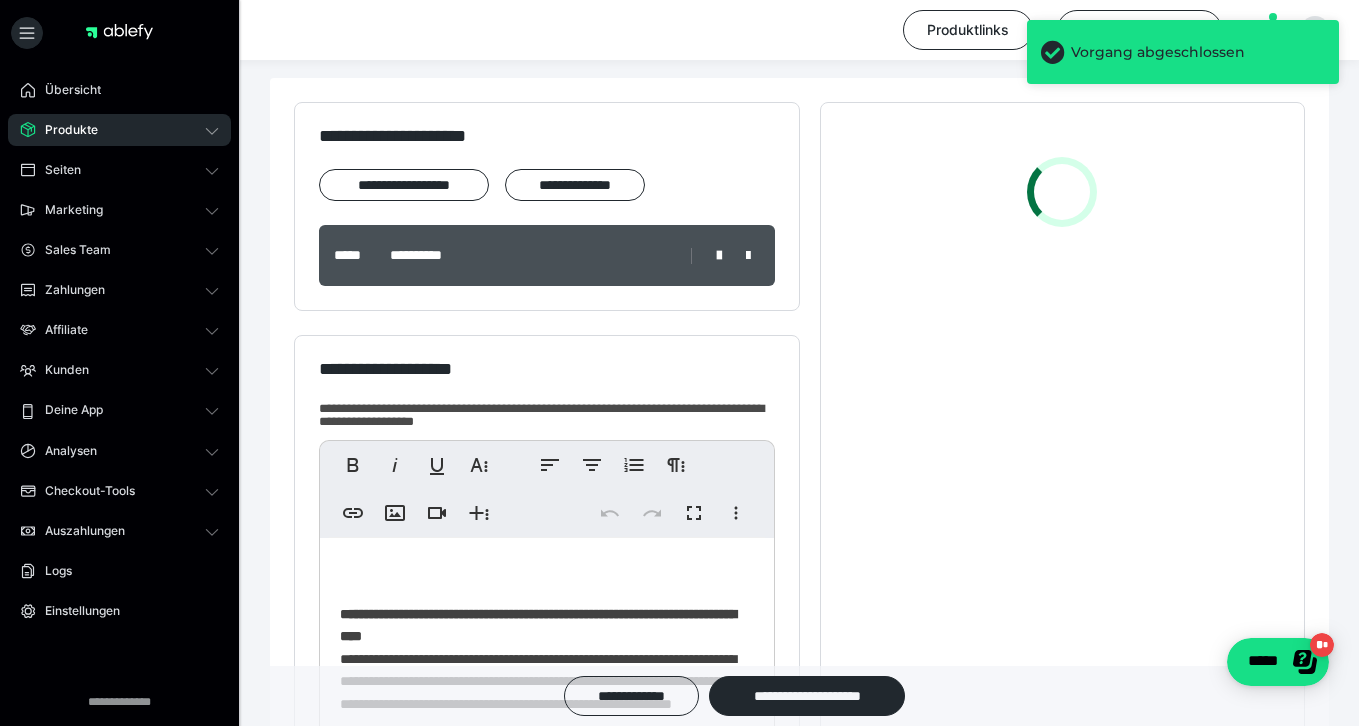 scroll, scrollTop: 433, scrollLeft: 0, axis: vertical 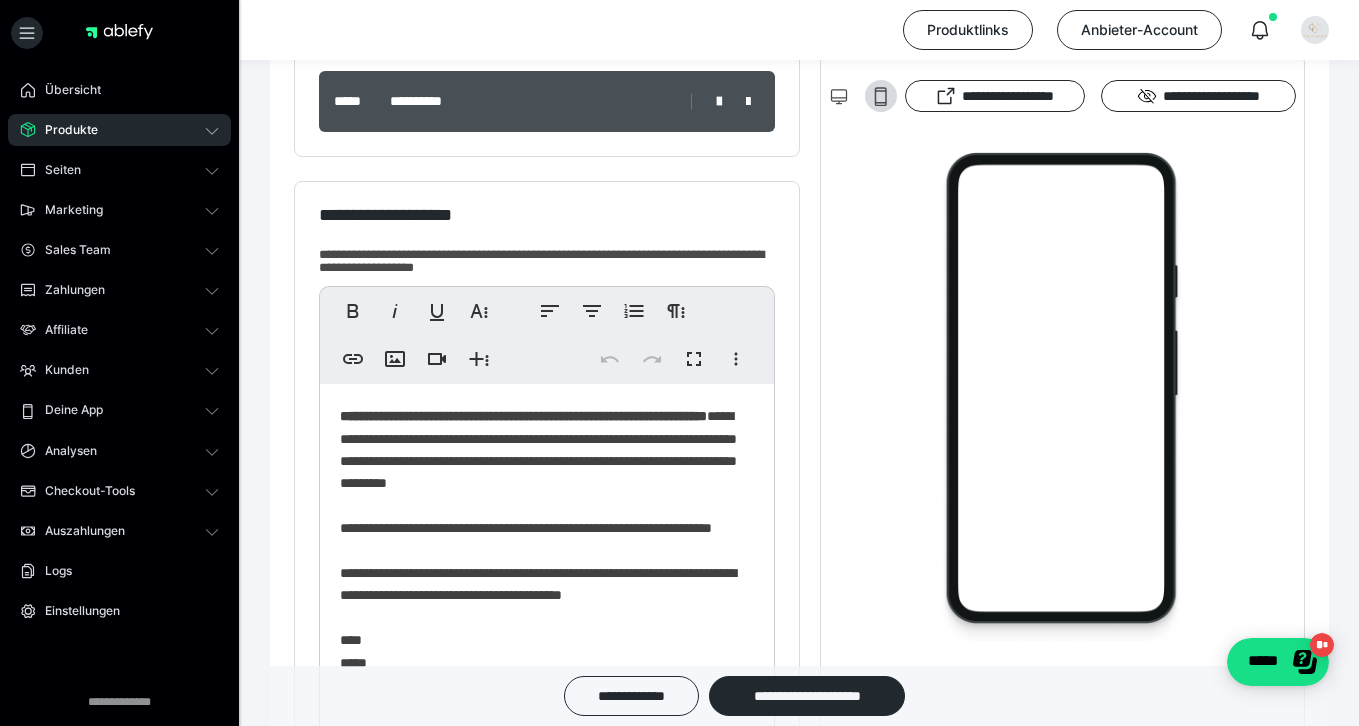 click on "**********" at bounding box center (547, 495) 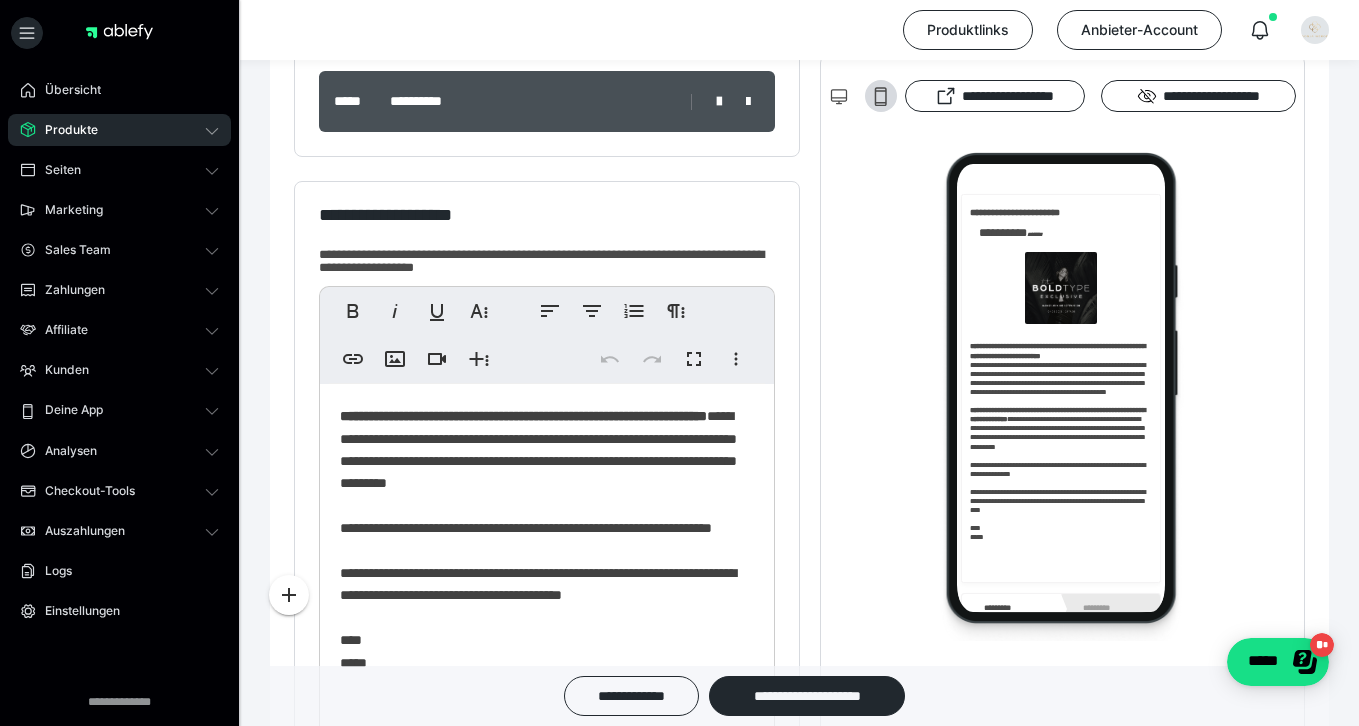 scroll, scrollTop: 0, scrollLeft: 0, axis: both 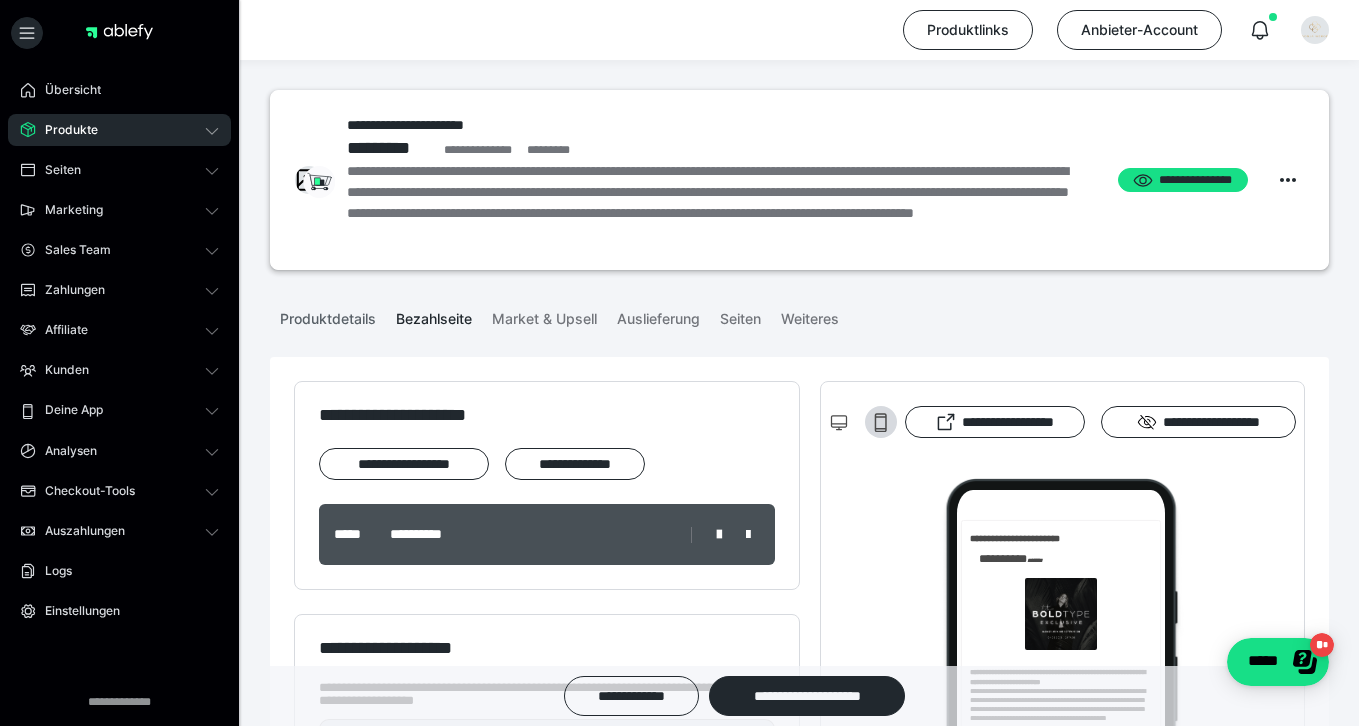 click on "Produktdetails" at bounding box center (328, 315) 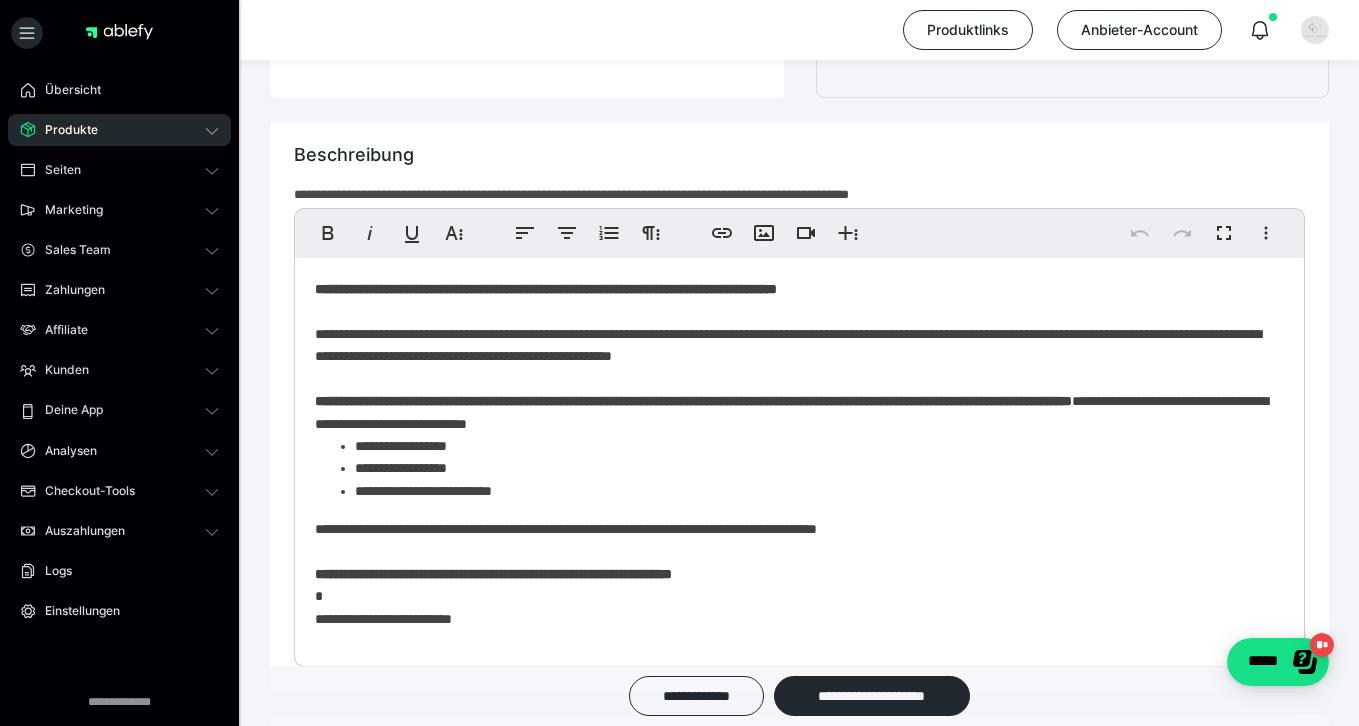 scroll, scrollTop: 995, scrollLeft: 0, axis: vertical 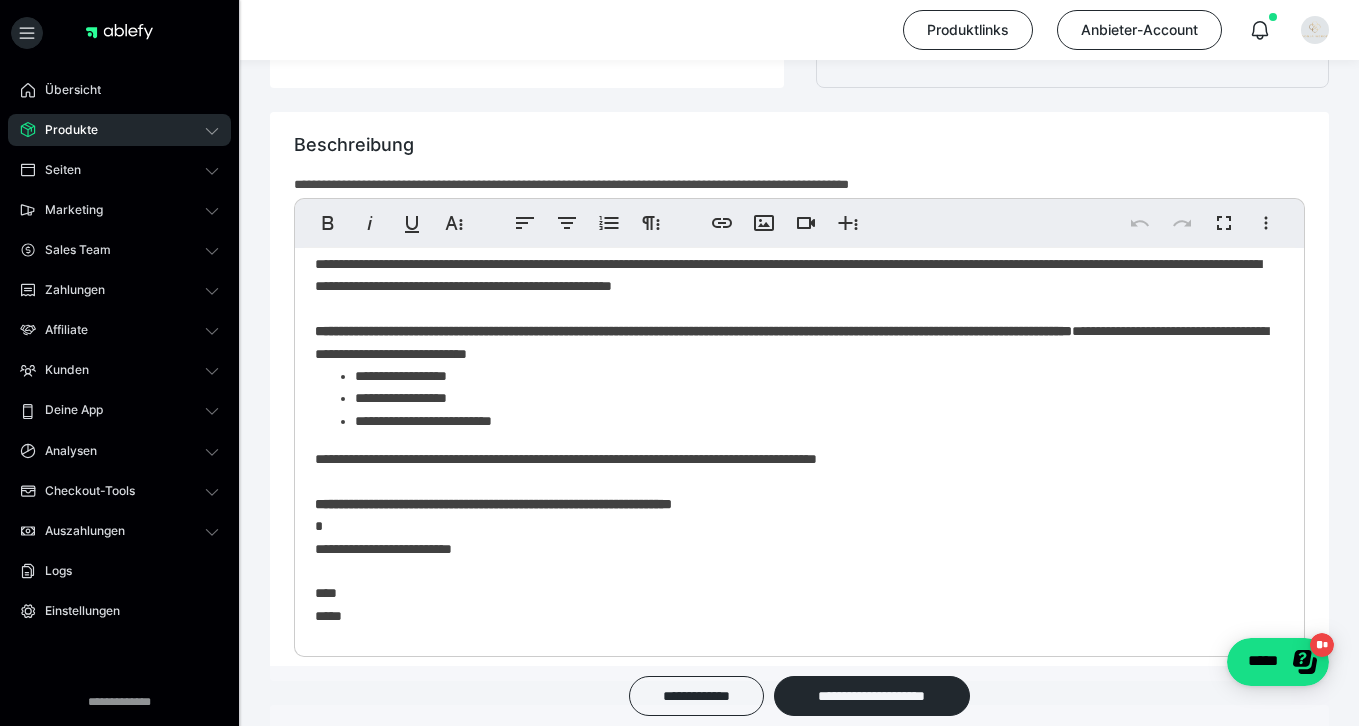 click on "**********" at bounding box center [819, 376] 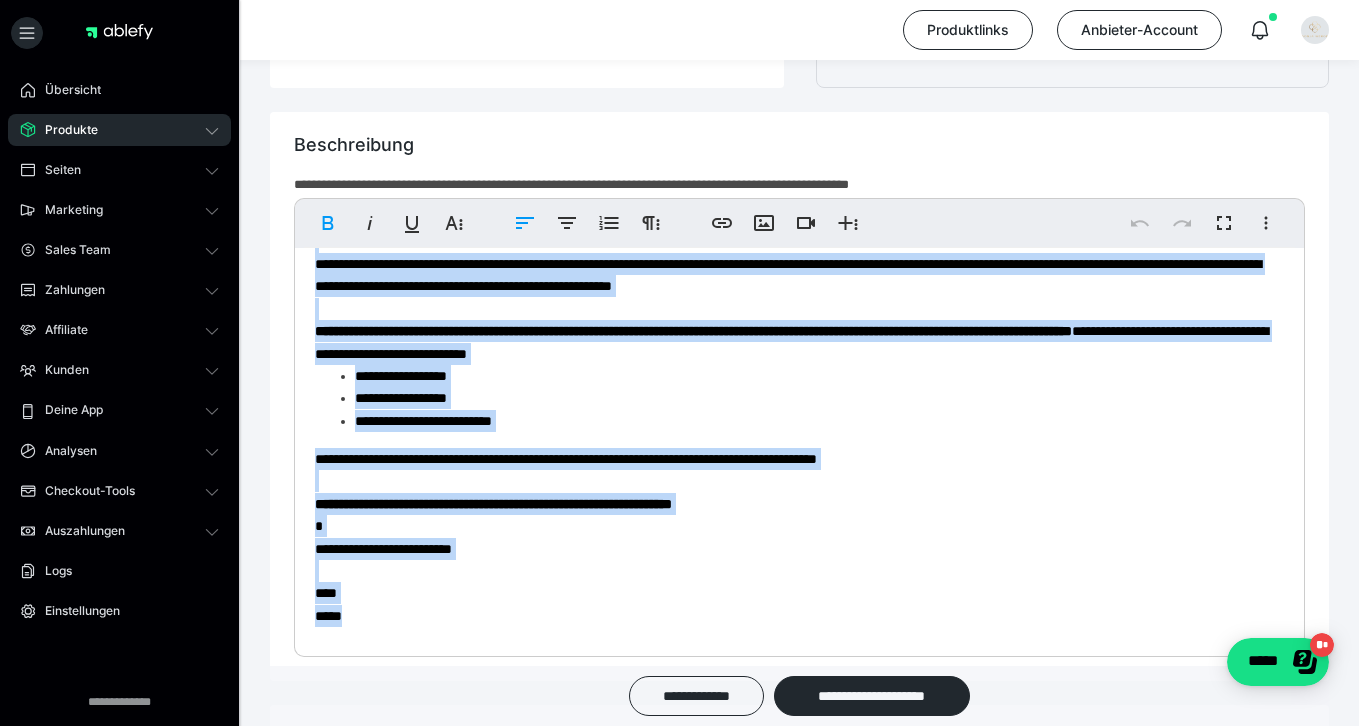 copy on "**********" 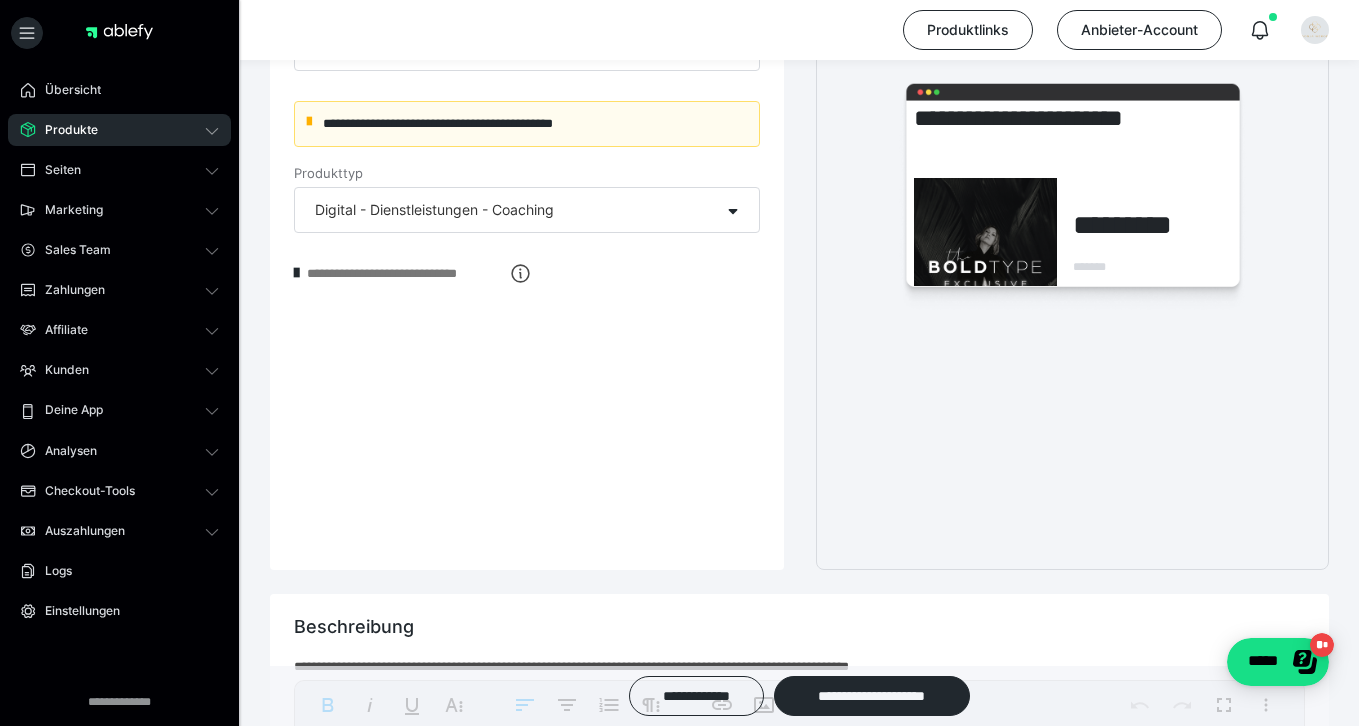 scroll, scrollTop: 0, scrollLeft: 0, axis: both 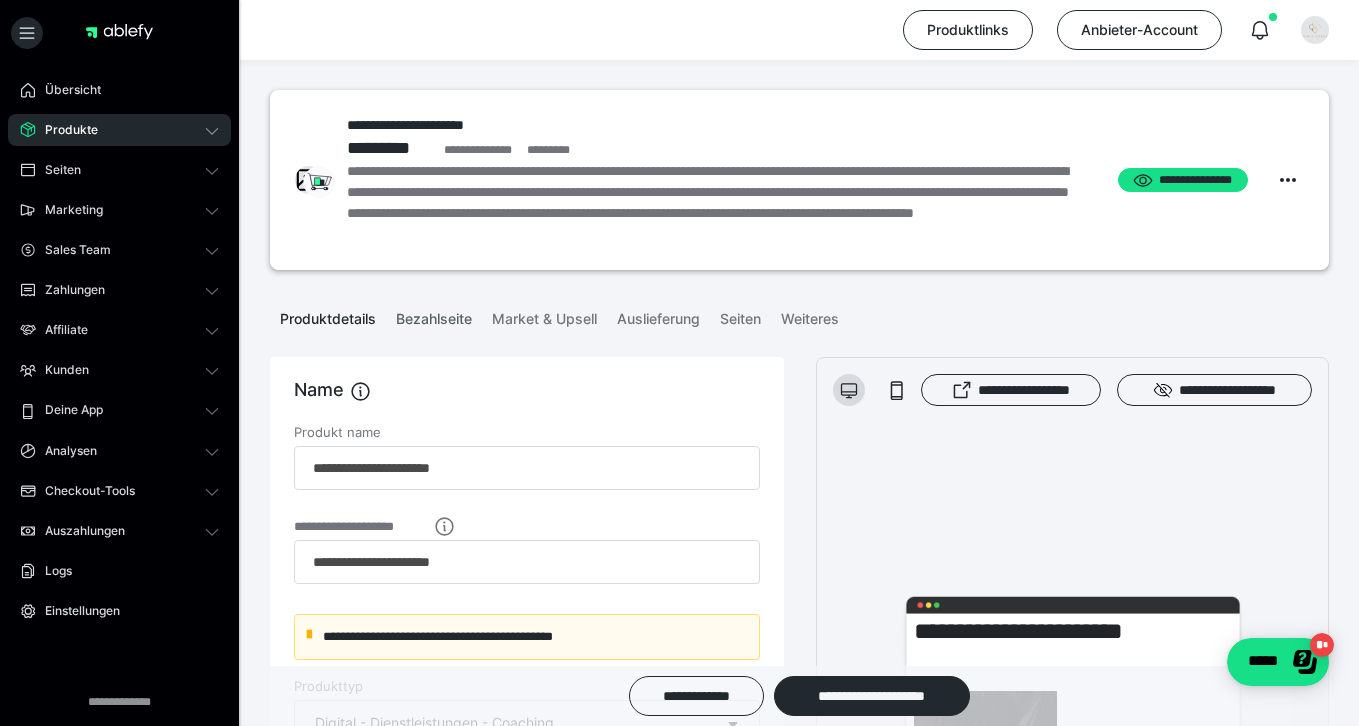 click on "Bezahlseite" at bounding box center [434, 315] 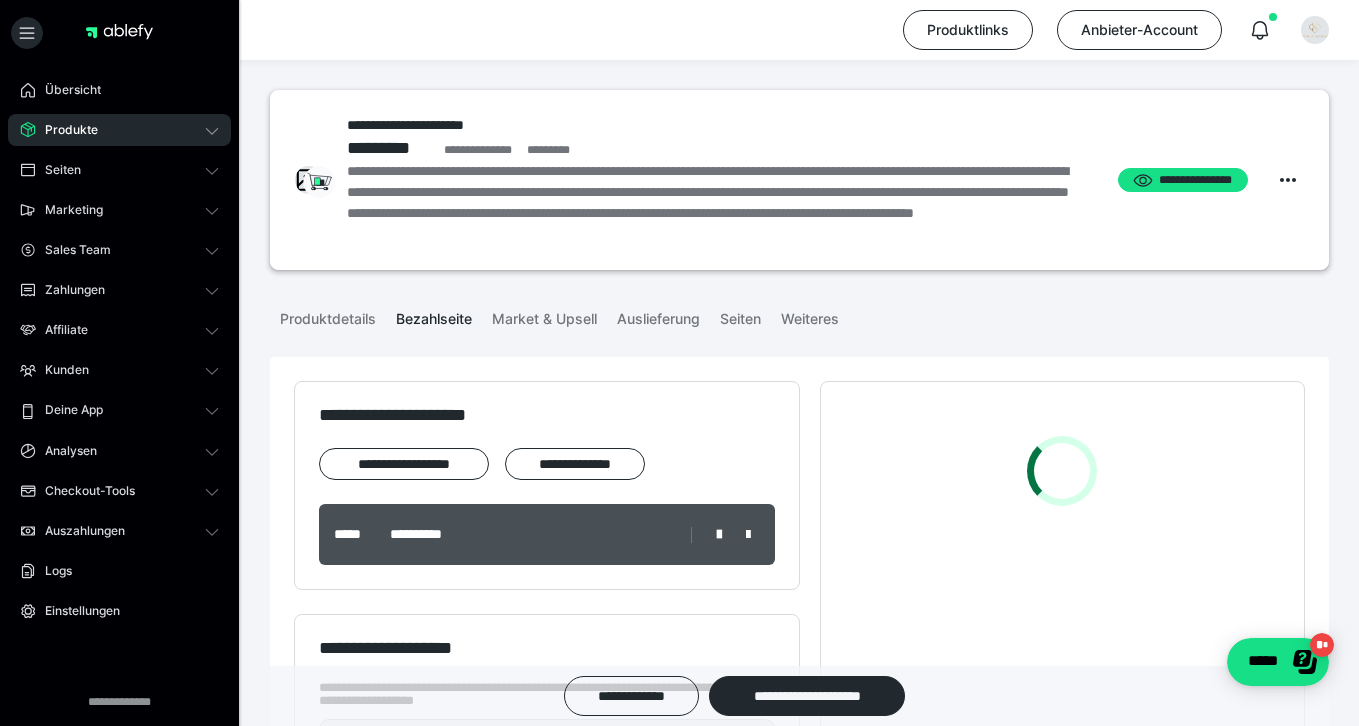 click on "**********" at bounding box center (547, 1106) 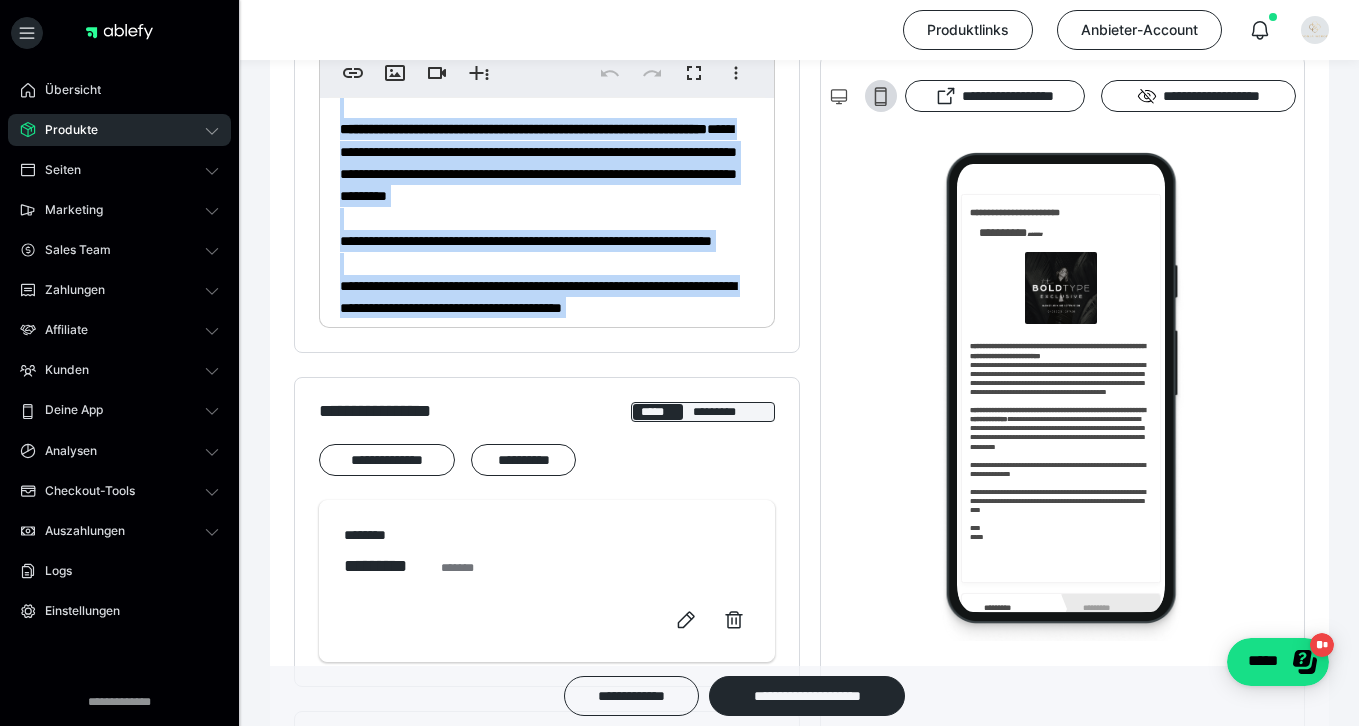scroll, scrollTop: 0, scrollLeft: 0, axis: both 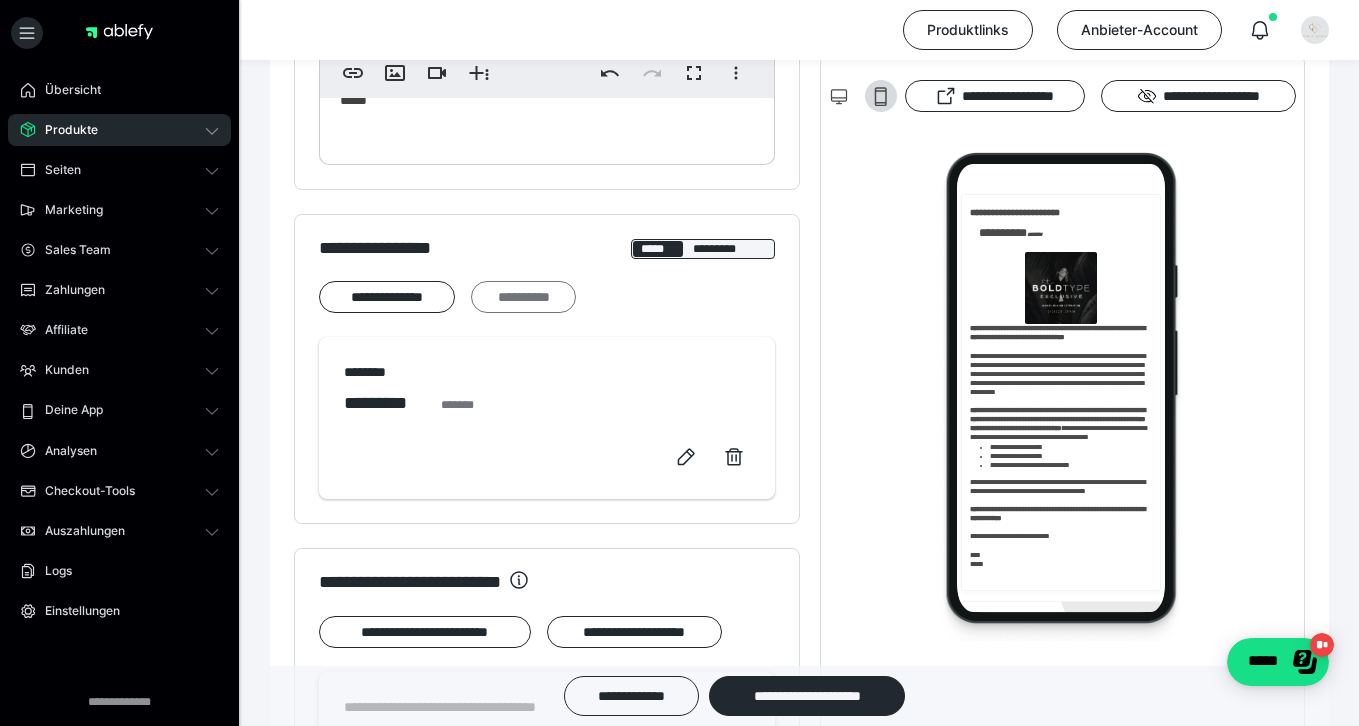 click on "**********" at bounding box center [523, 297] 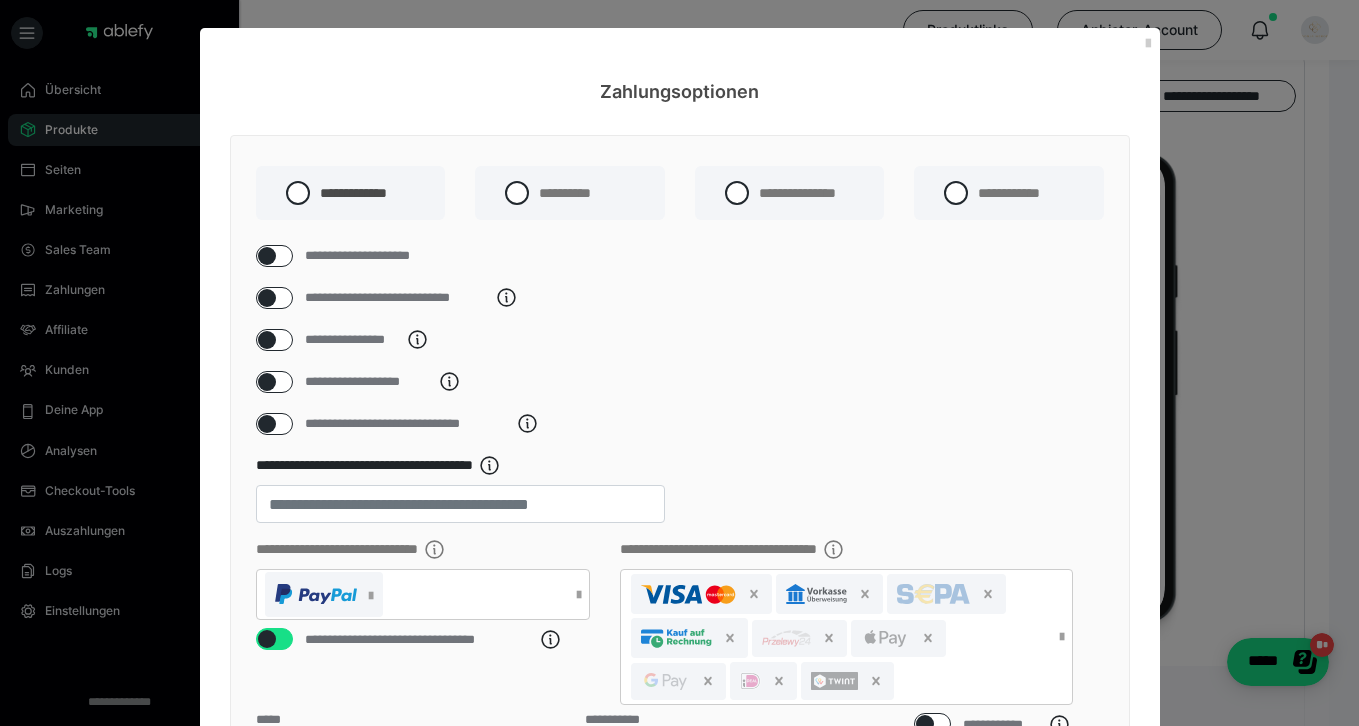 click at bounding box center [267, 340] 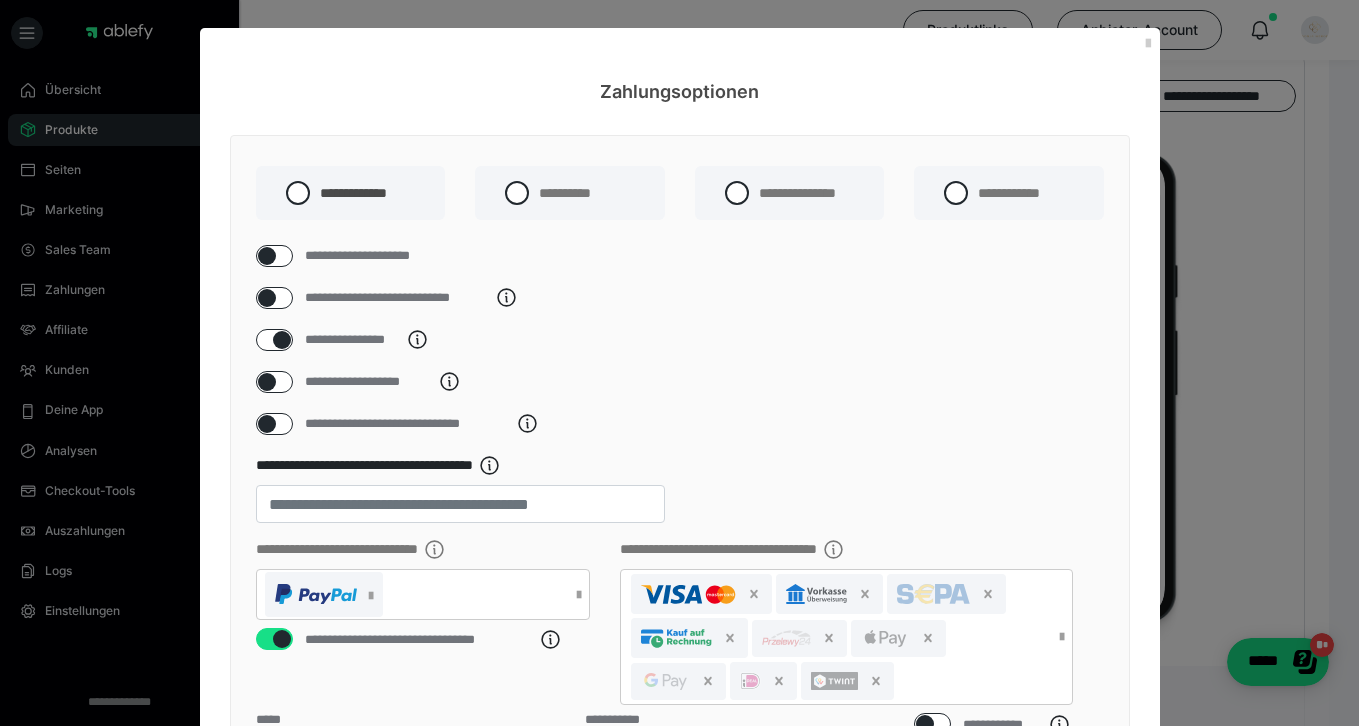 checkbox on "****" 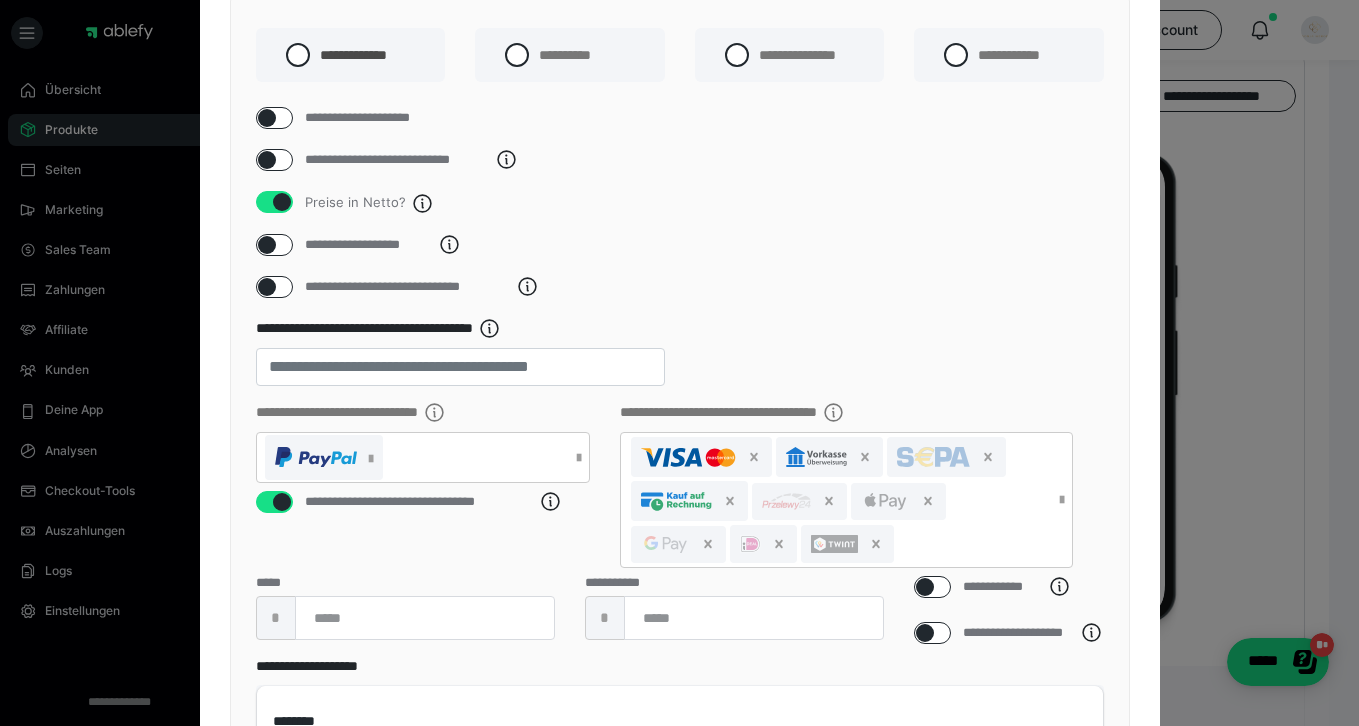 scroll, scrollTop: 147, scrollLeft: 0, axis: vertical 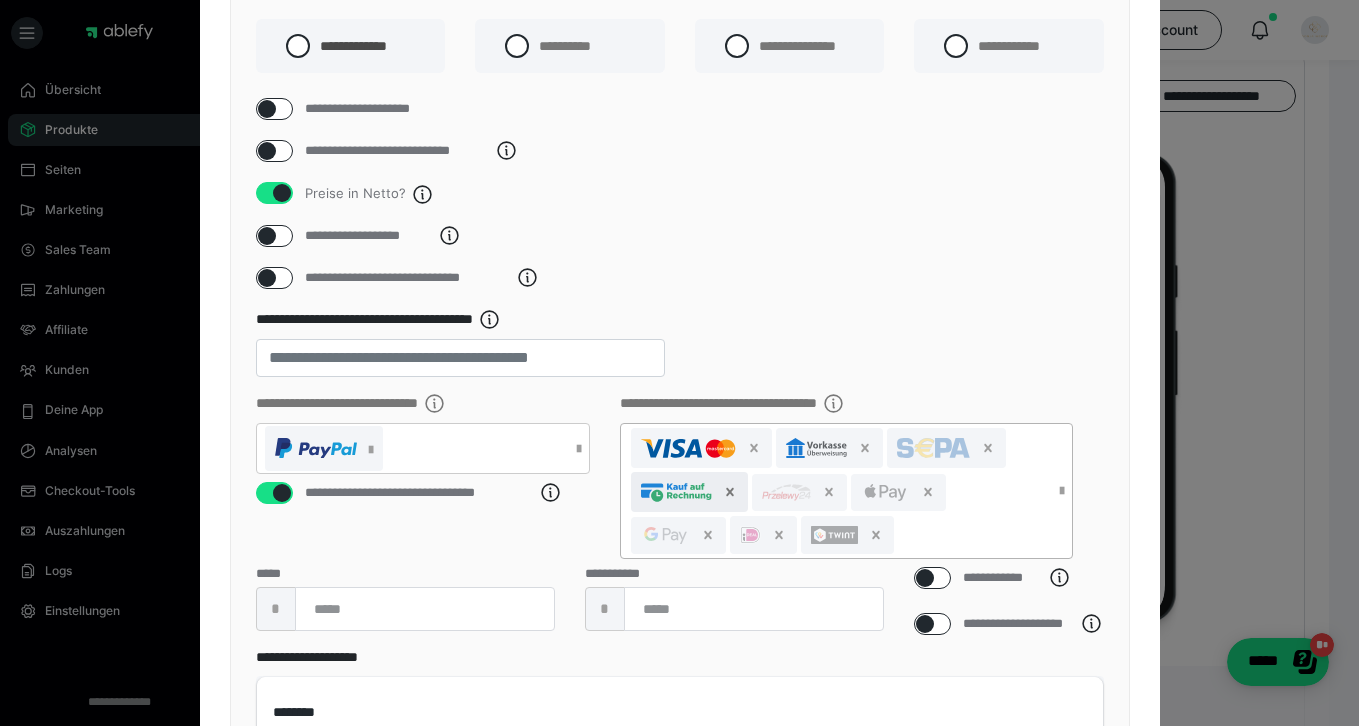 click 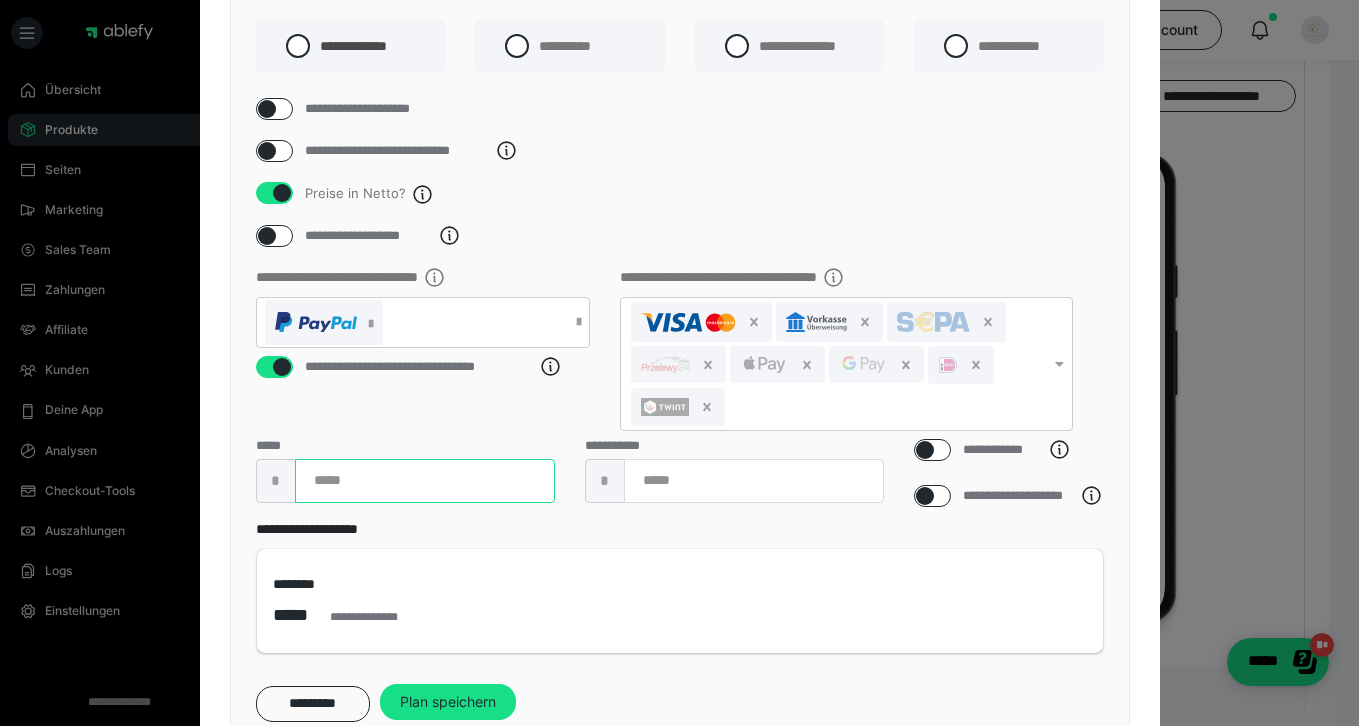 click at bounding box center (425, 481) 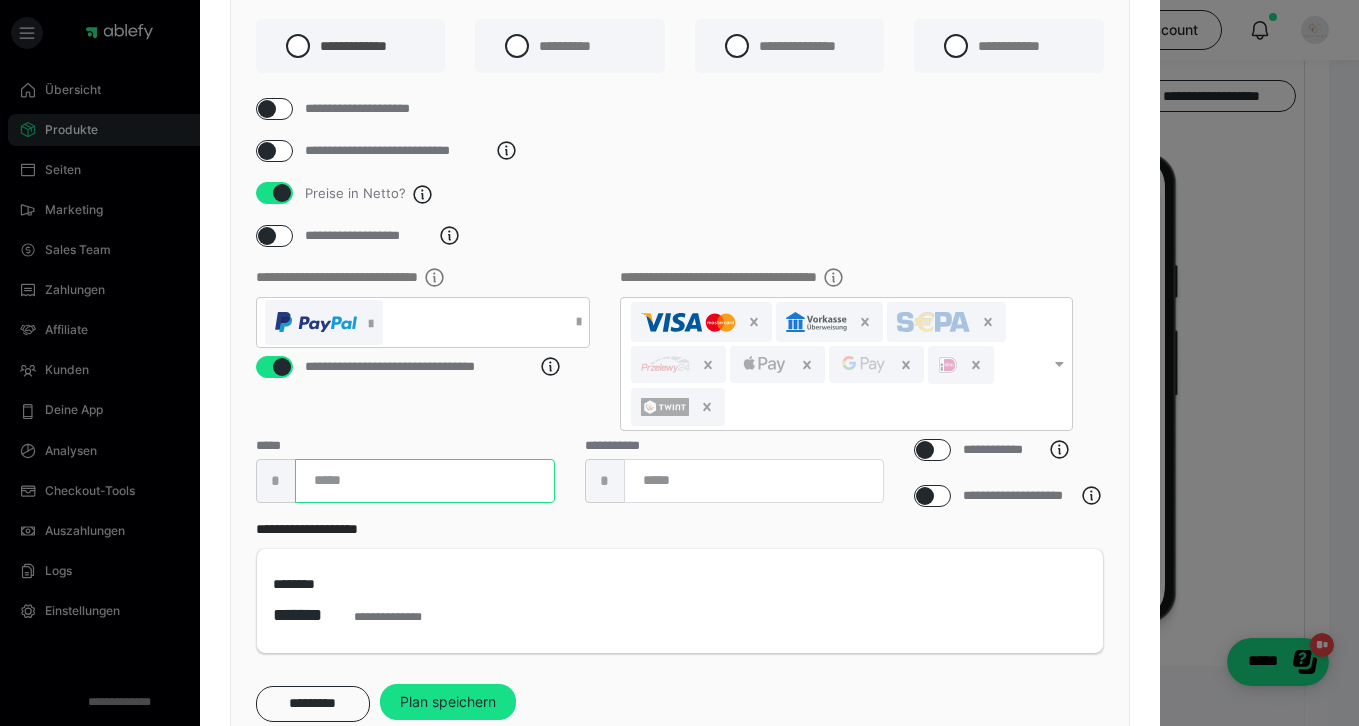 type on "***" 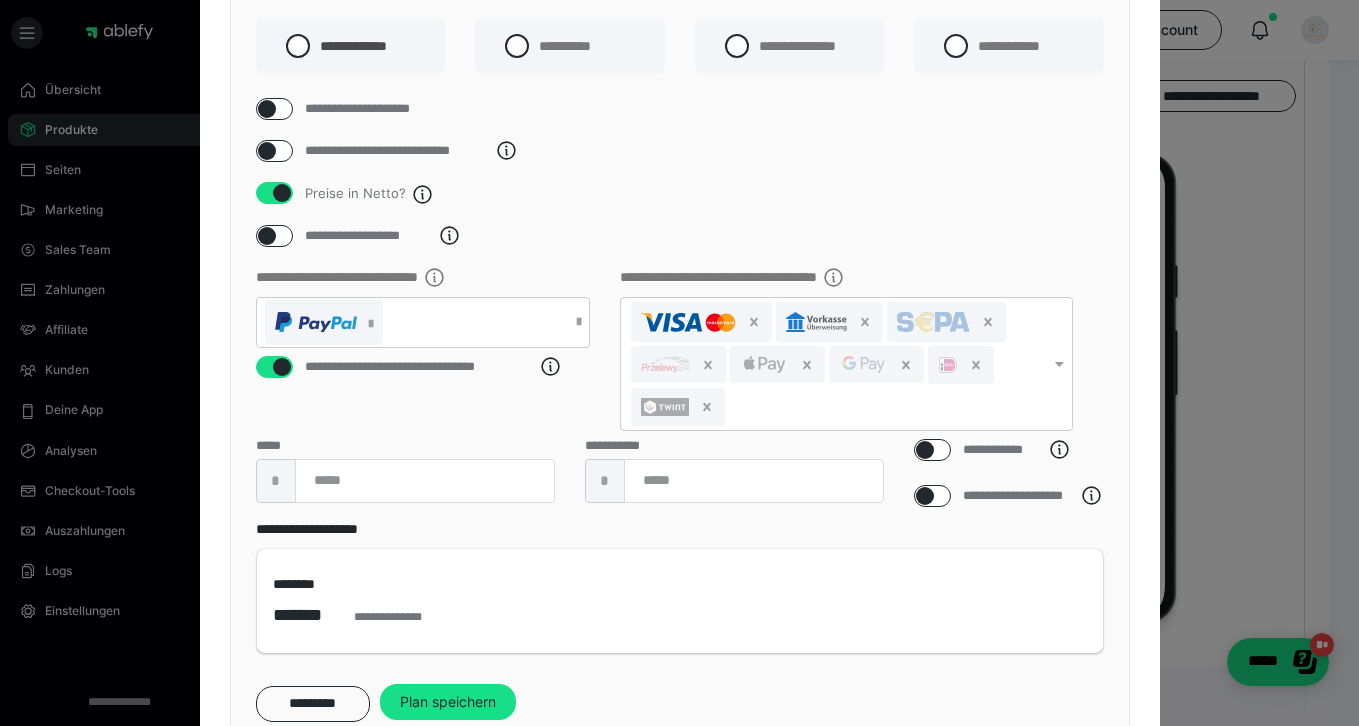 click on "**********" at bounding box center (680, 353) 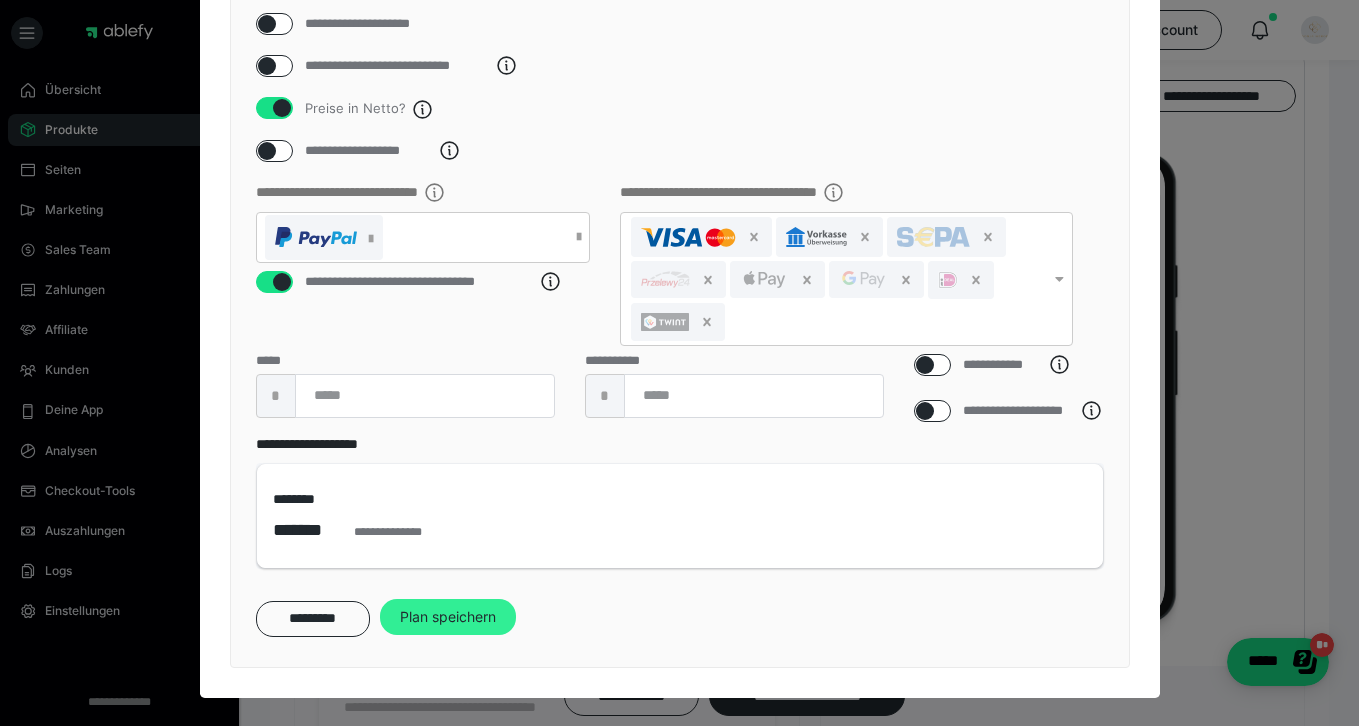 click on "Plan speichern" at bounding box center [448, 617] 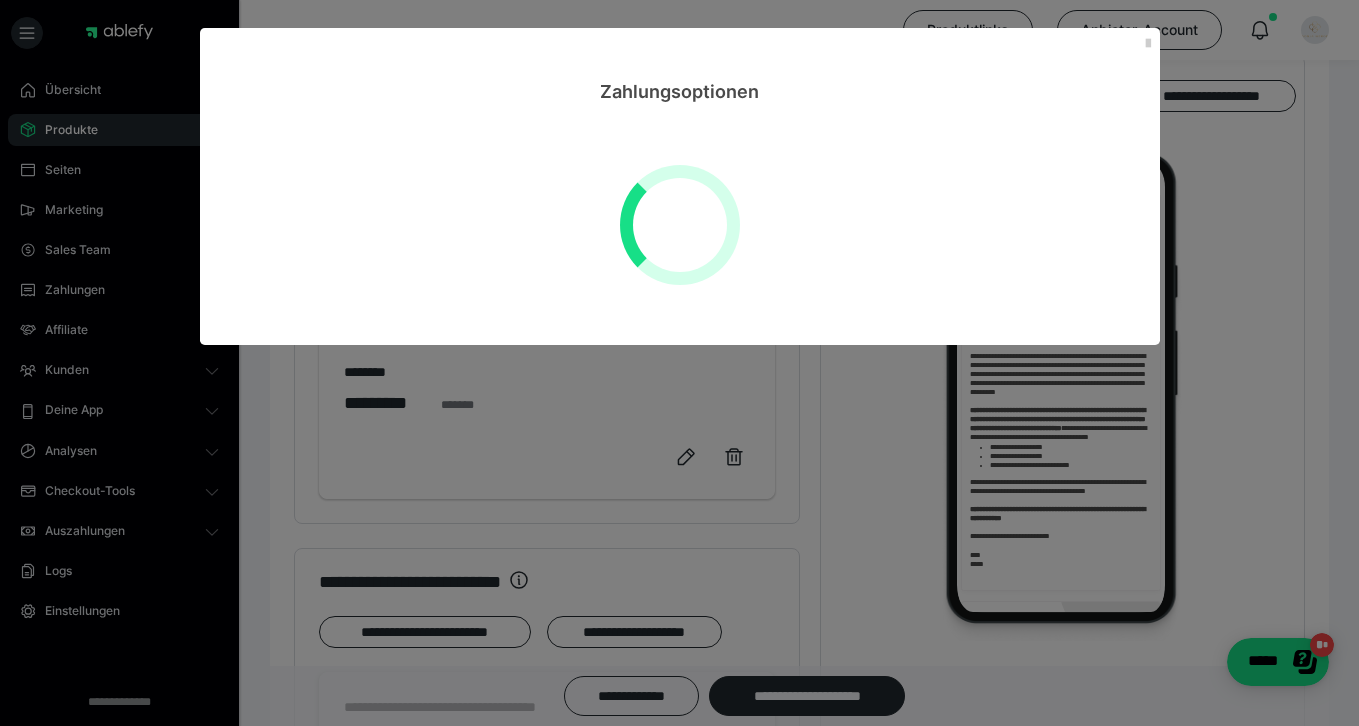 scroll, scrollTop: 0, scrollLeft: 0, axis: both 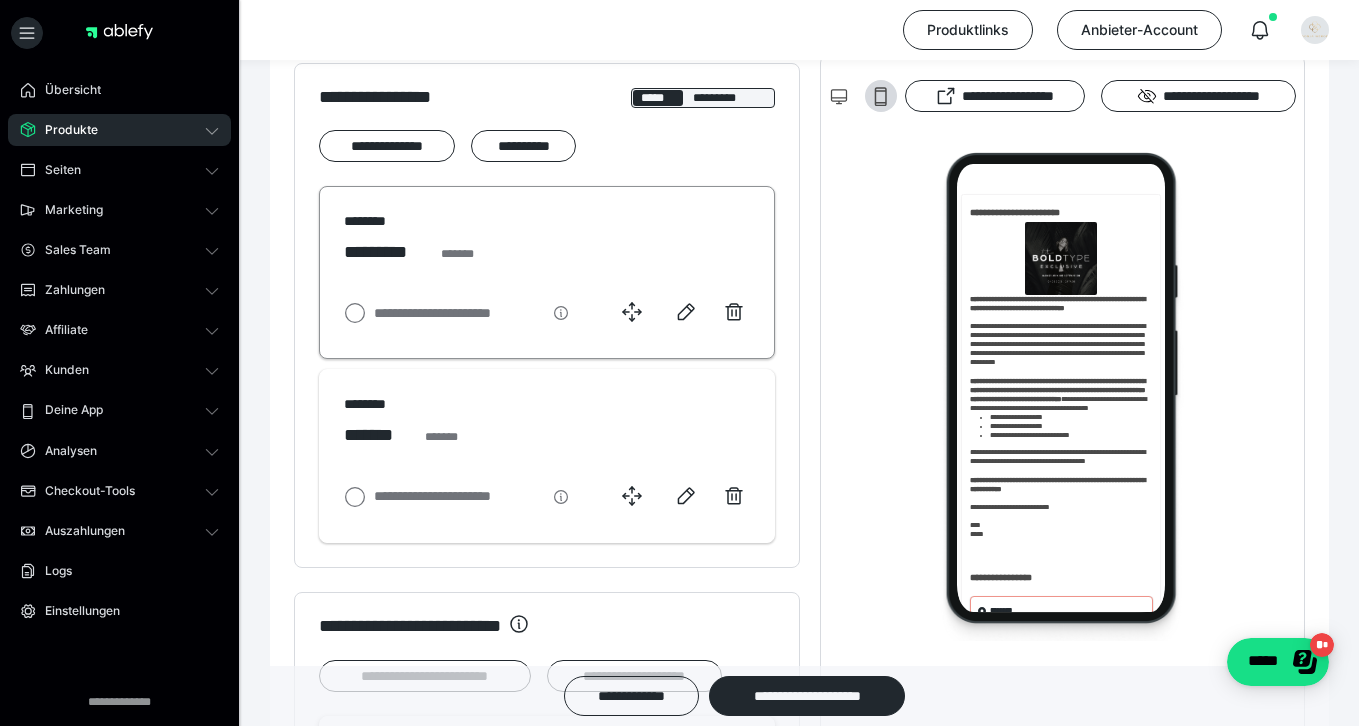 click at bounding box center [680, 312] 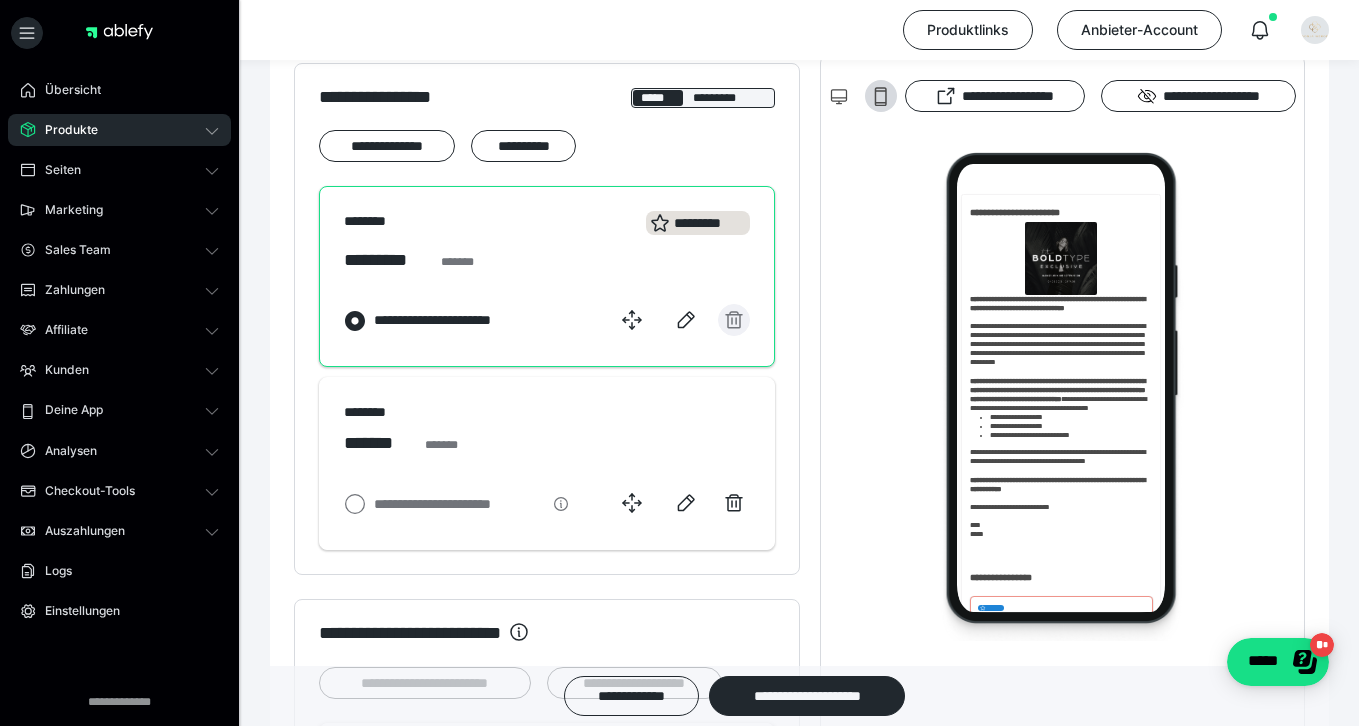 click 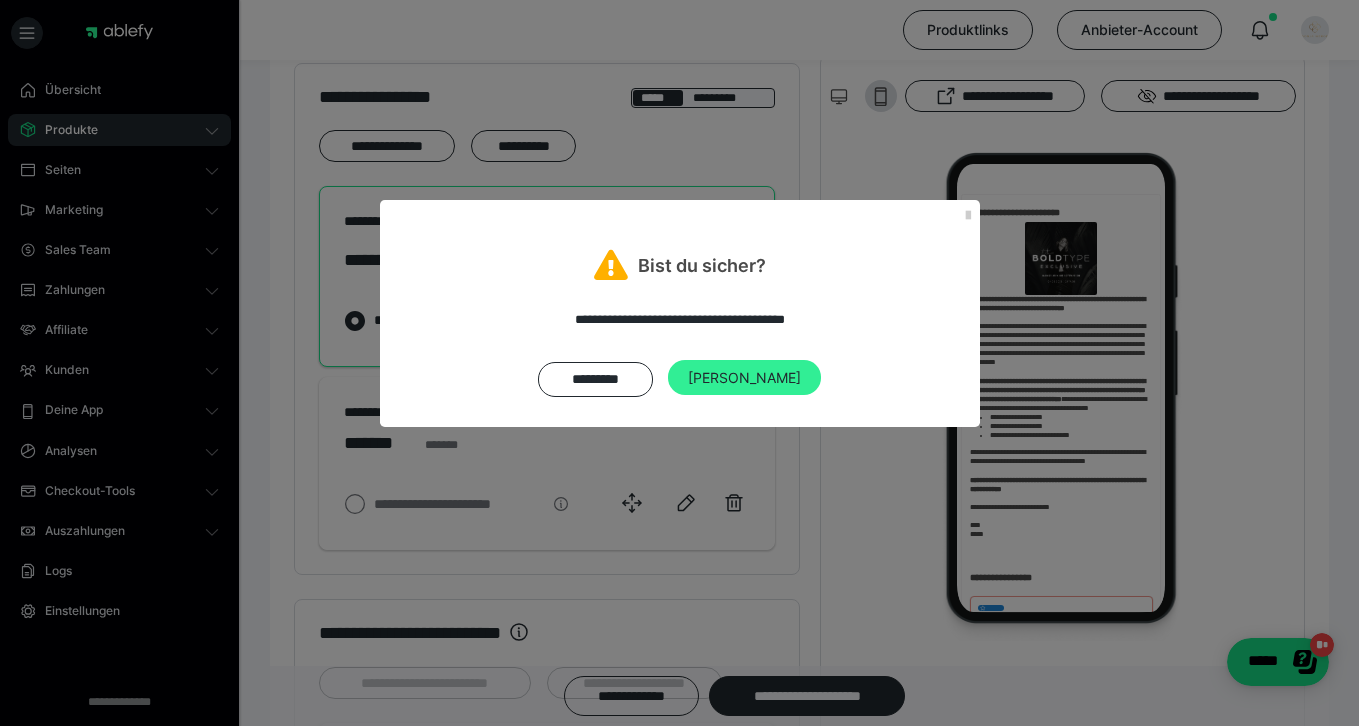 click on "[PERSON_NAME]" at bounding box center (744, 378) 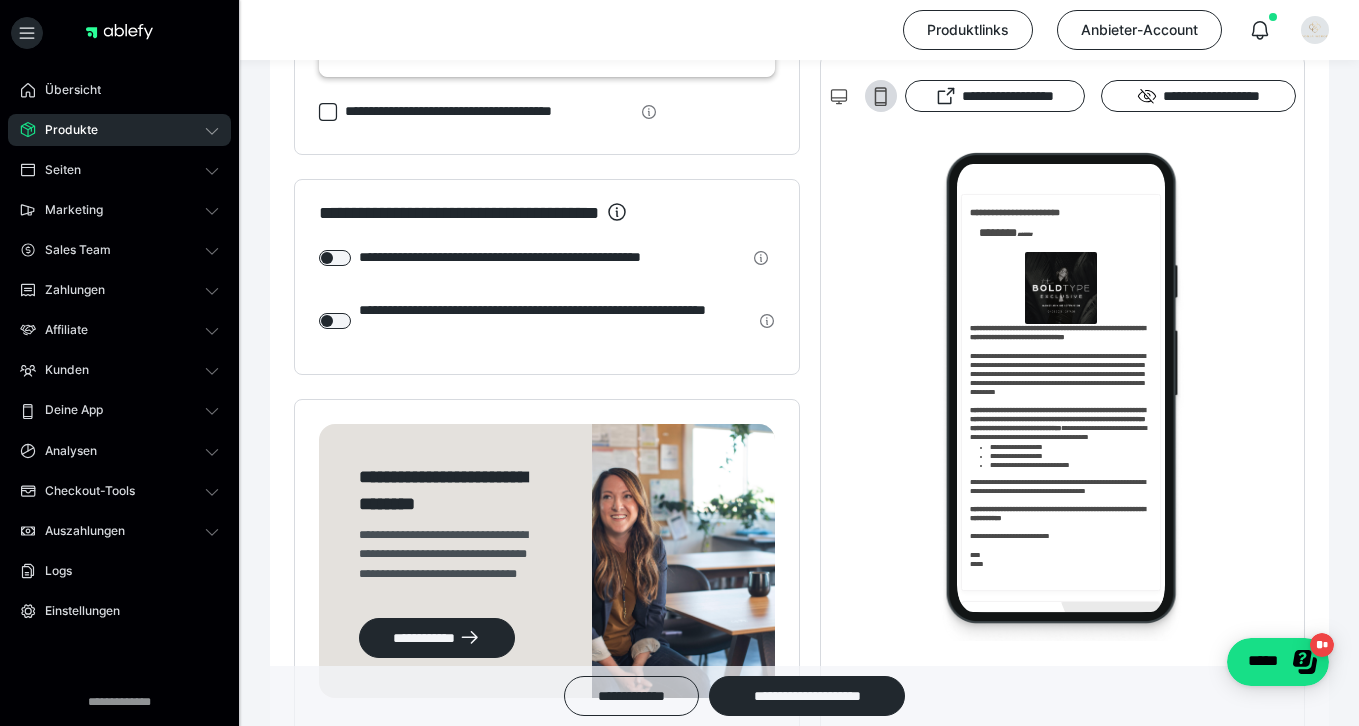 scroll, scrollTop: 2671, scrollLeft: 0, axis: vertical 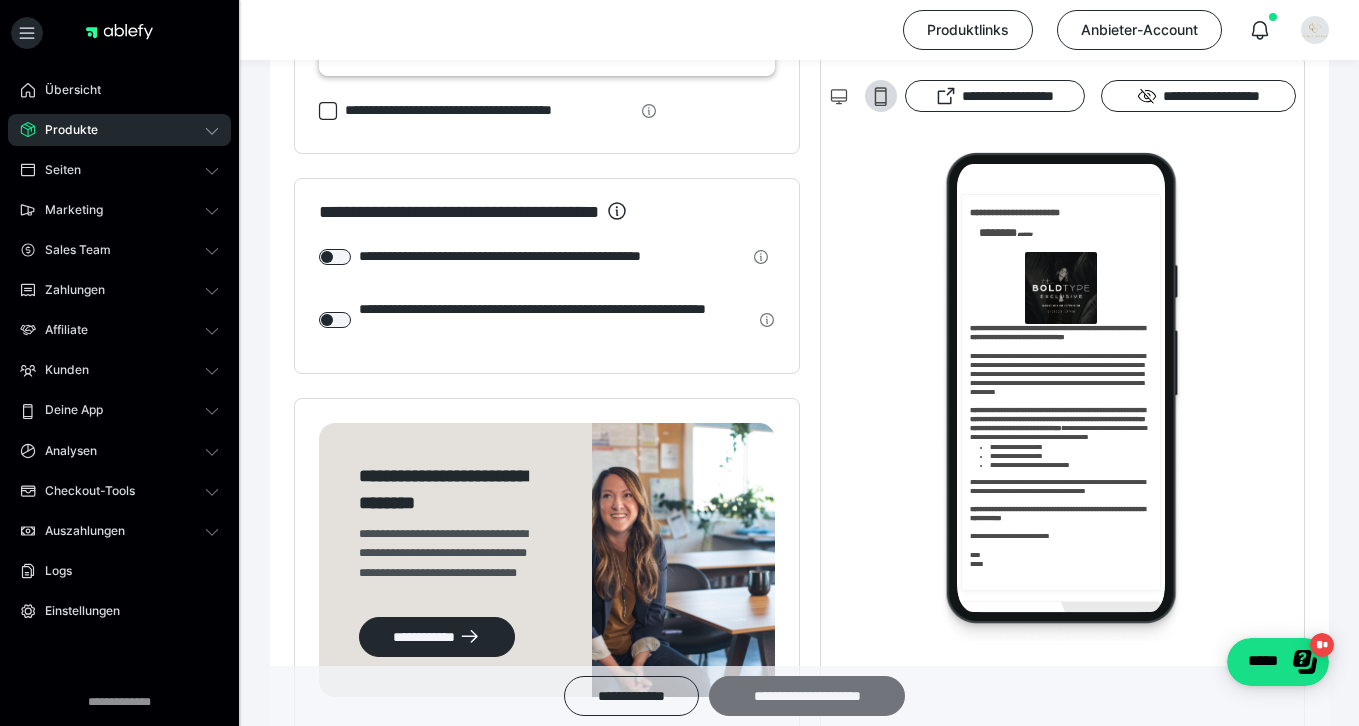 click on "**********" at bounding box center (807, 696) 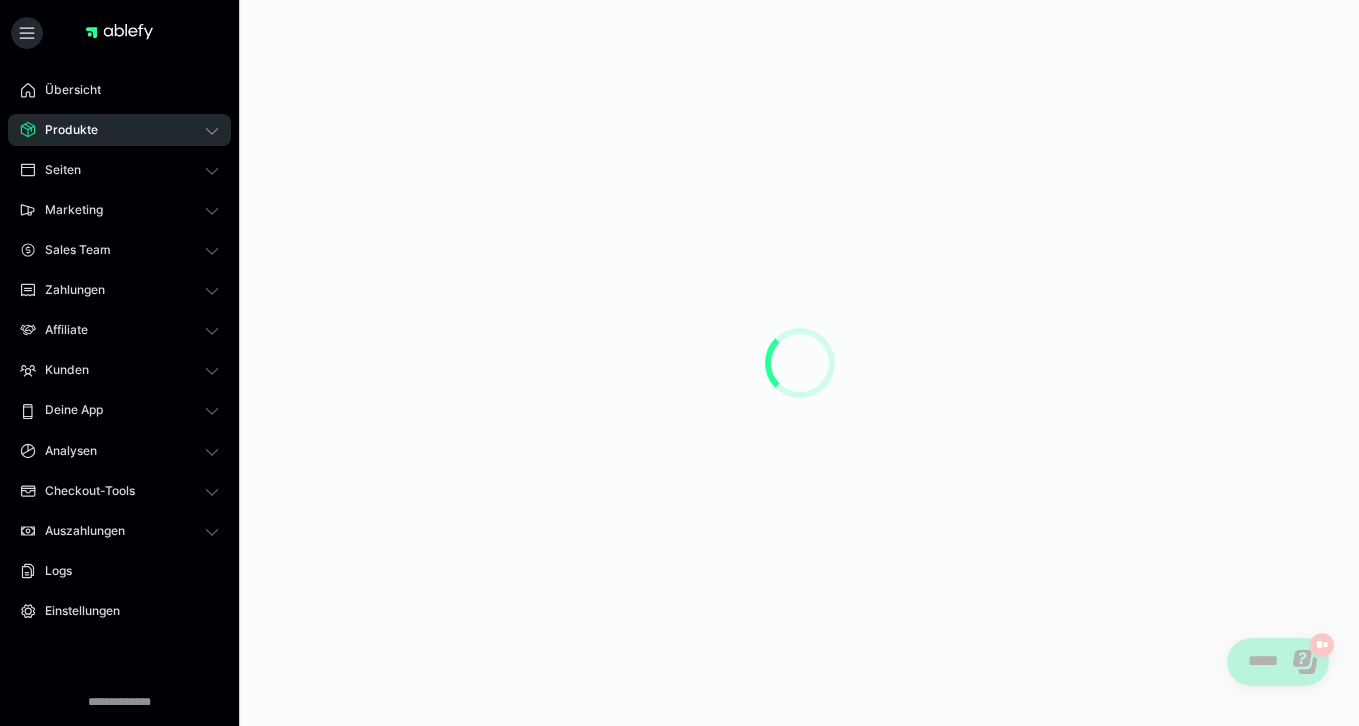 scroll, scrollTop: 0, scrollLeft: 0, axis: both 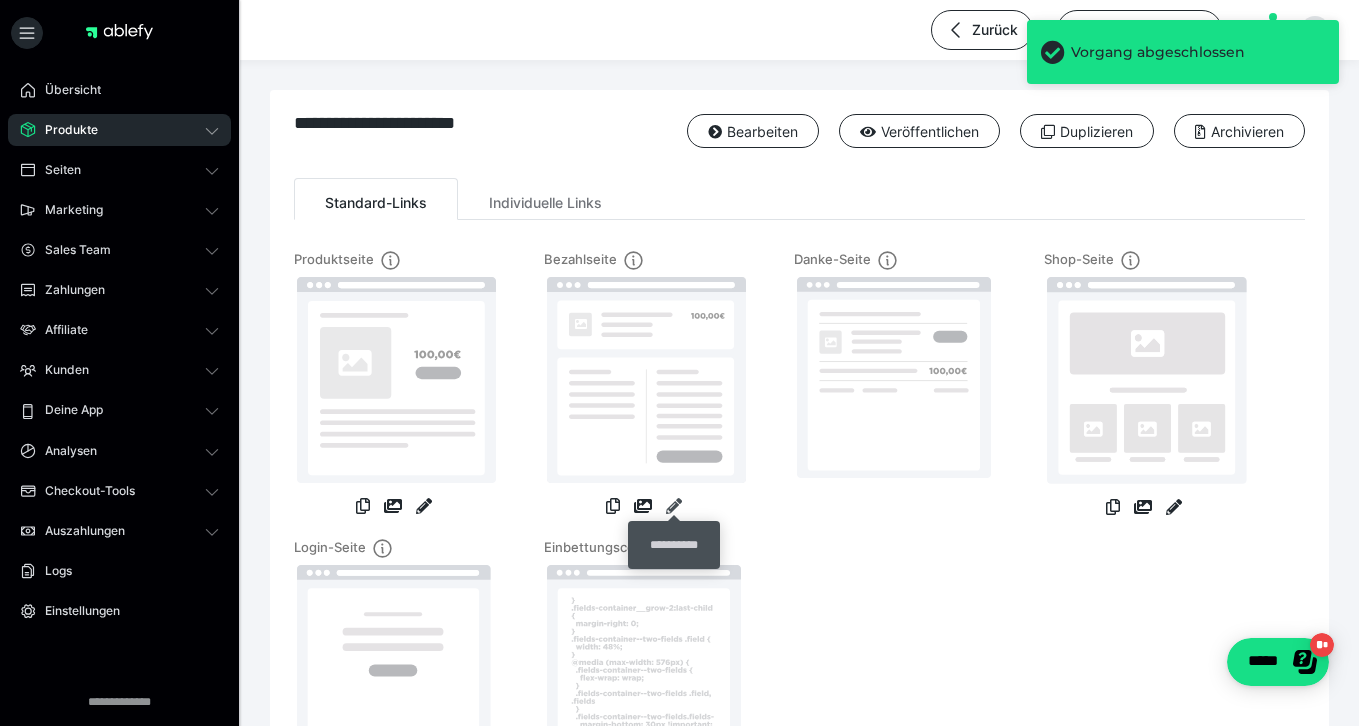 click at bounding box center (674, 506) 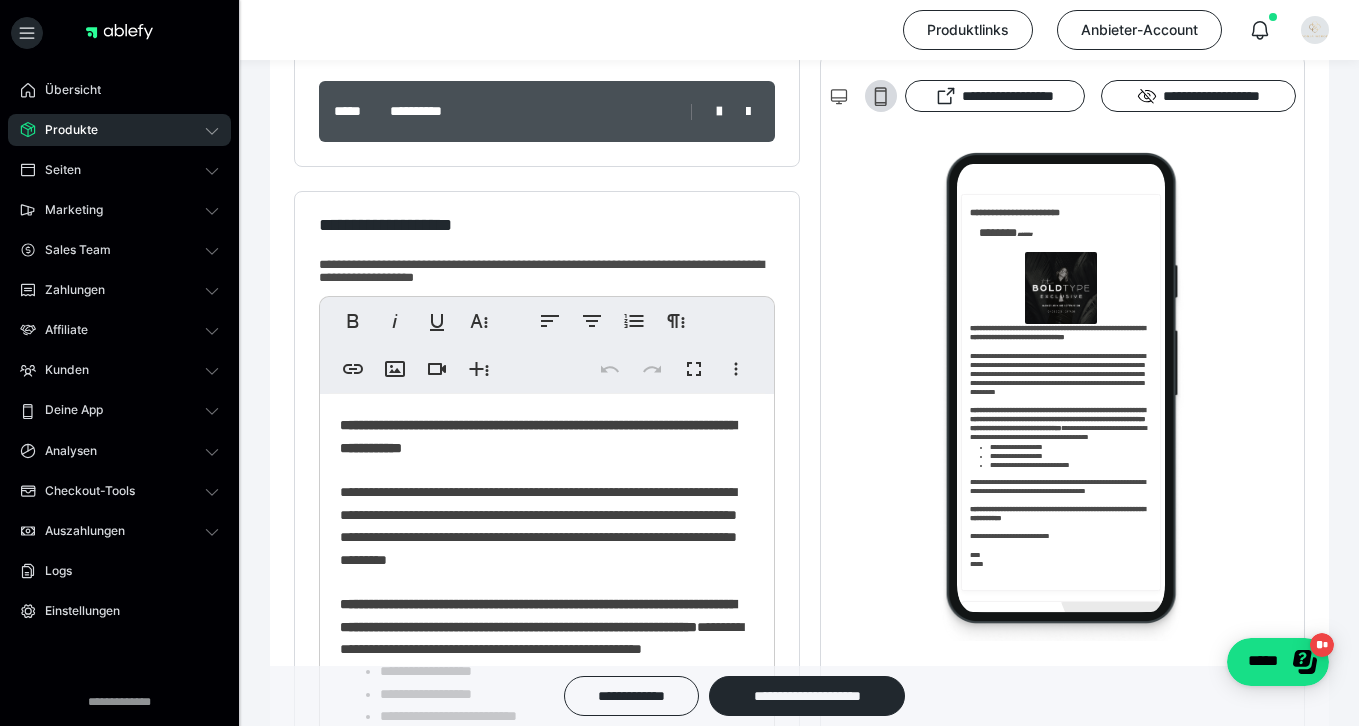 scroll, scrollTop: 424, scrollLeft: 0, axis: vertical 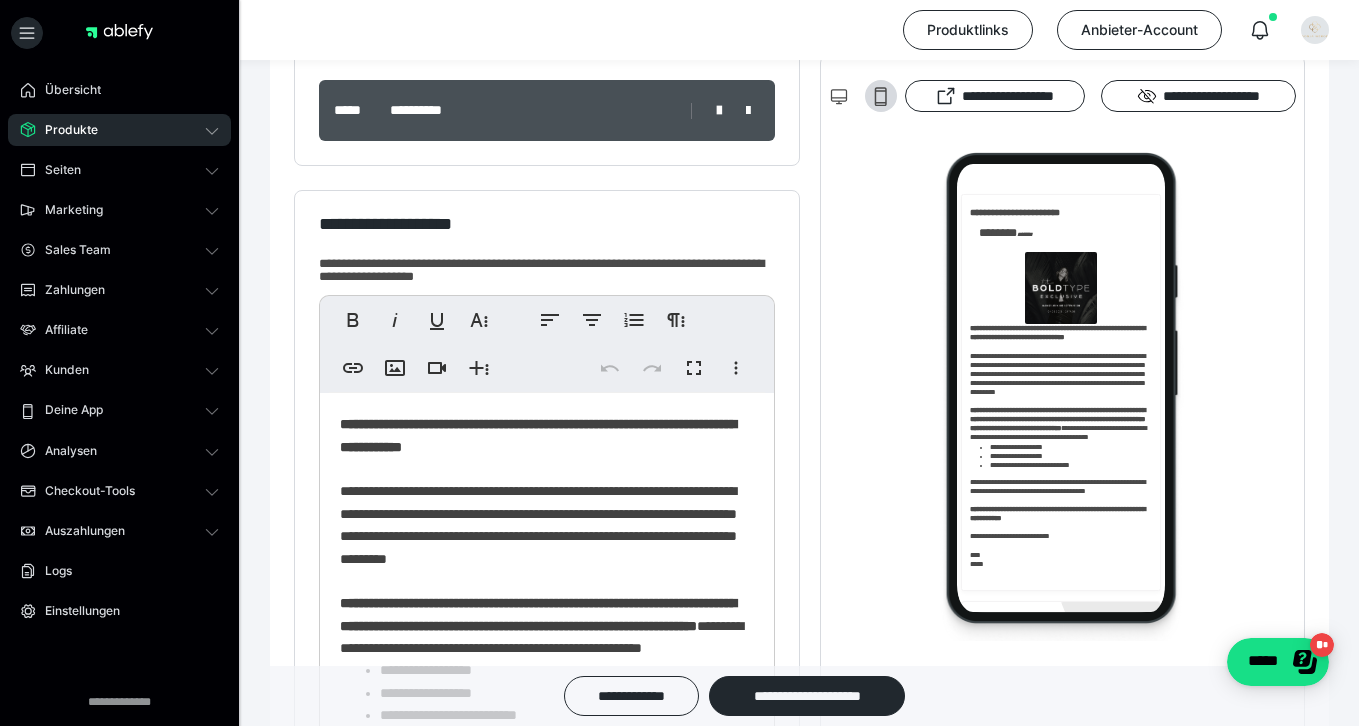 click on "**********" at bounding box center [538, 435] 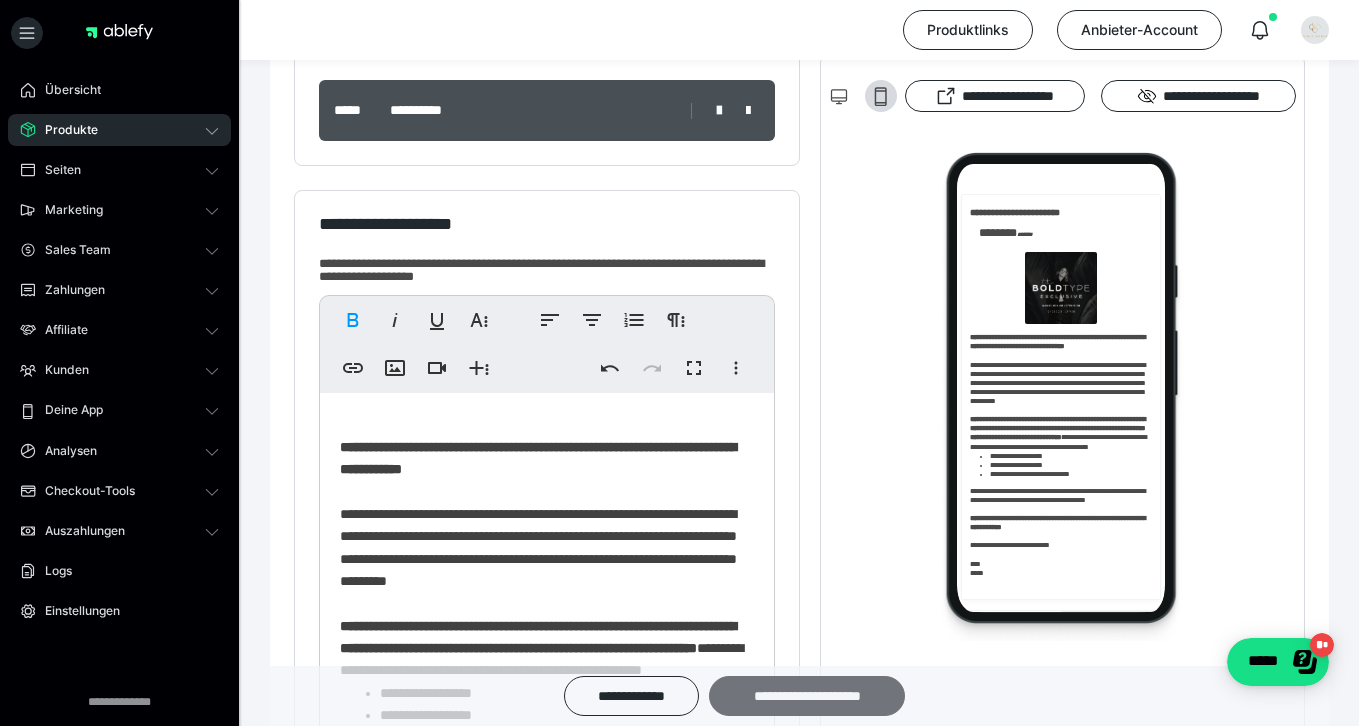 click on "**********" at bounding box center [807, 696] 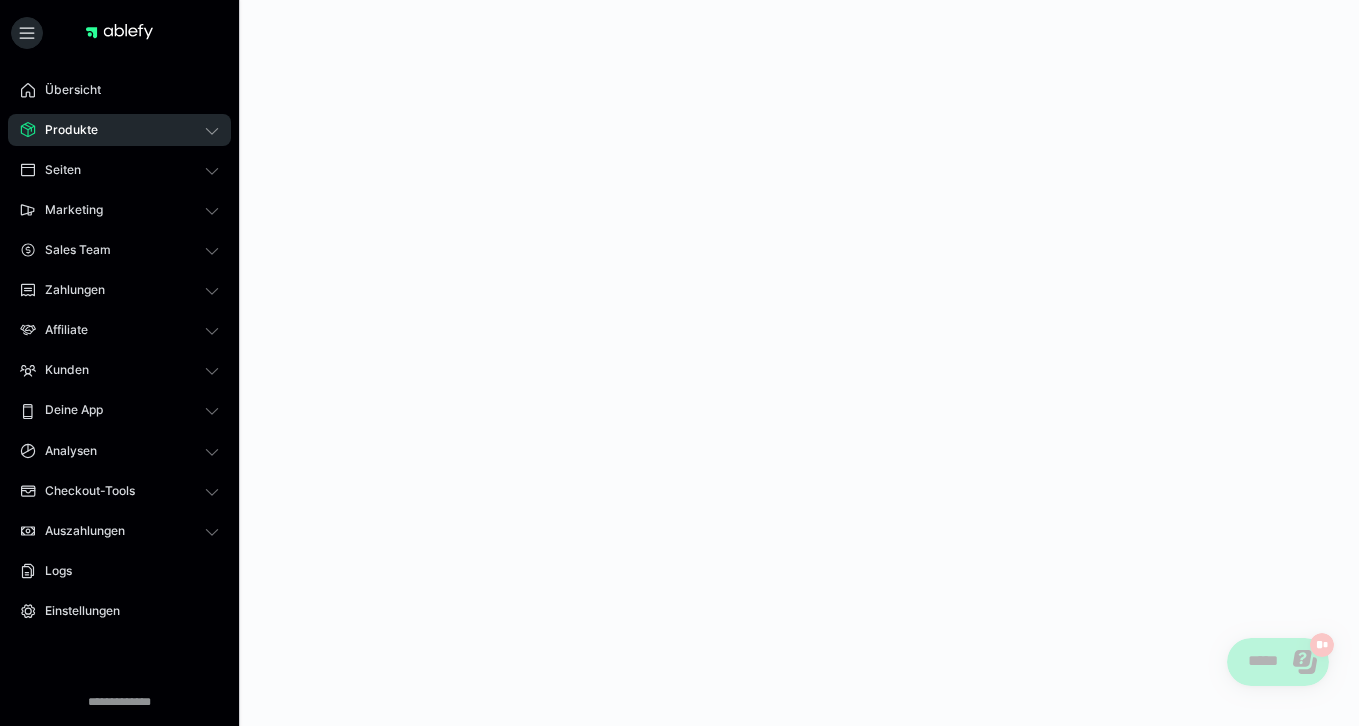 scroll, scrollTop: 0, scrollLeft: 0, axis: both 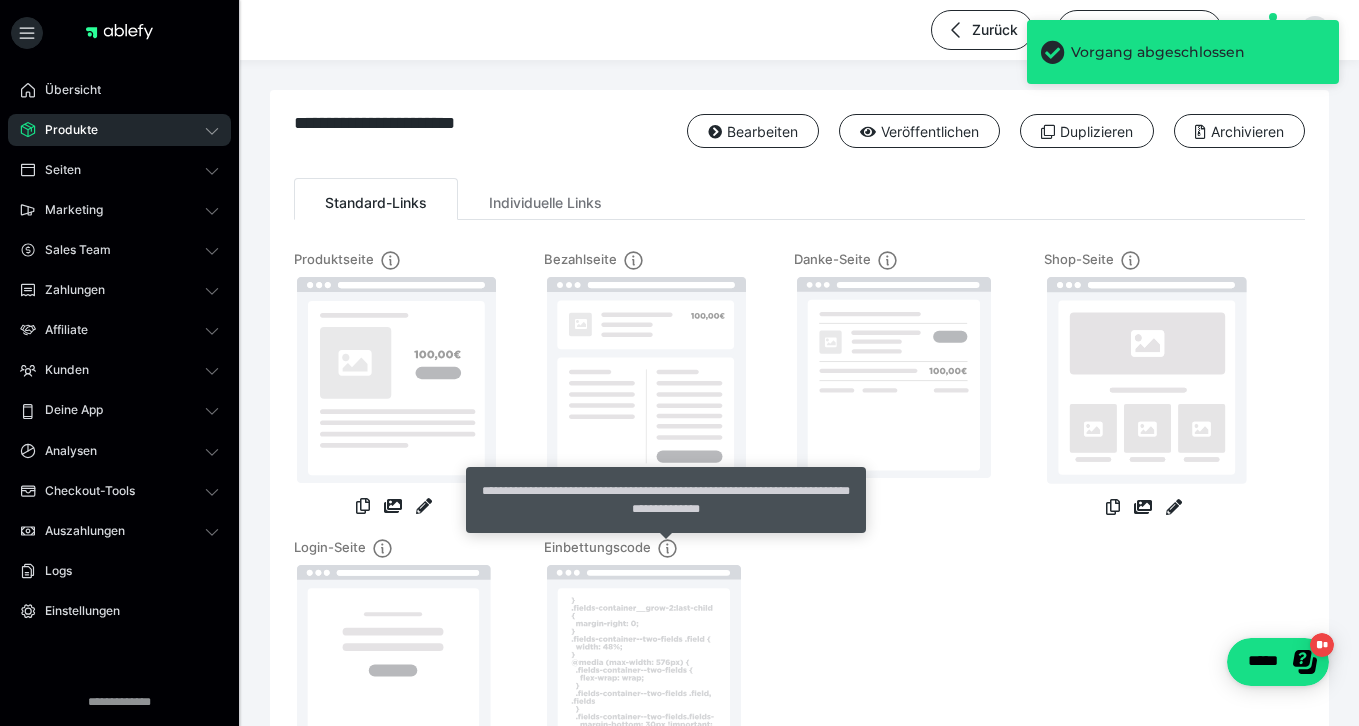 click on "**********" at bounding box center (666, 500) 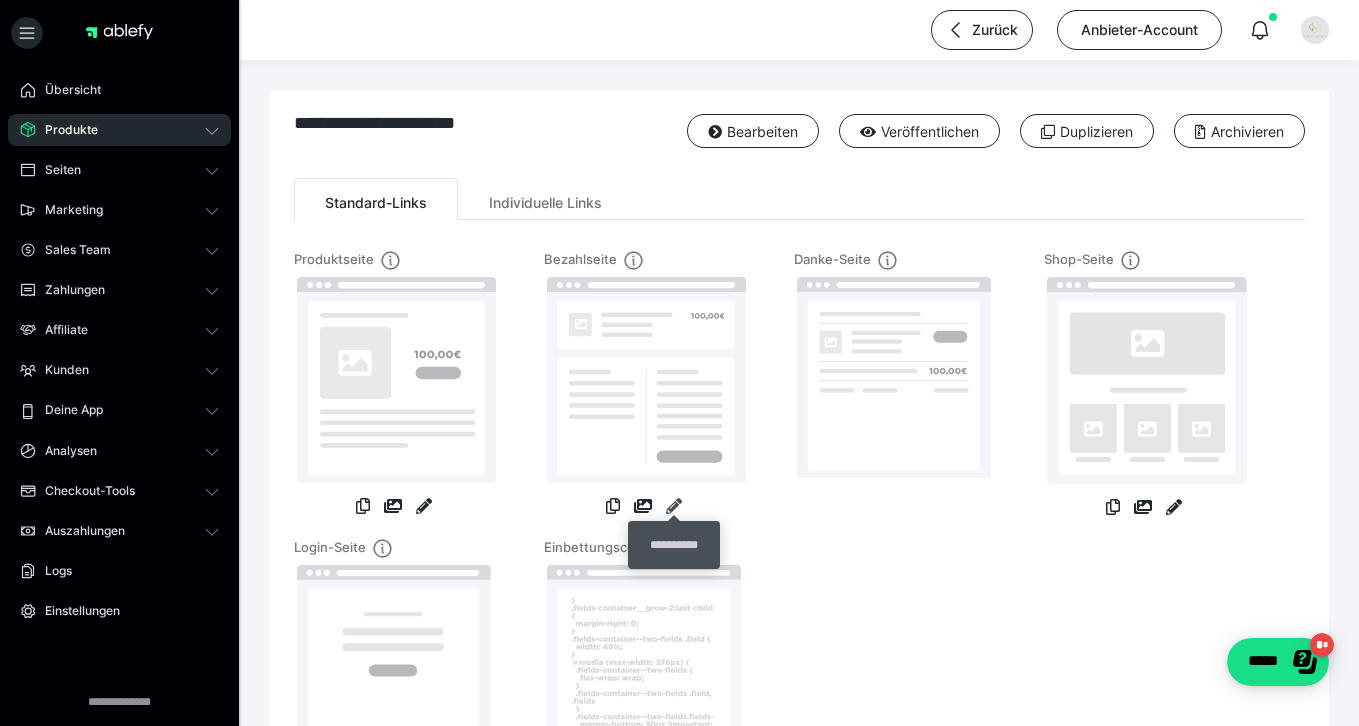 click at bounding box center [674, 506] 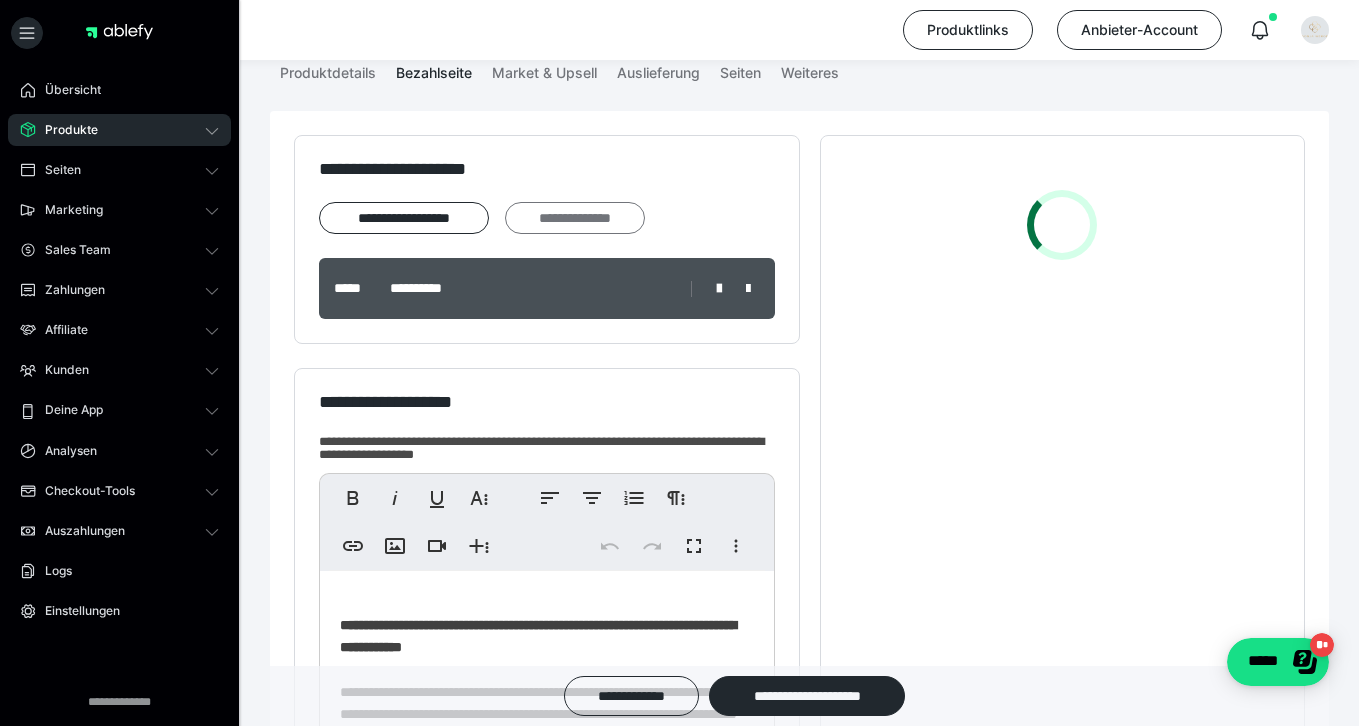 scroll, scrollTop: 462, scrollLeft: 0, axis: vertical 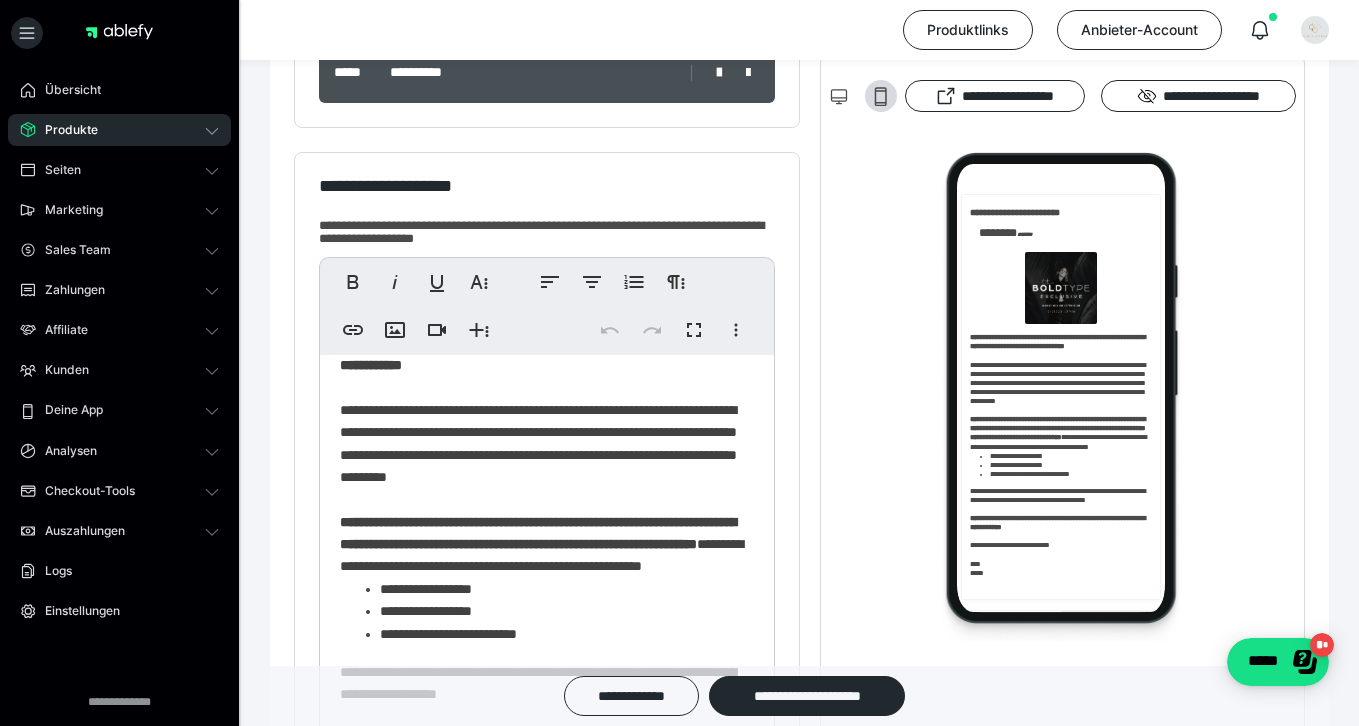 click on "**********" at bounding box center [538, 533] 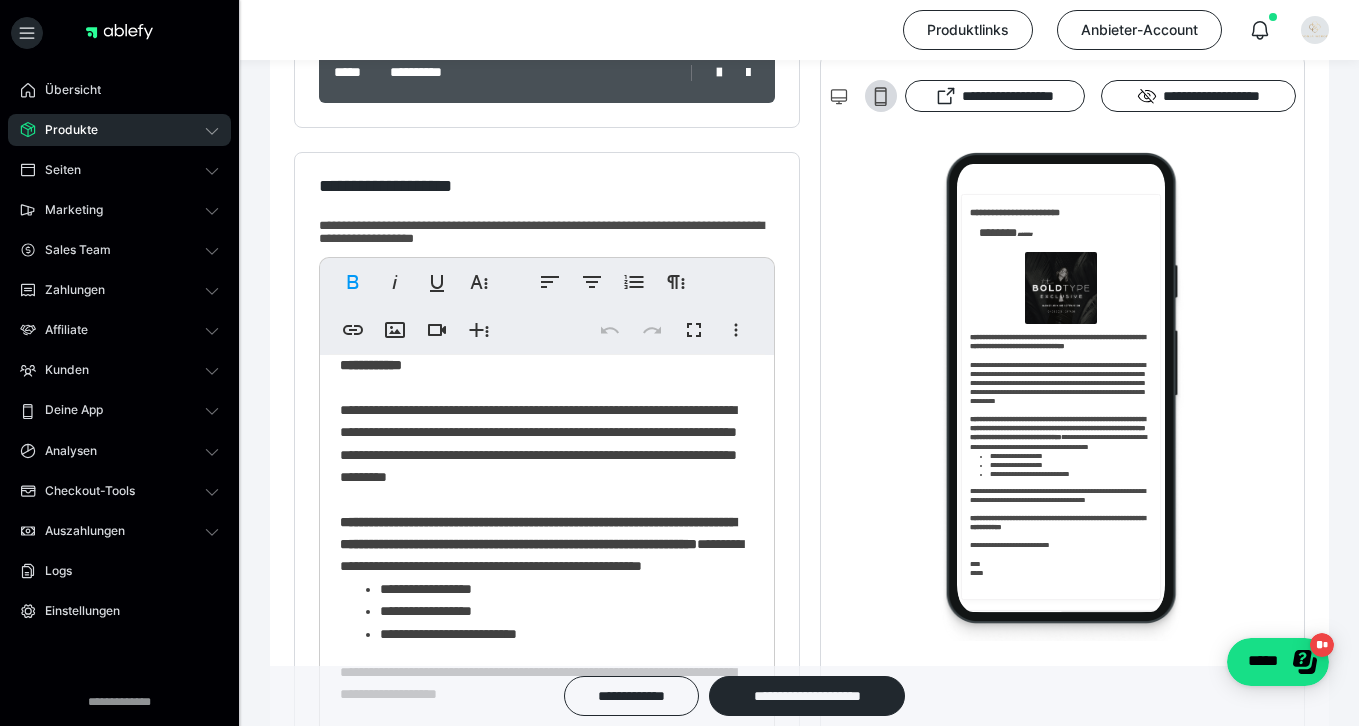 type 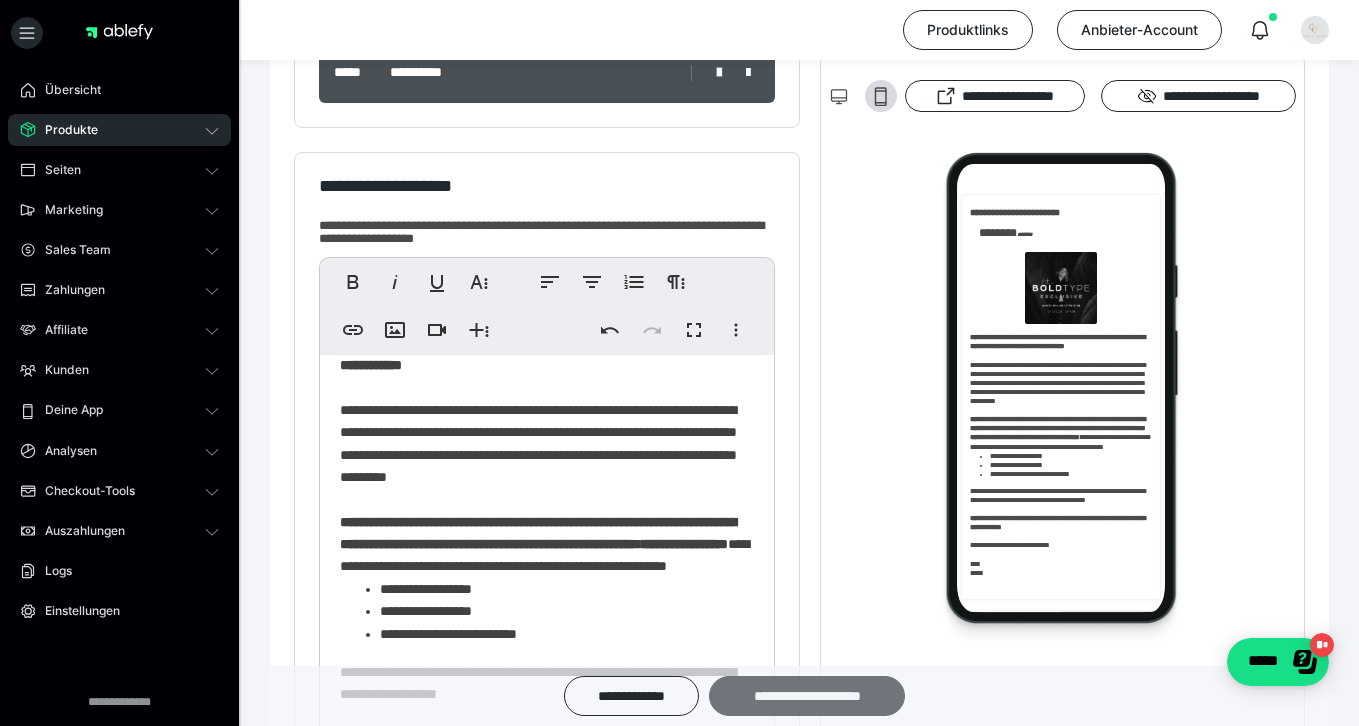 click on "**********" at bounding box center [807, 696] 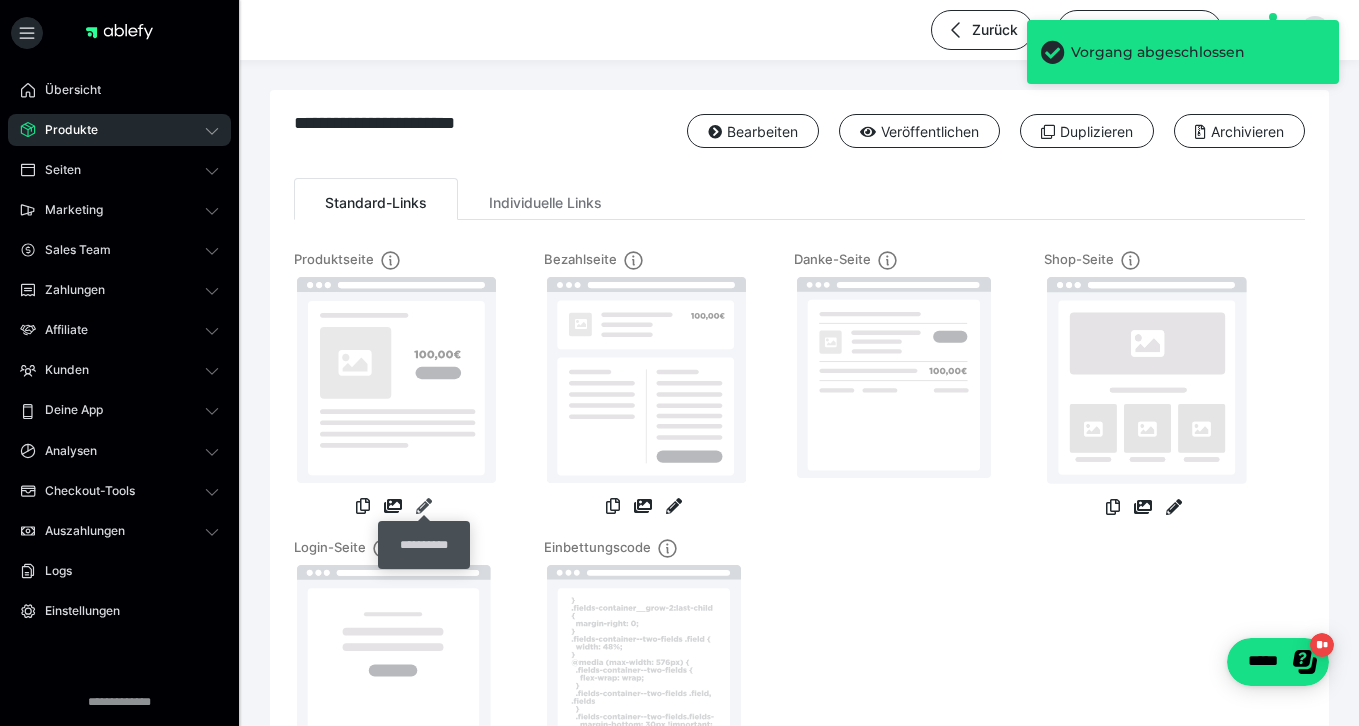click at bounding box center (424, 506) 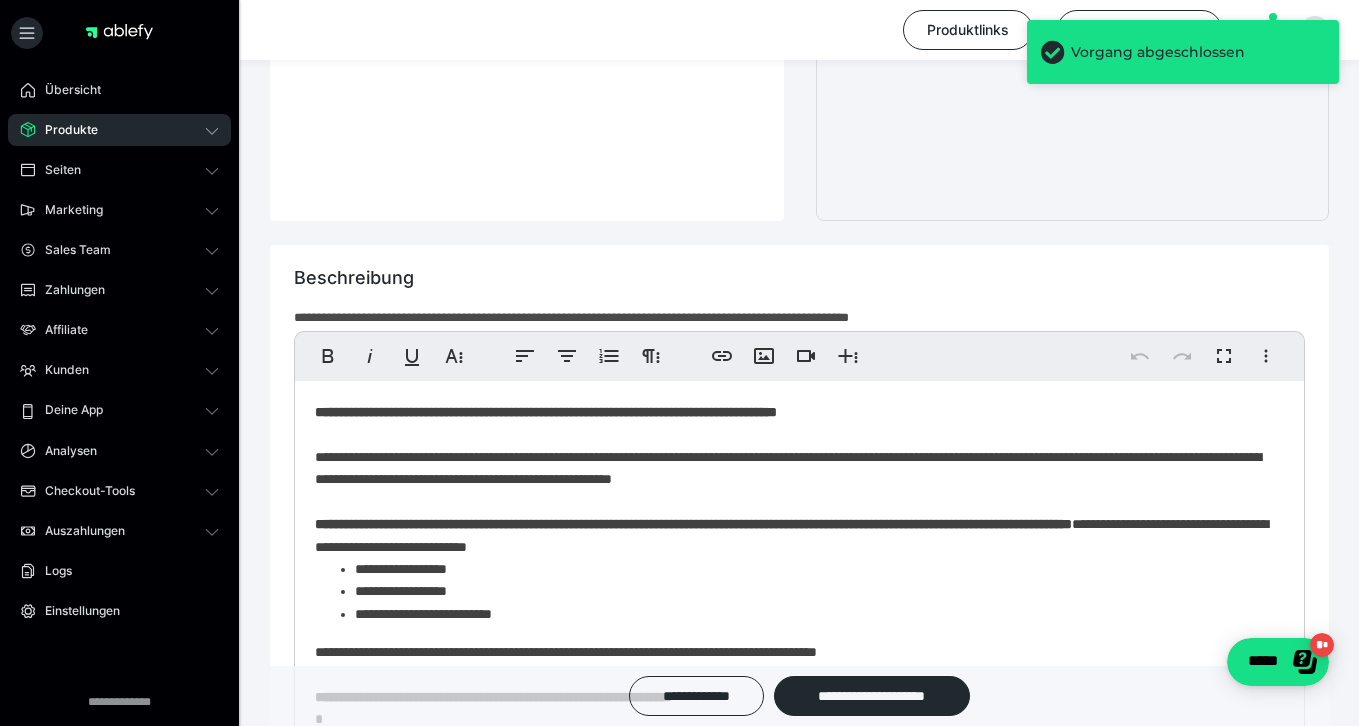 scroll, scrollTop: 878, scrollLeft: 0, axis: vertical 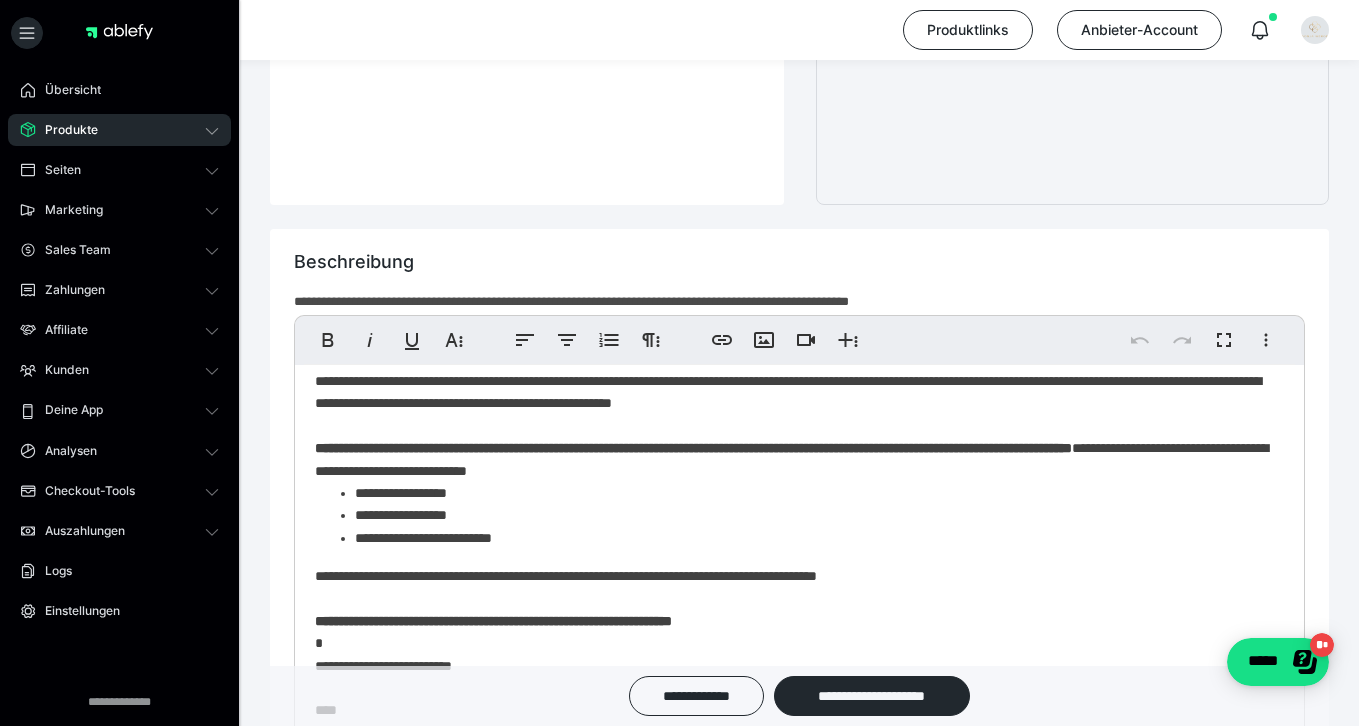 click on "**********" at bounding box center [693, 448] 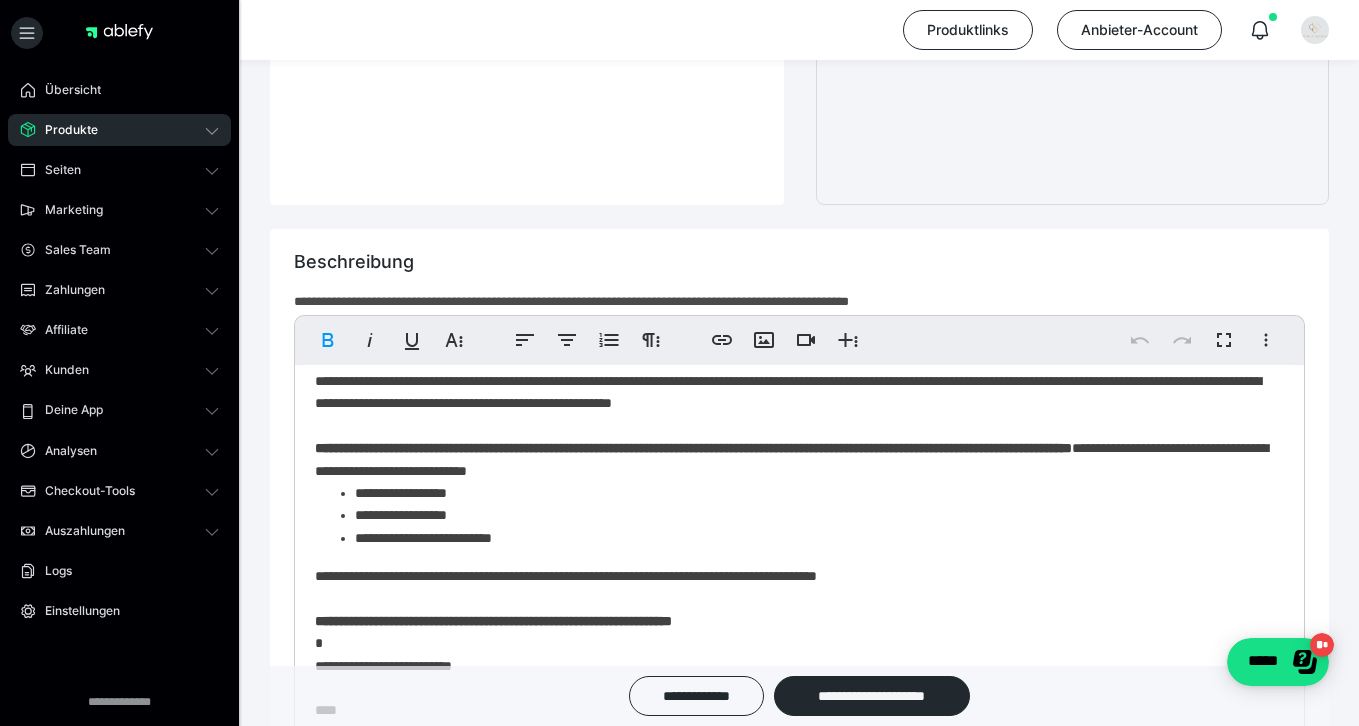 type 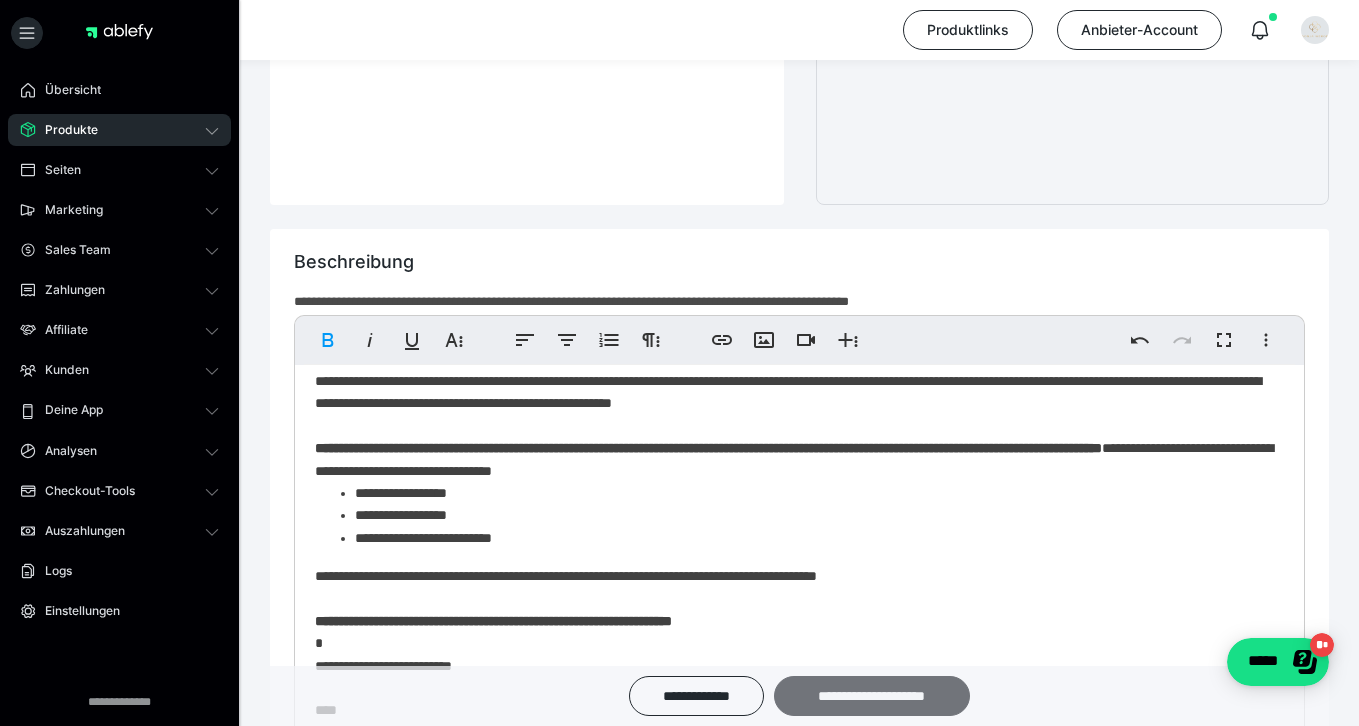 click on "**********" at bounding box center [872, 696] 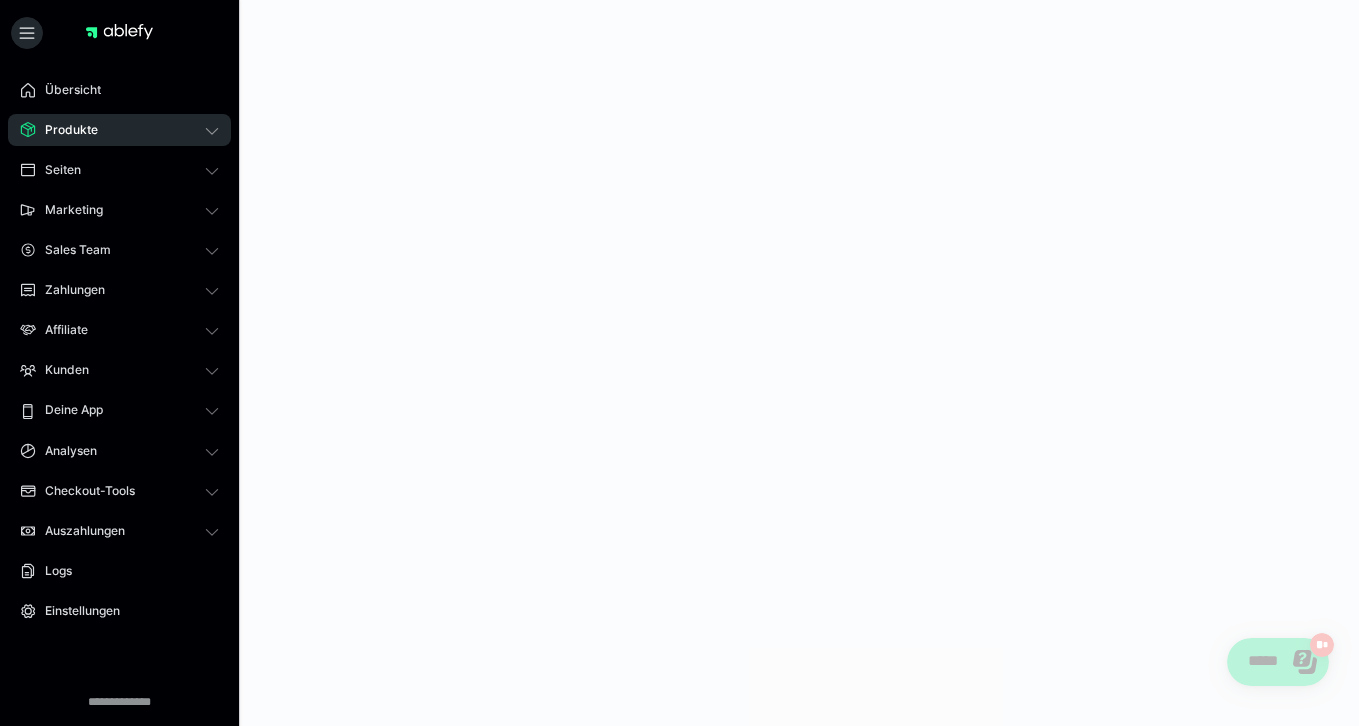 scroll, scrollTop: 0, scrollLeft: 0, axis: both 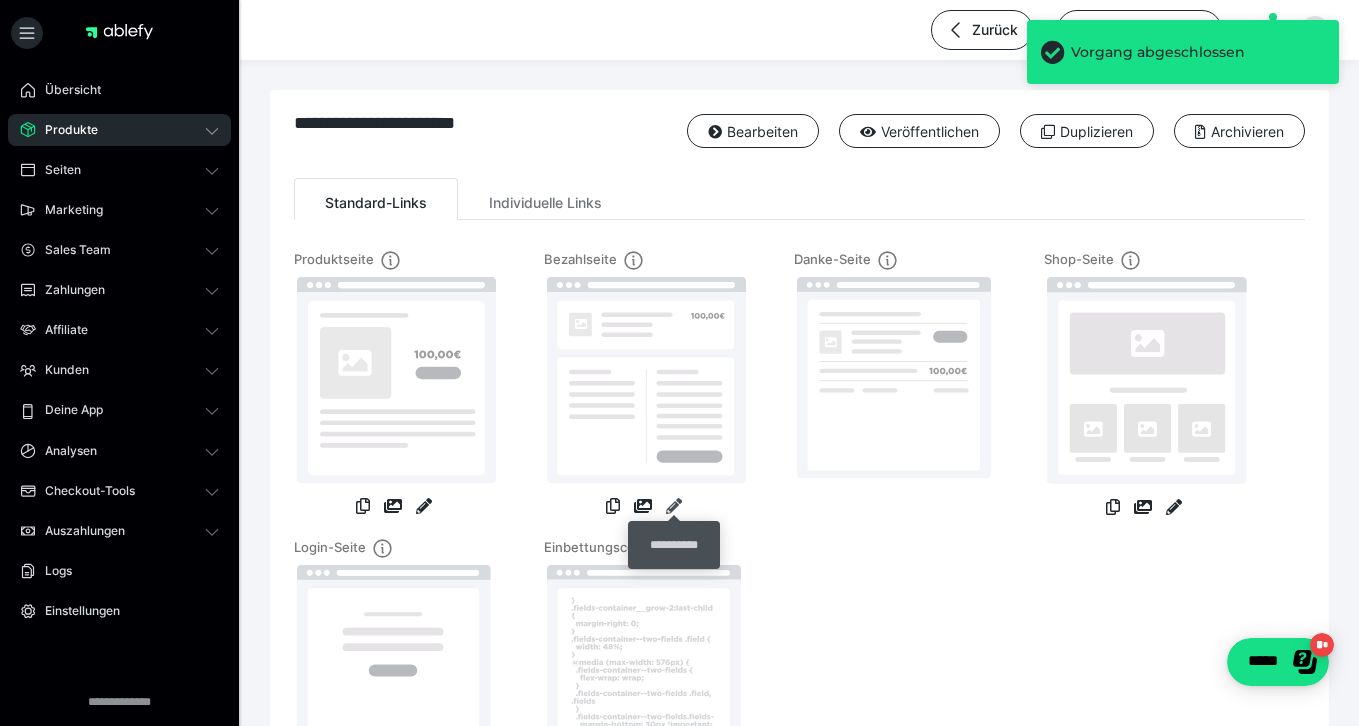 click at bounding box center [674, 506] 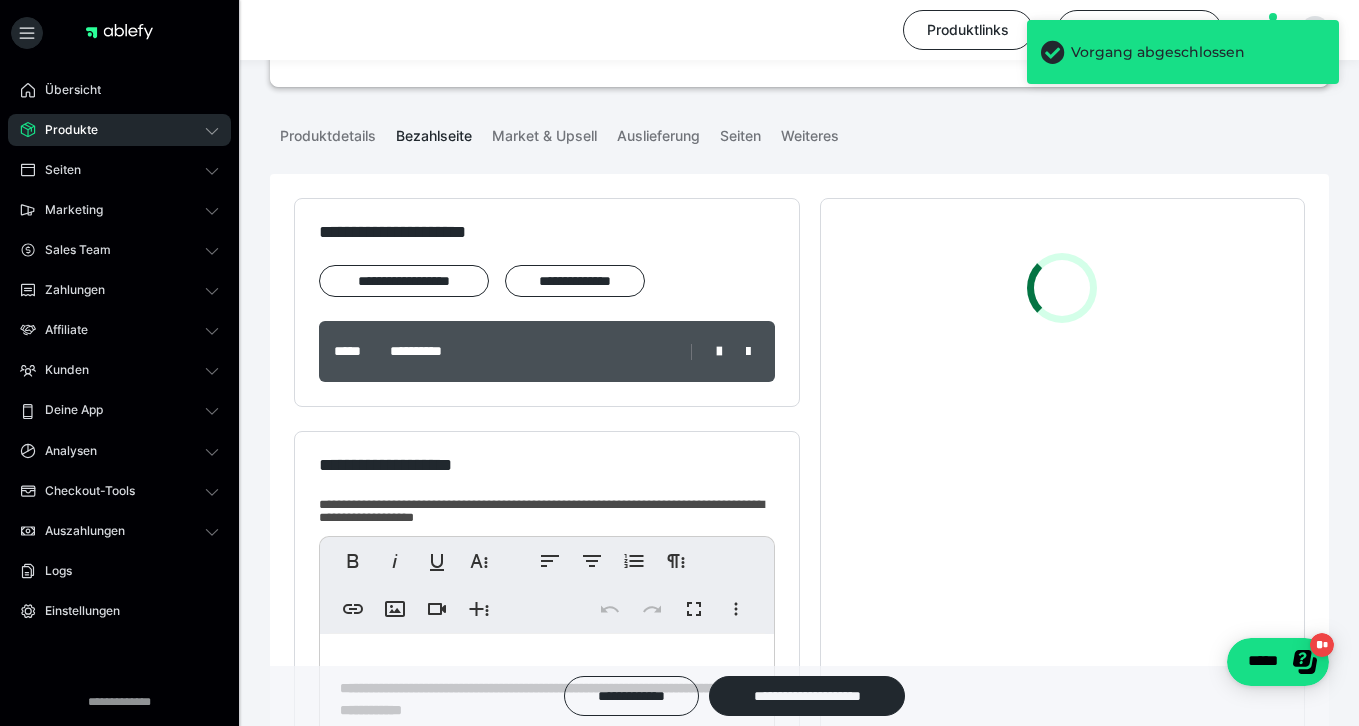 scroll, scrollTop: 179, scrollLeft: 0, axis: vertical 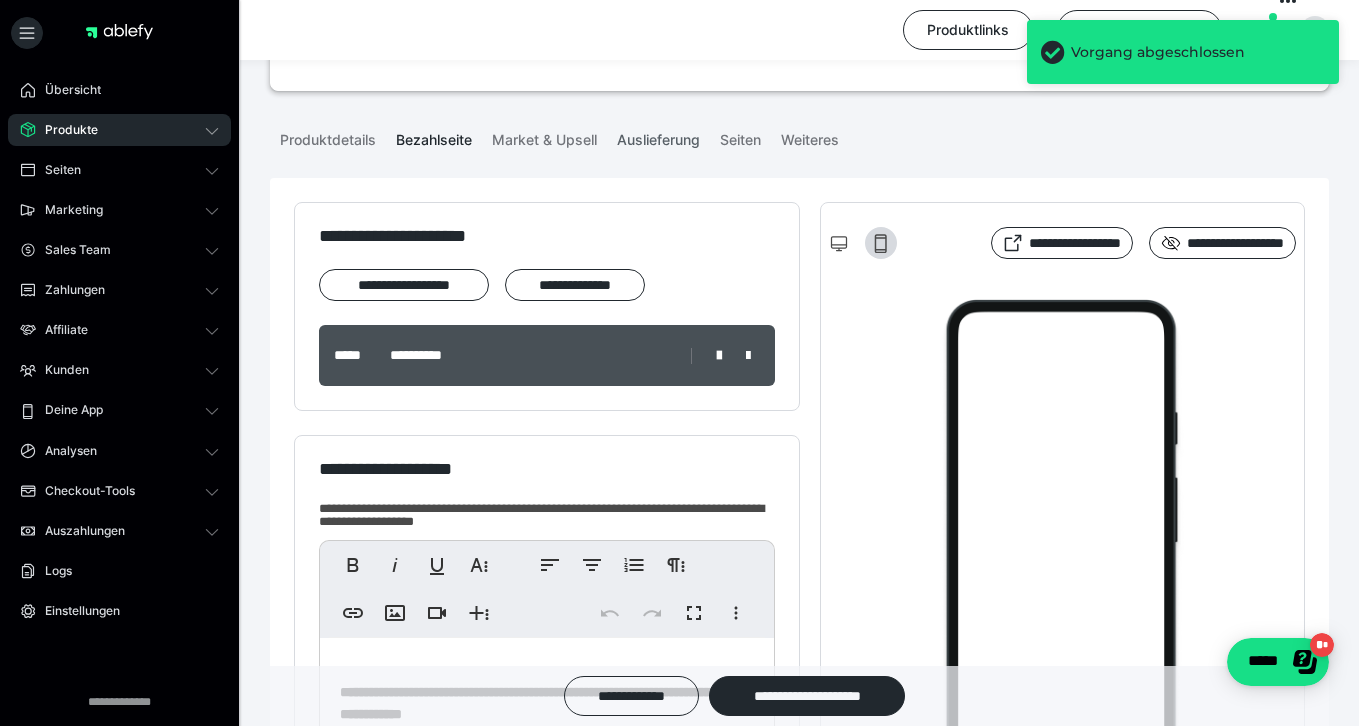 click on "Auslieferung" at bounding box center [658, 136] 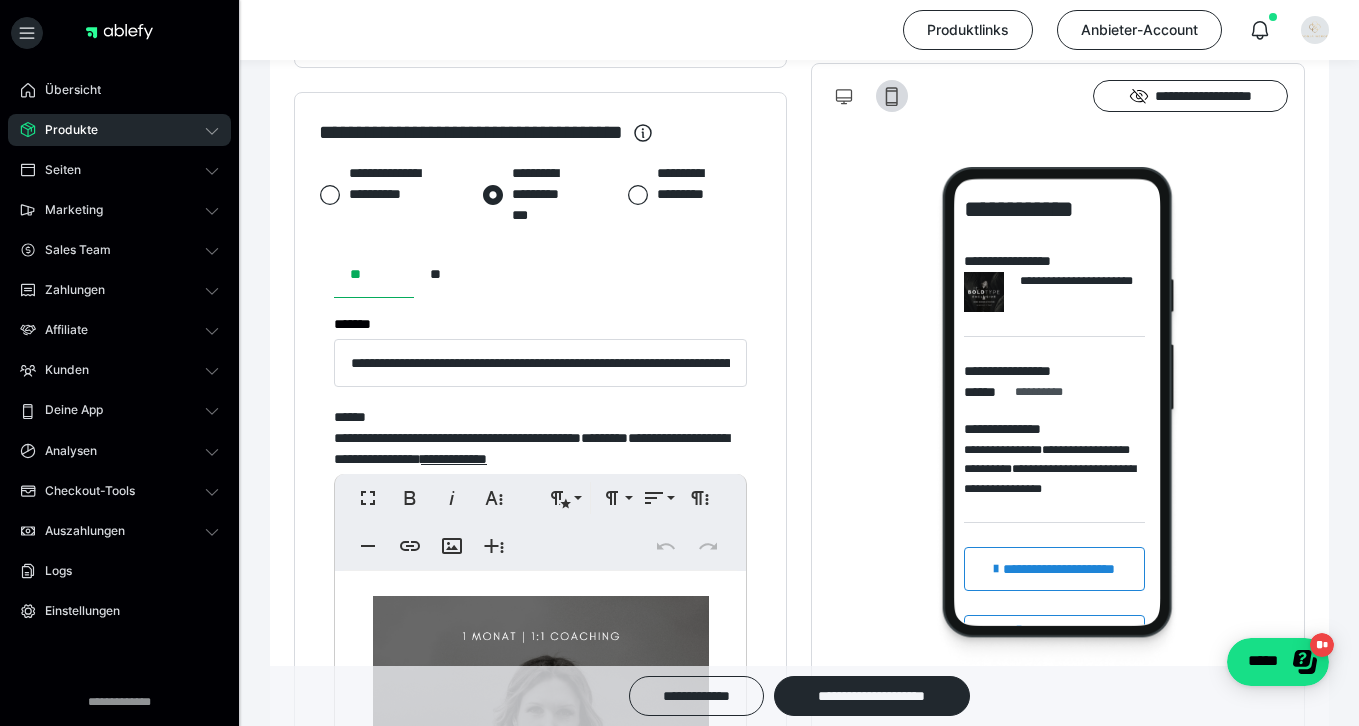 scroll, scrollTop: 2022, scrollLeft: 0, axis: vertical 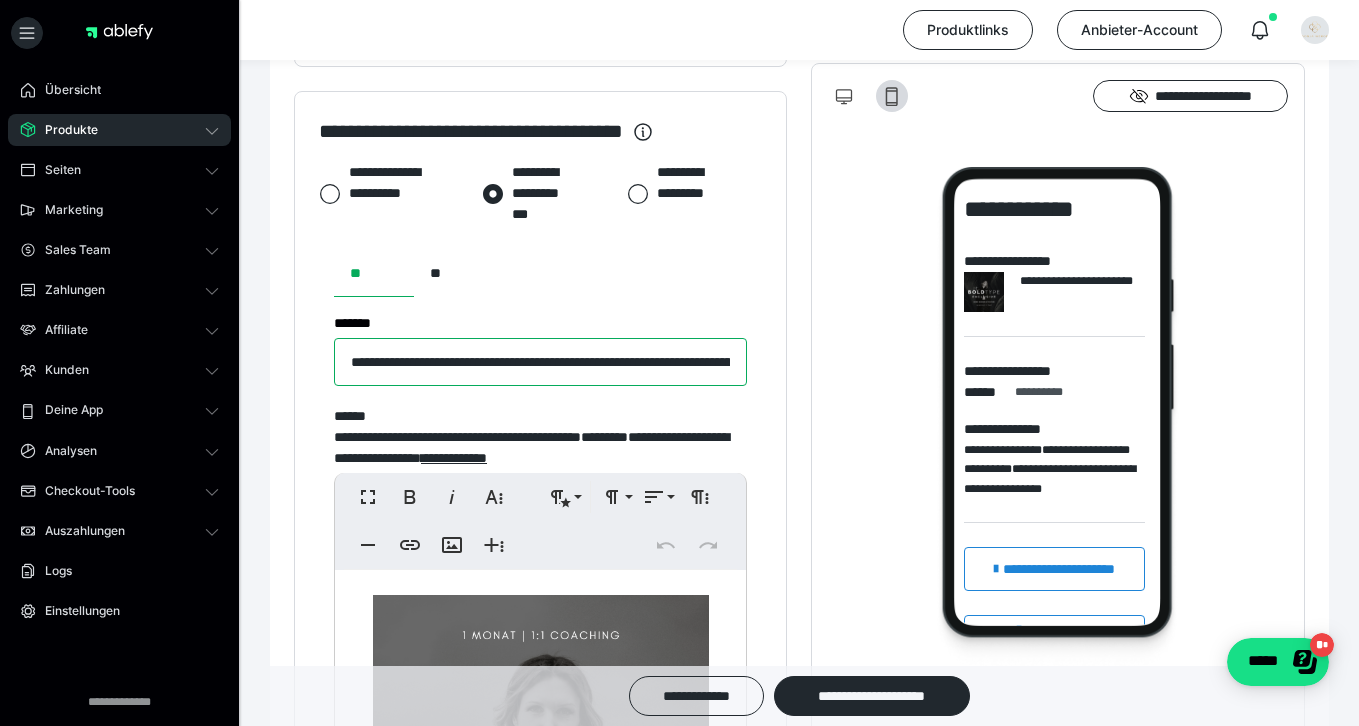 click on "**********" at bounding box center [540, 362] 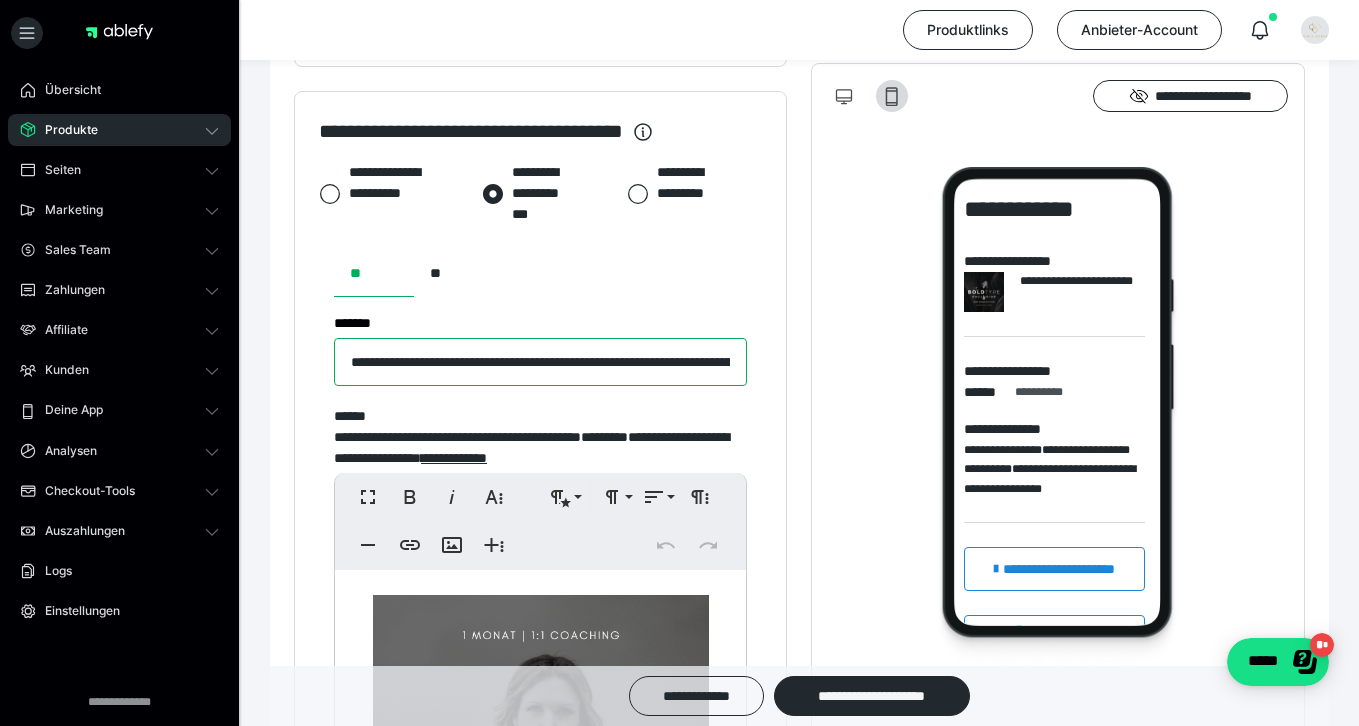 scroll, scrollTop: 0, scrollLeft: 195, axis: horizontal 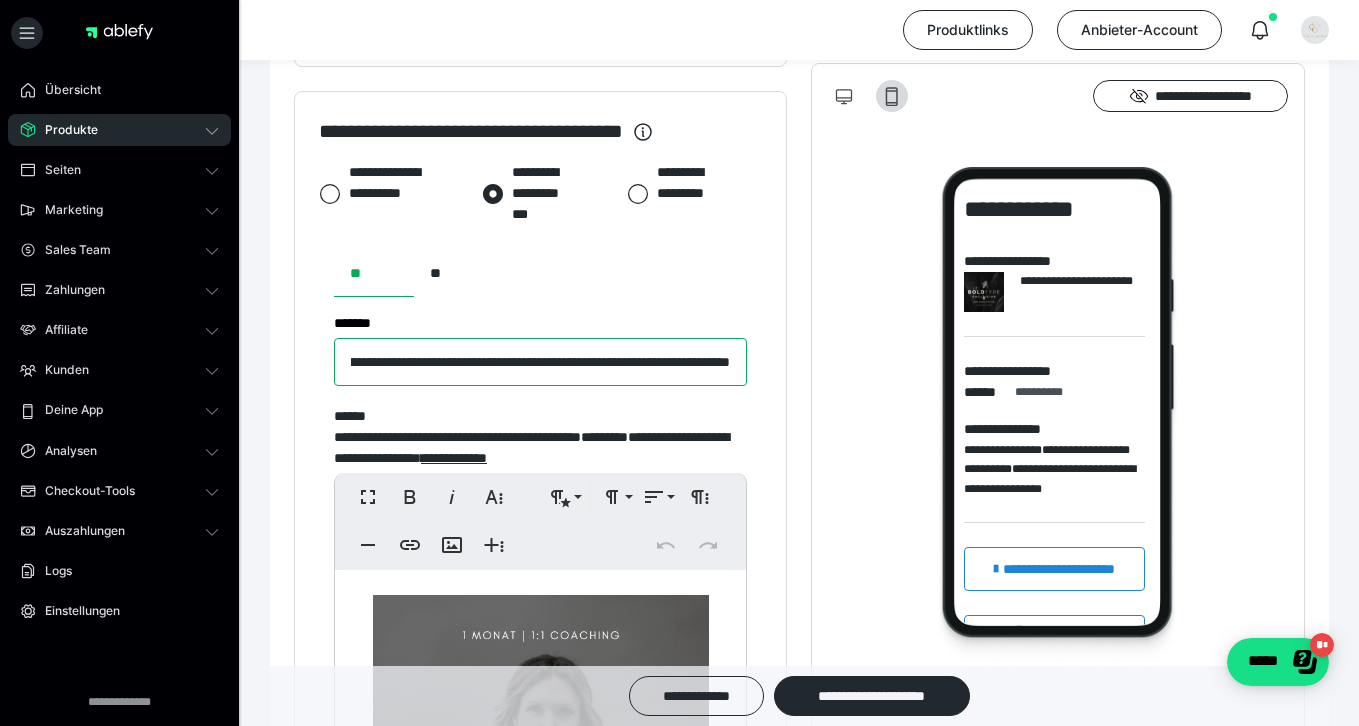 drag, startPoint x: 662, startPoint y: 379, endPoint x: 558, endPoint y: 379, distance: 104 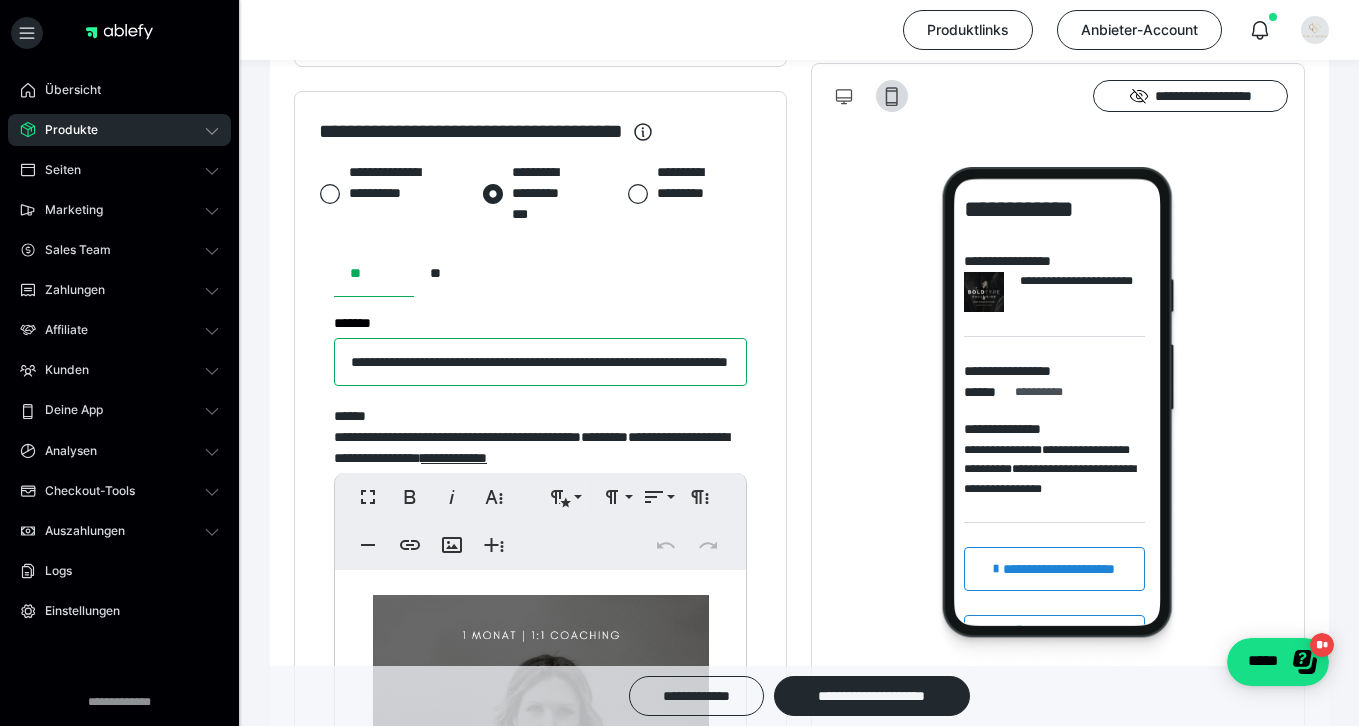 scroll, scrollTop: 0, scrollLeft: 112, axis: horizontal 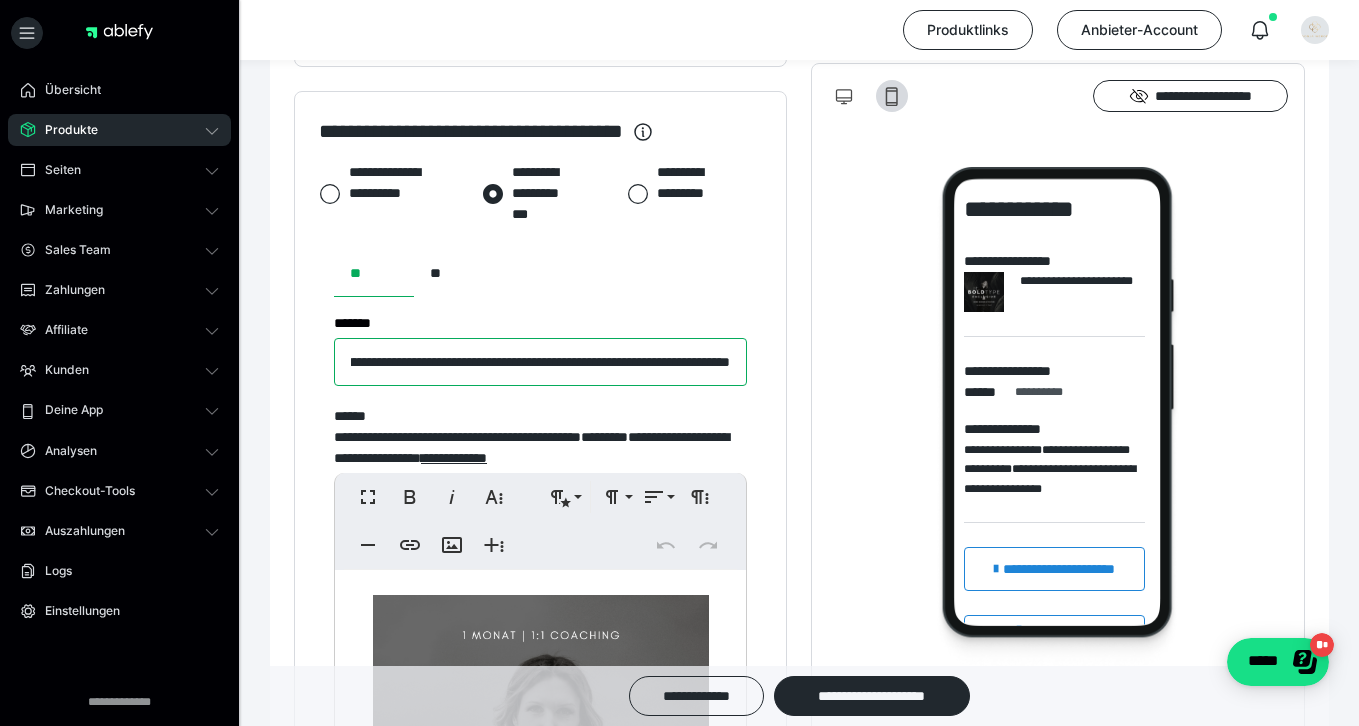 click on "**********" at bounding box center [540, 362] 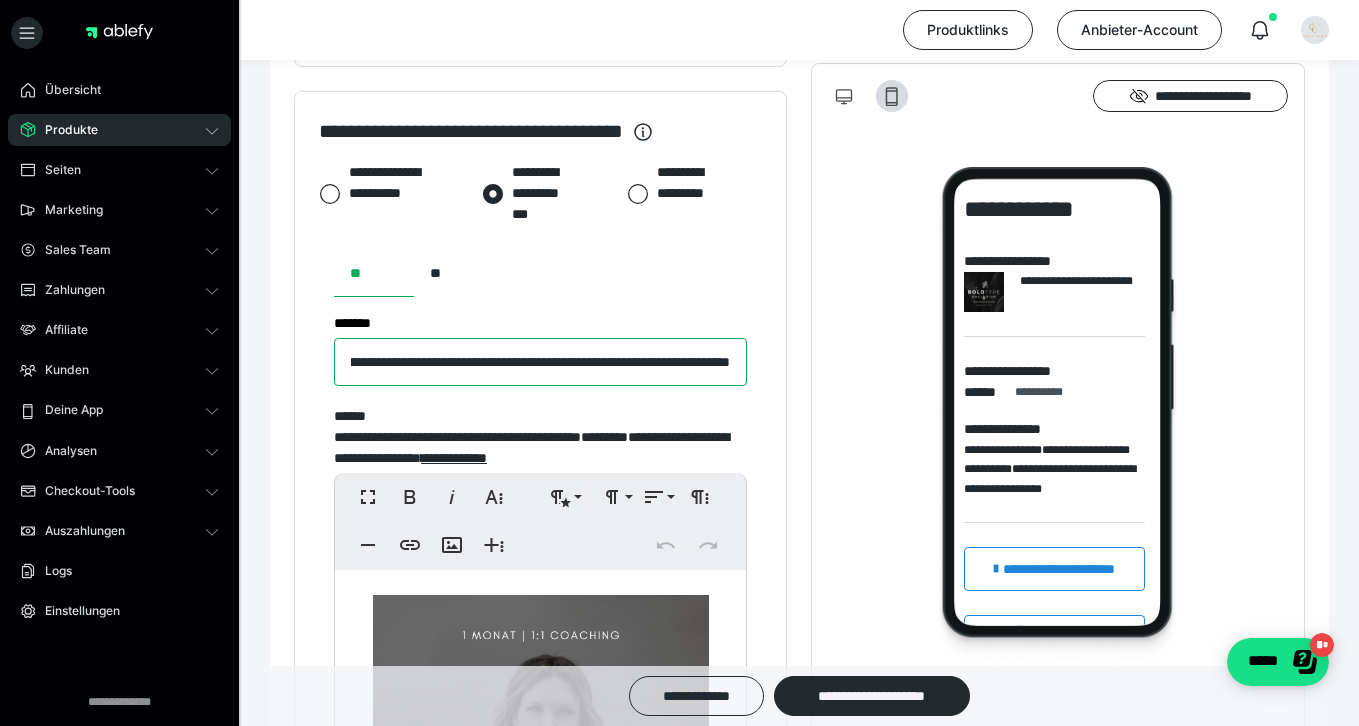 click on "**********" at bounding box center (540, 362) 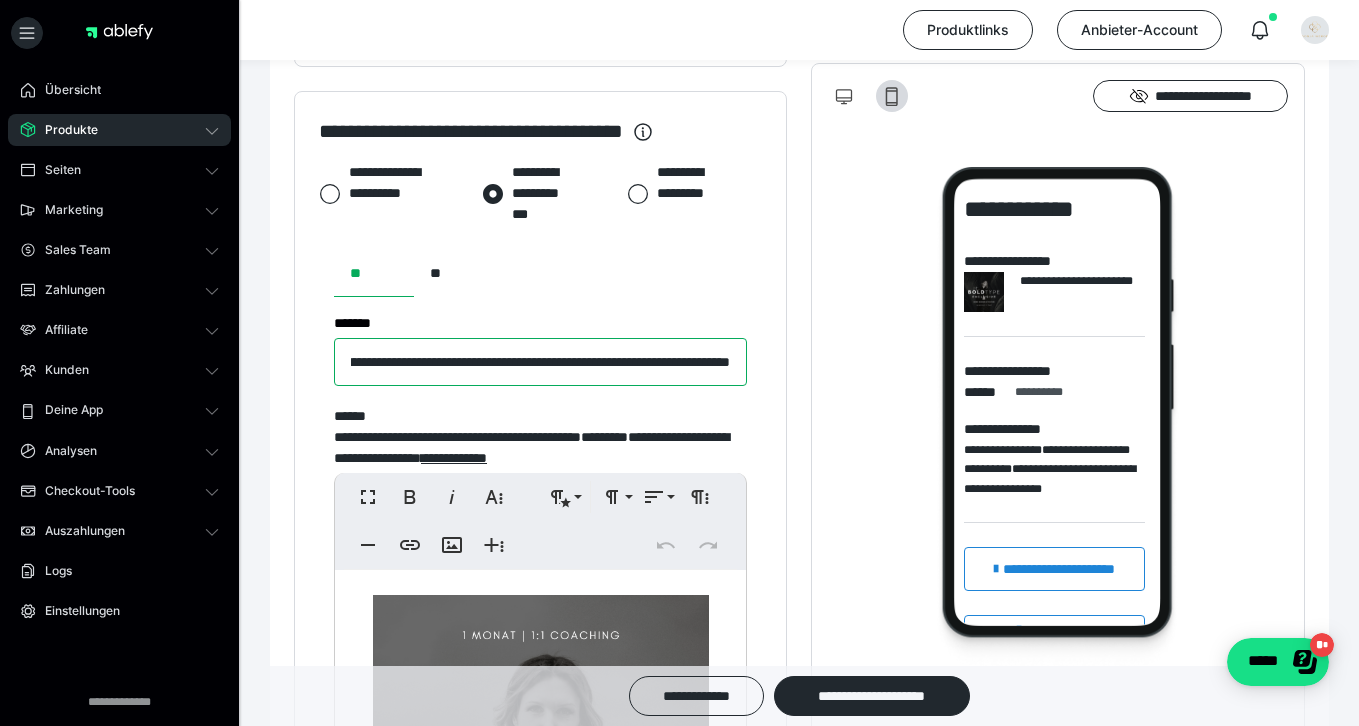 scroll, scrollTop: 0, scrollLeft: 160, axis: horizontal 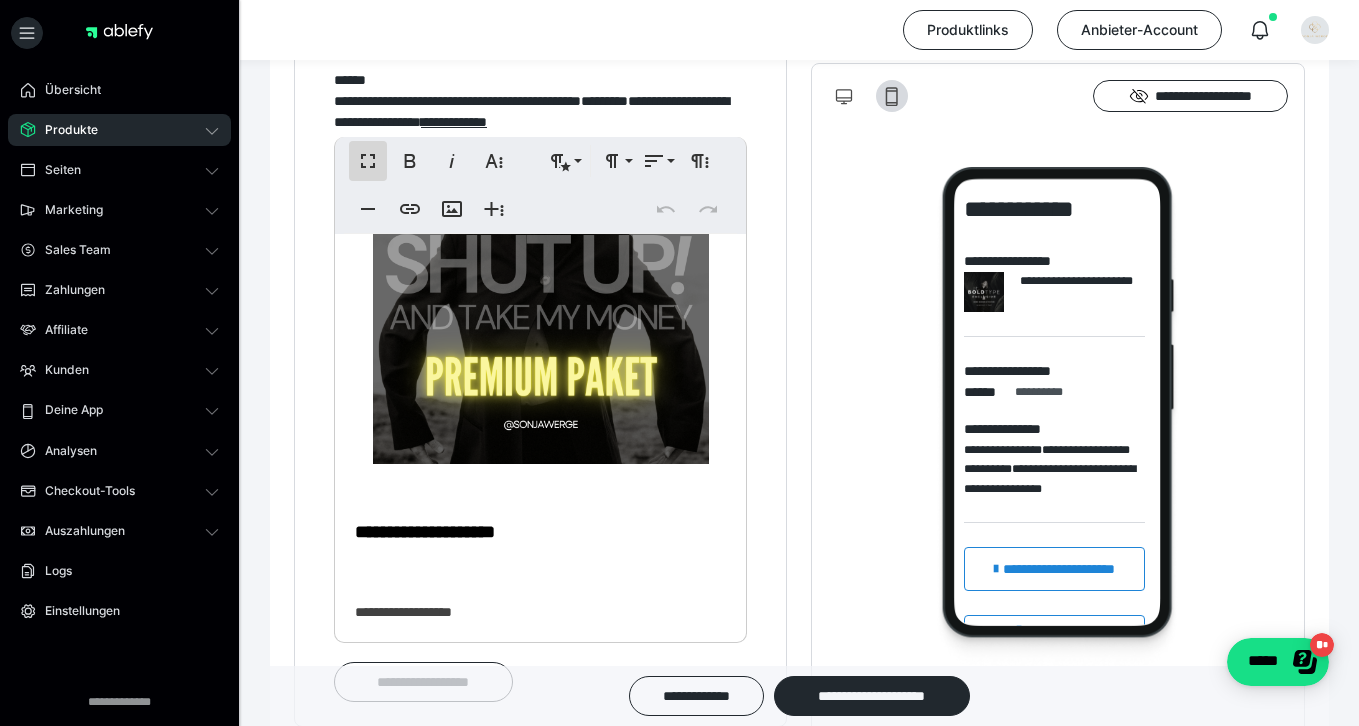 type on "**********" 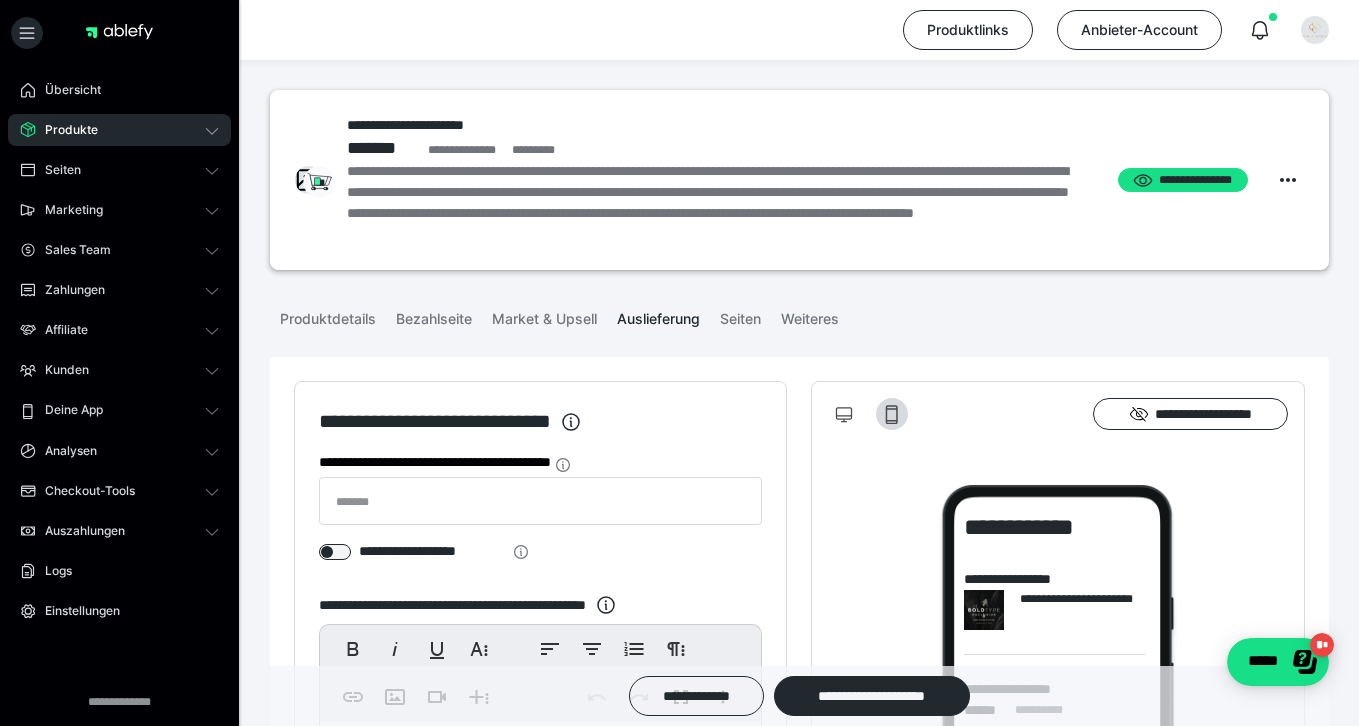 scroll, scrollTop: 0, scrollLeft: 0, axis: both 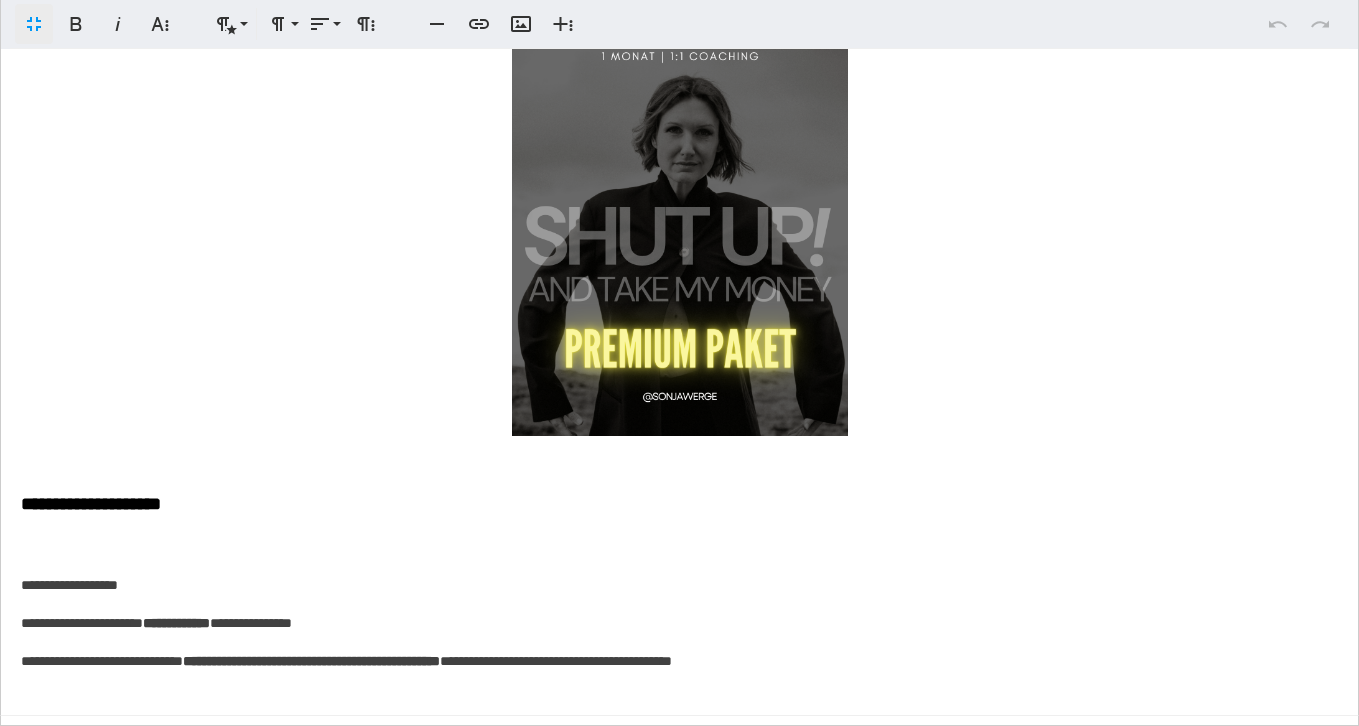 click at bounding box center [680, 226] 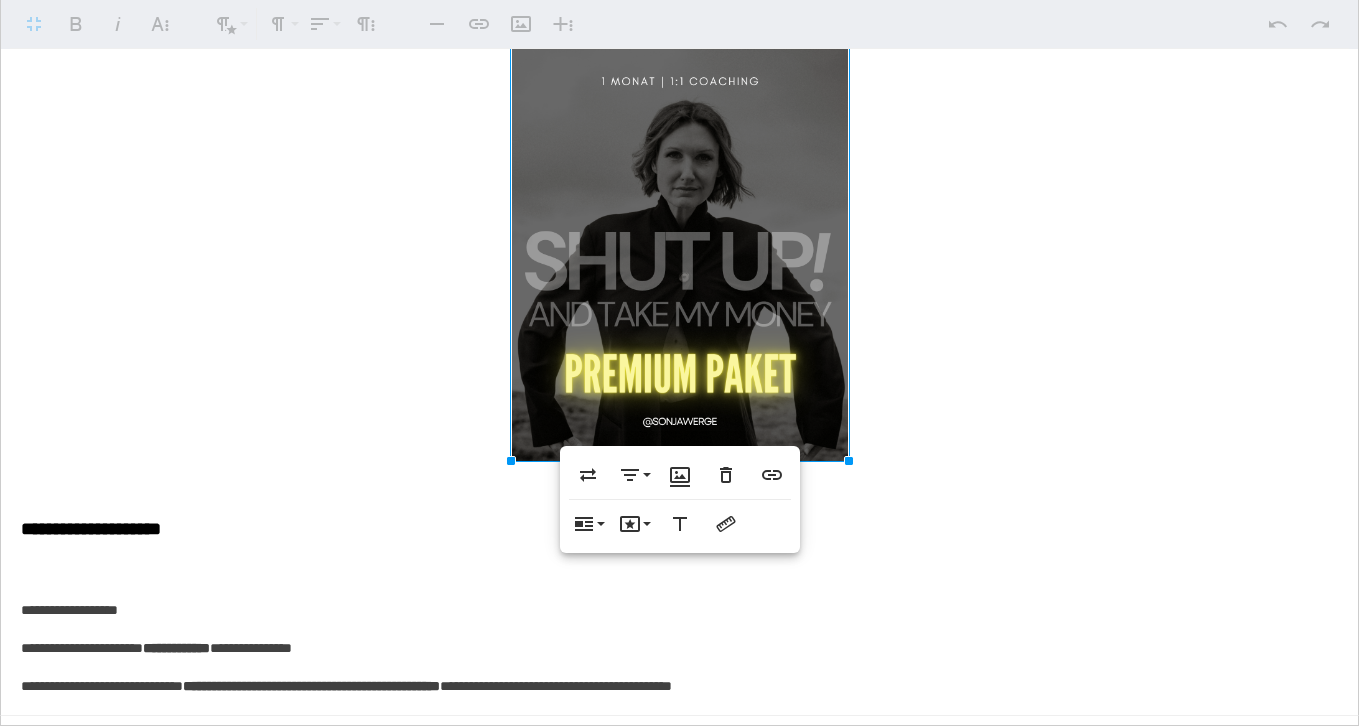 scroll, scrollTop: 0, scrollLeft: 0, axis: both 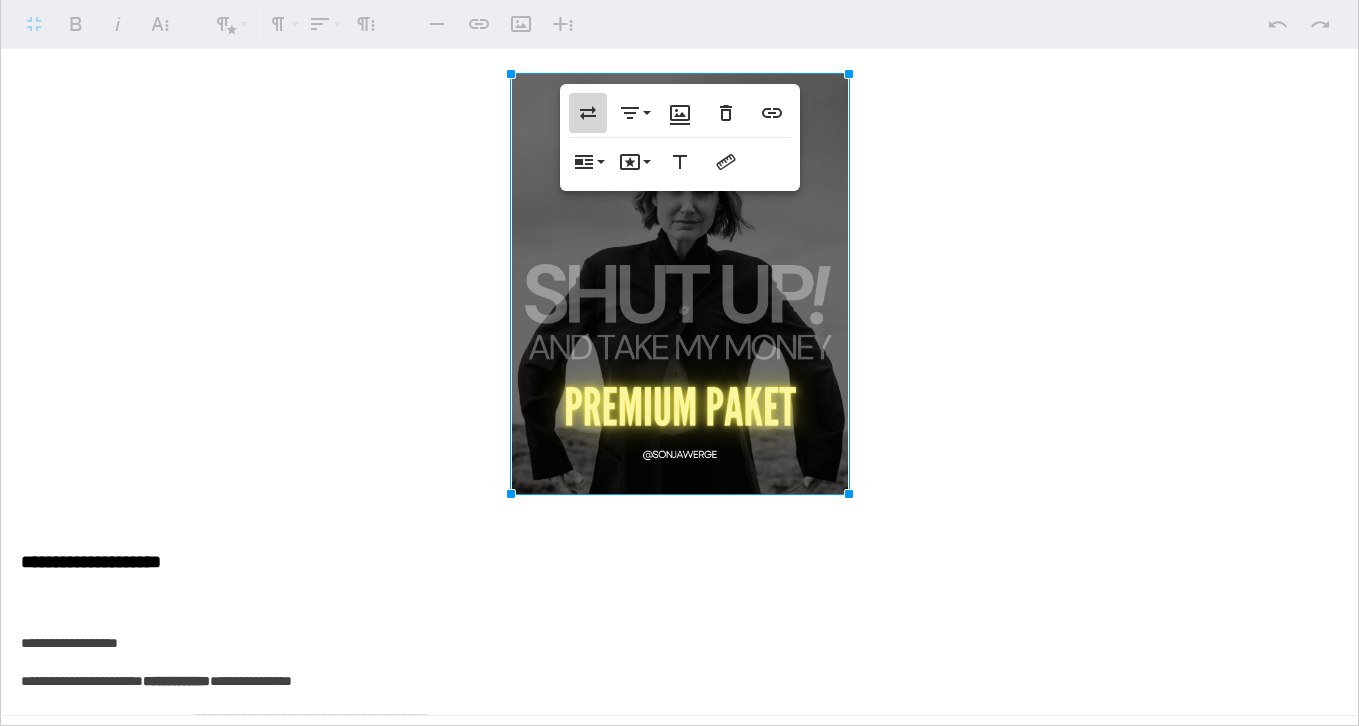 click 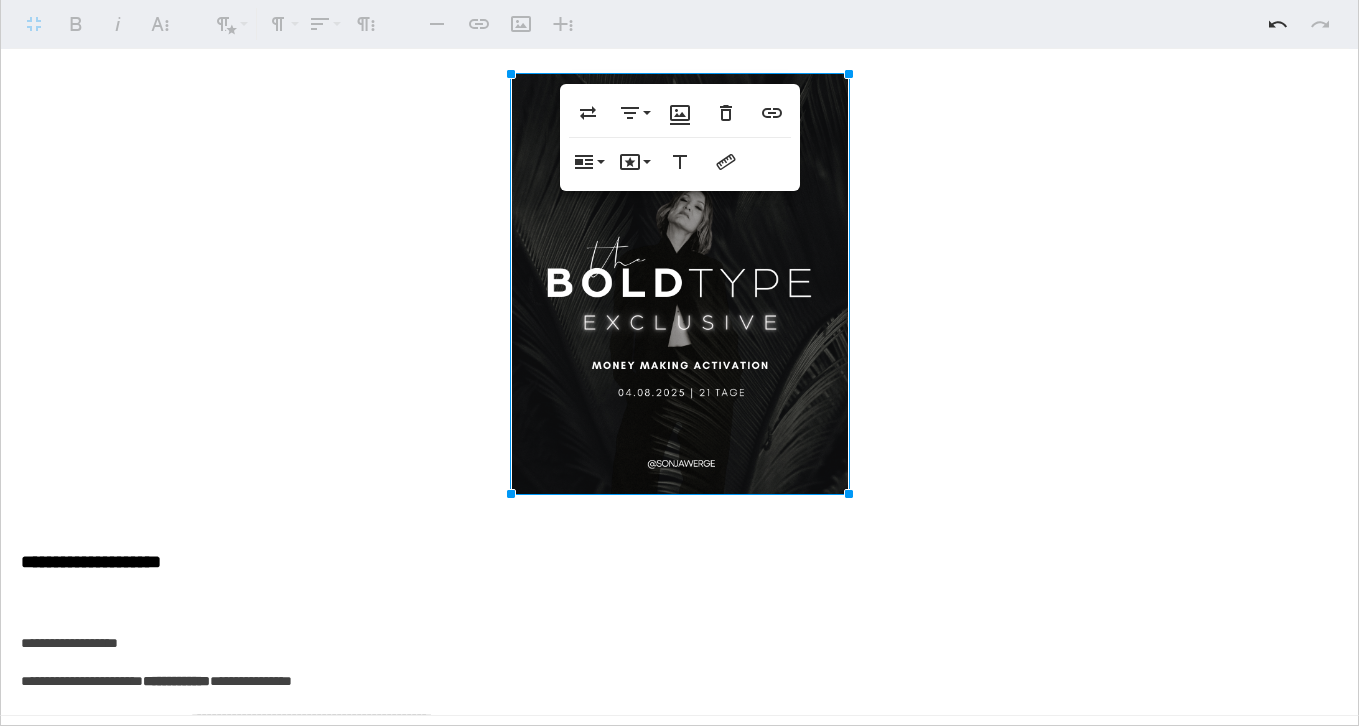 click on "**********" at bounding box center [176, 681] 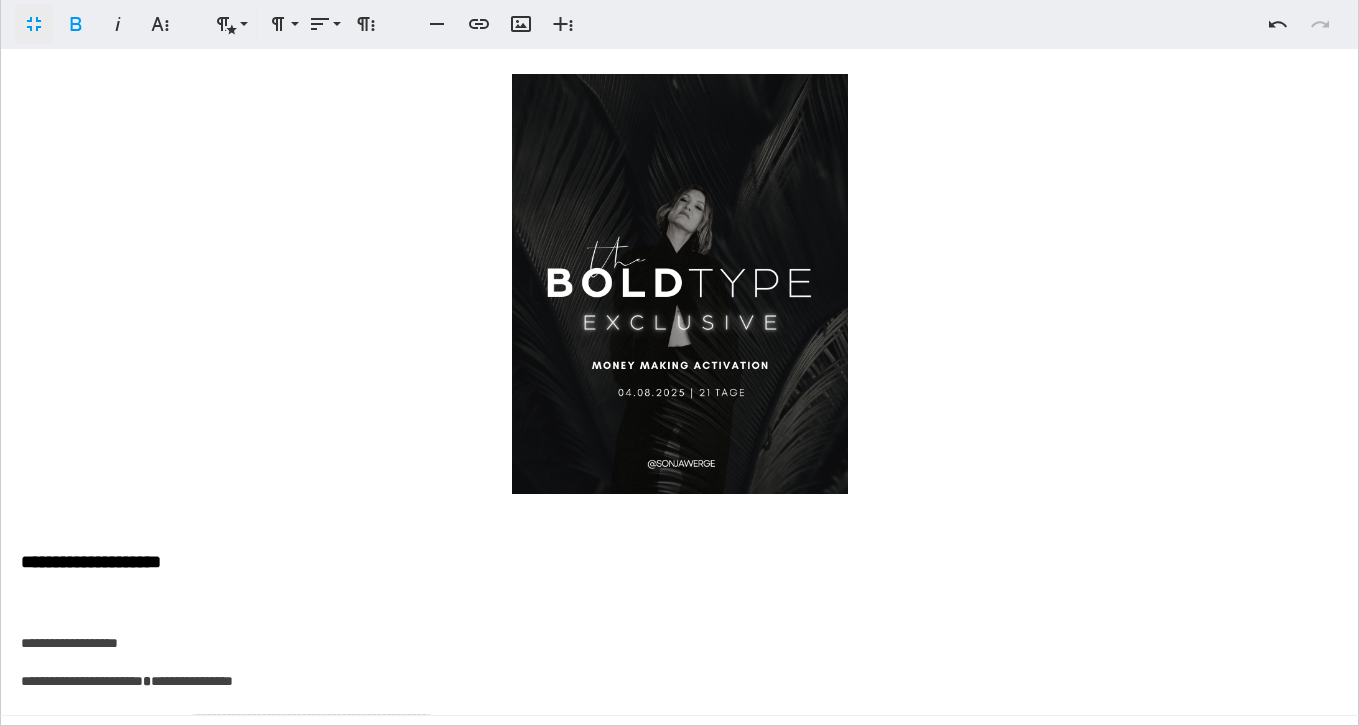 type 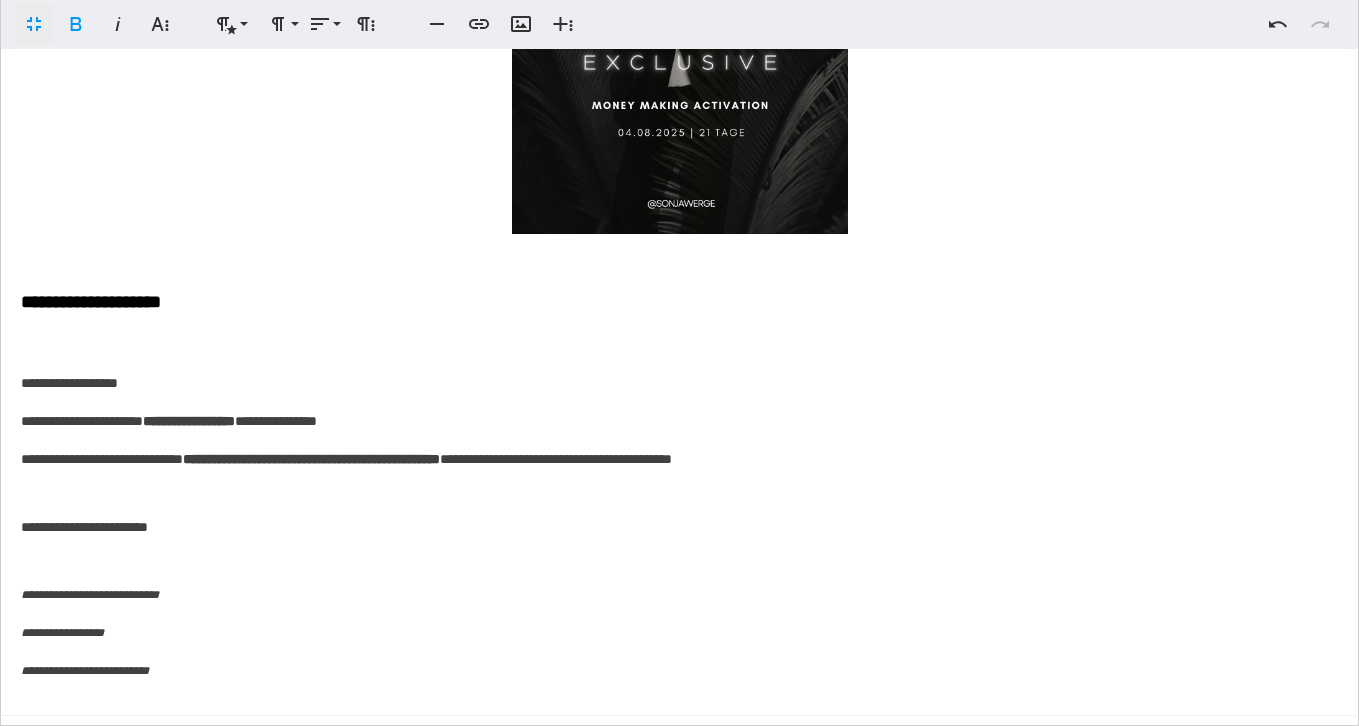 scroll, scrollTop: 263, scrollLeft: 0, axis: vertical 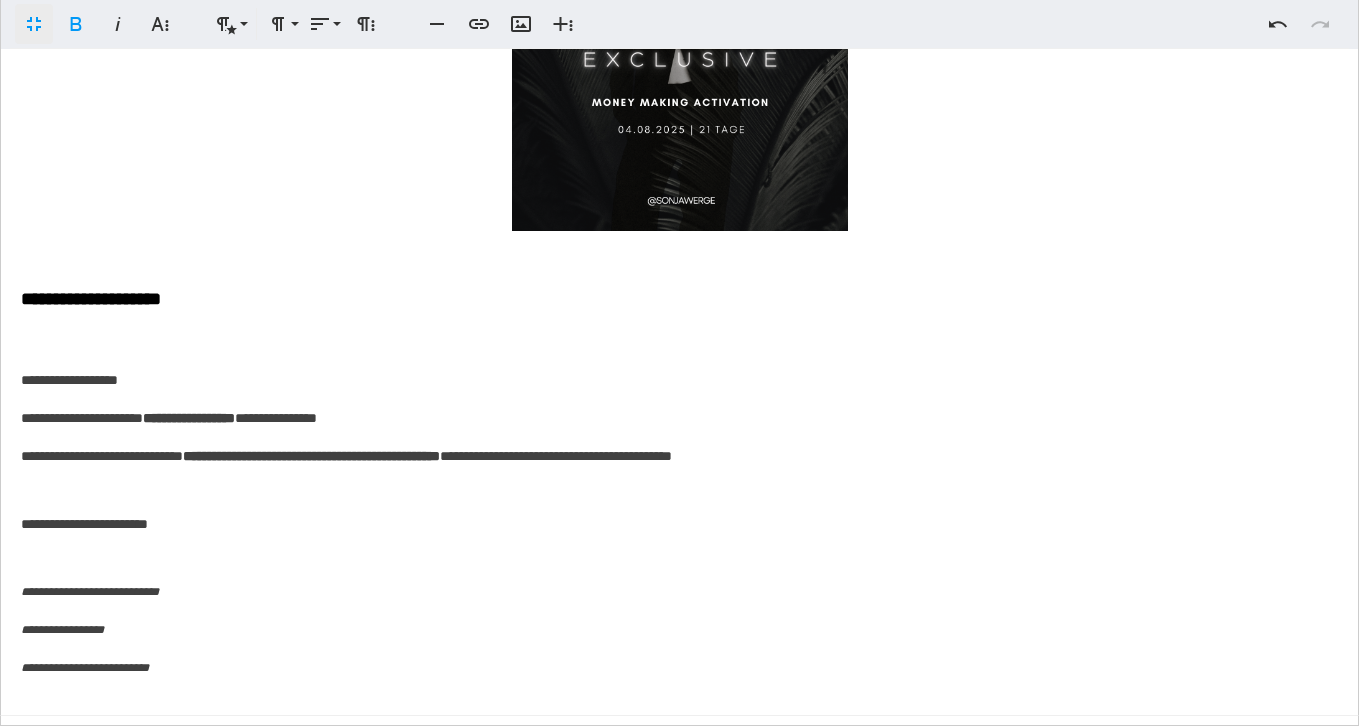 click on "**********" at bounding box center [311, 456] 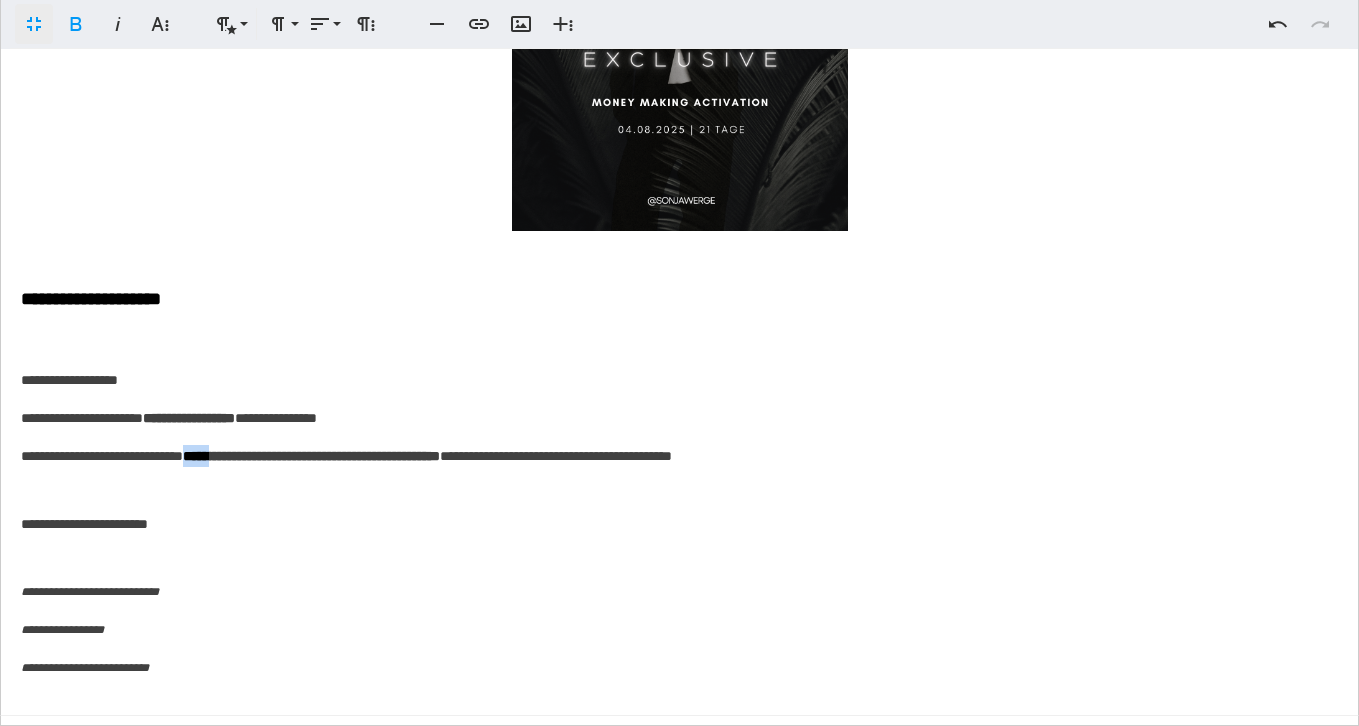 click on "**********" at bounding box center (311, 456) 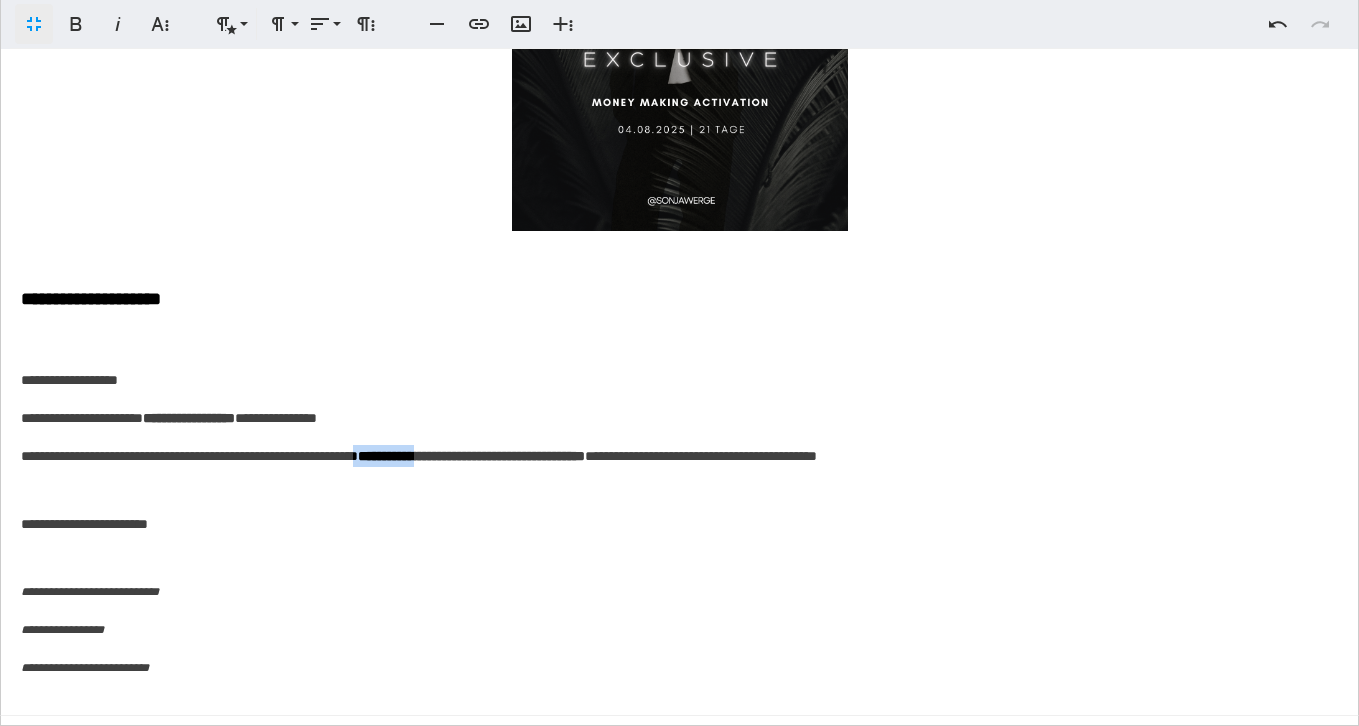 drag, startPoint x: 531, startPoint y: 458, endPoint x: 445, endPoint y: 461, distance: 86.05231 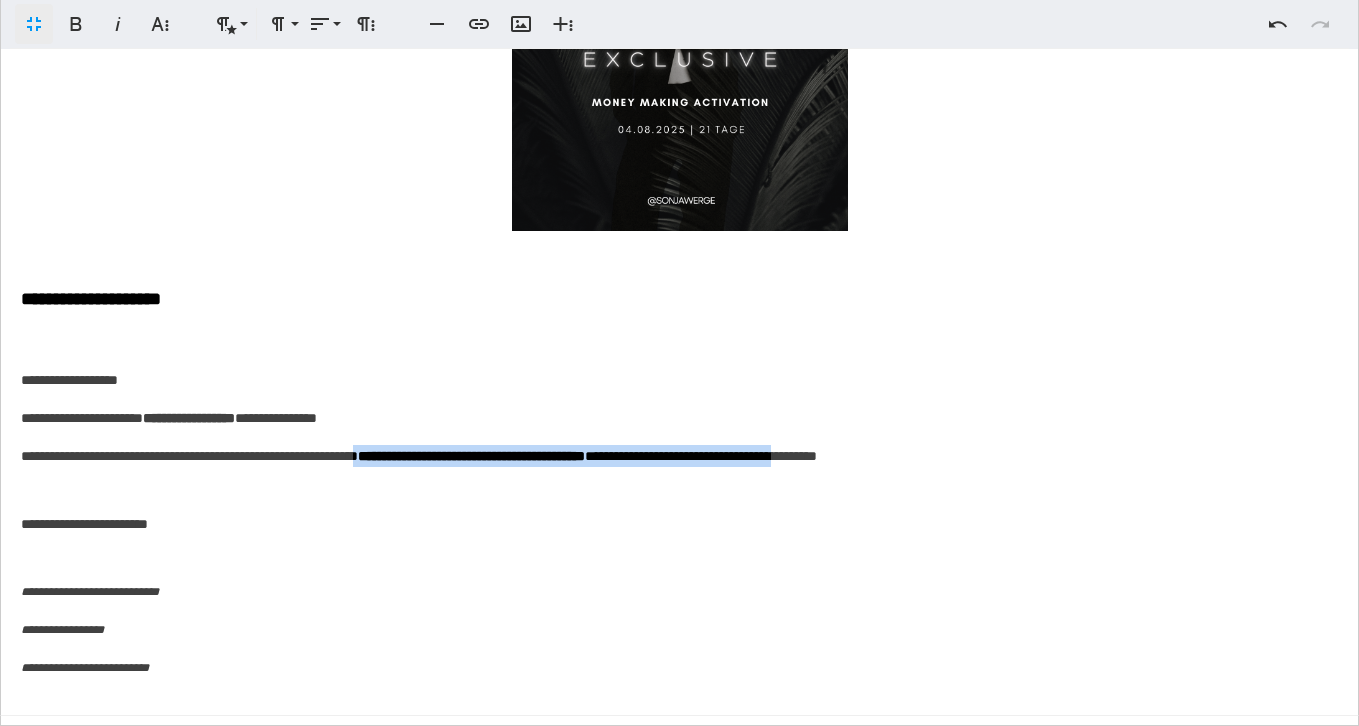 drag, startPoint x: 1003, startPoint y: 457, endPoint x: 450, endPoint y: 460, distance: 553.0081 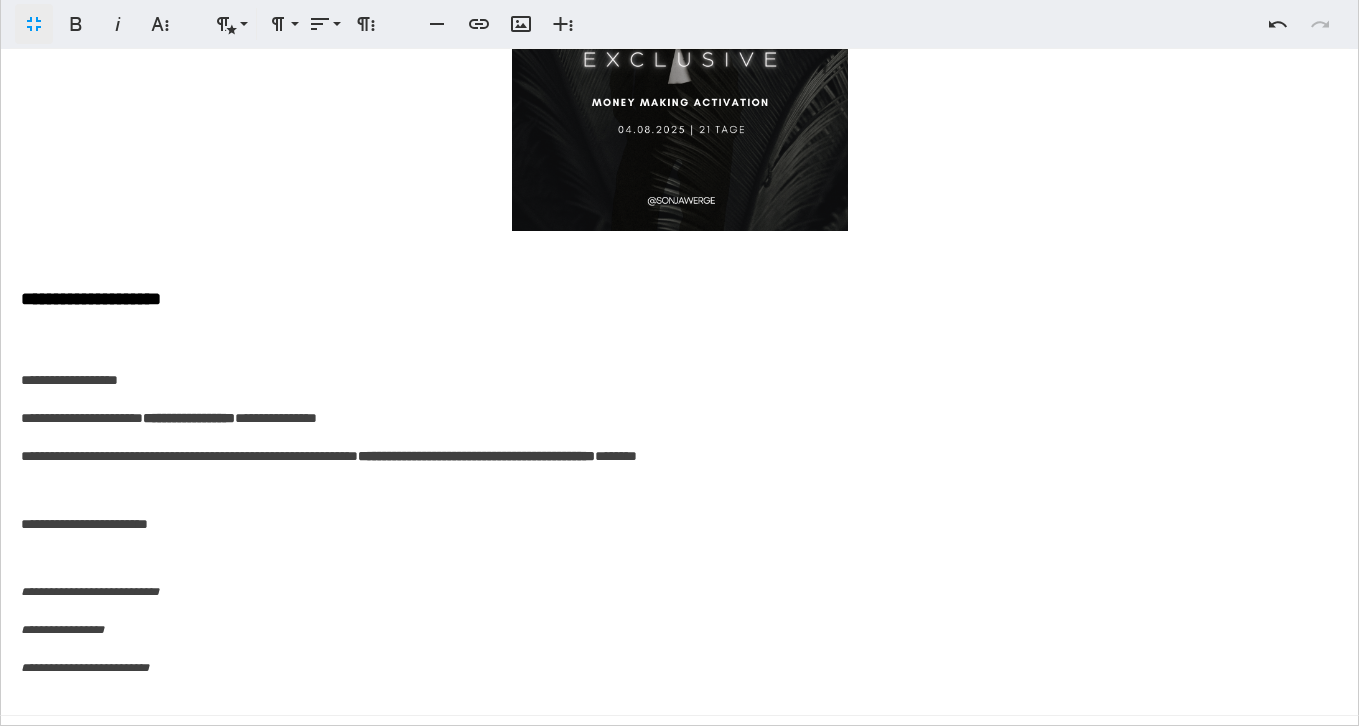 click on "**********" at bounding box center (476, 456) 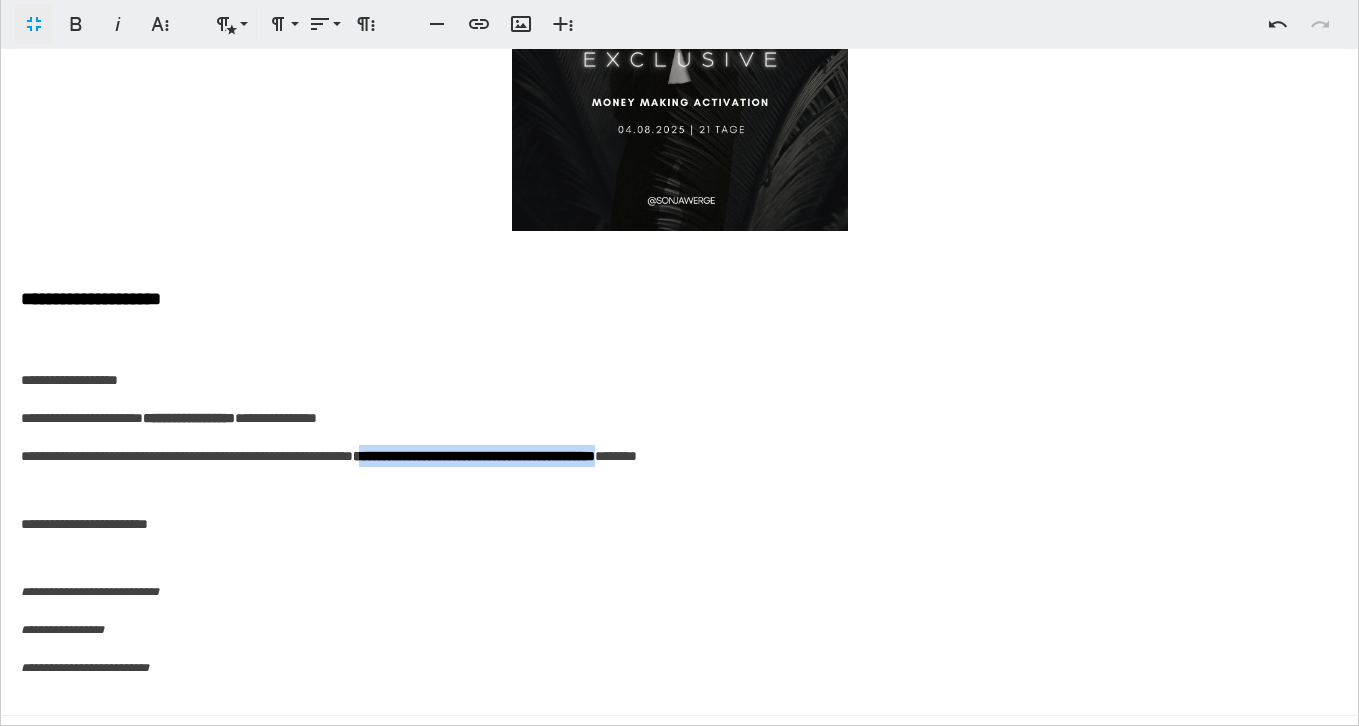 drag, startPoint x: 449, startPoint y: 462, endPoint x: 782, endPoint y: 451, distance: 333.18164 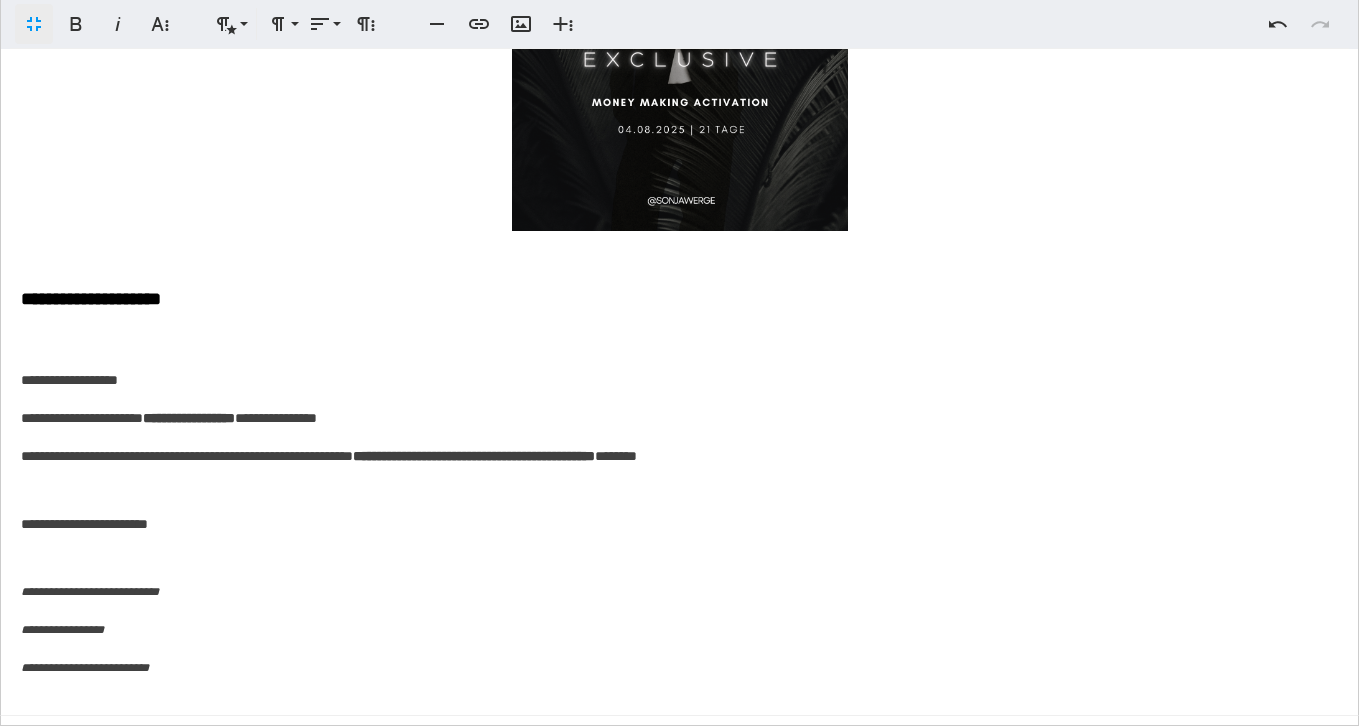 click on "**********" at bounding box center (474, 456) 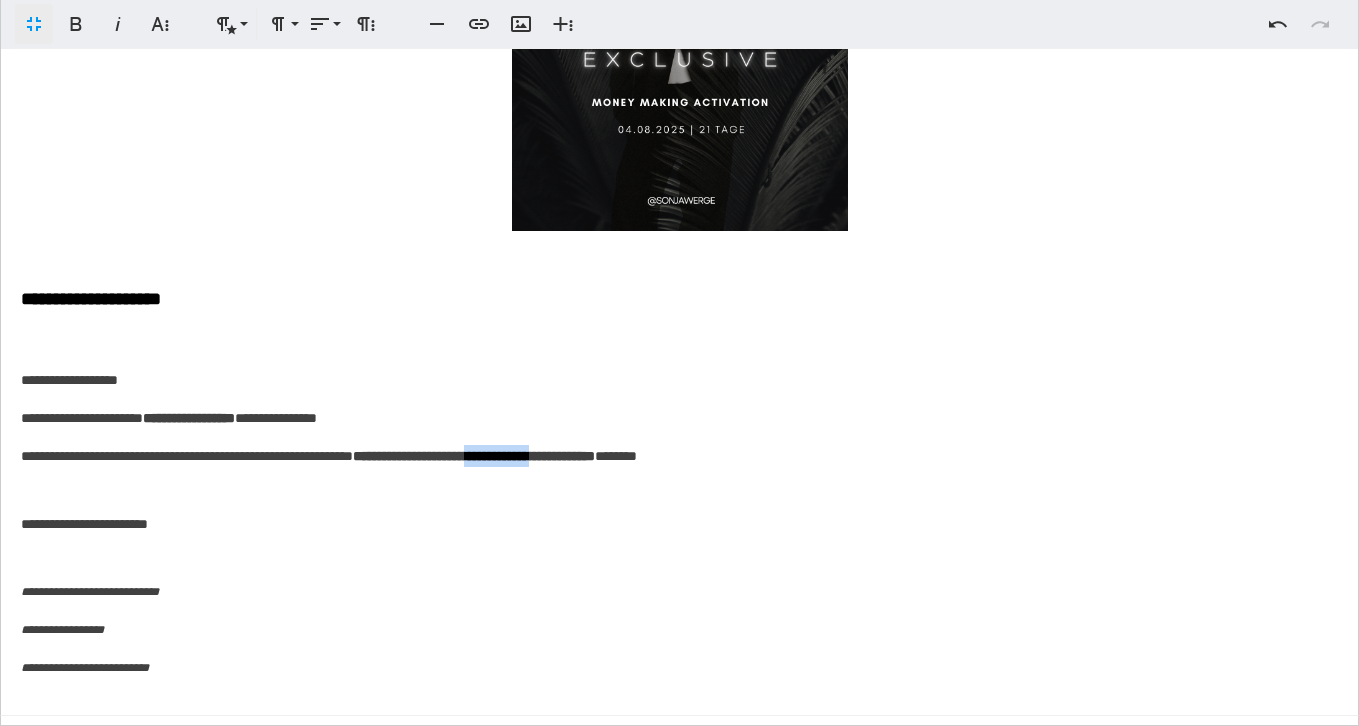 click on "**********" at bounding box center (474, 456) 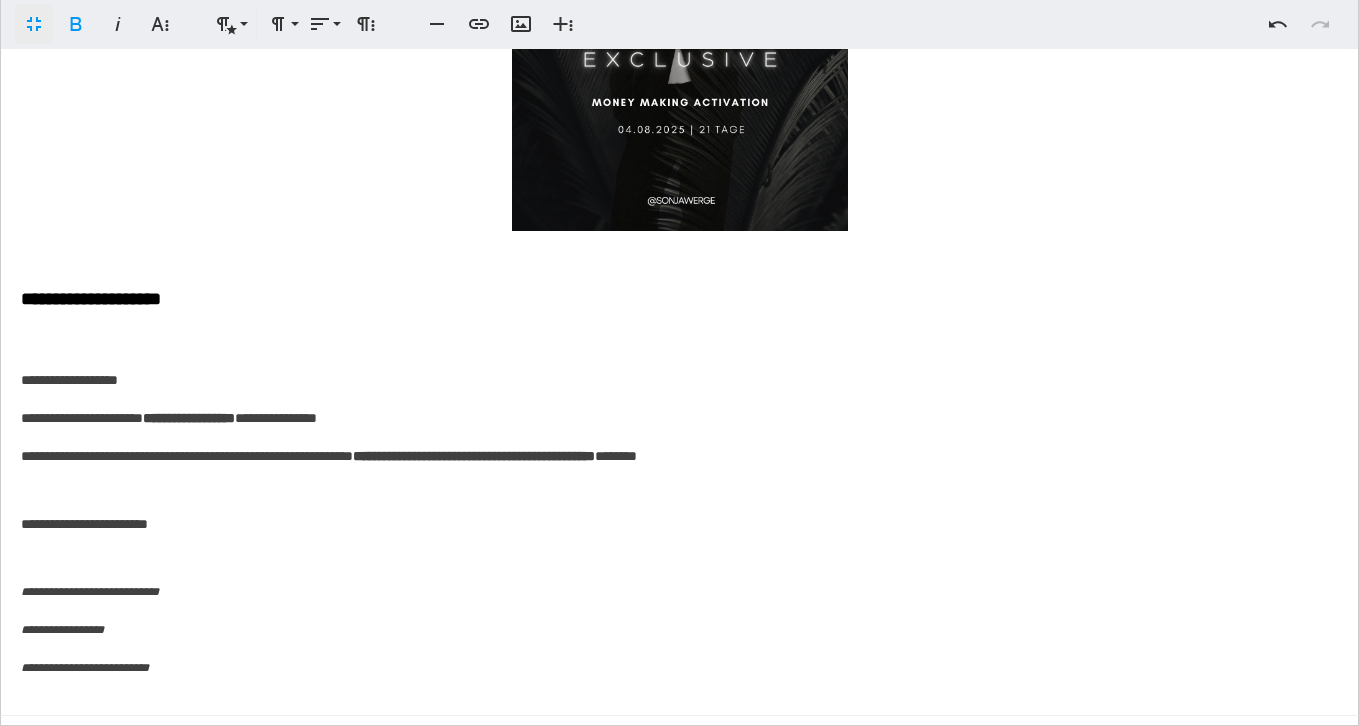 click on "**********" at bounding box center (496, 456) 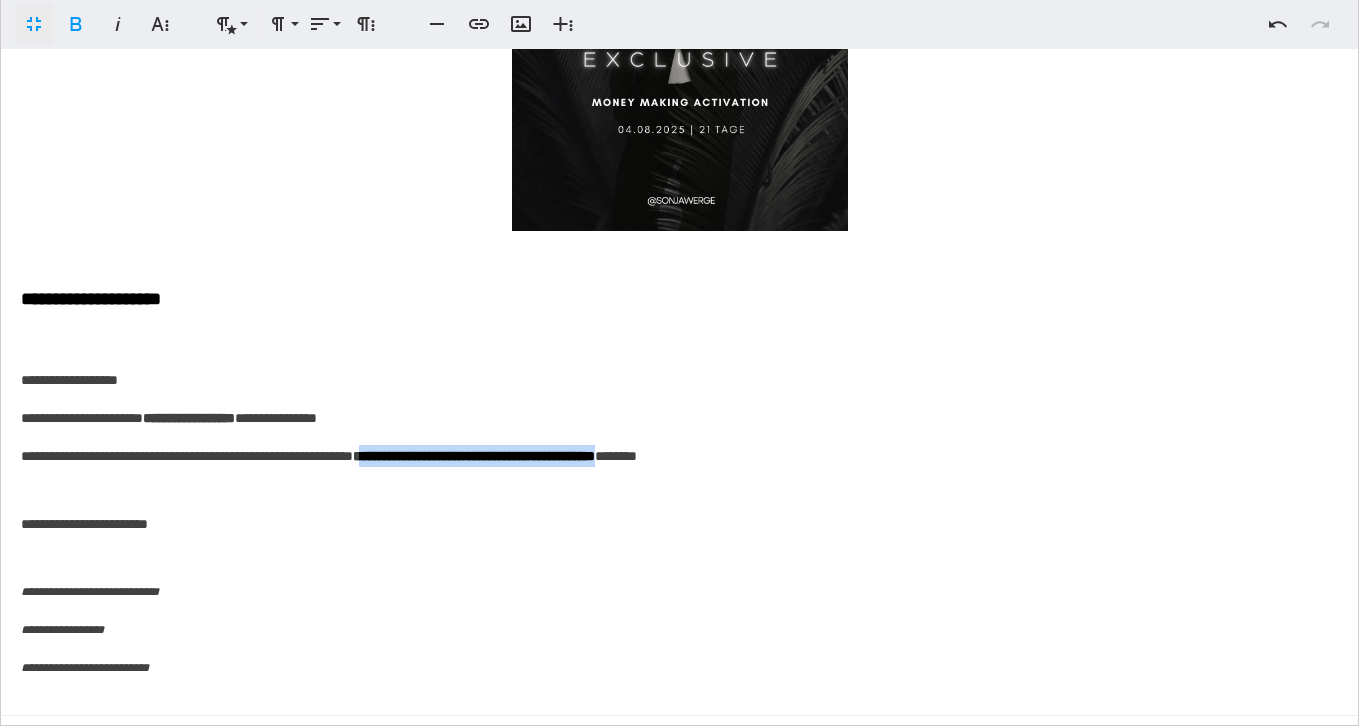 drag, startPoint x: 448, startPoint y: 455, endPoint x: 781, endPoint y: 464, distance: 333.1216 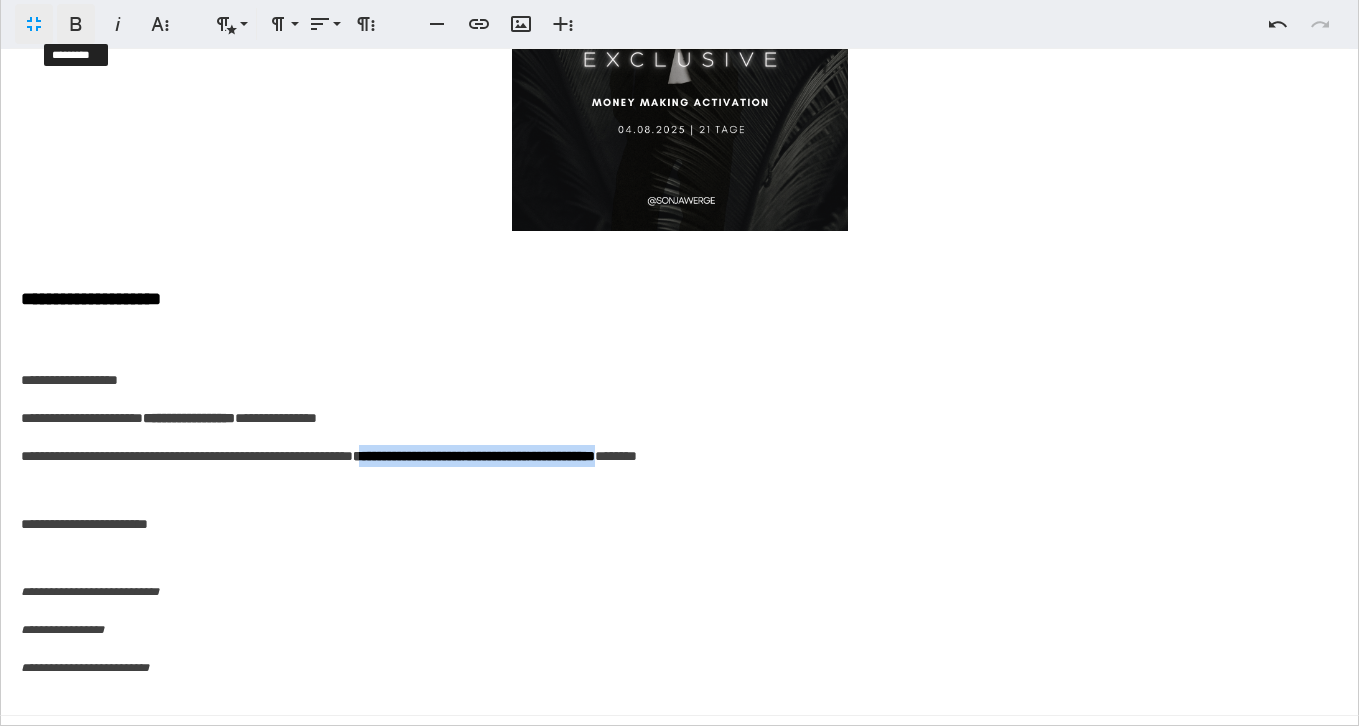 click 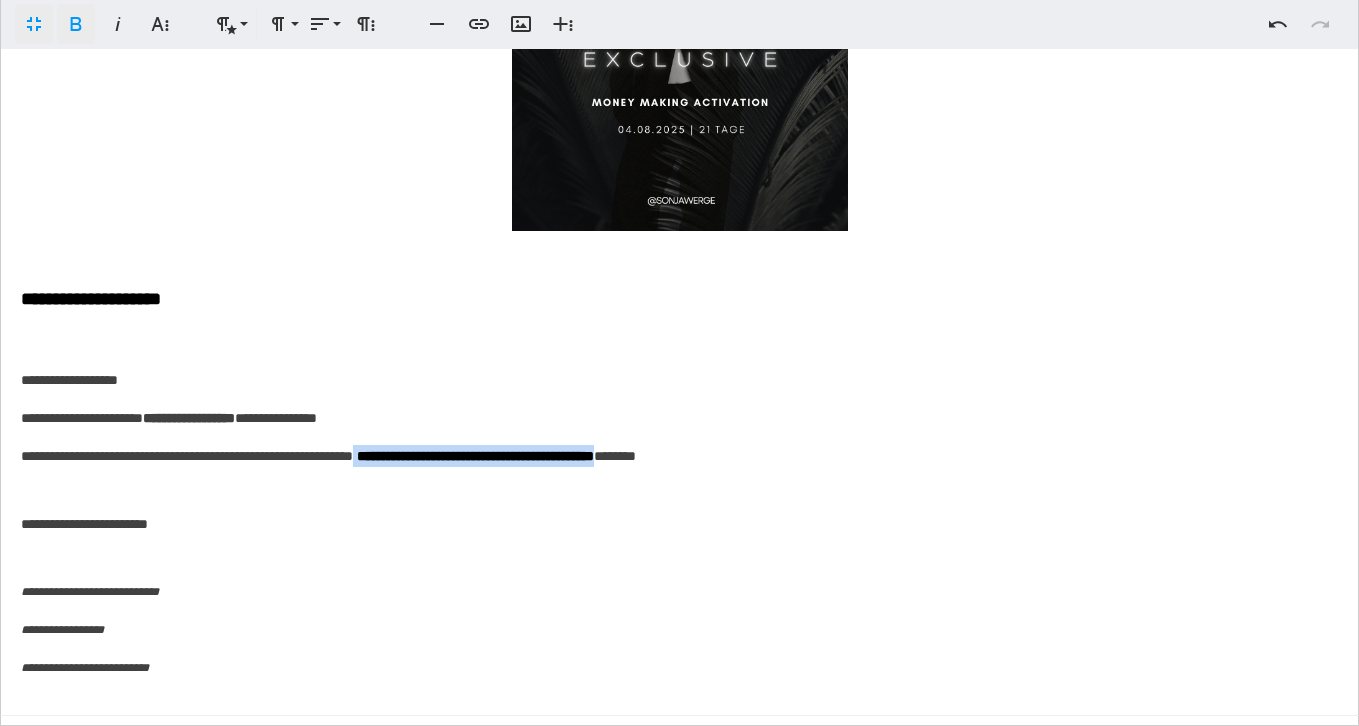 click 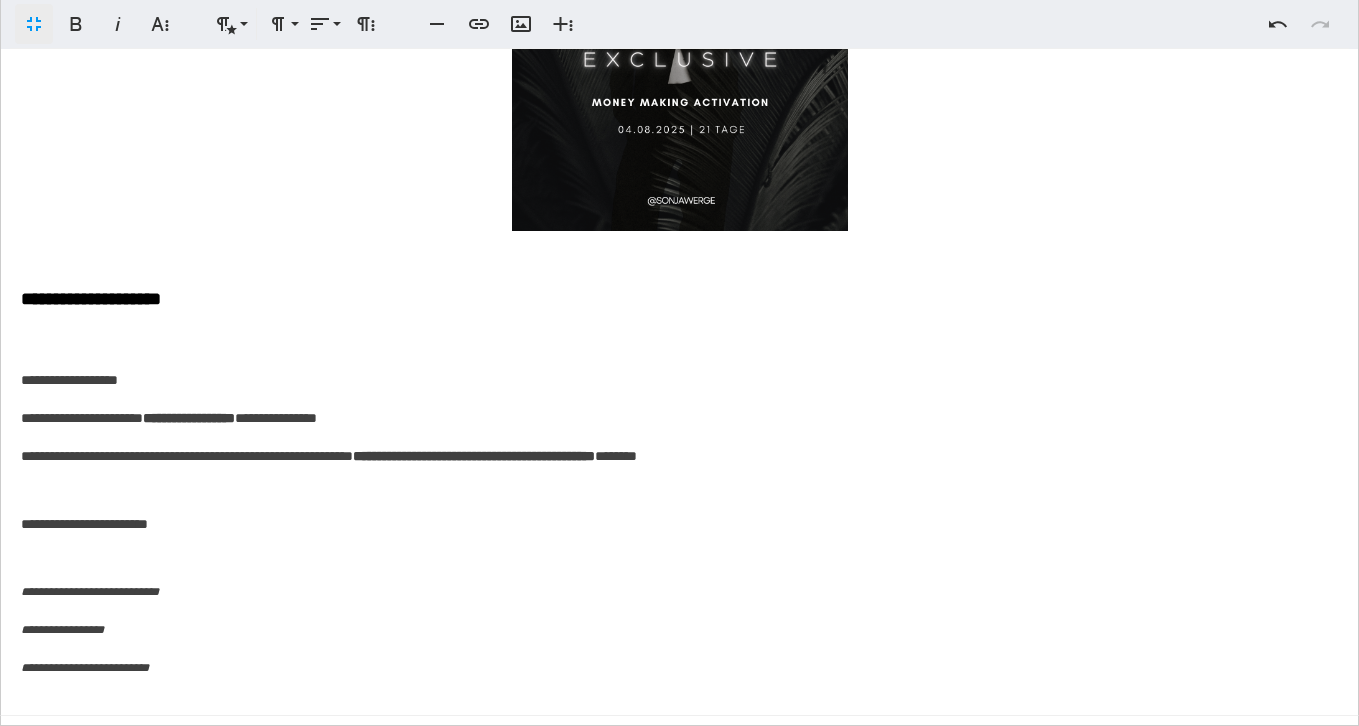 click on "**********" at bounding box center (679, 327) 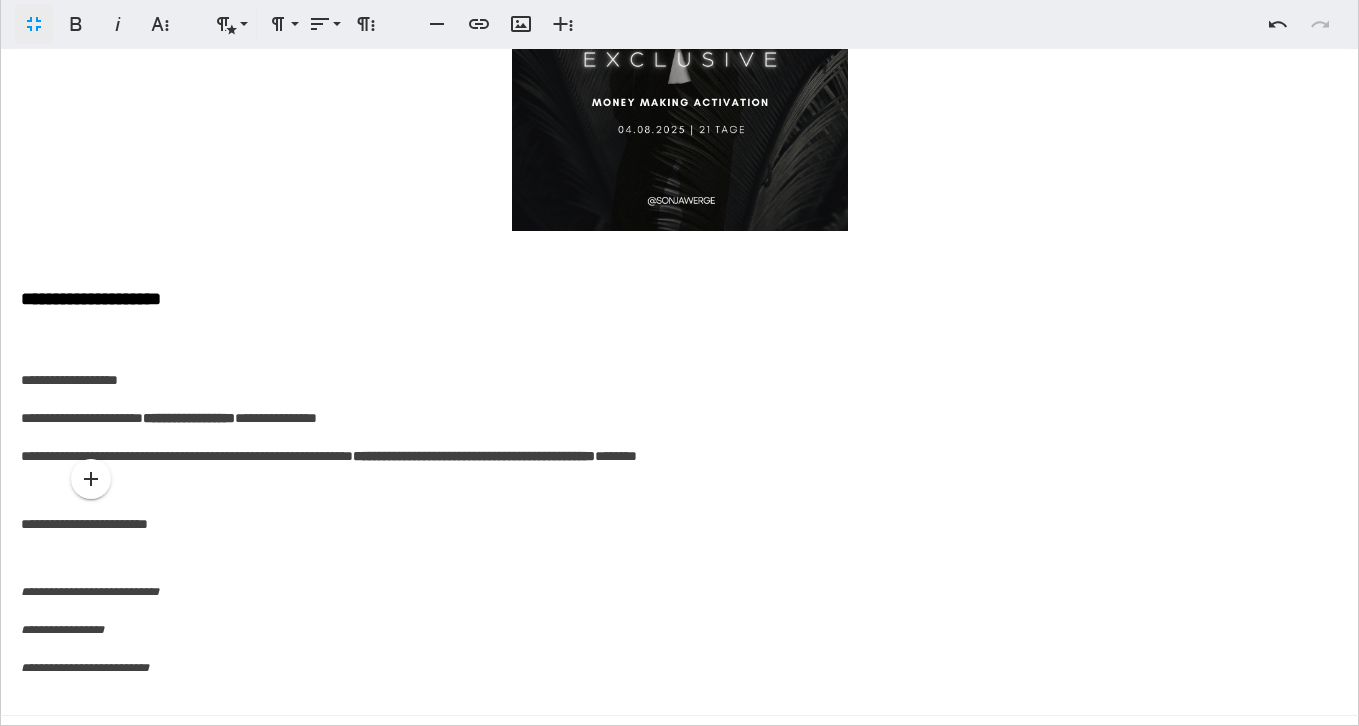 click on "**********" at bounding box center (679, 327) 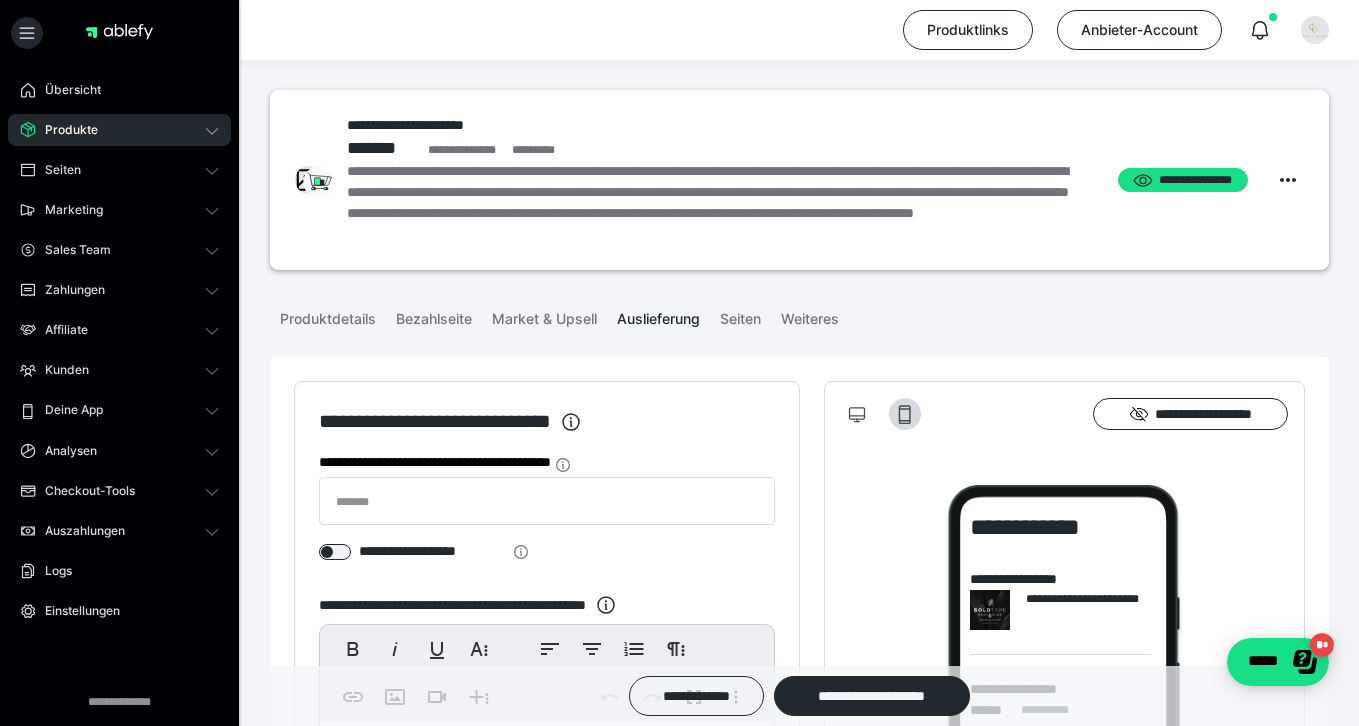 scroll, scrollTop: 1950, scrollLeft: 0, axis: vertical 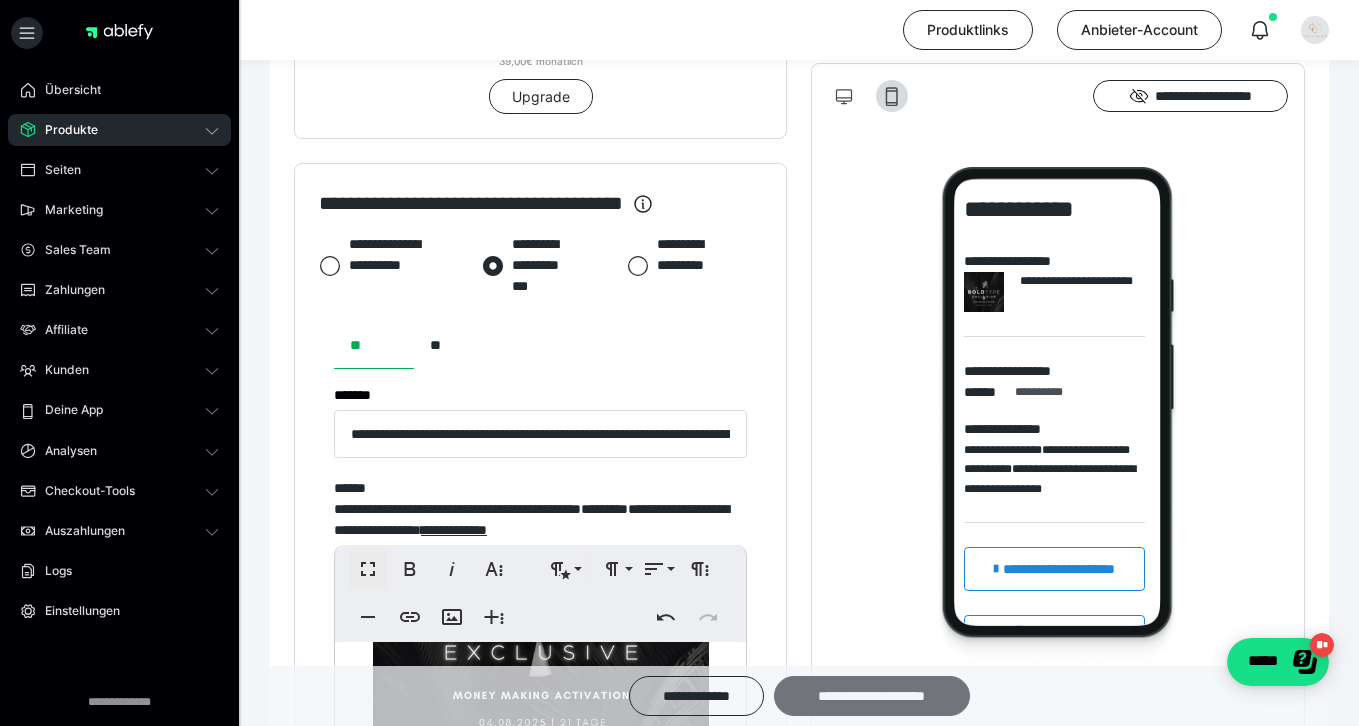 click on "**********" at bounding box center [872, 696] 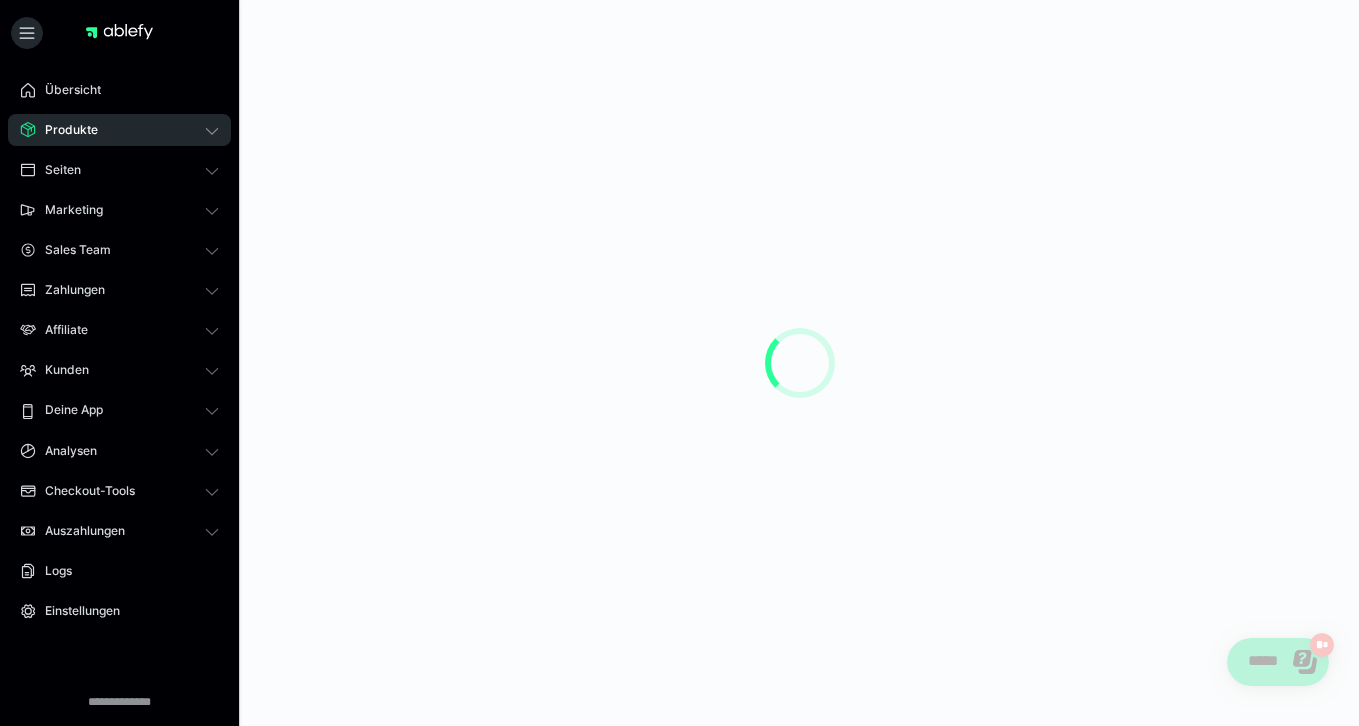 scroll, scrollTop: 0, scrollLeft: 0, axis: both 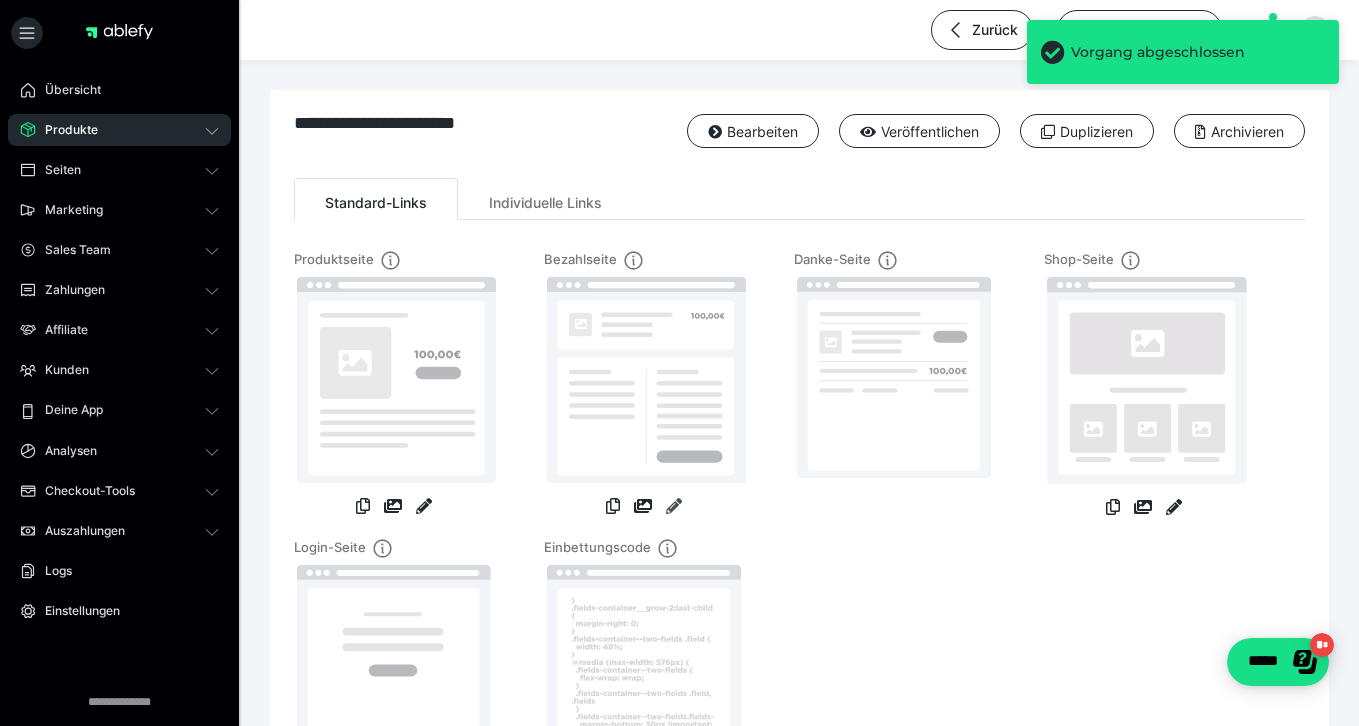 click at bounding box center [674, 506] 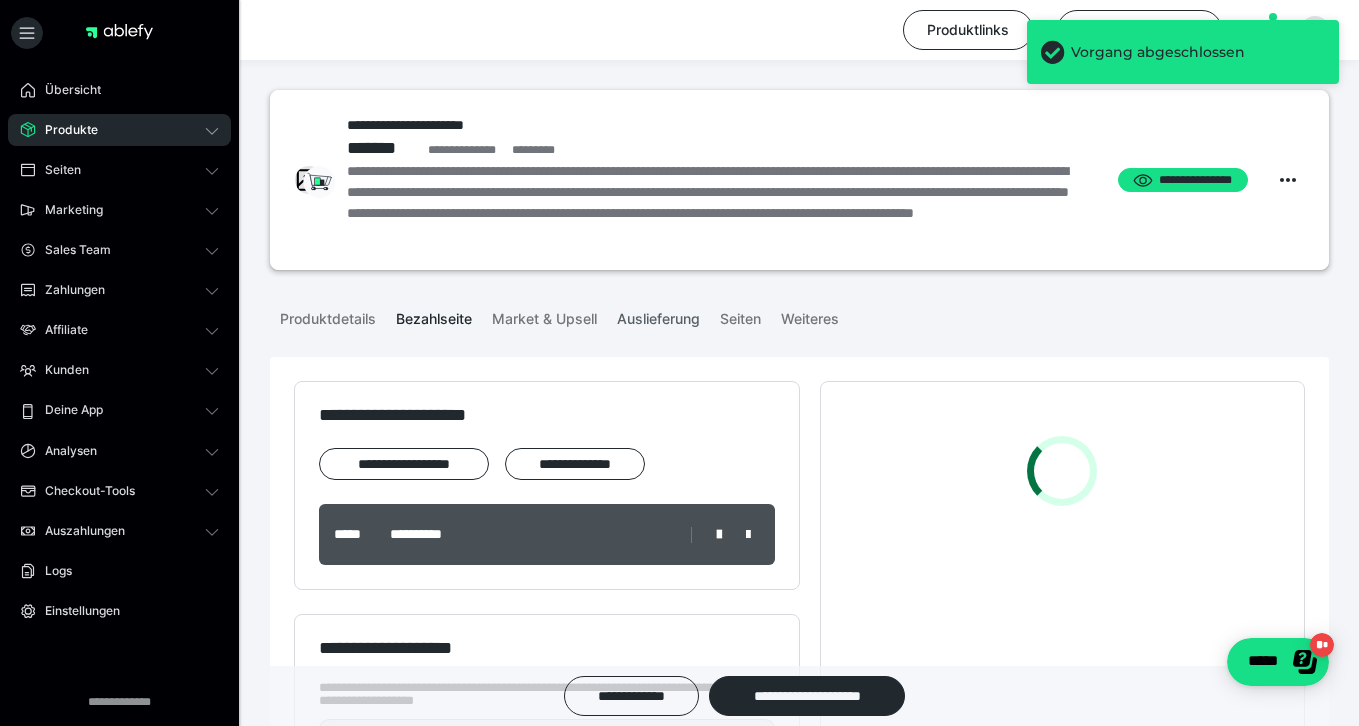 click on "Auslieferung" at bounding box center [658, 315] 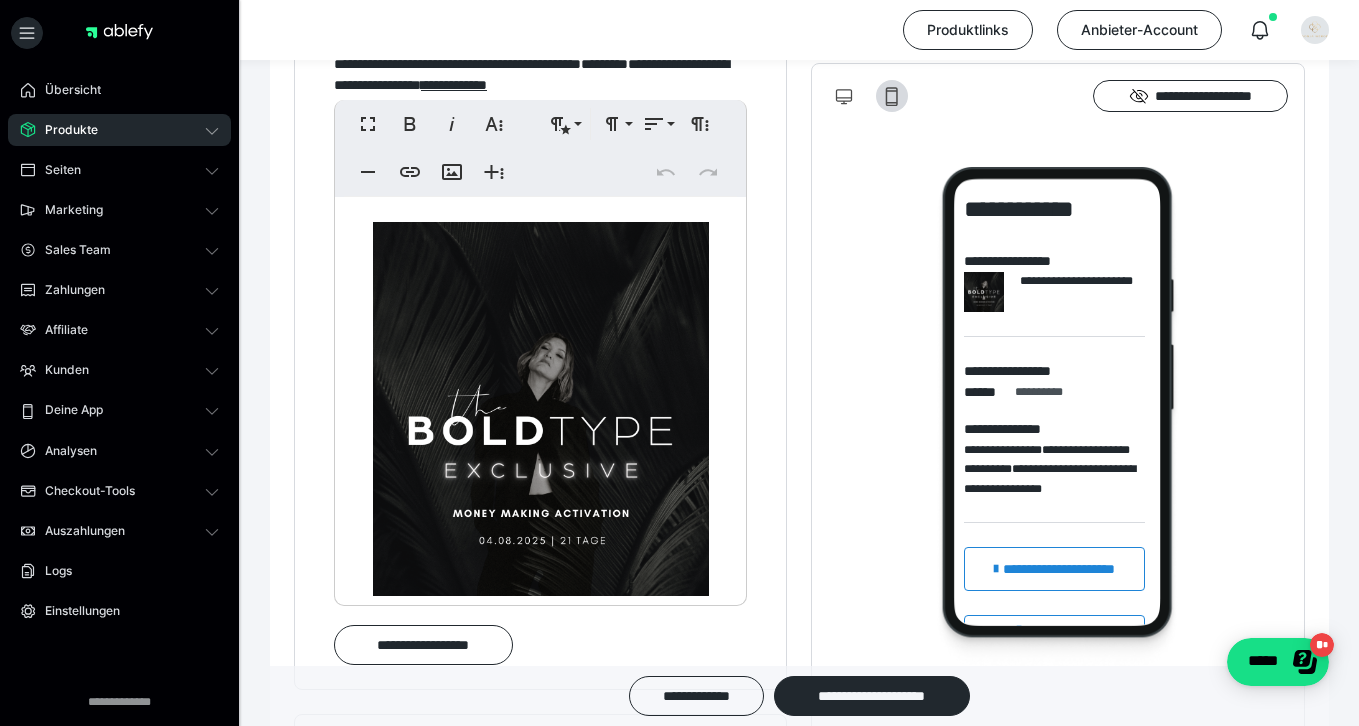 scroll, scrollTop: 2450, scrollLeft: 0, axis: vertical 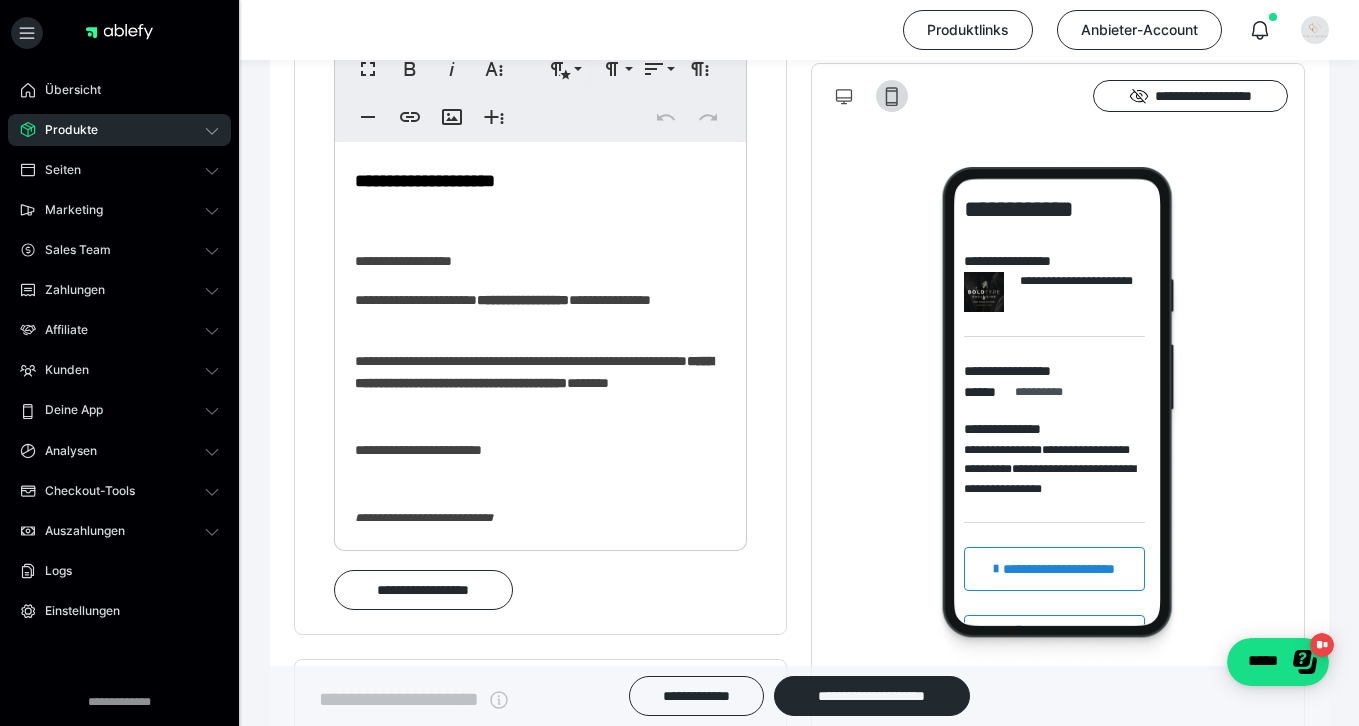 click on "**********" at bounding box center [534, 372] 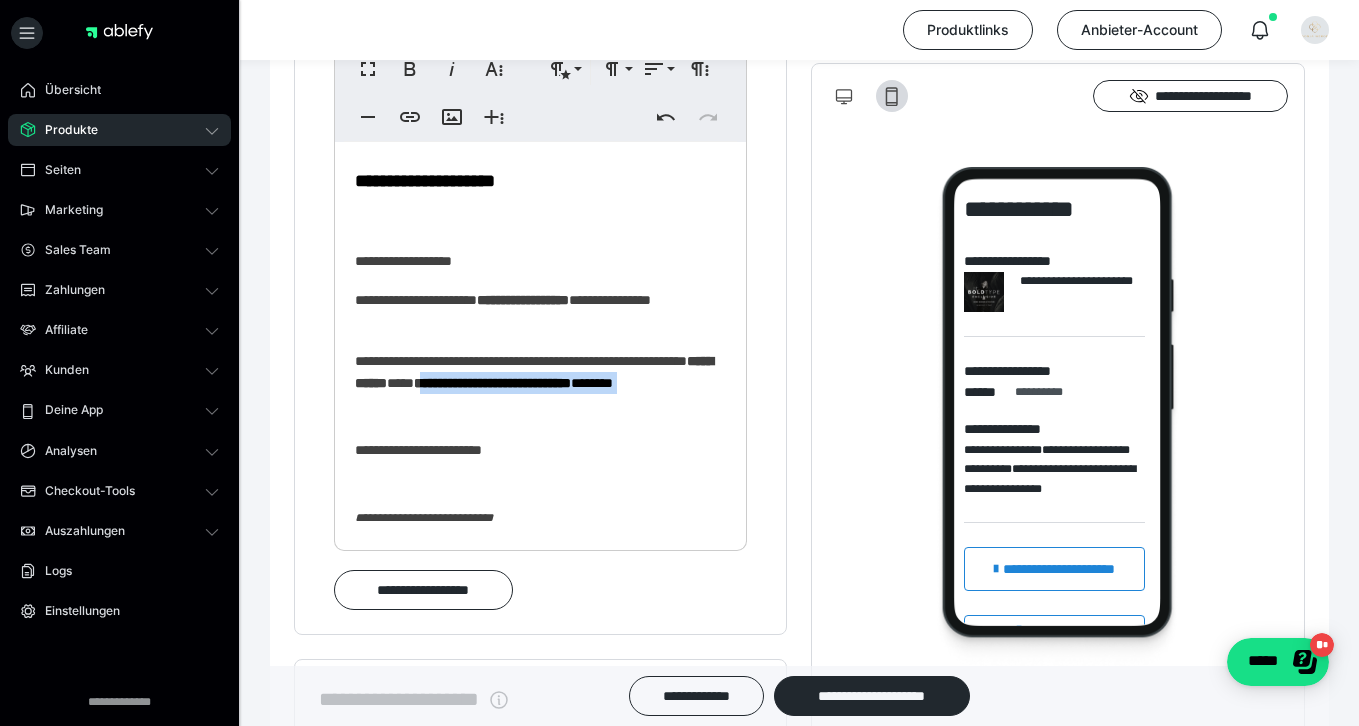drag, startPoint x: 532, startPoint y: 402, endPoint x: 528, endPoint y: 439, distance: 37.215588 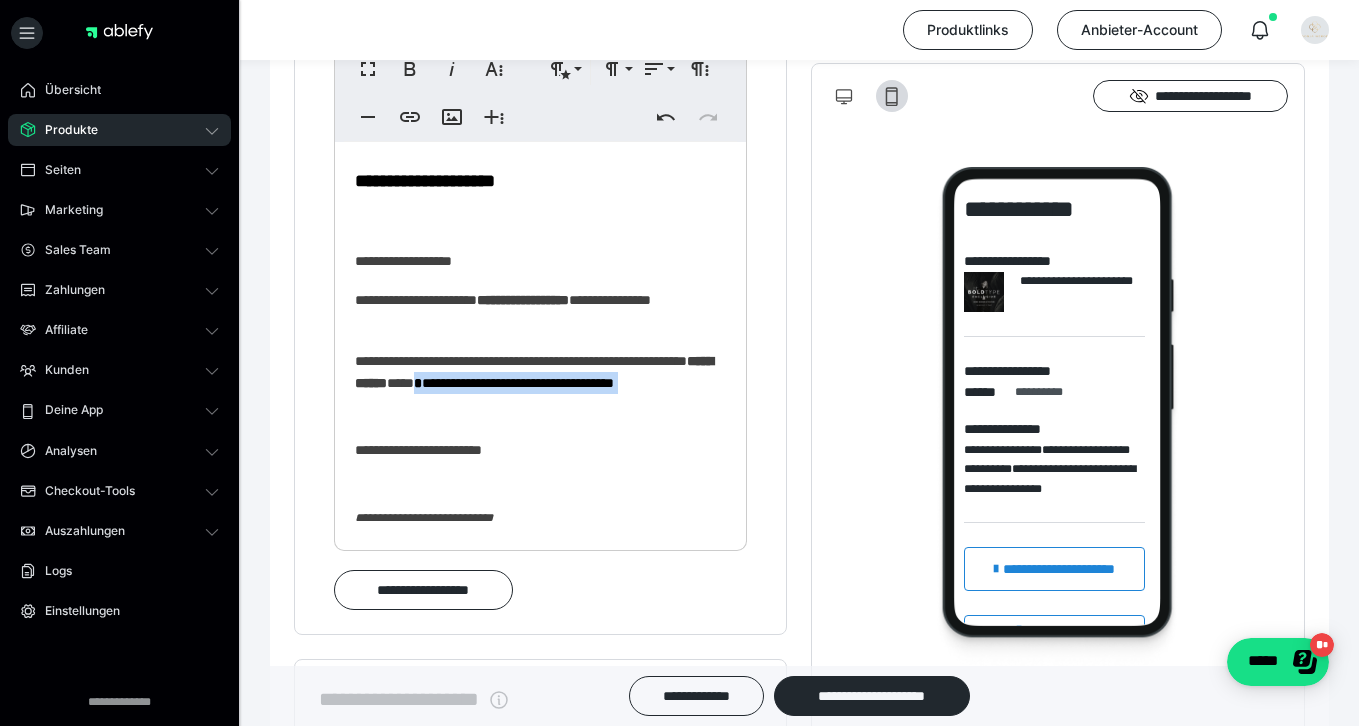 click on "**********" at bounding box center [540, 242] 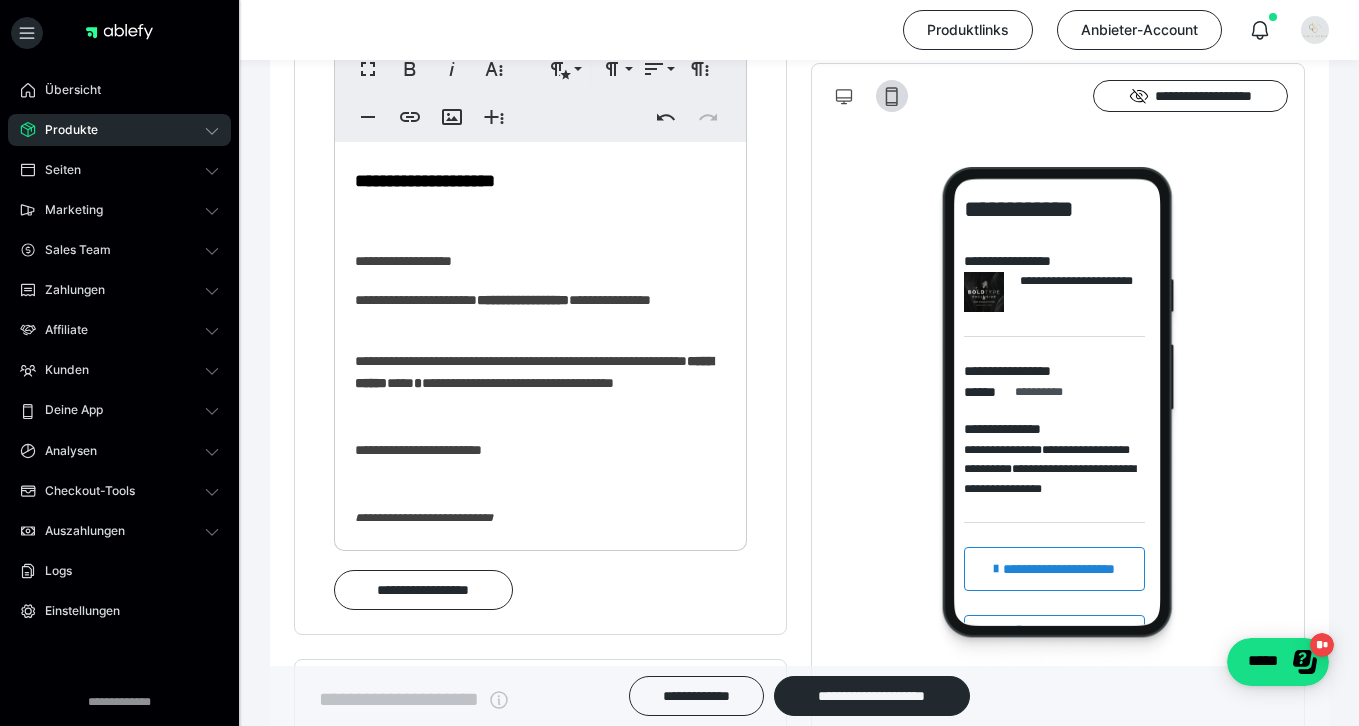 click on "**********" at bounding box center [540, 242] 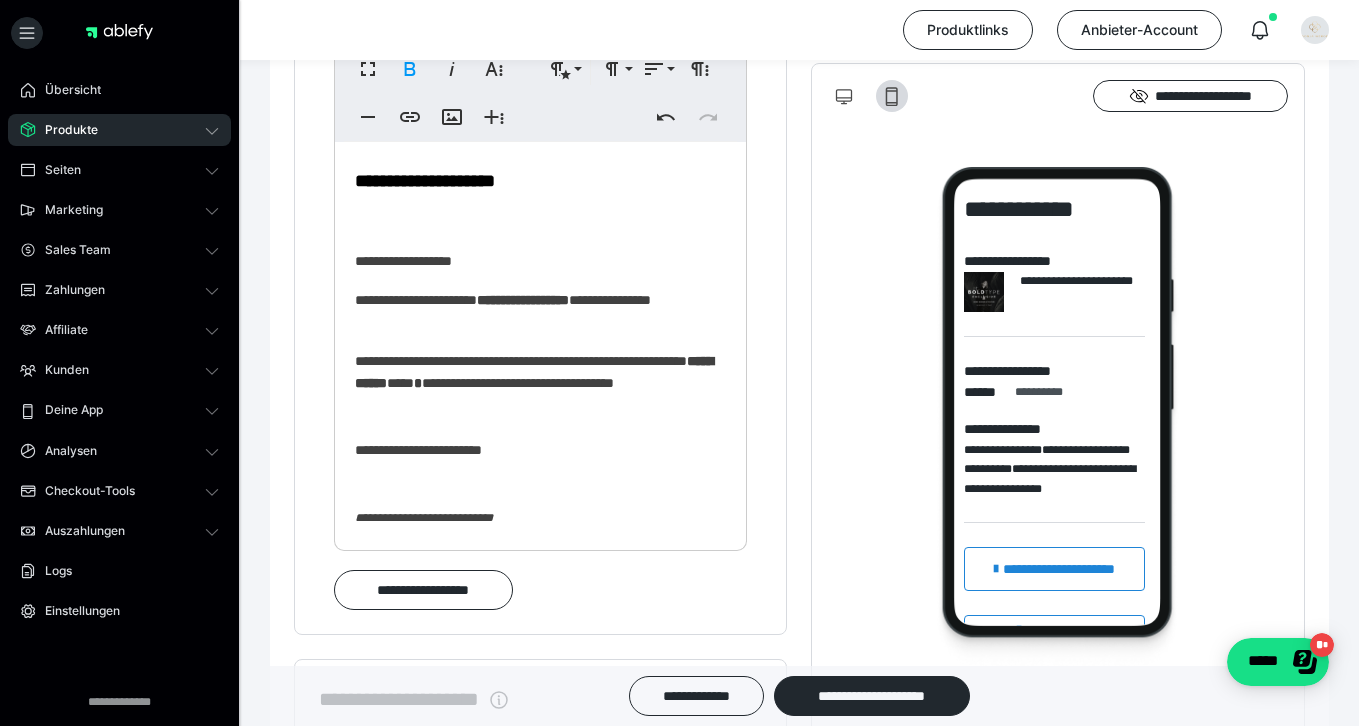 type 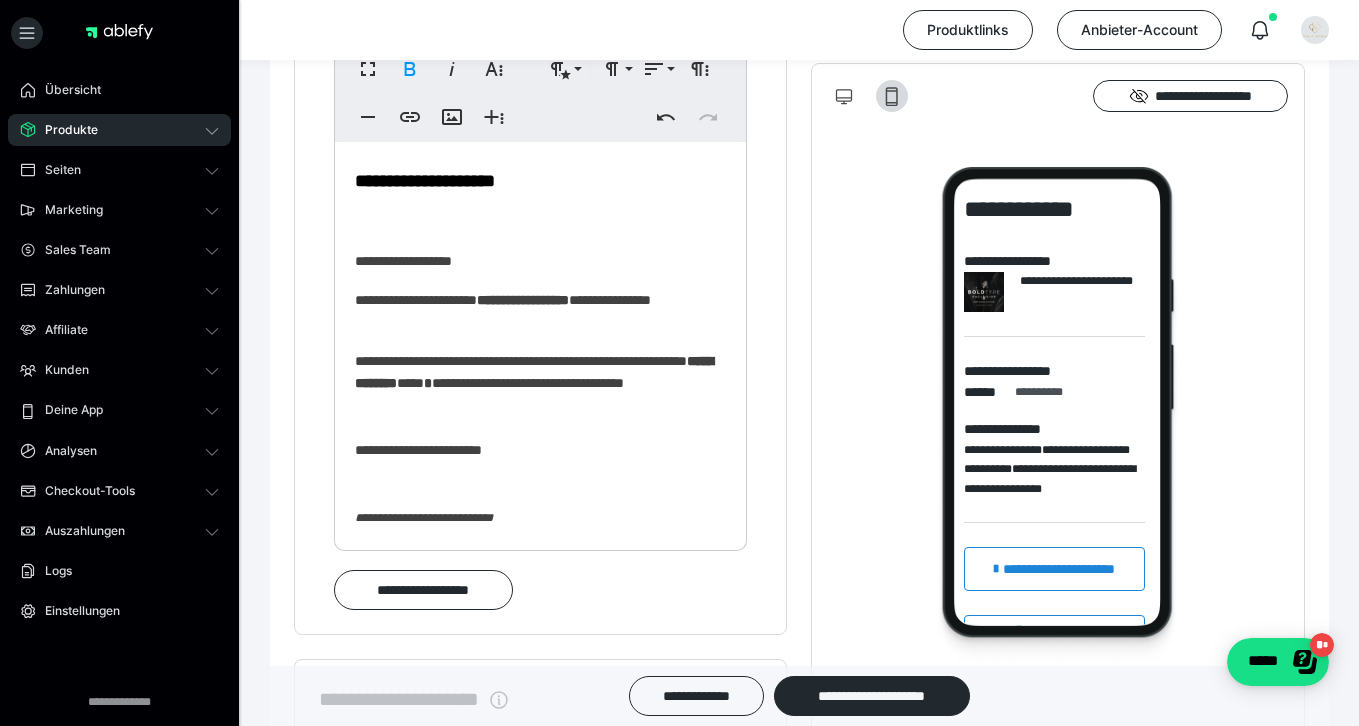 click on "**********" at bounding box center [540, 242] 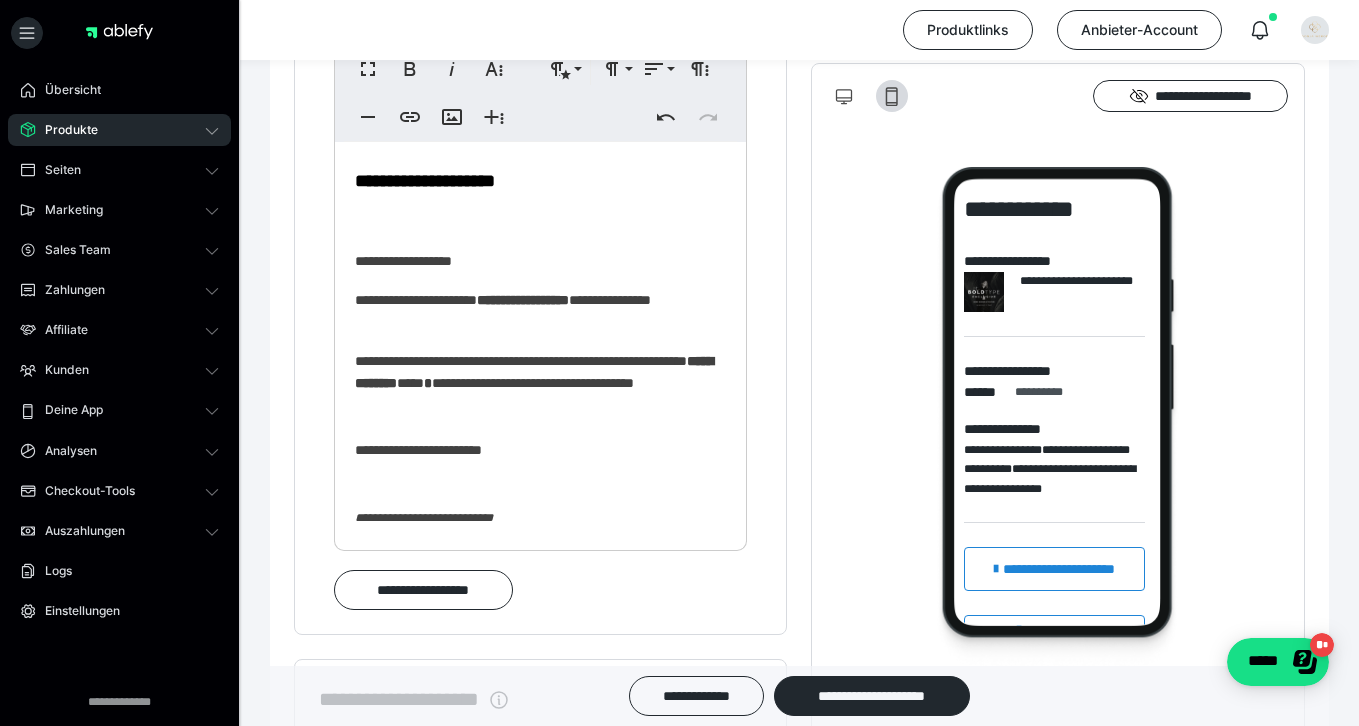 click on "**********" at bounding box center [540, 242] 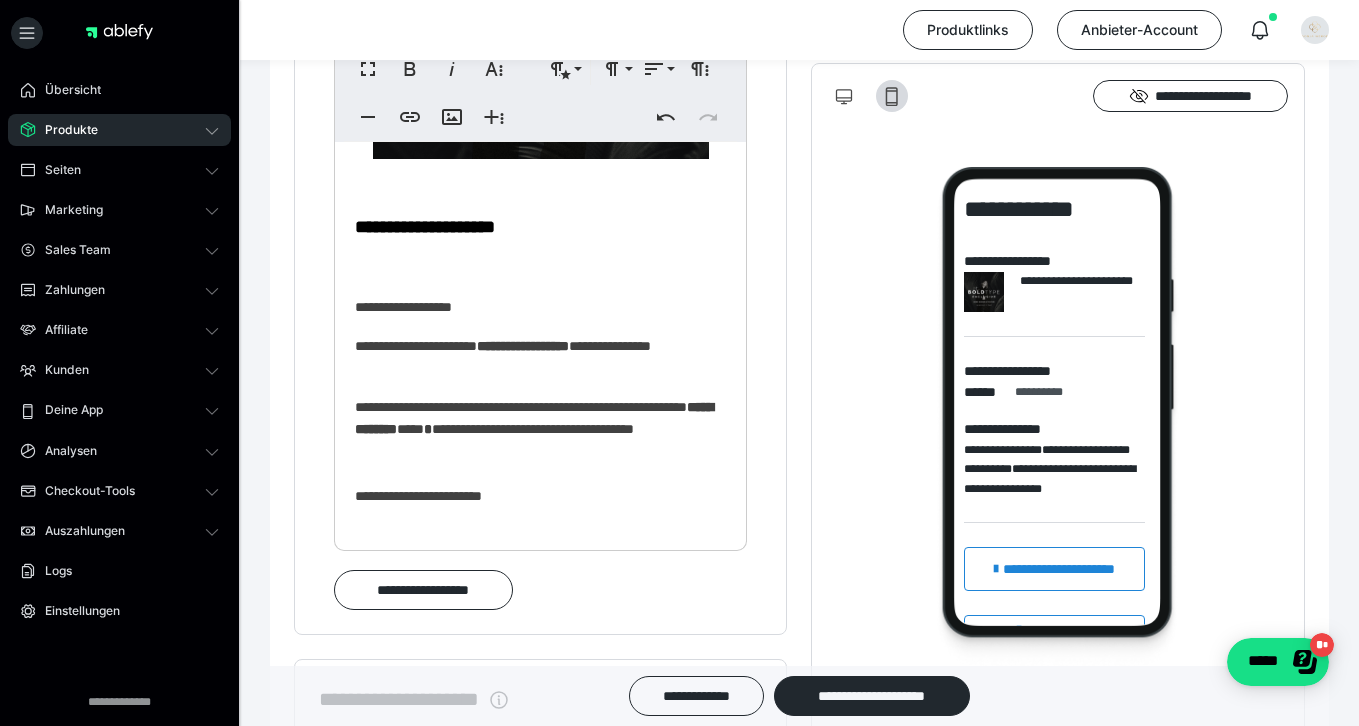 scroll, scrollTop: 430, scrollLeft: 0, axis: vertical 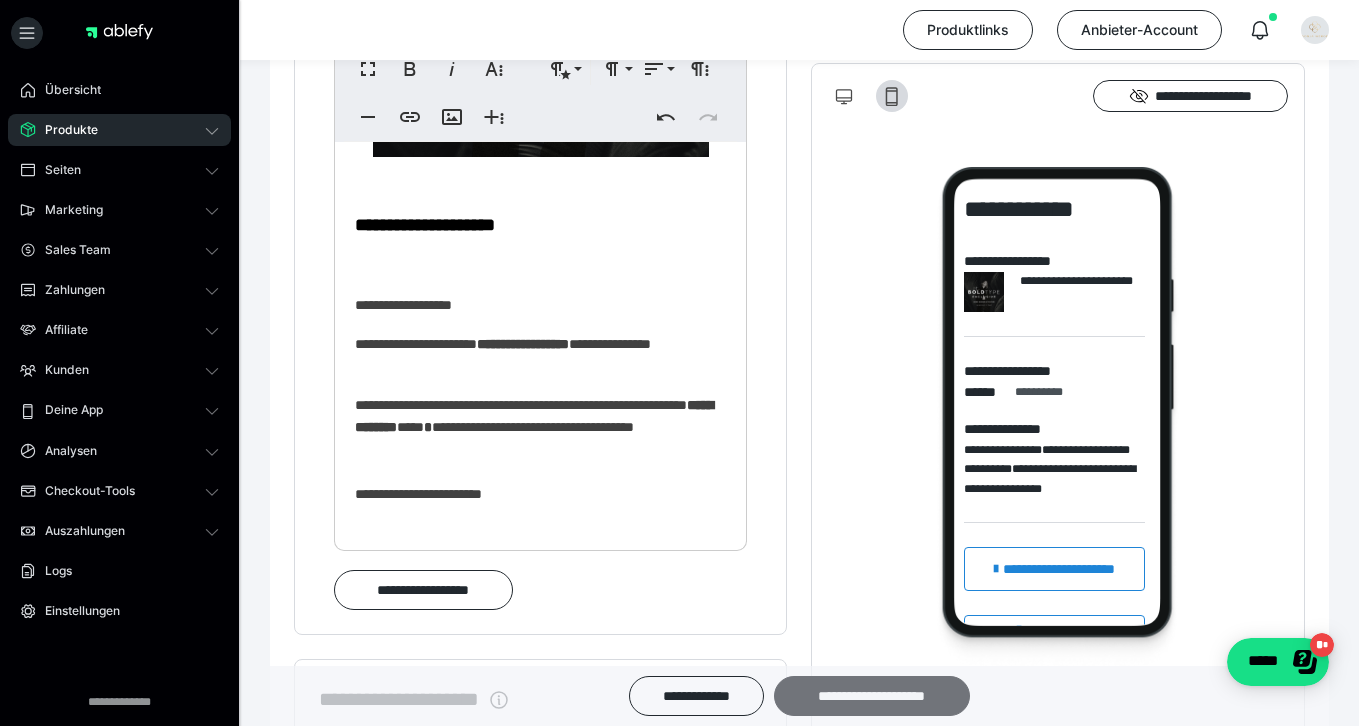 click on "**********" at bounding box center [872, 696] 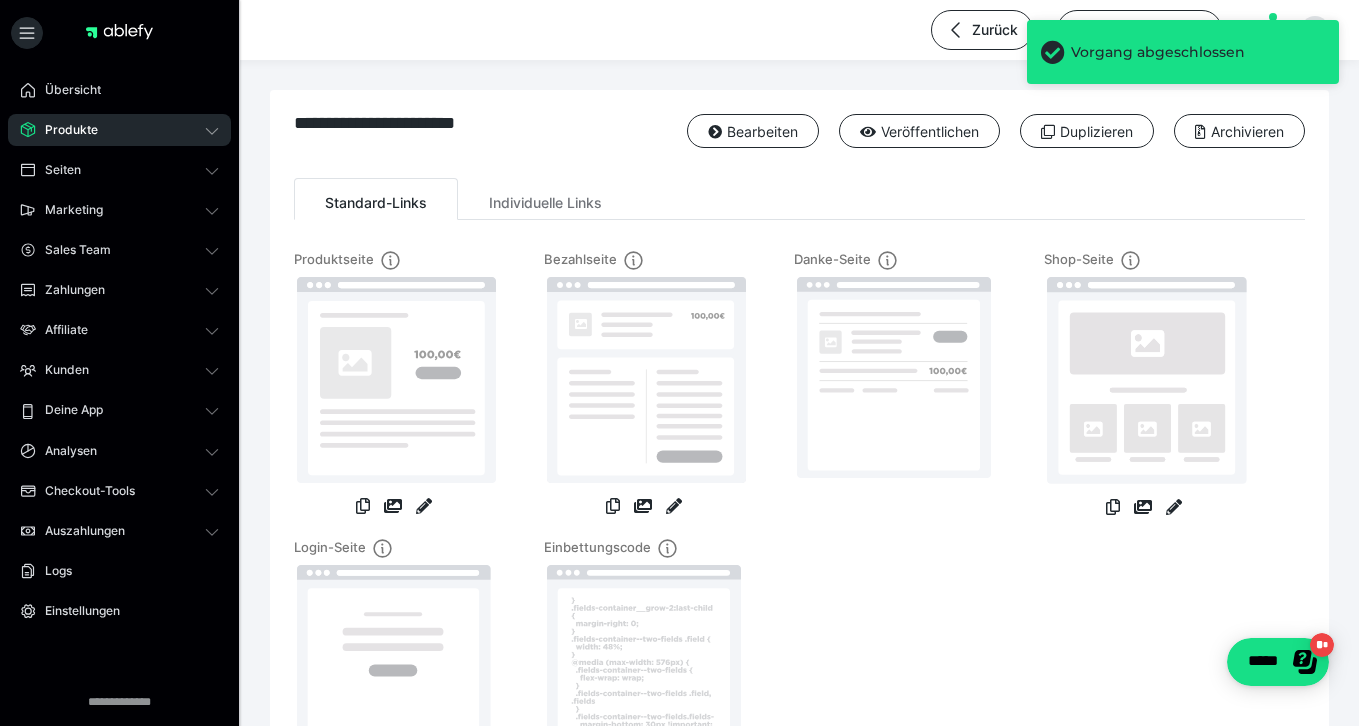 click on "Produkte" at bounding box center [119, 130] 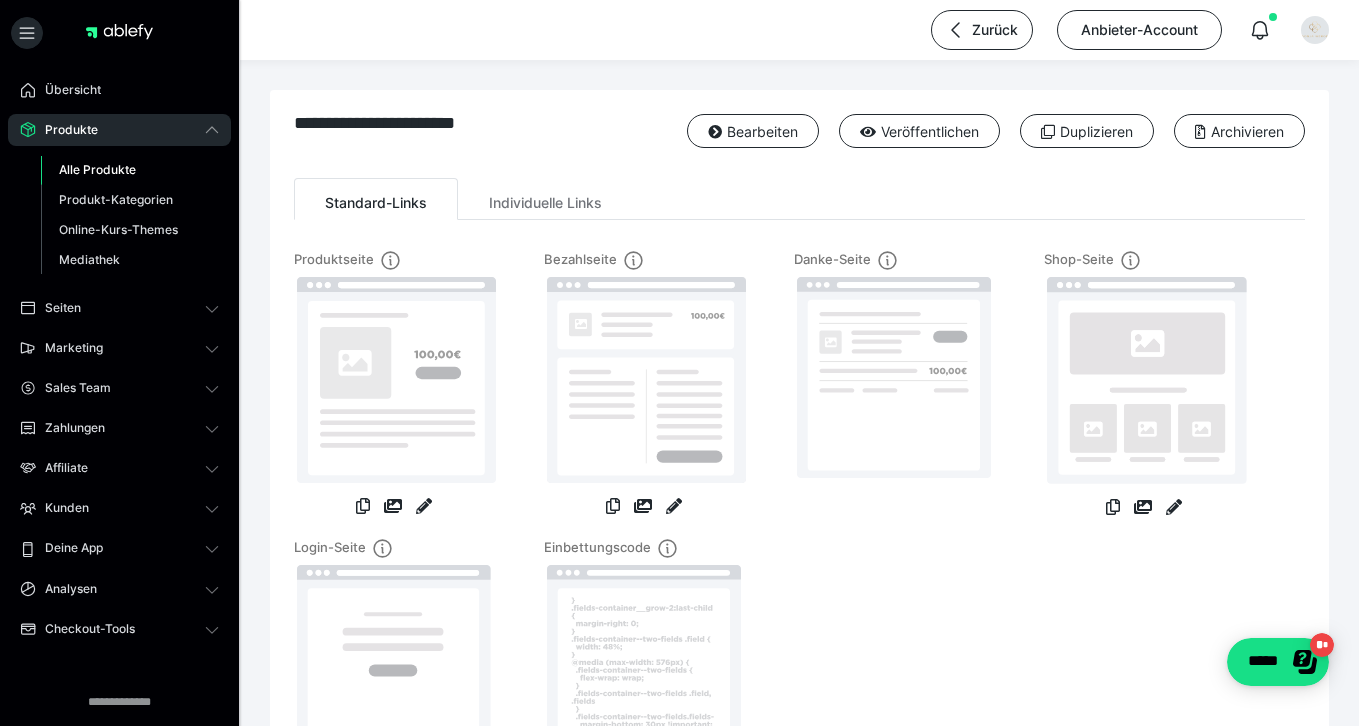 click on "Alle Produkte" at bounding box center [97, 169] 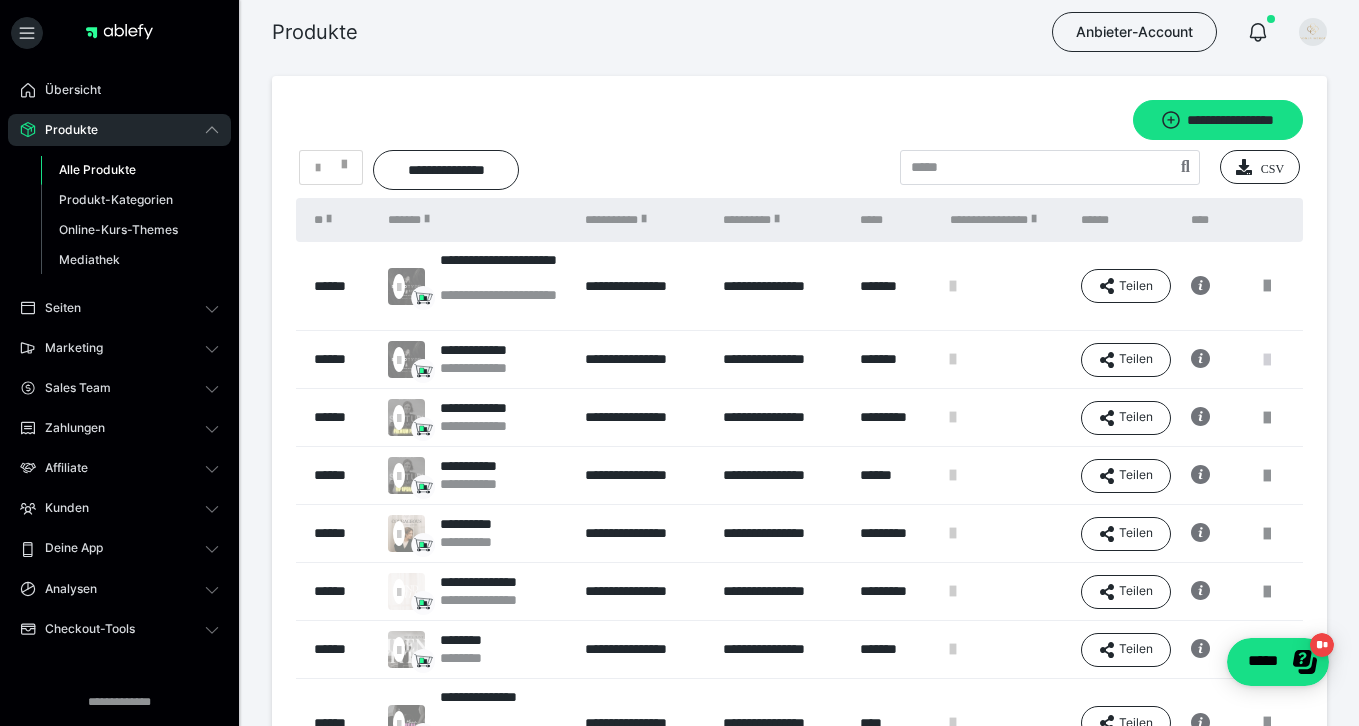 click at bounding box center [1267, 360] 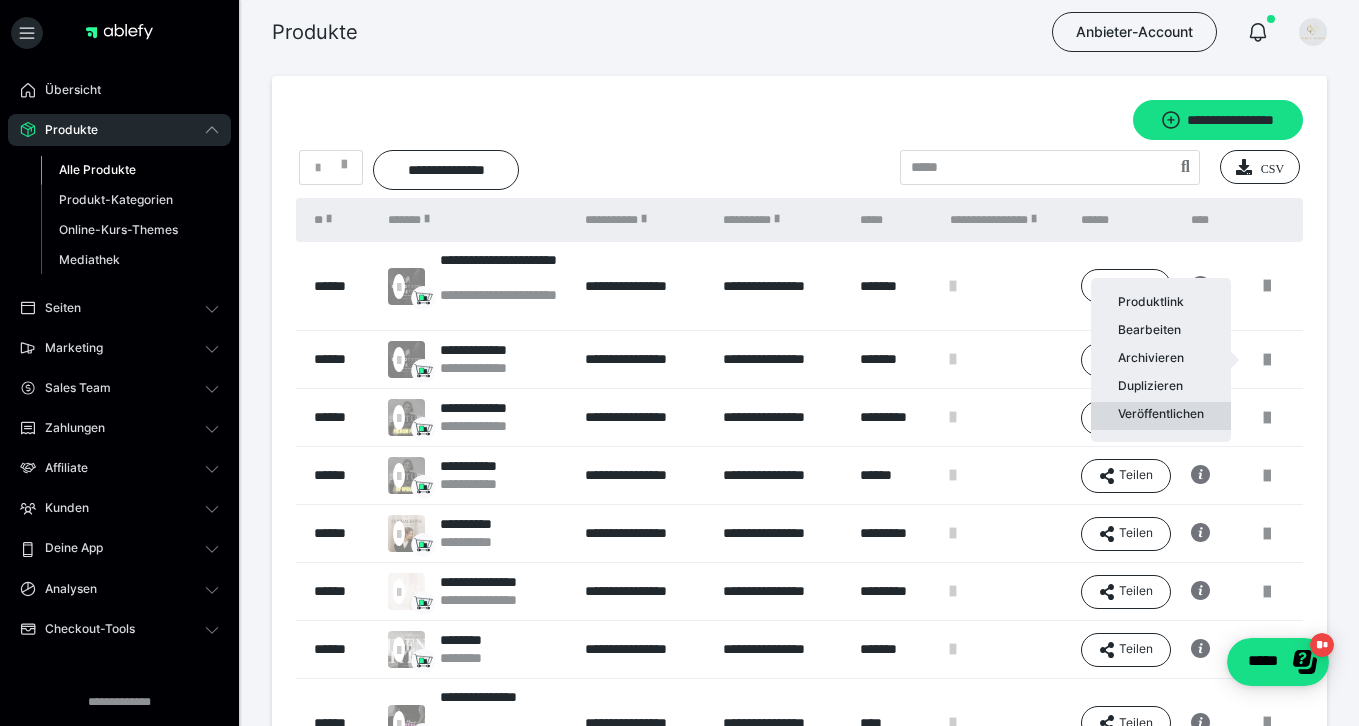 click on "Veröffentlichen" at bounding box center [1161, 416] 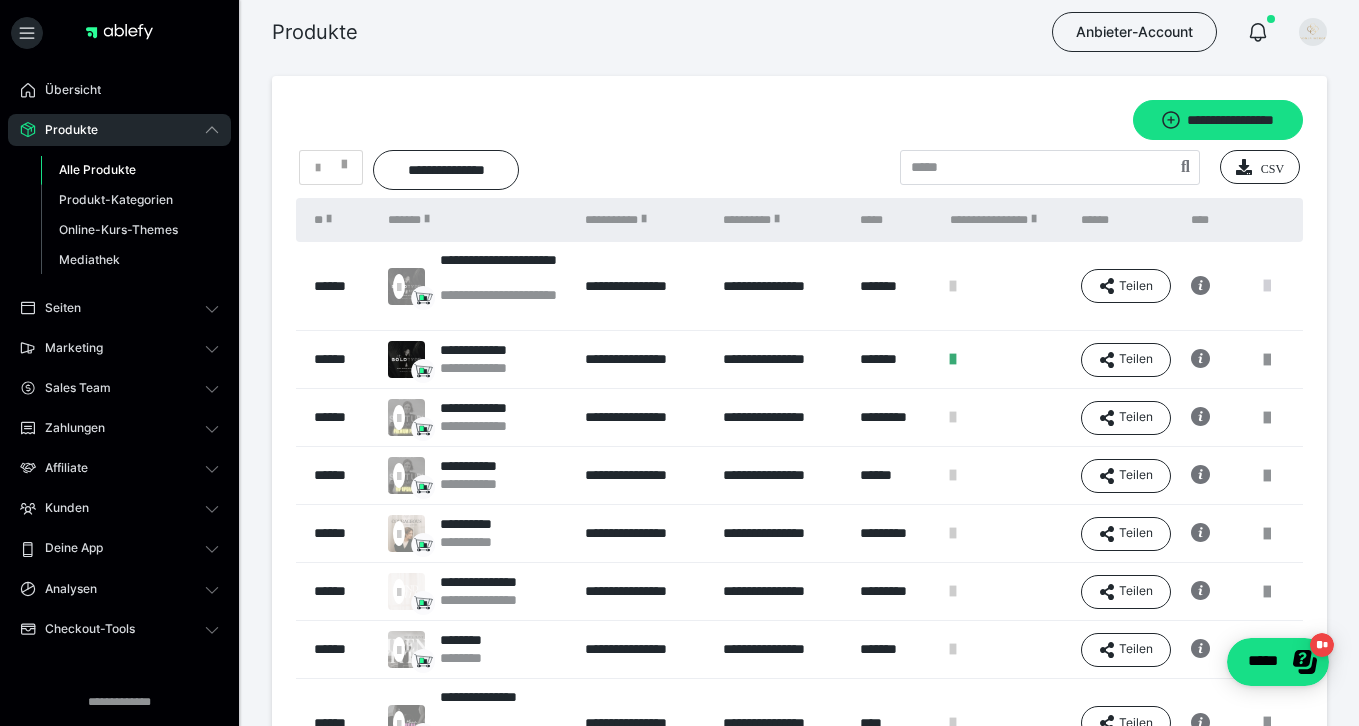 click at bounding box center [1267, 286] 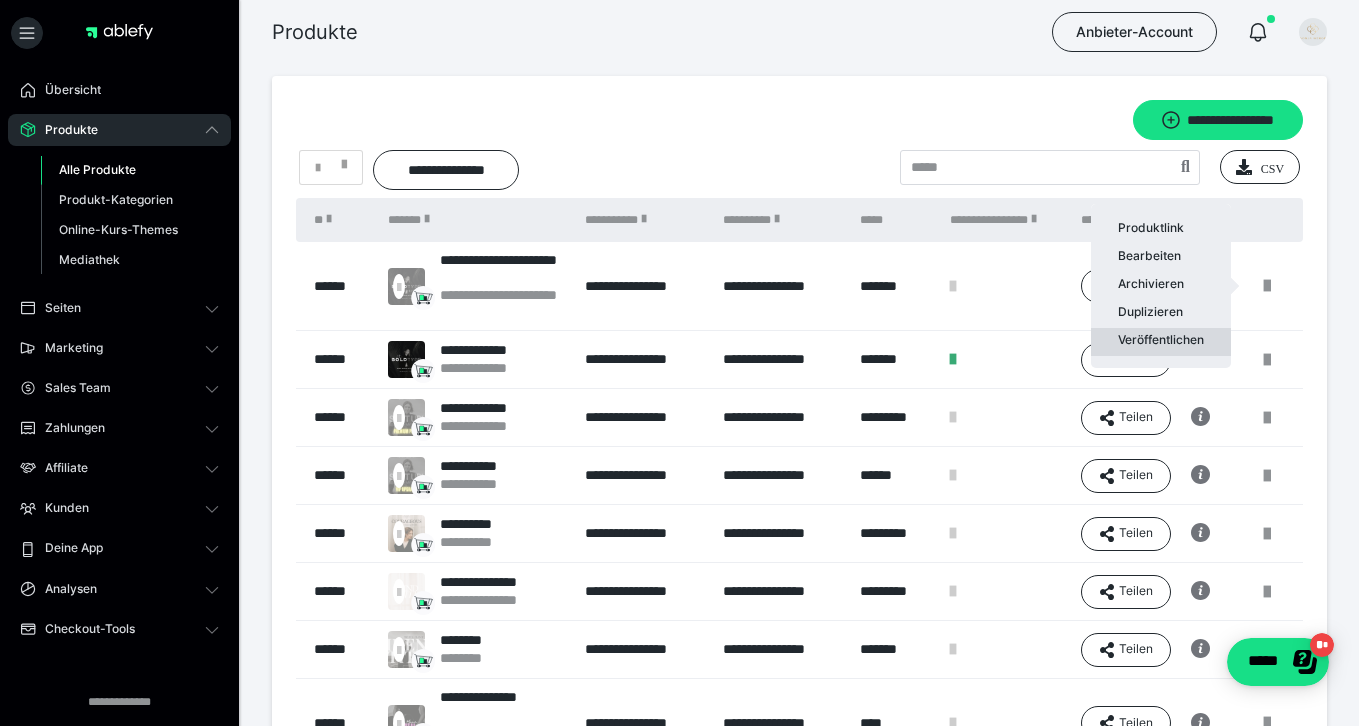 click on "Veröffentlichen" at bounding box center [1161, 342] 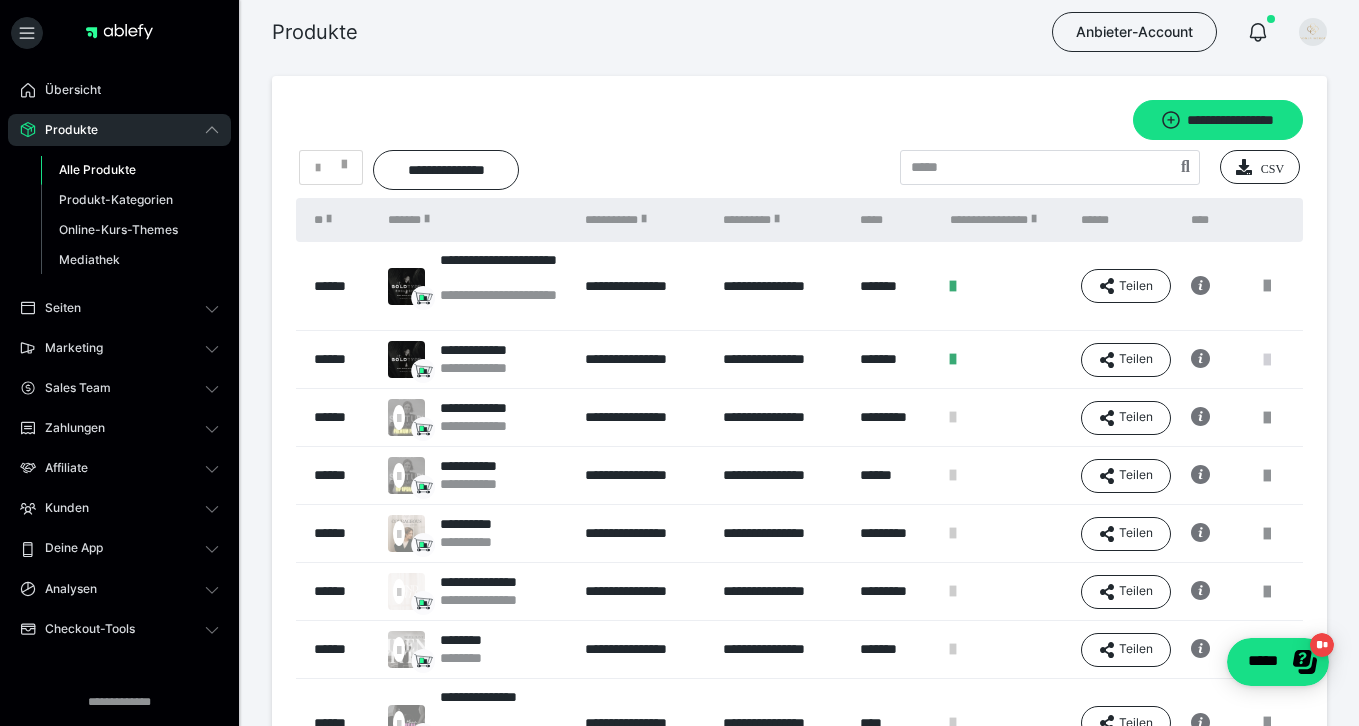 click at bounding box center [1267, 360] 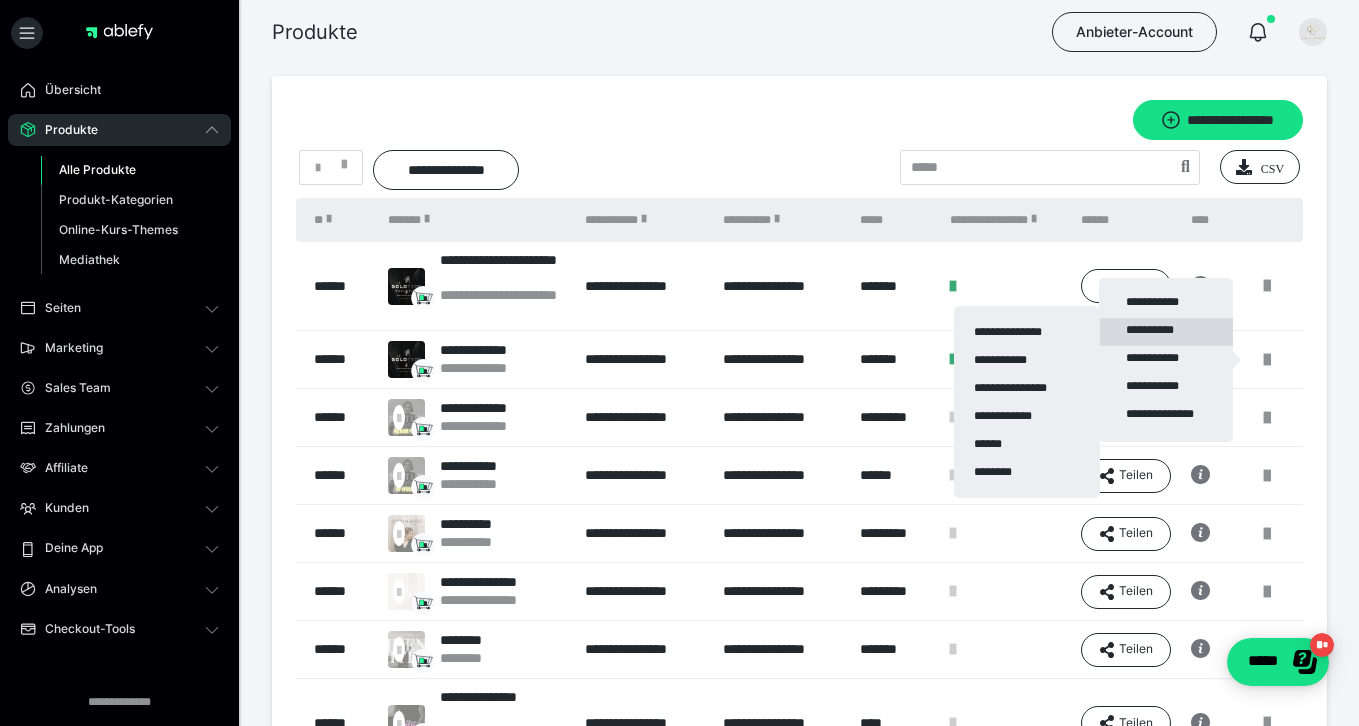 click on "**********" at bounding box center [1166, 332] 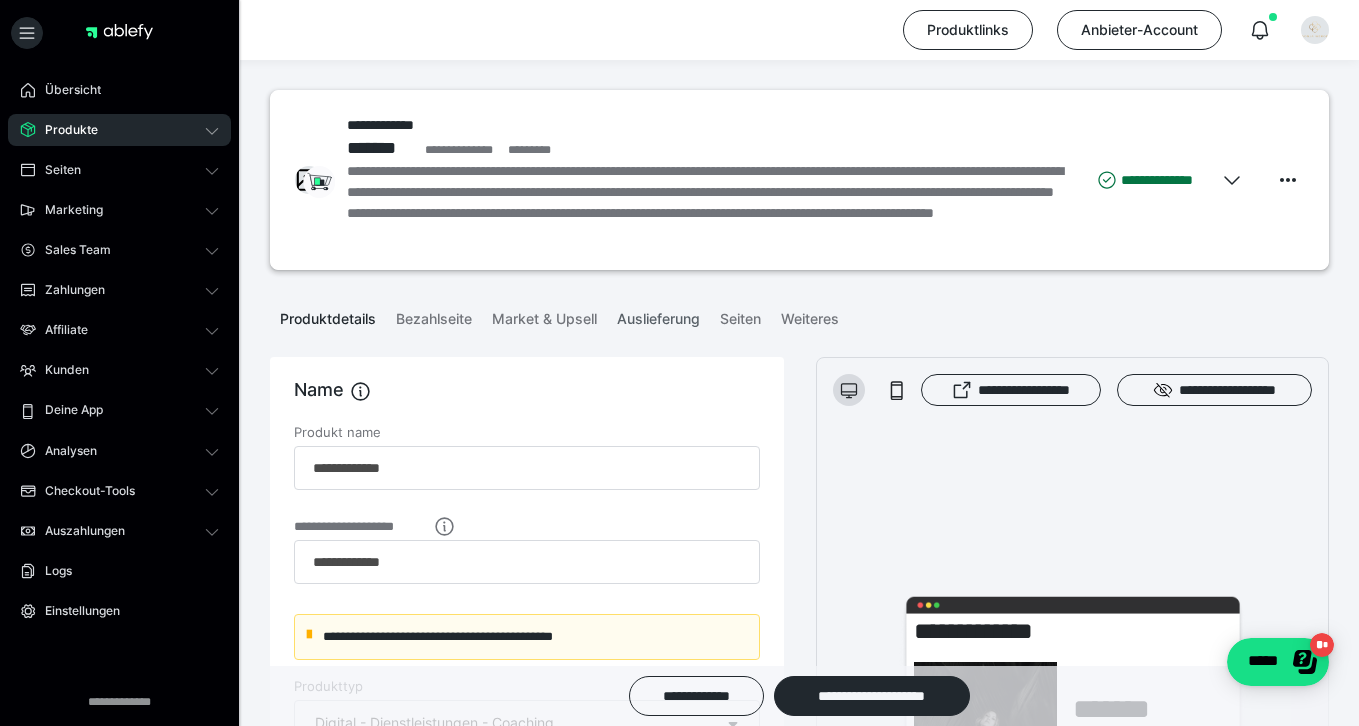 click on "Auslieferung" at bounding box center [658, 315] 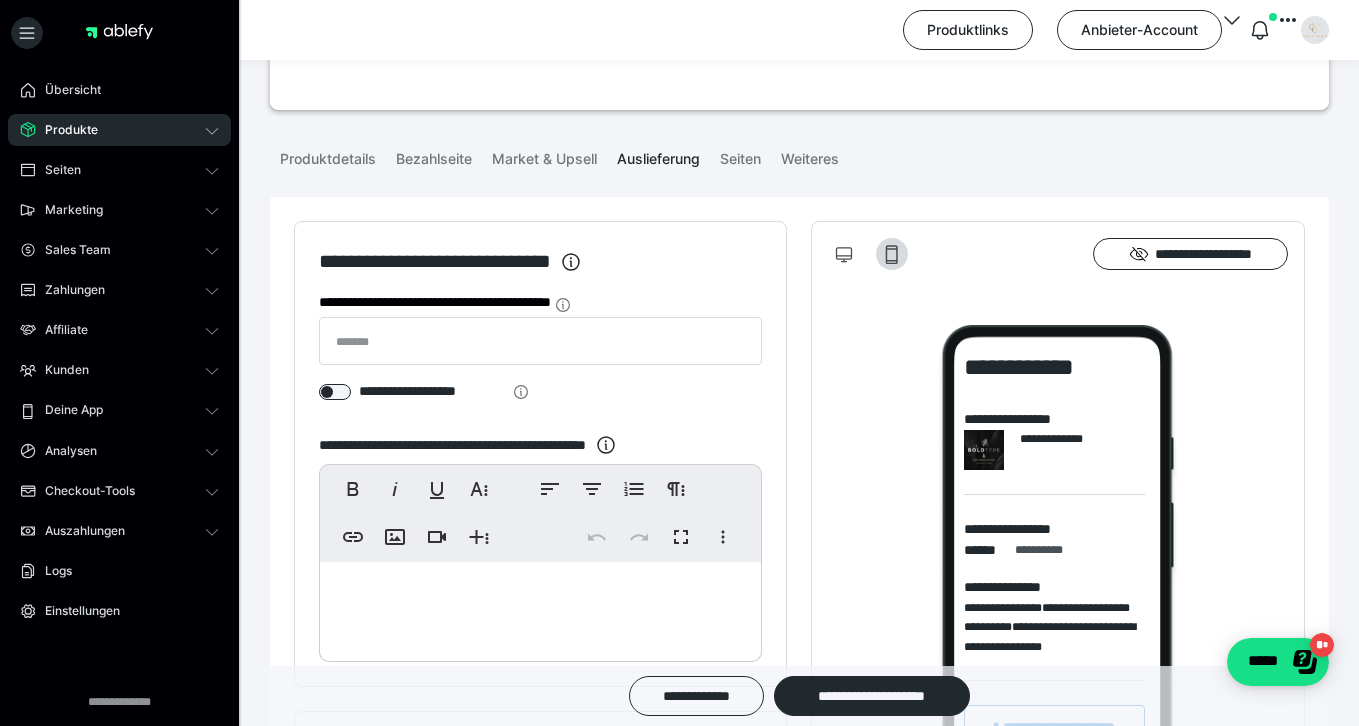 scroll, scrollTop: 97, scrollLeft: 0, axis: vertical 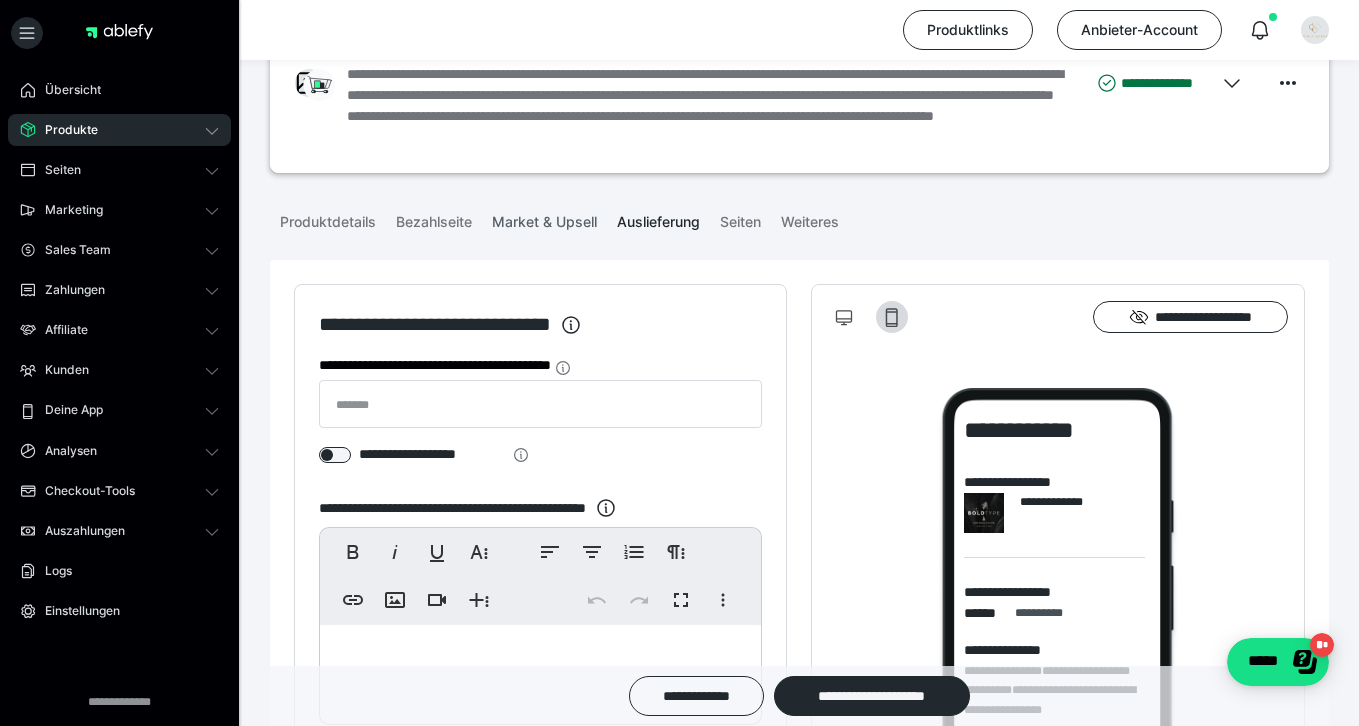 click on "Market & Upsell" at bounding box center [544, 218] 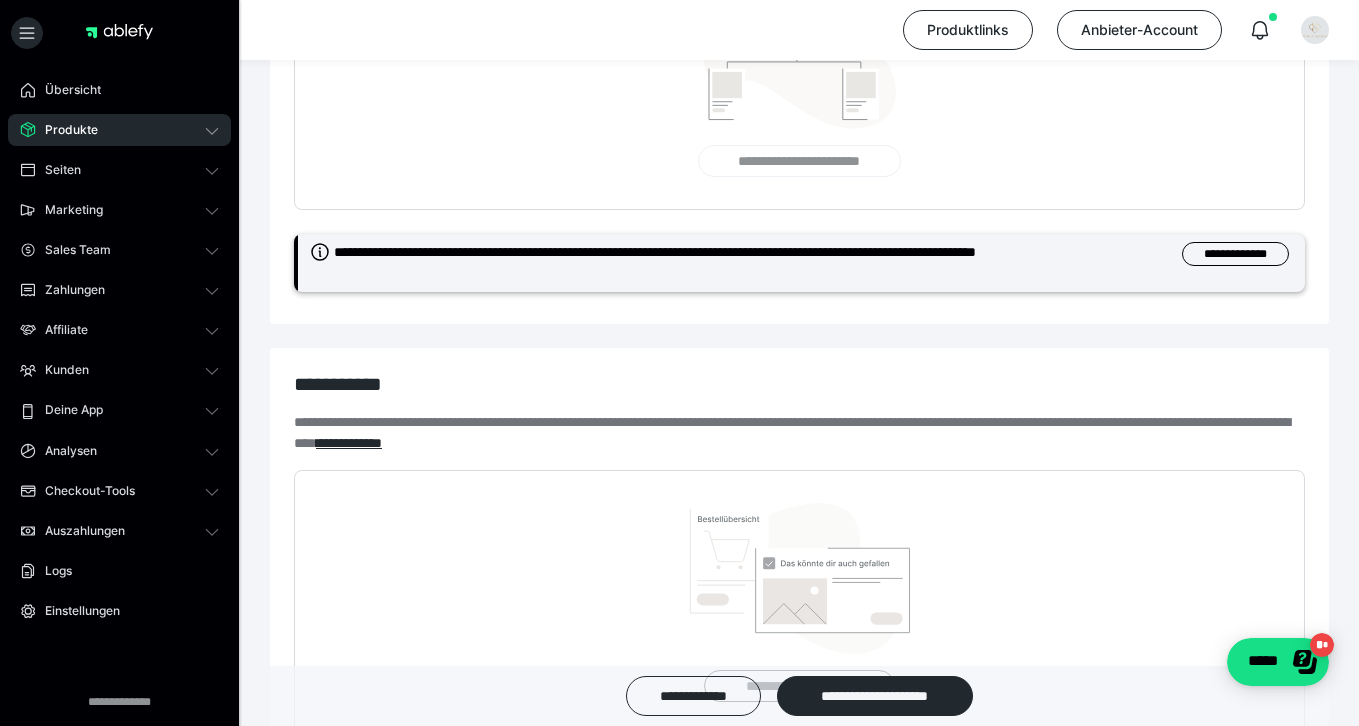 scroll, scrollTop: 751, scrollLeft: 0, axis: vertical 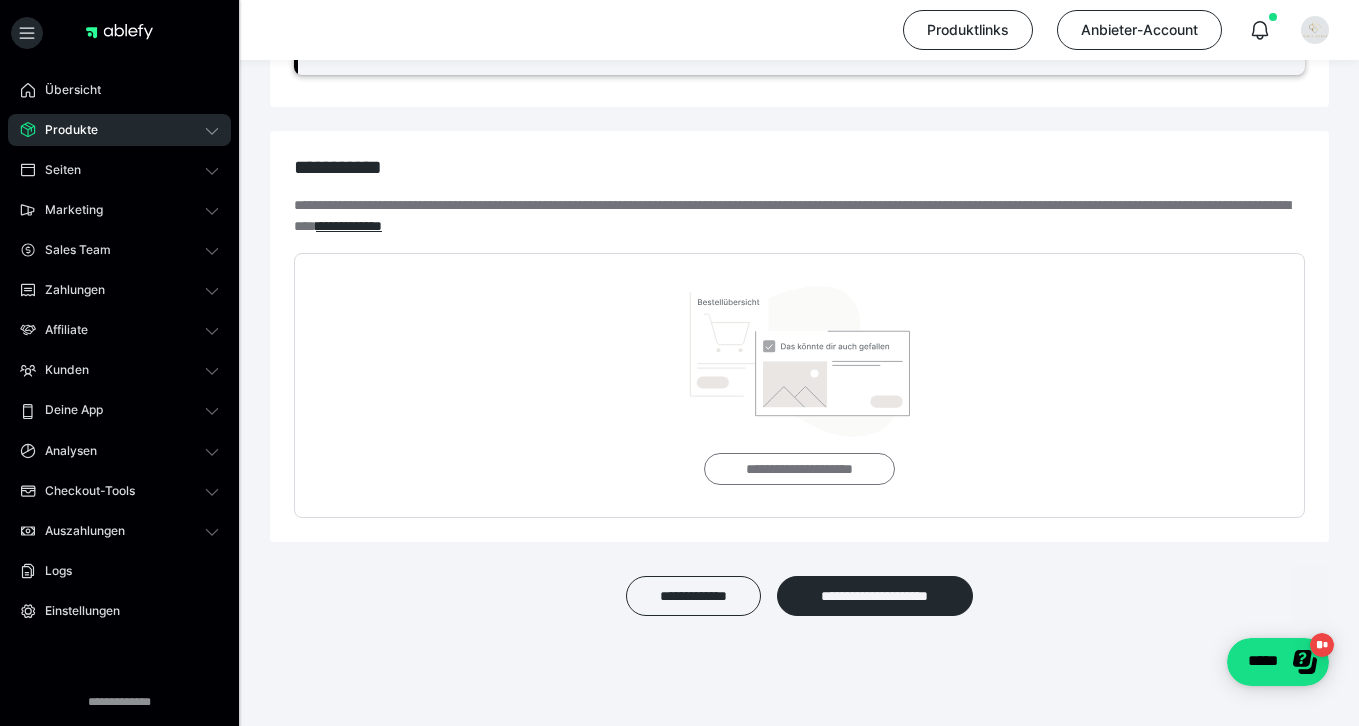 click on "**********" at bounding box center [799, 469] 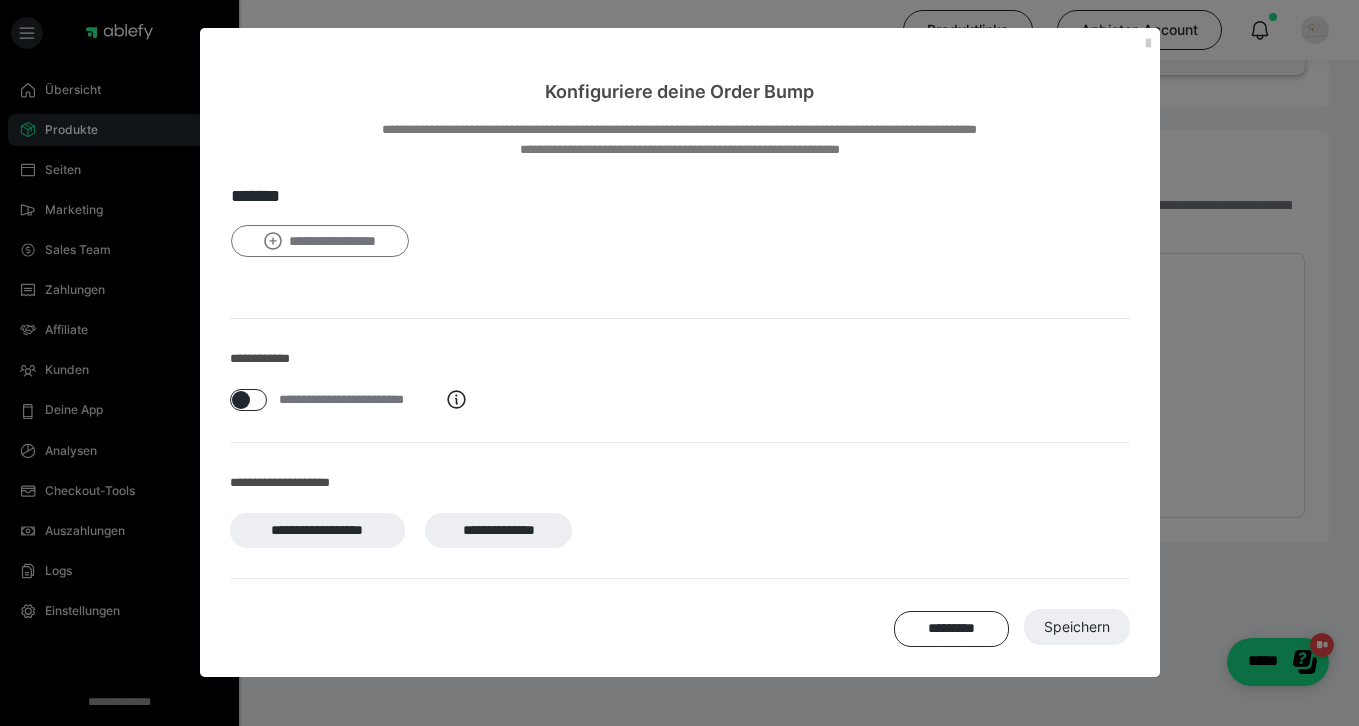 click on "**********" at bounding box center (320, 241) 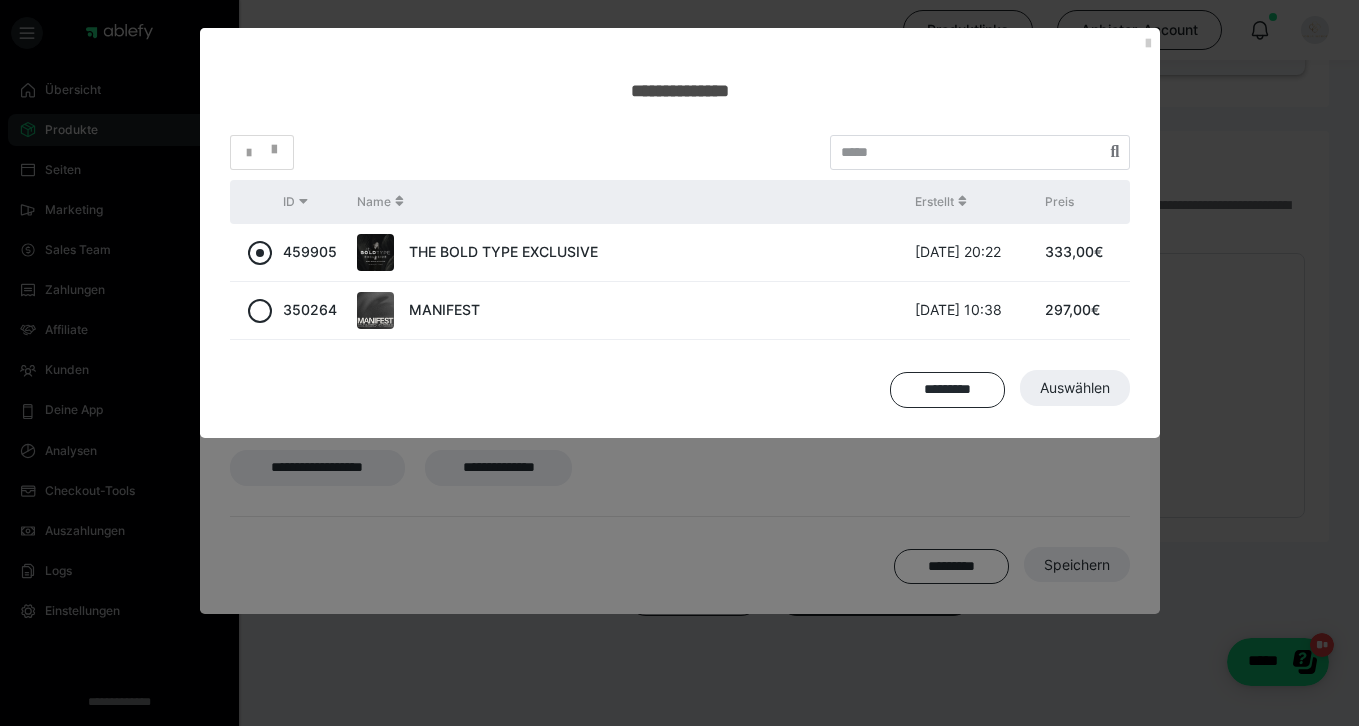 click at bounding box center (260, 253) 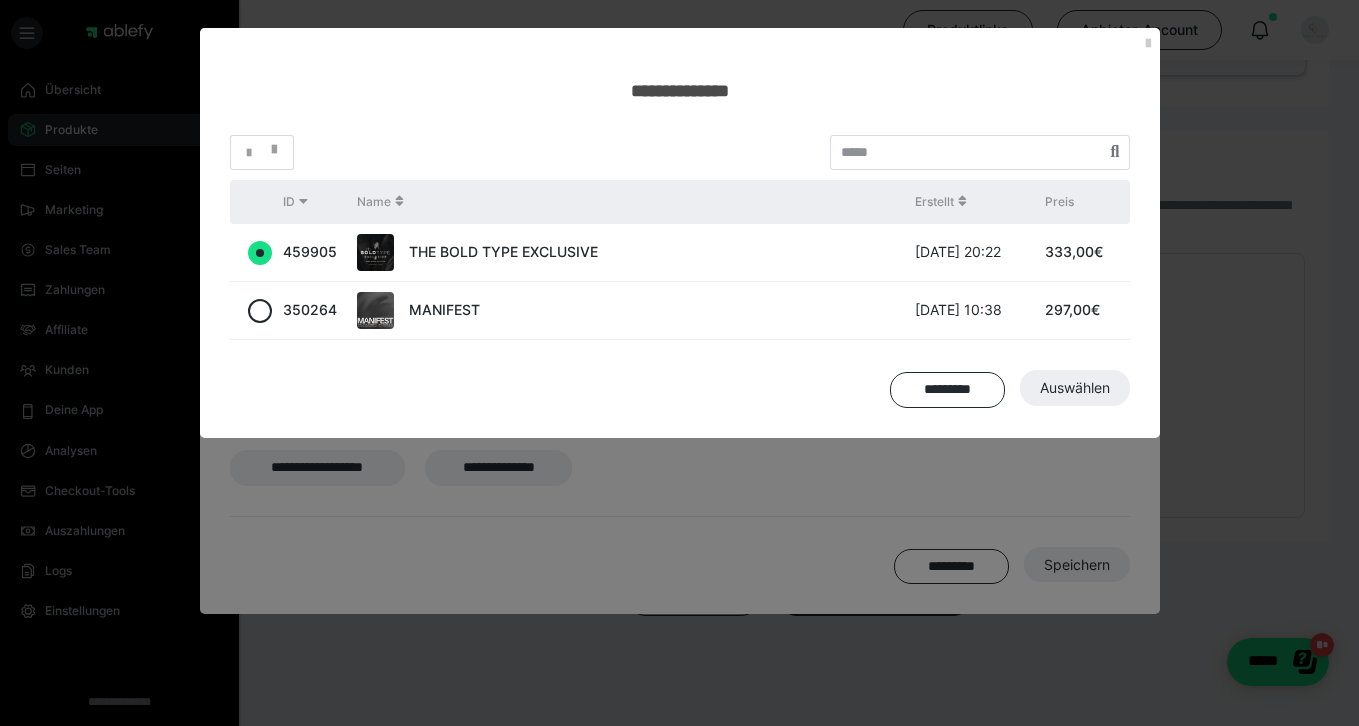 radio on "true" 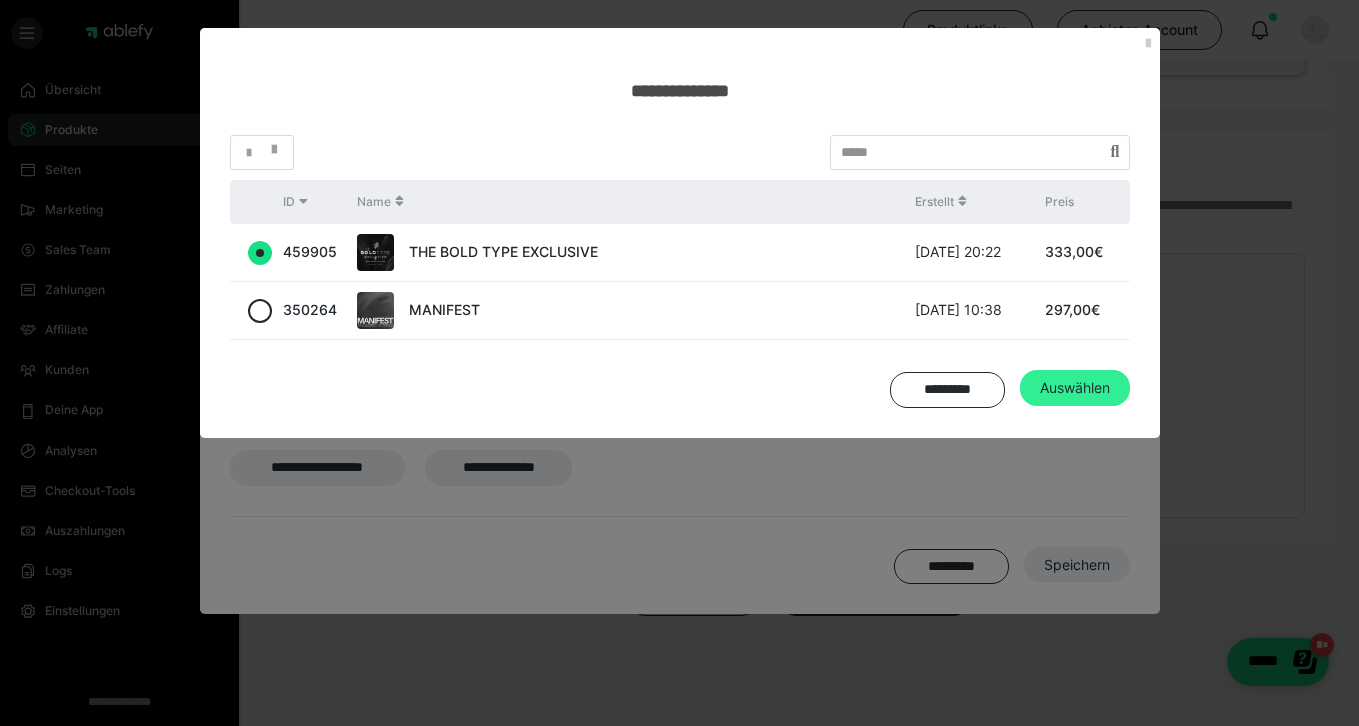click on "Auswählen" at bounding box center (1075, 388) 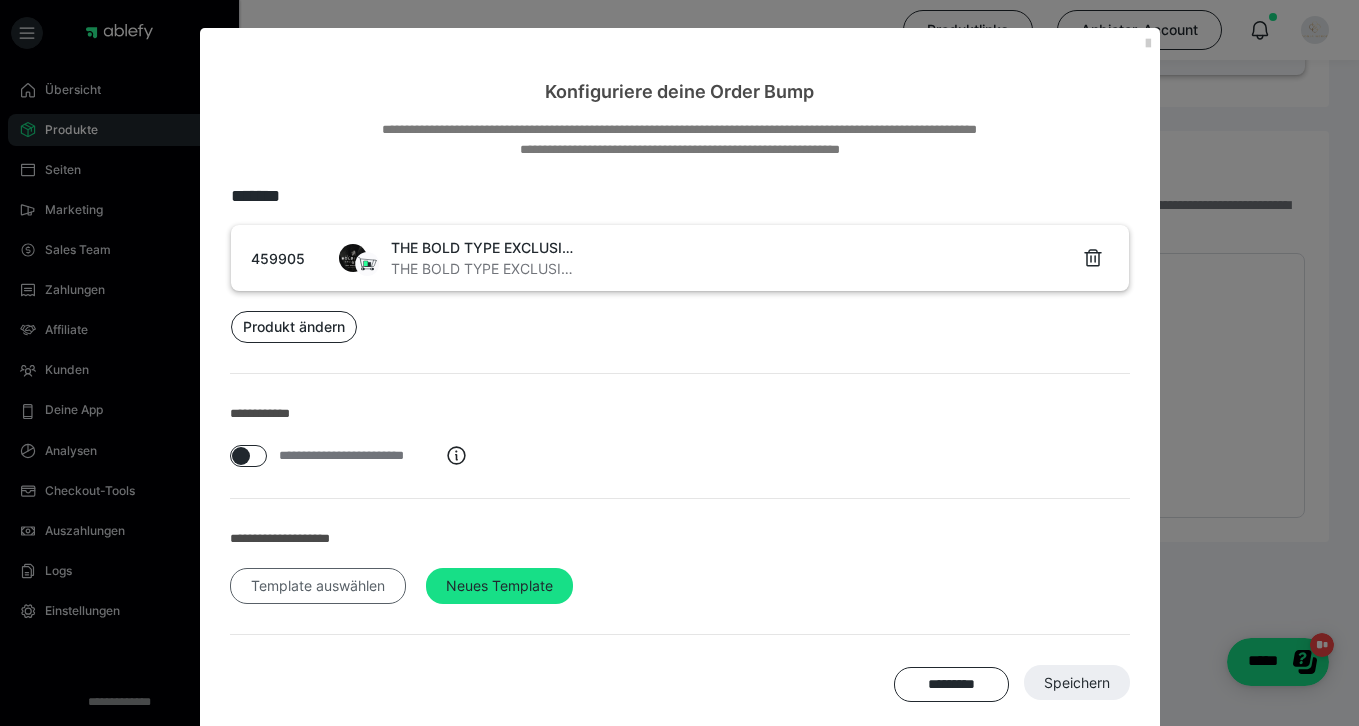 click on "Template auswählen" at bounding box center [318, 586] 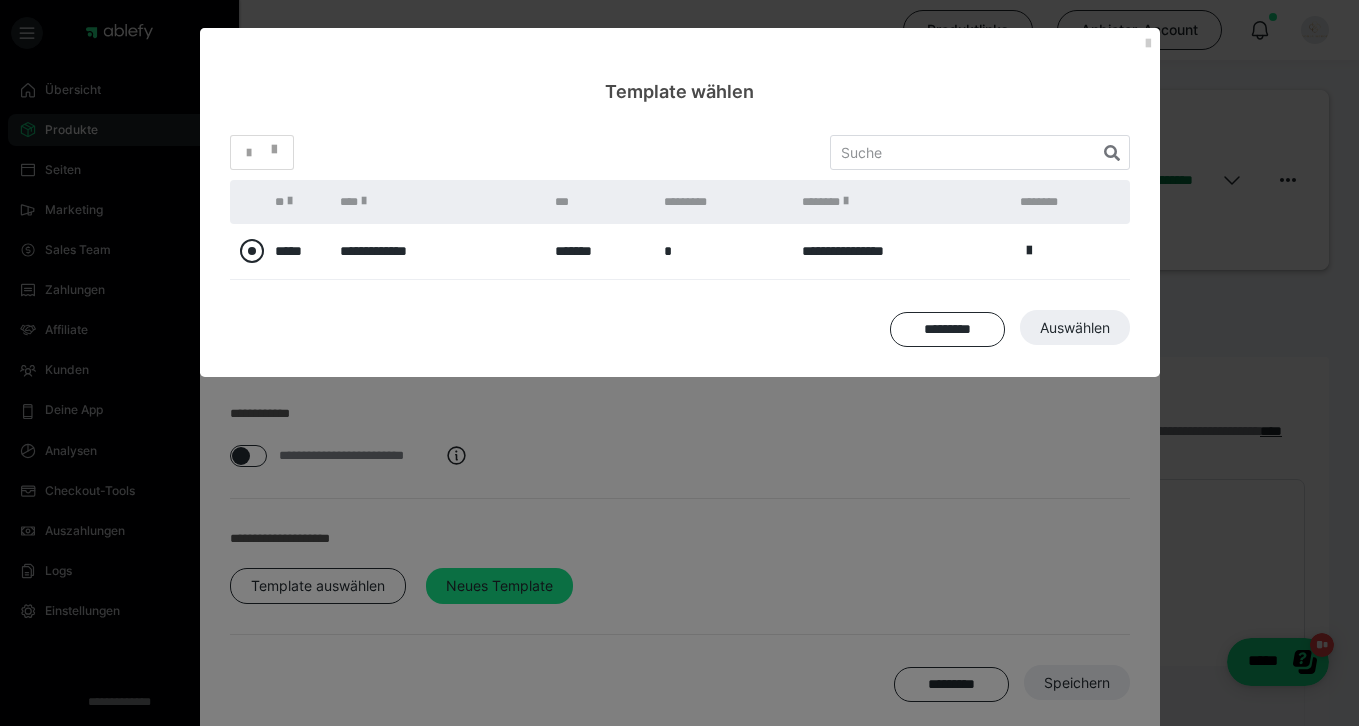 click at bounding box center (252, 251) 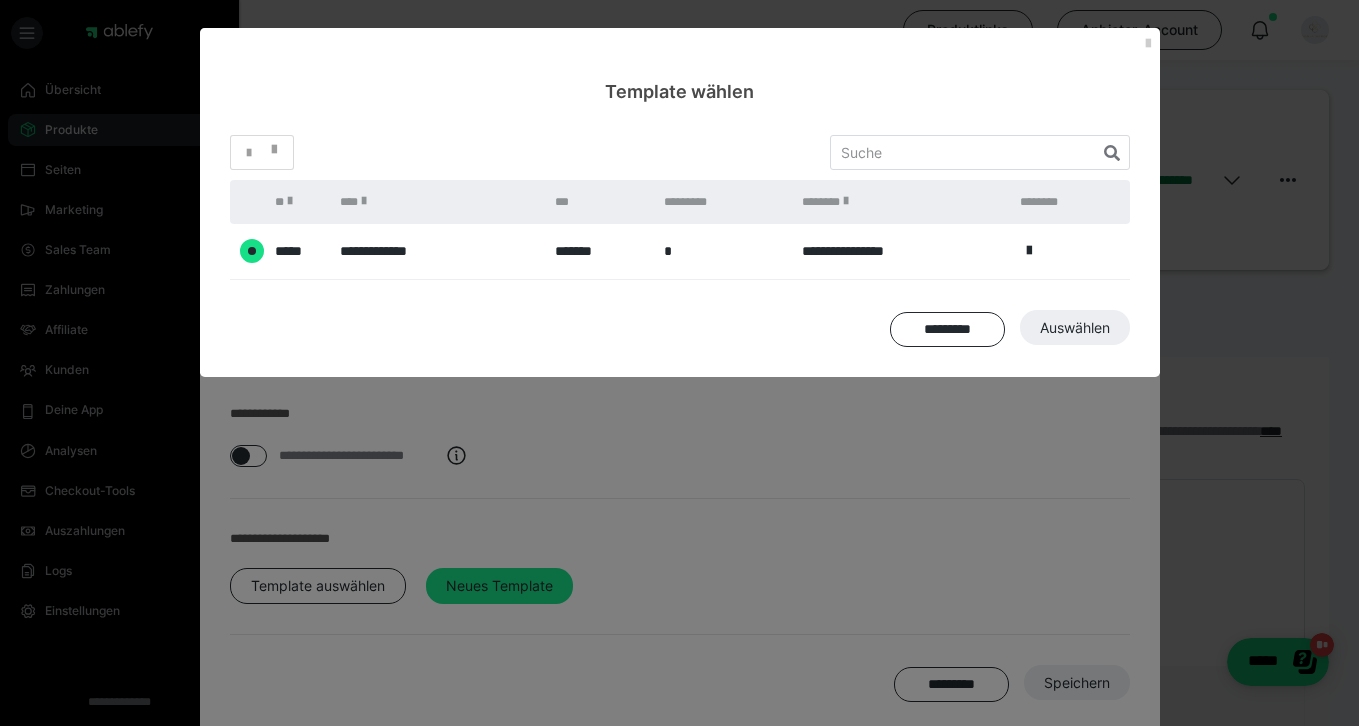 radio on "****" 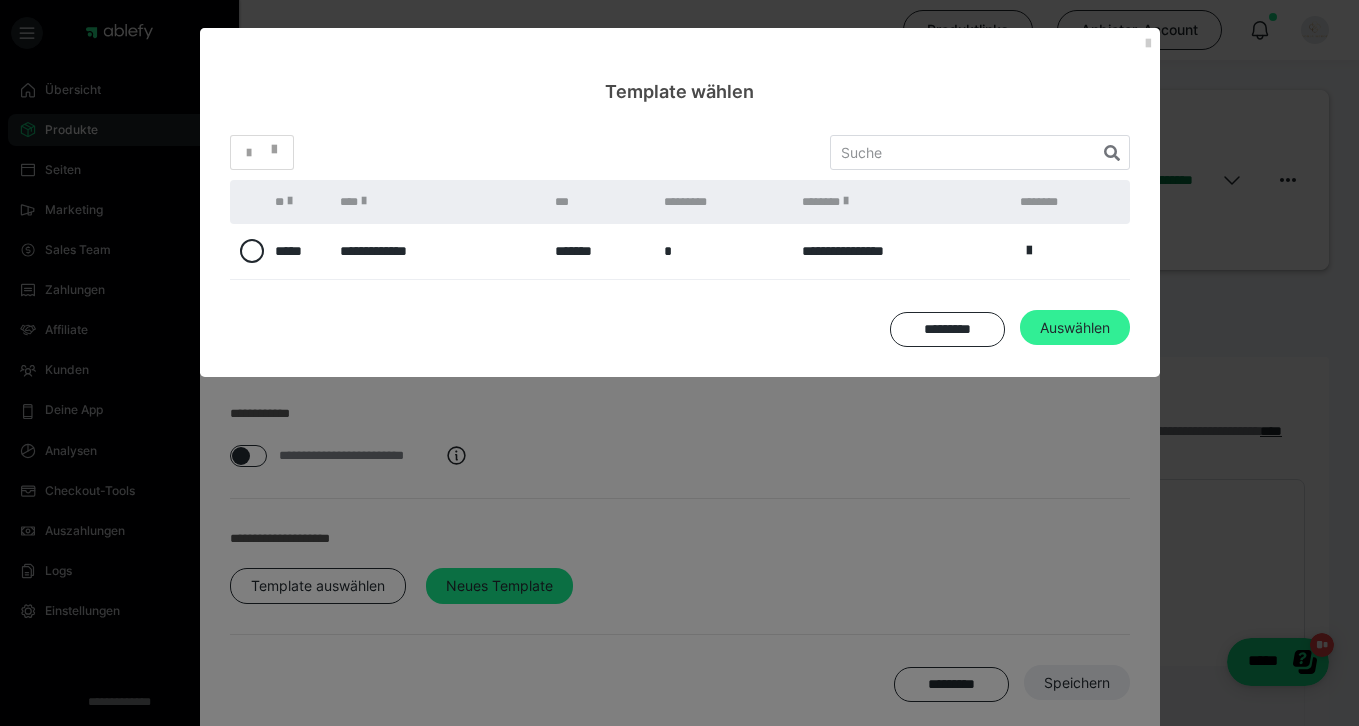 click on "Auswählen" at bounding box center [1077, 683] 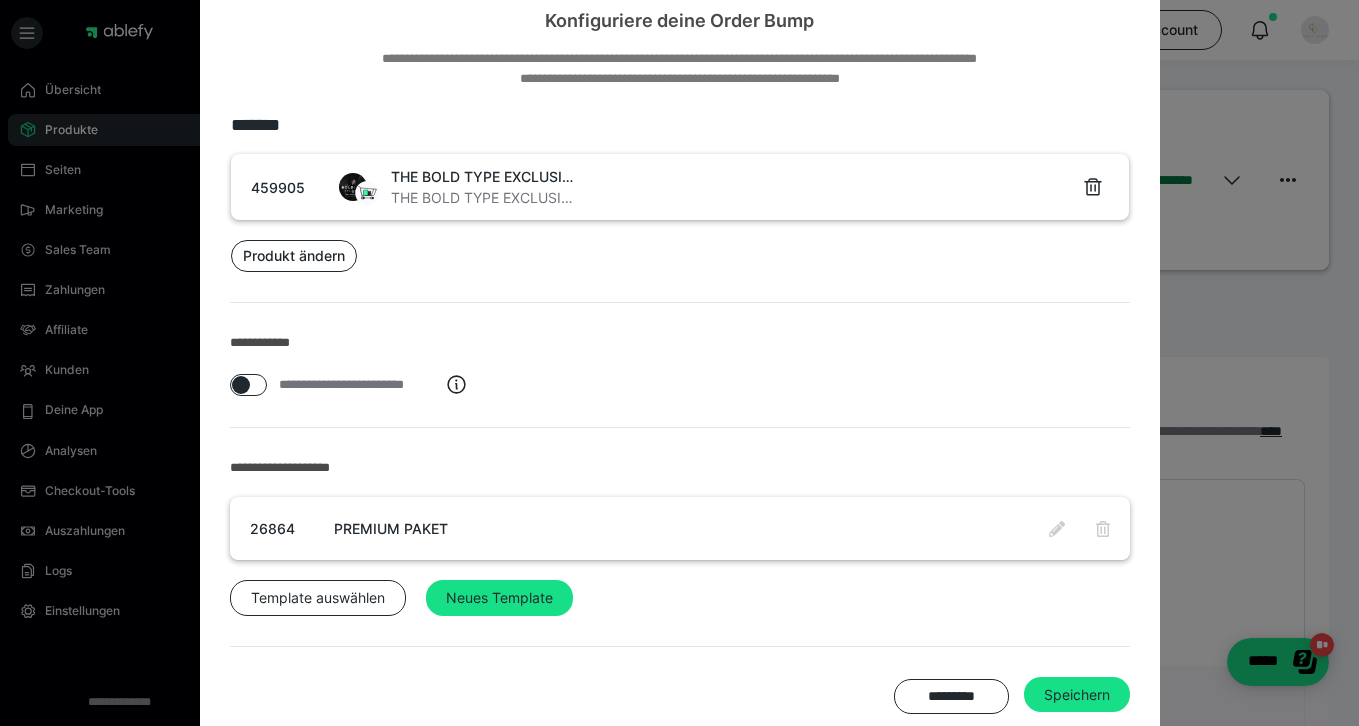 scroll, scrollTop: 115, scrollLeft: 0, axis: vertical 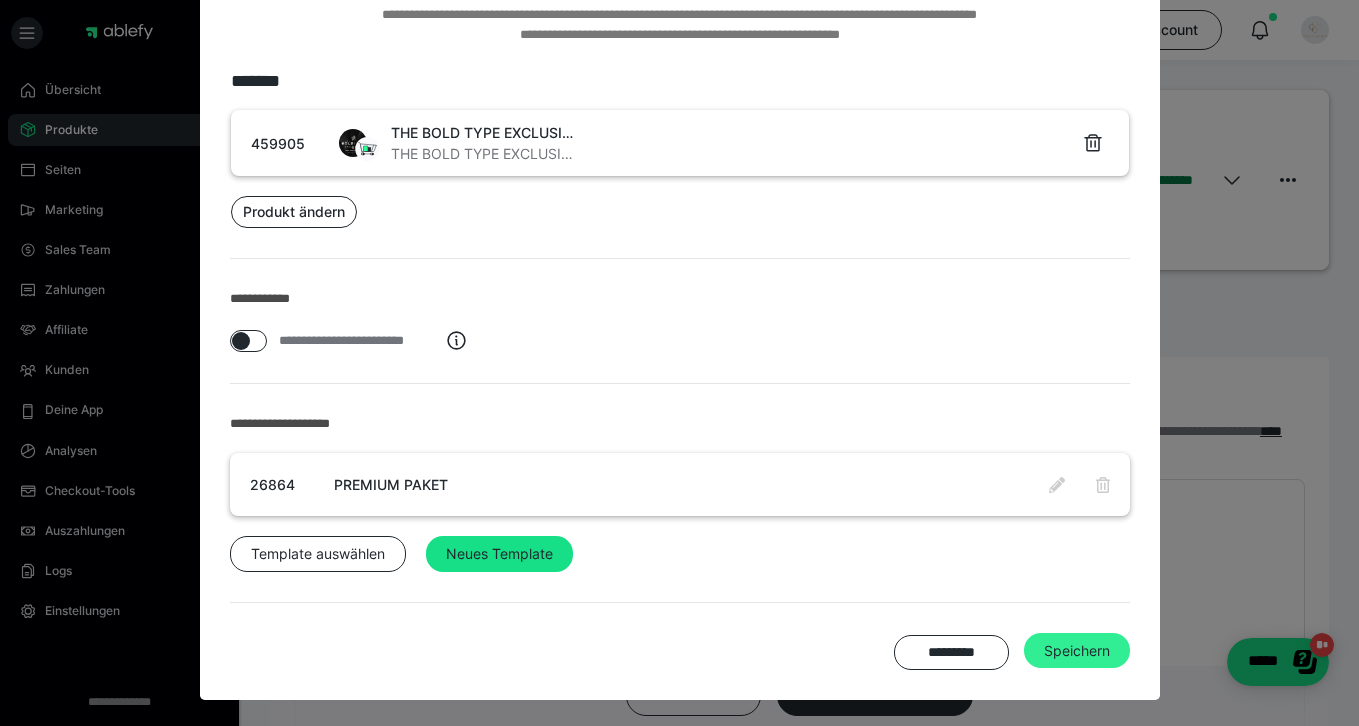 click on "Speichern" at bounding box center [1077, 651] 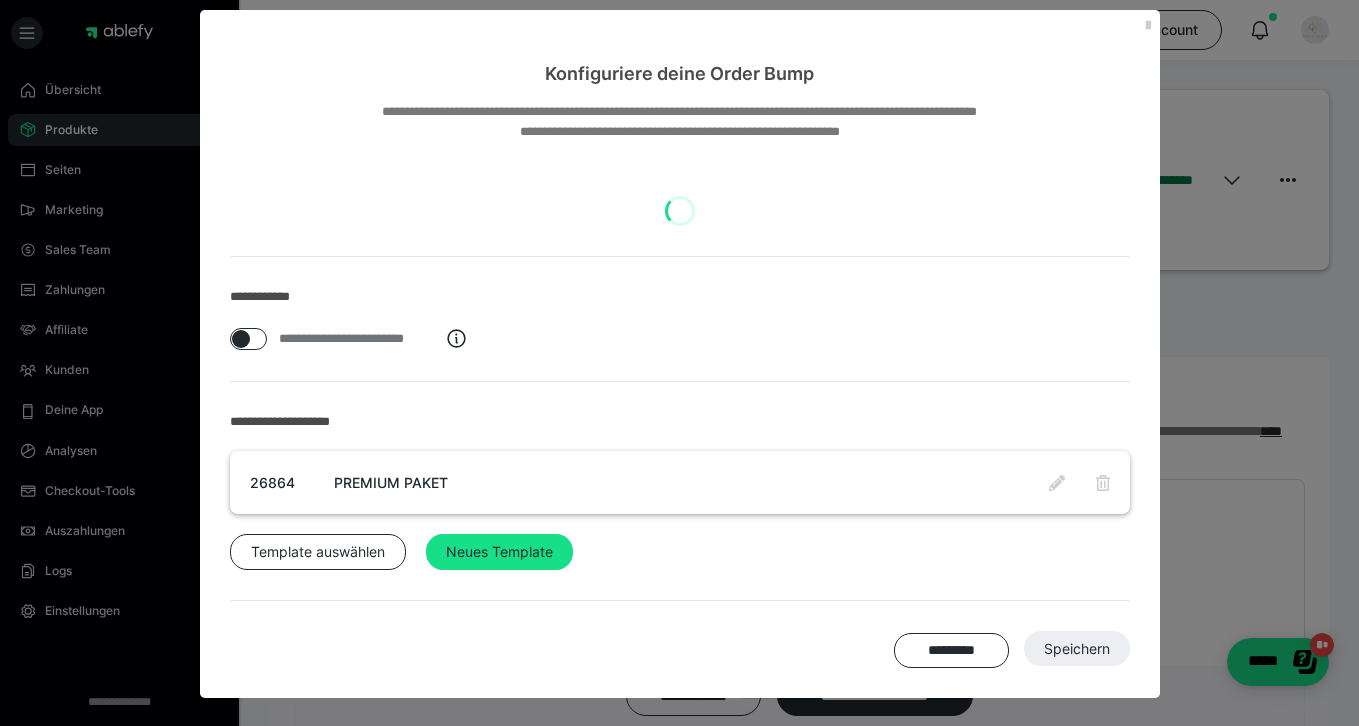 scroll, scrollTop: 16, scrollLeft: 0, axis: vertical 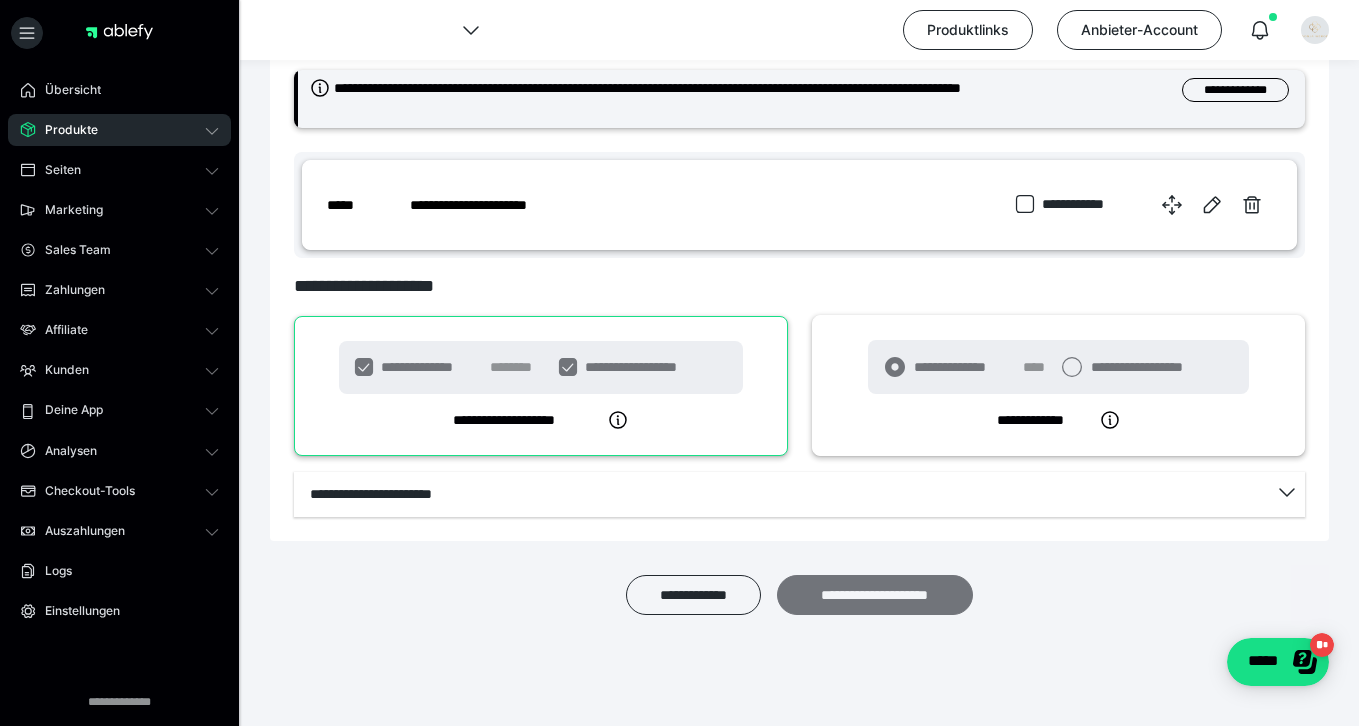 click on "**********" at bounding box center (875, 595) 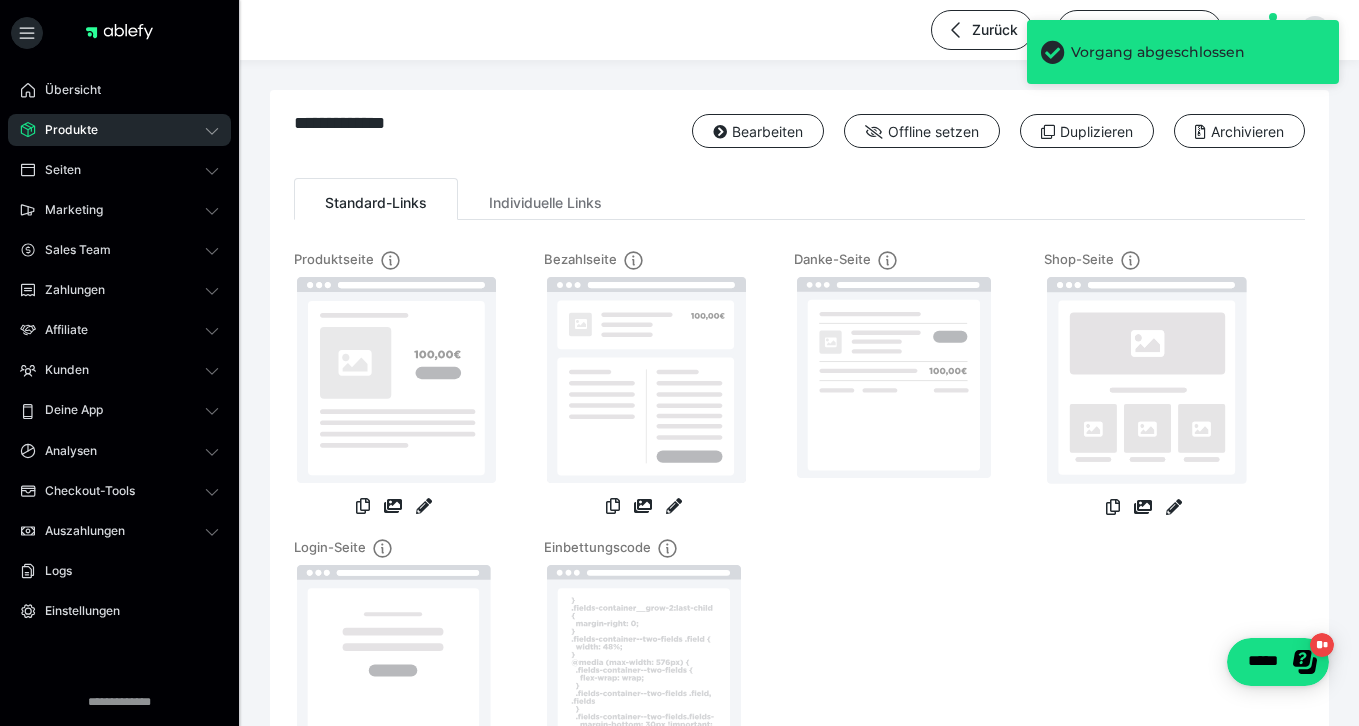 click on "Produkte" at bounding box center [119, 130] 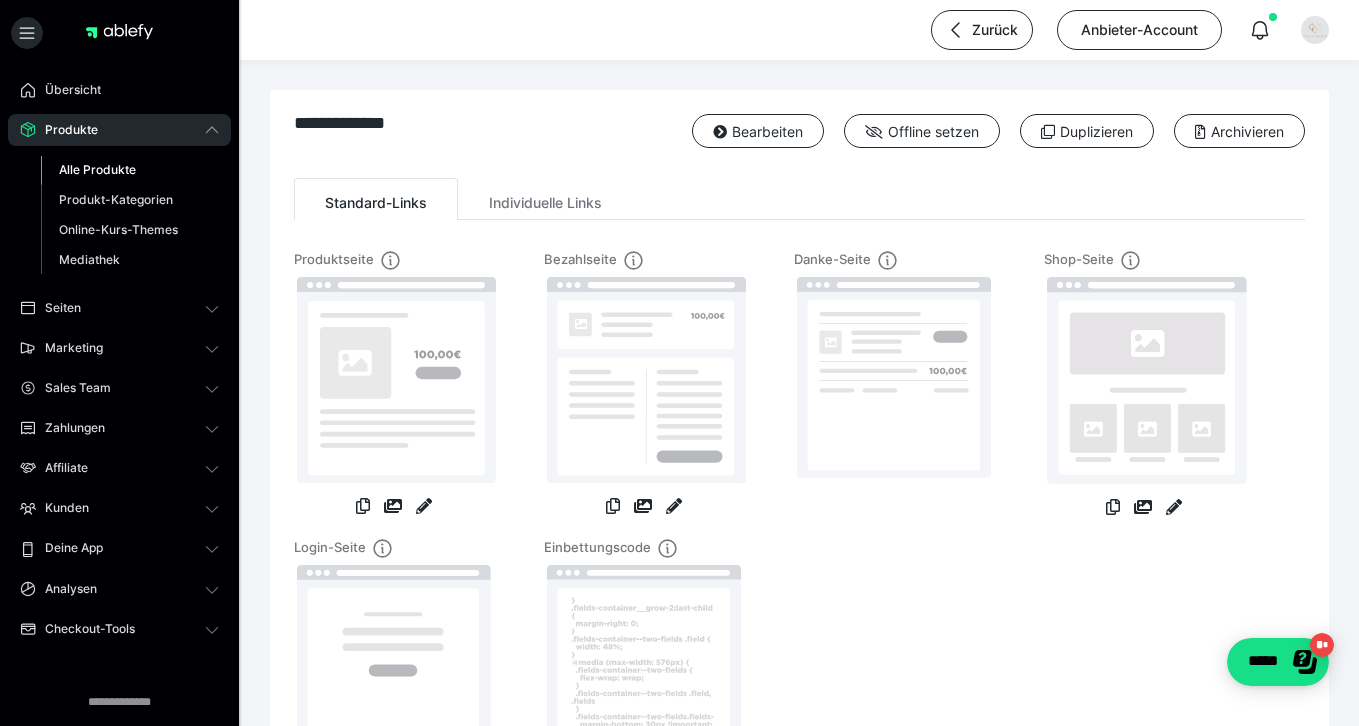 click on "Alle Produkte" at bounding box center [97, 169] 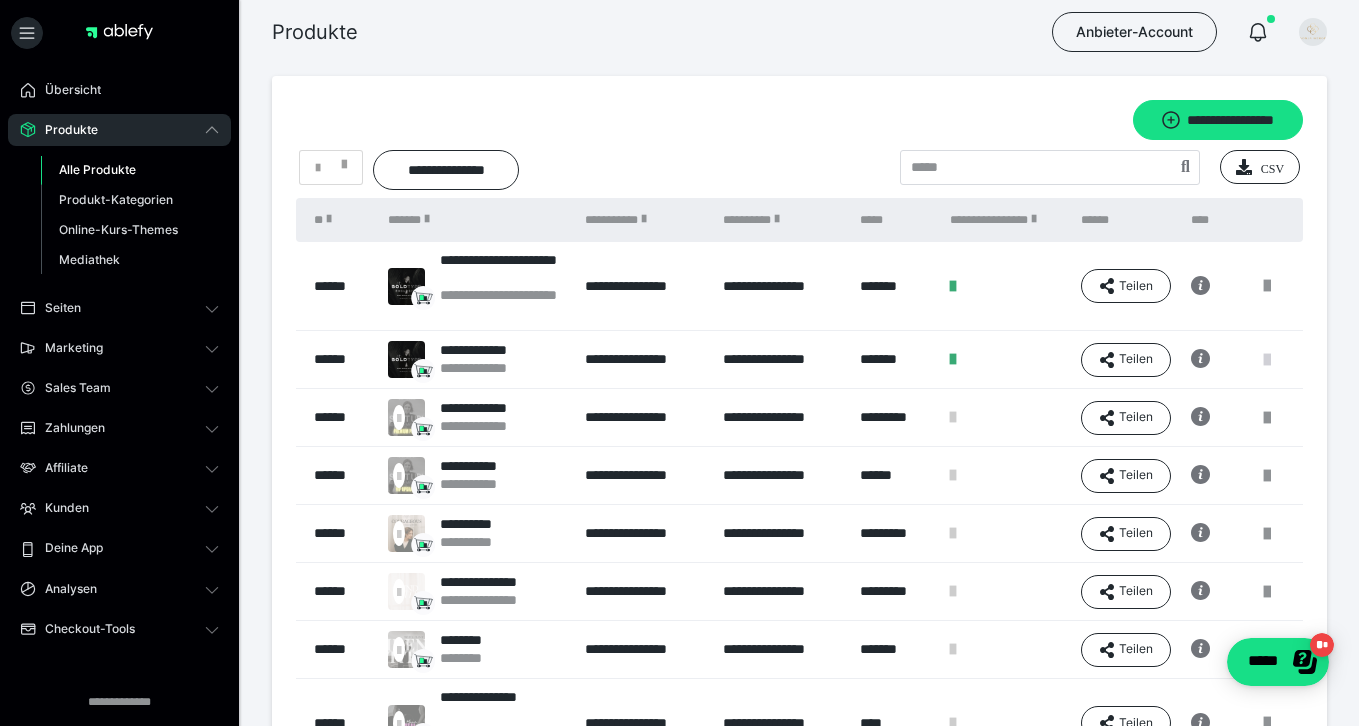 click at bounding box center (1267, 360) 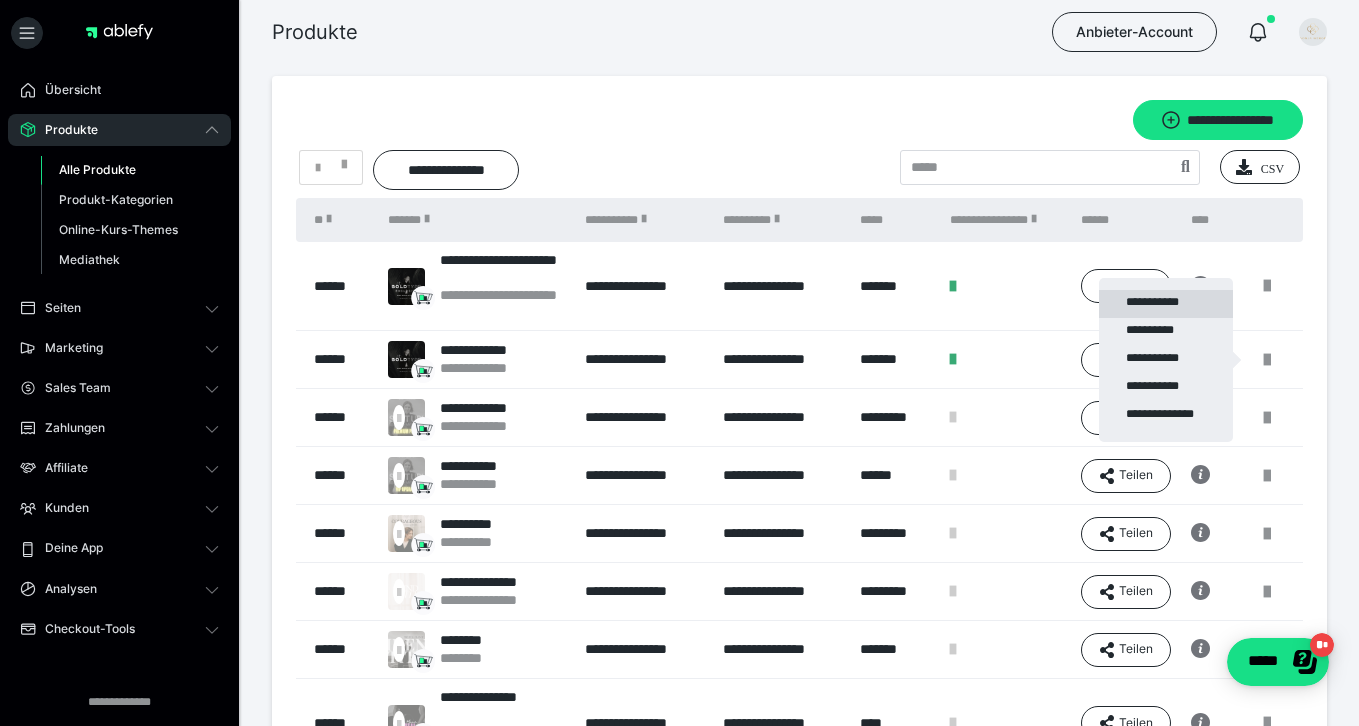 click on "**********" at bounding box center [1166, 304] 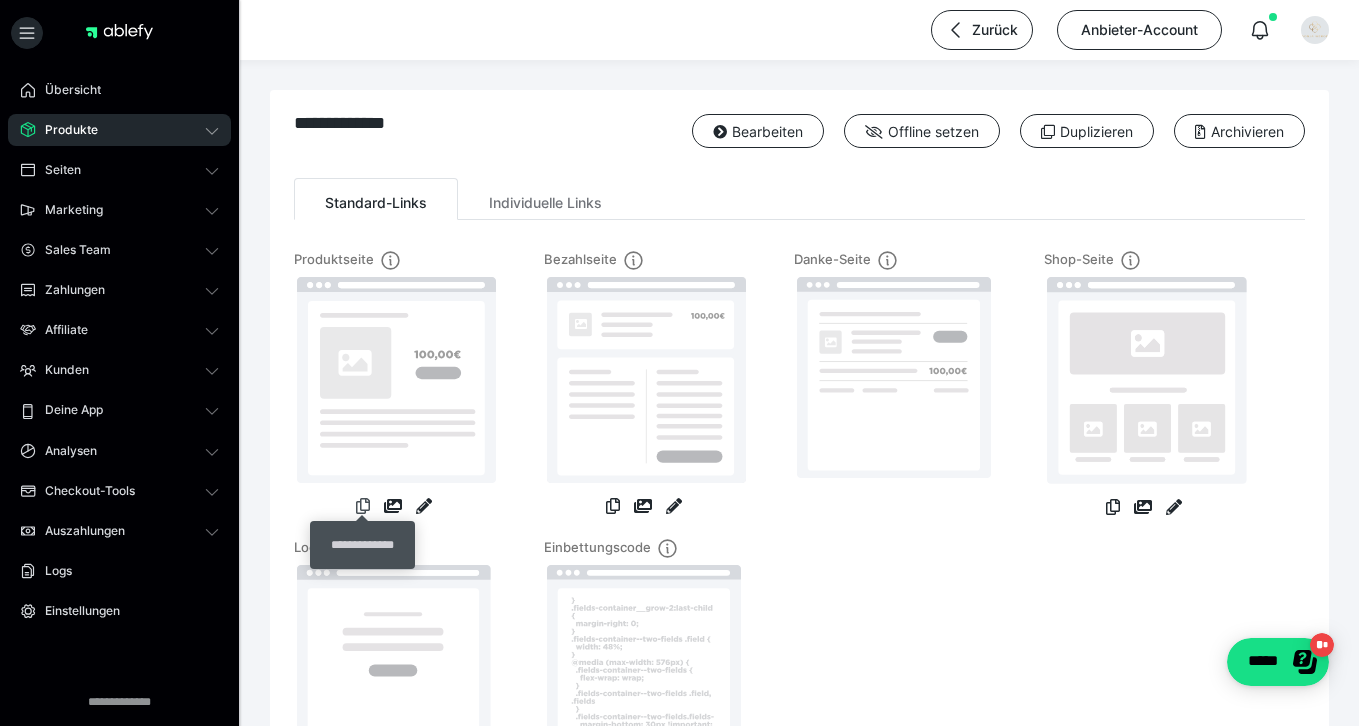 click at bounding box center [363, 506] 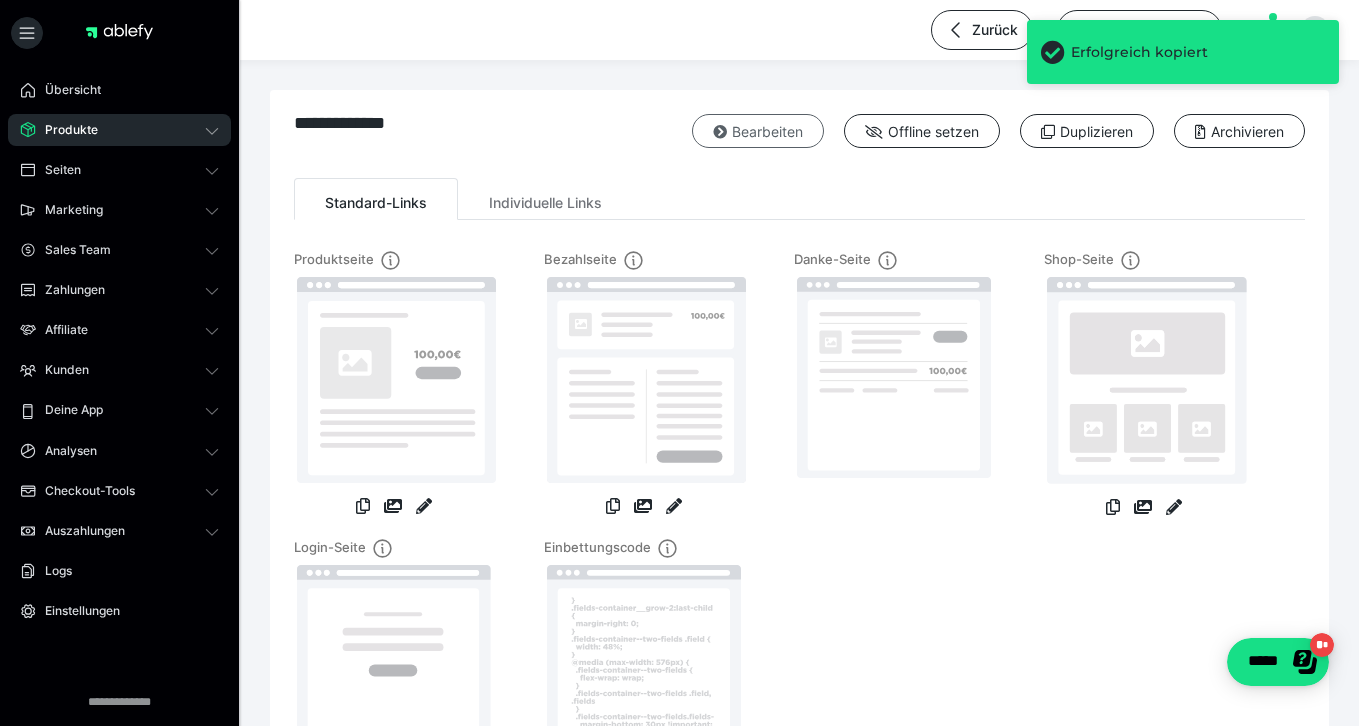 click on "Bearbeiten" at bounding box center [758, 131] 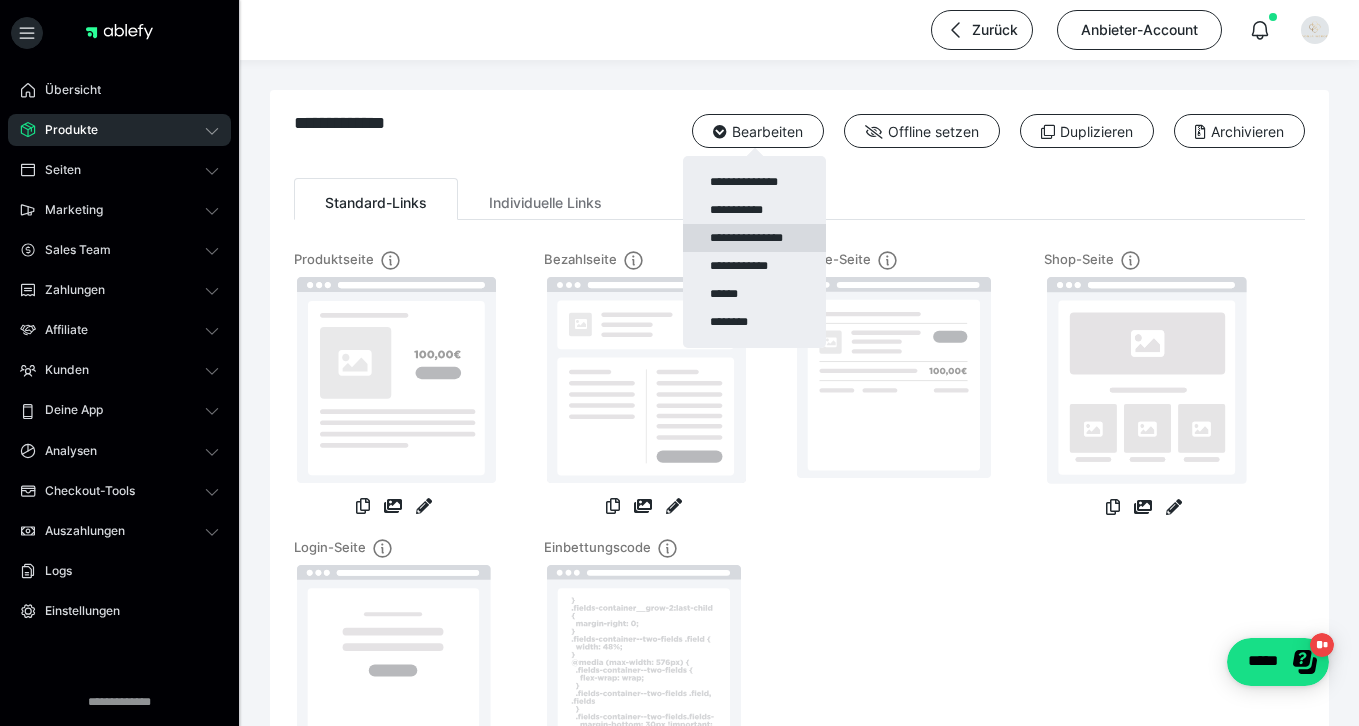 click on "**********" at bounding box center (754, 238) 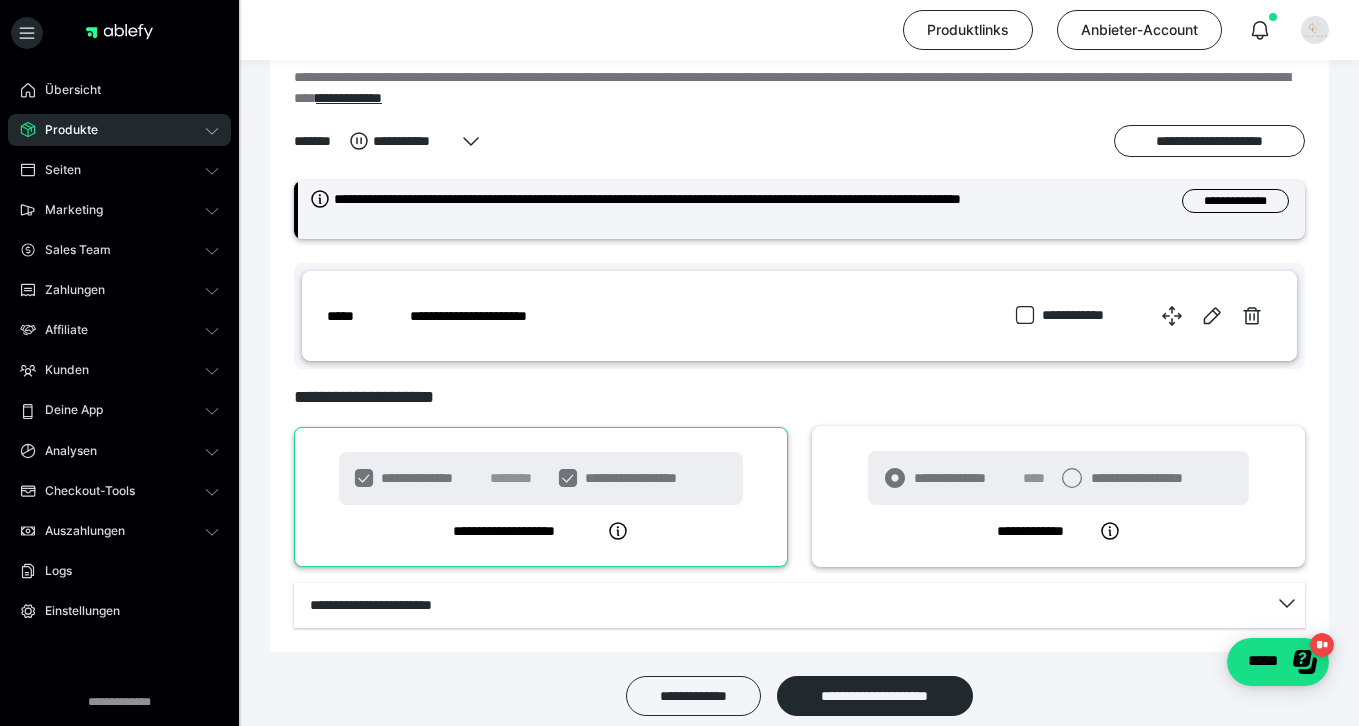 scroll, scrollTop: 888, scrollLeft: 0, axis: vertical 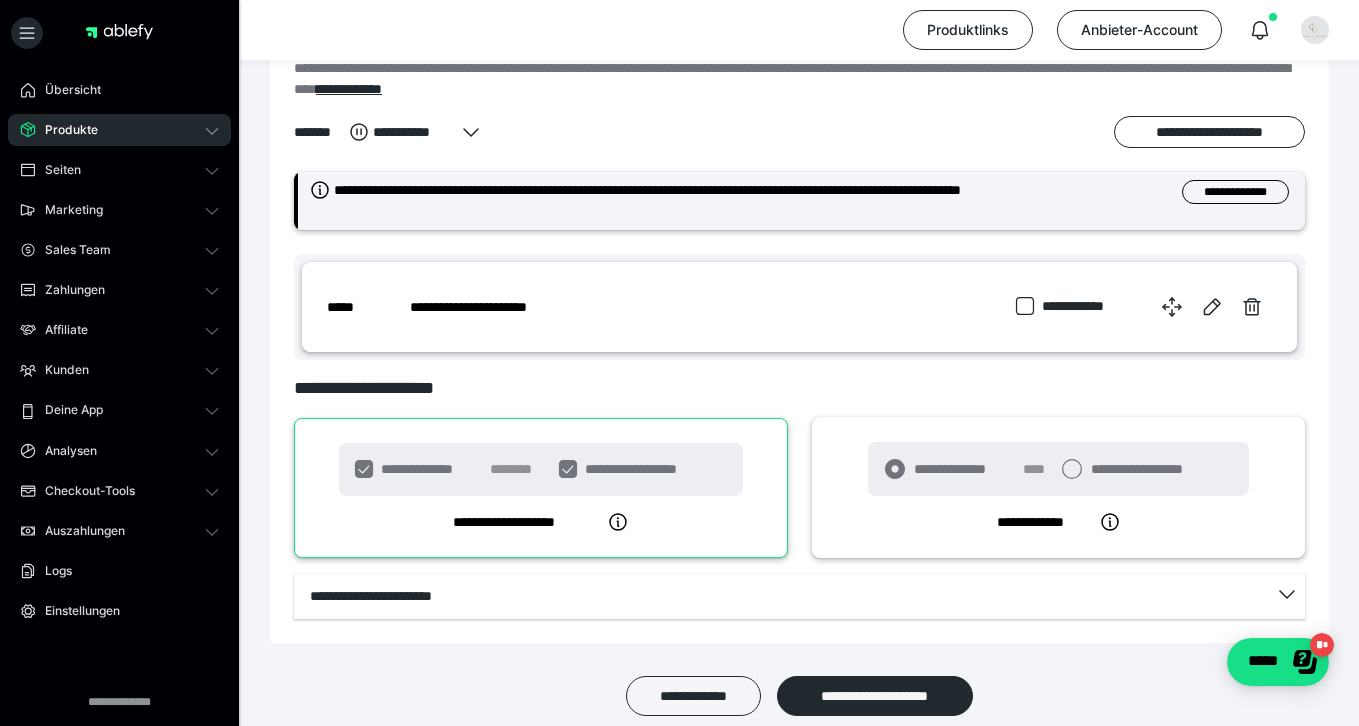 click on "**********" at bounding box center (799, 307) 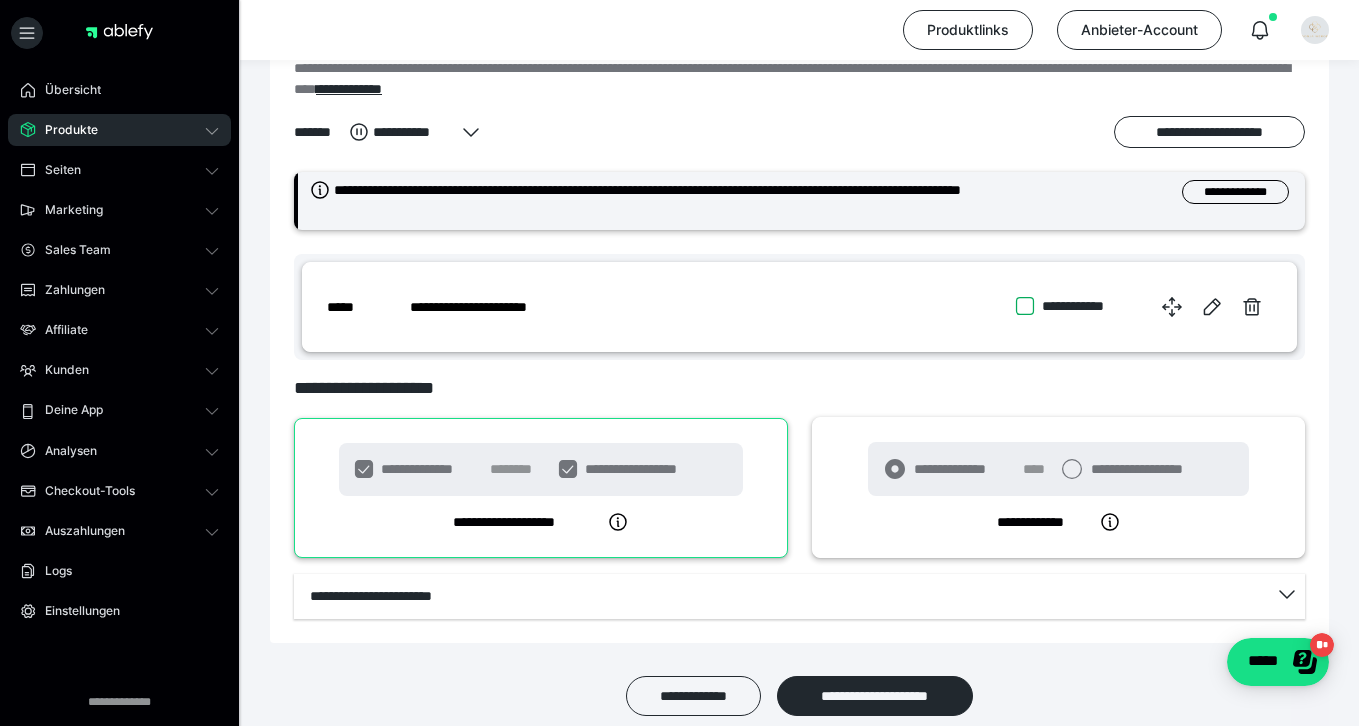 click on "**********" at bounding box center [1016, 306] 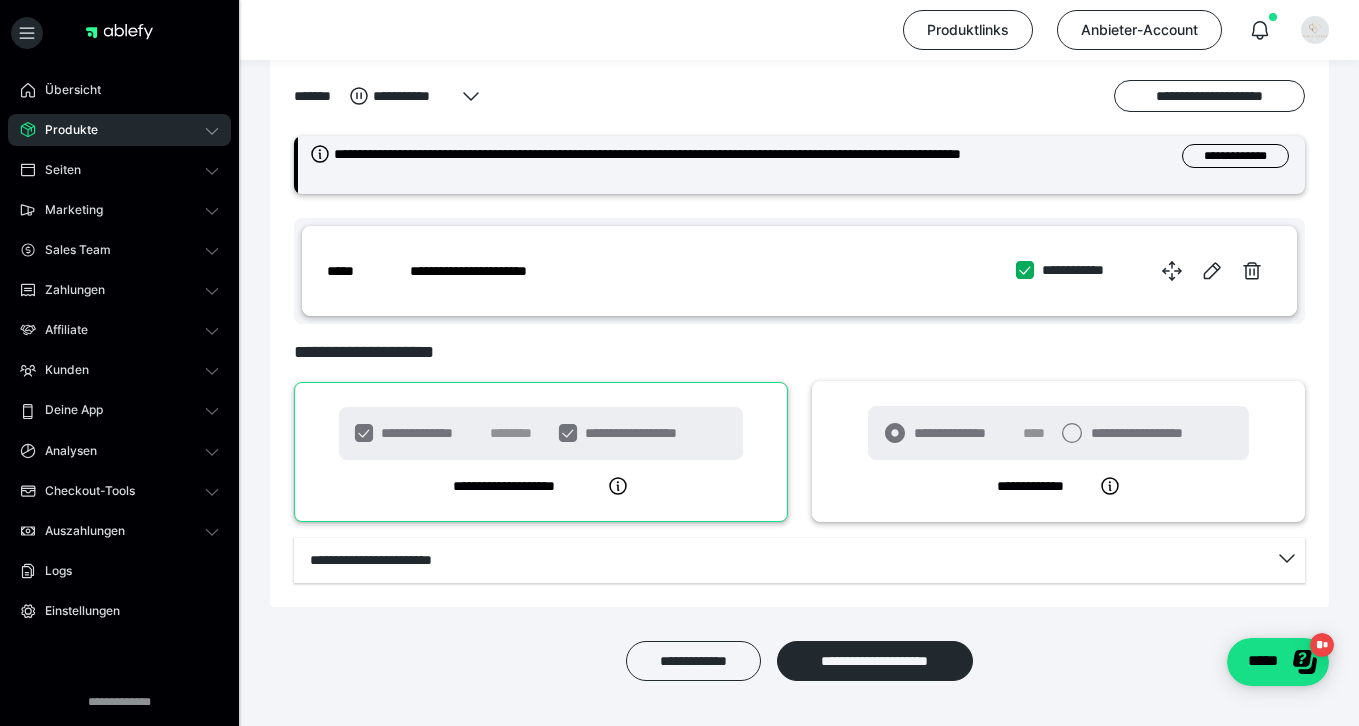 scroll, scrollTop: 990, scrollLeft: 0, axis: vertical 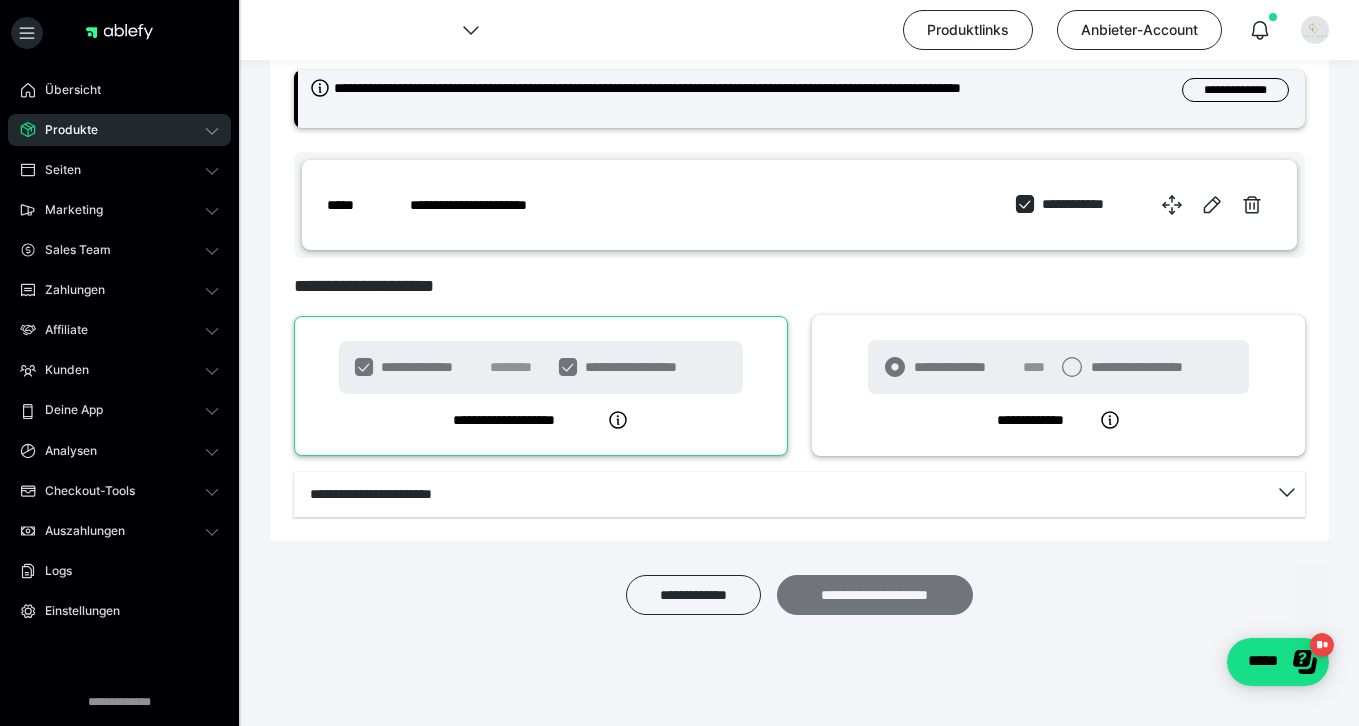 click on "**********" at bounding box center (875, 595) 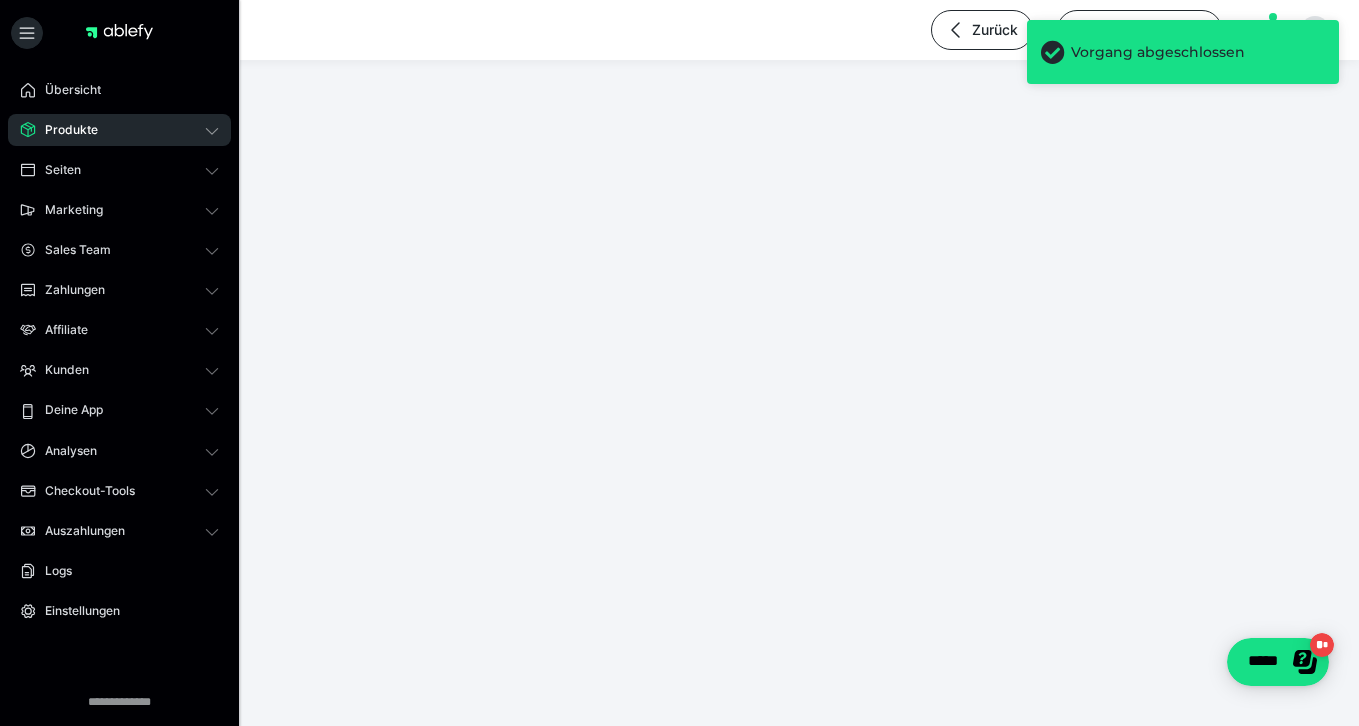 scroll, scrollTop: 0, scrollLeft: 0, axis: both 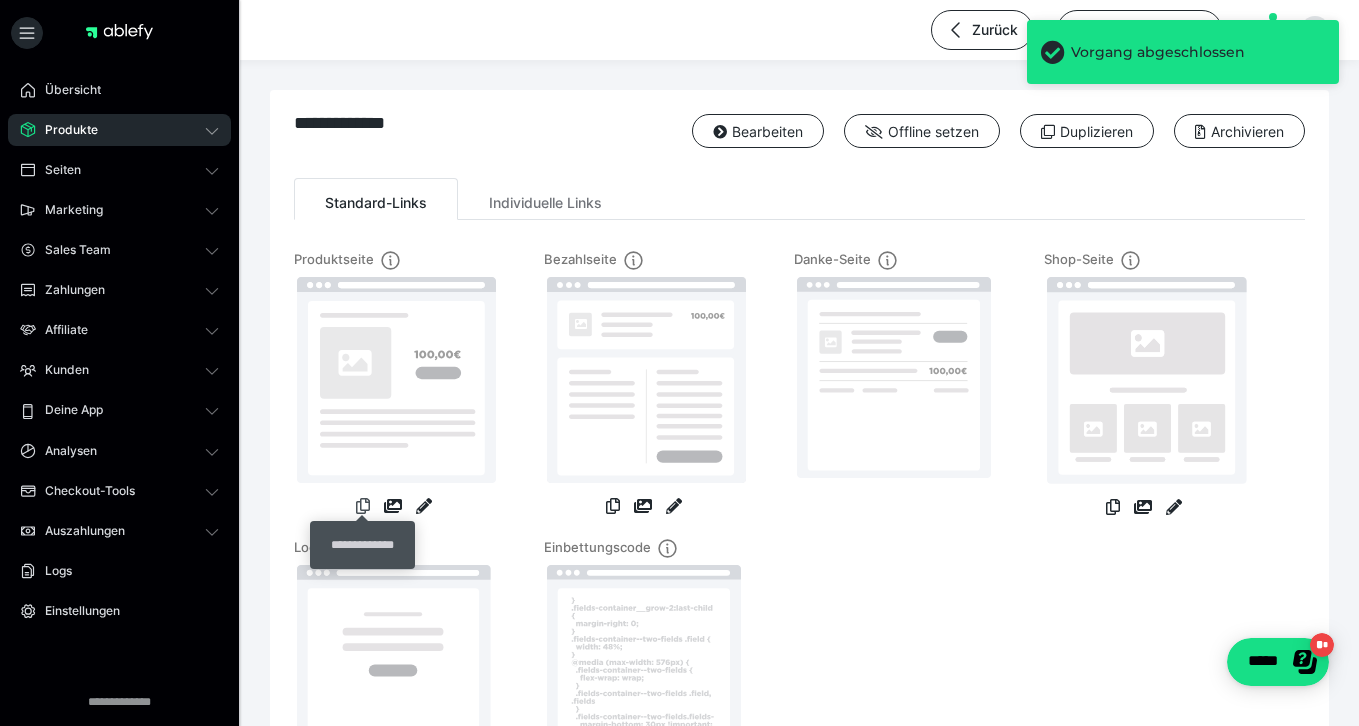 click at bounding box center [363, 506] 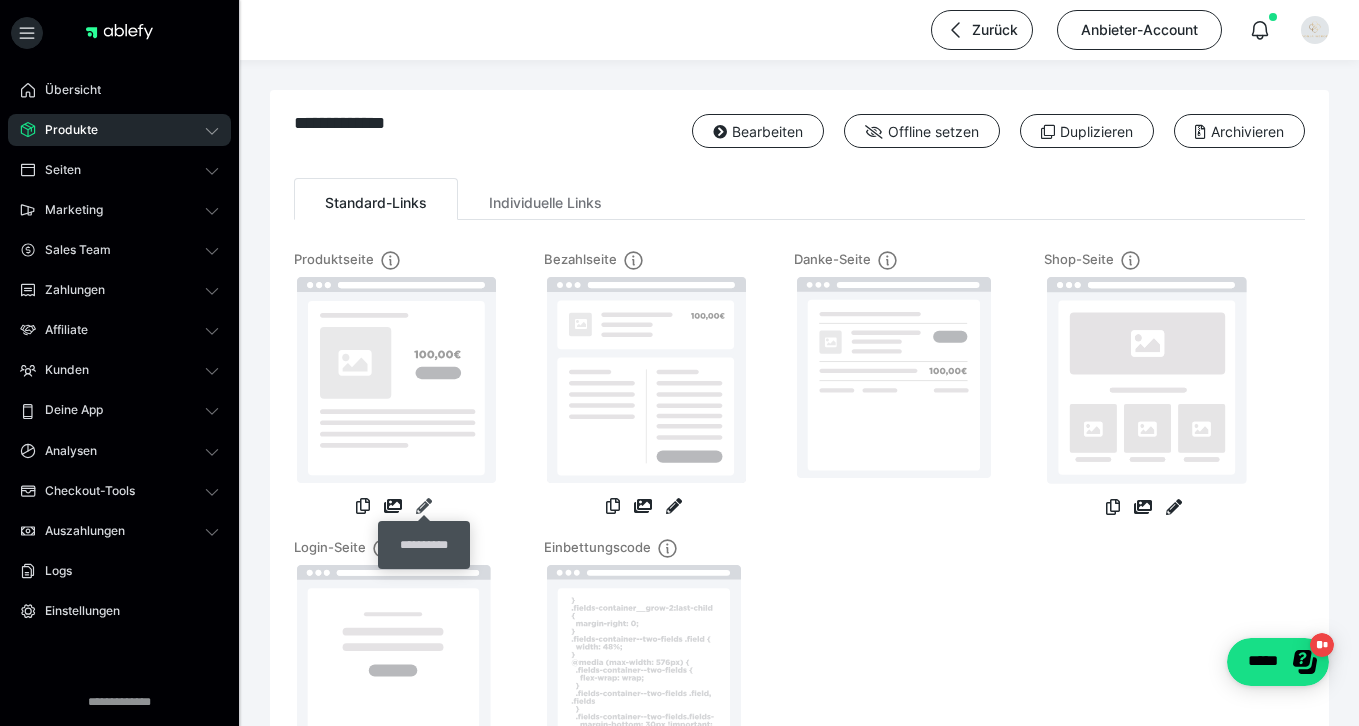 click at bounding box center (424, 506) 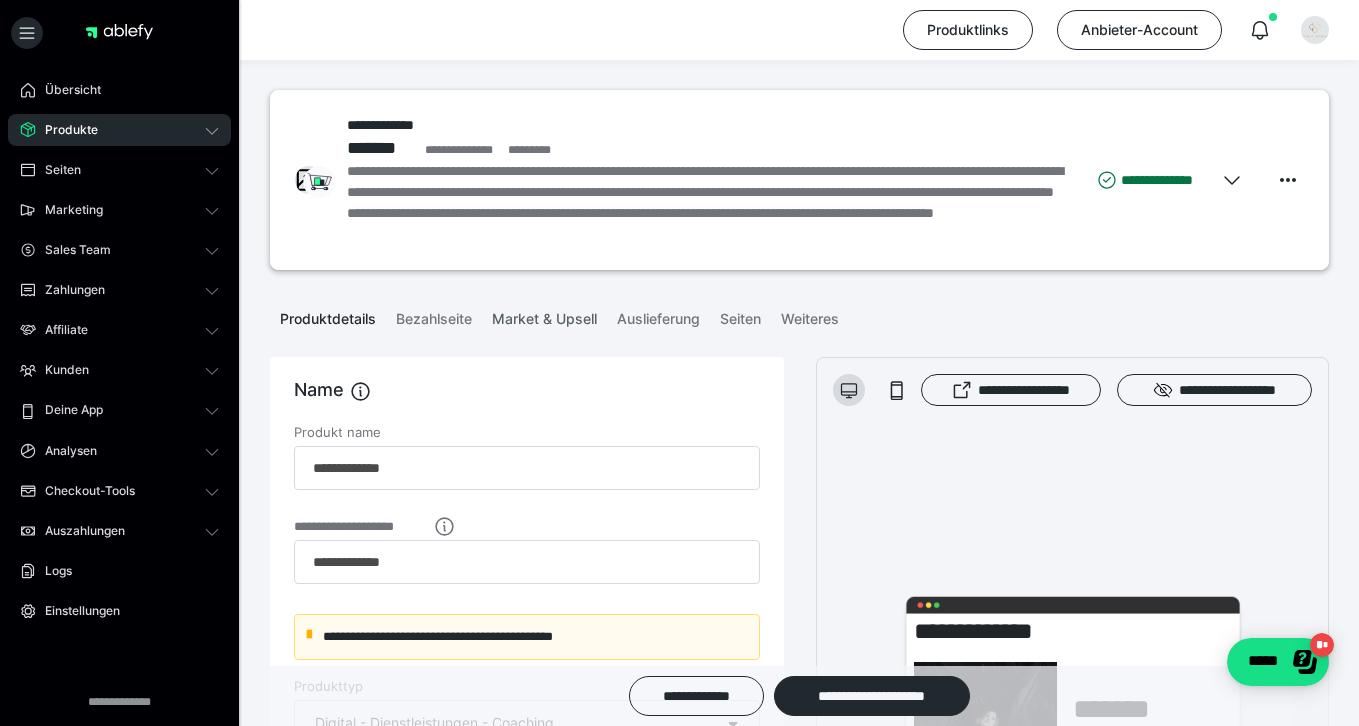 click on "Market & Upsell" at bounding box center (544, 315) 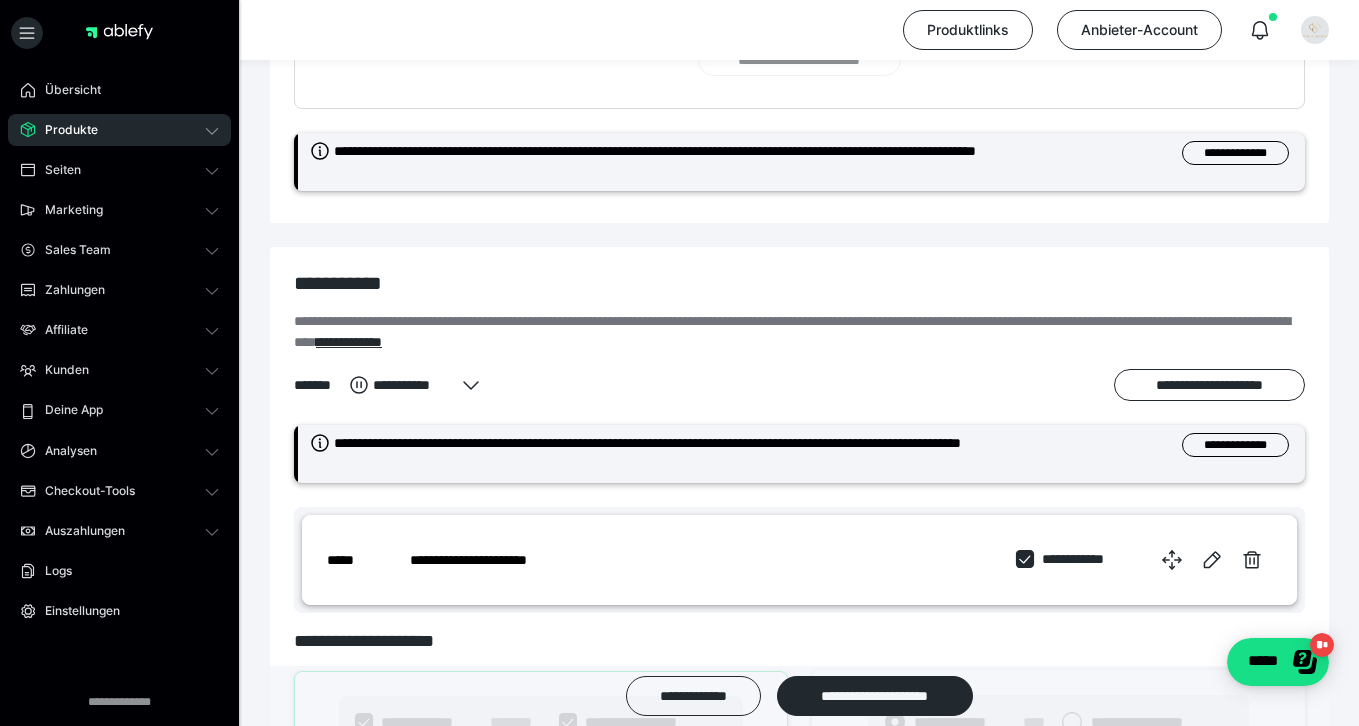 scroll, scrollTop: 638, scrollLeft: 0, axis: vertical 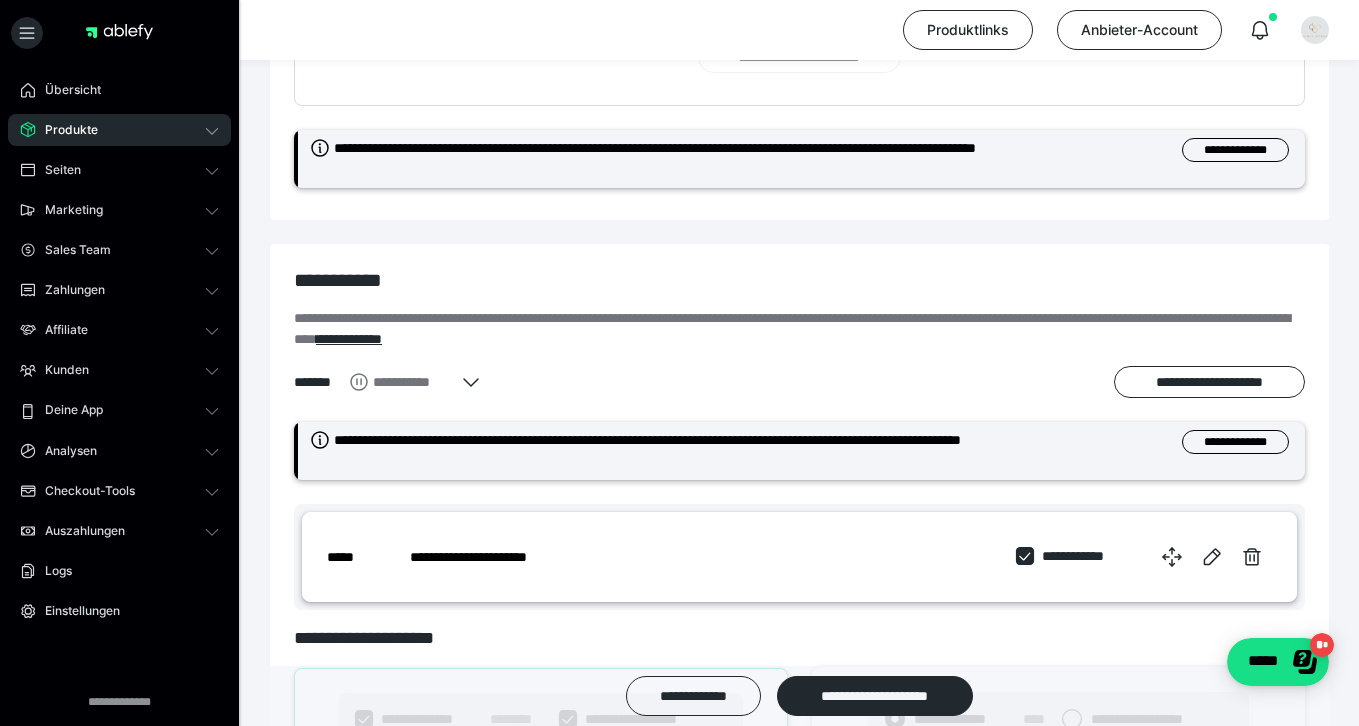 click on "**********" at bounding box center (397, 382) 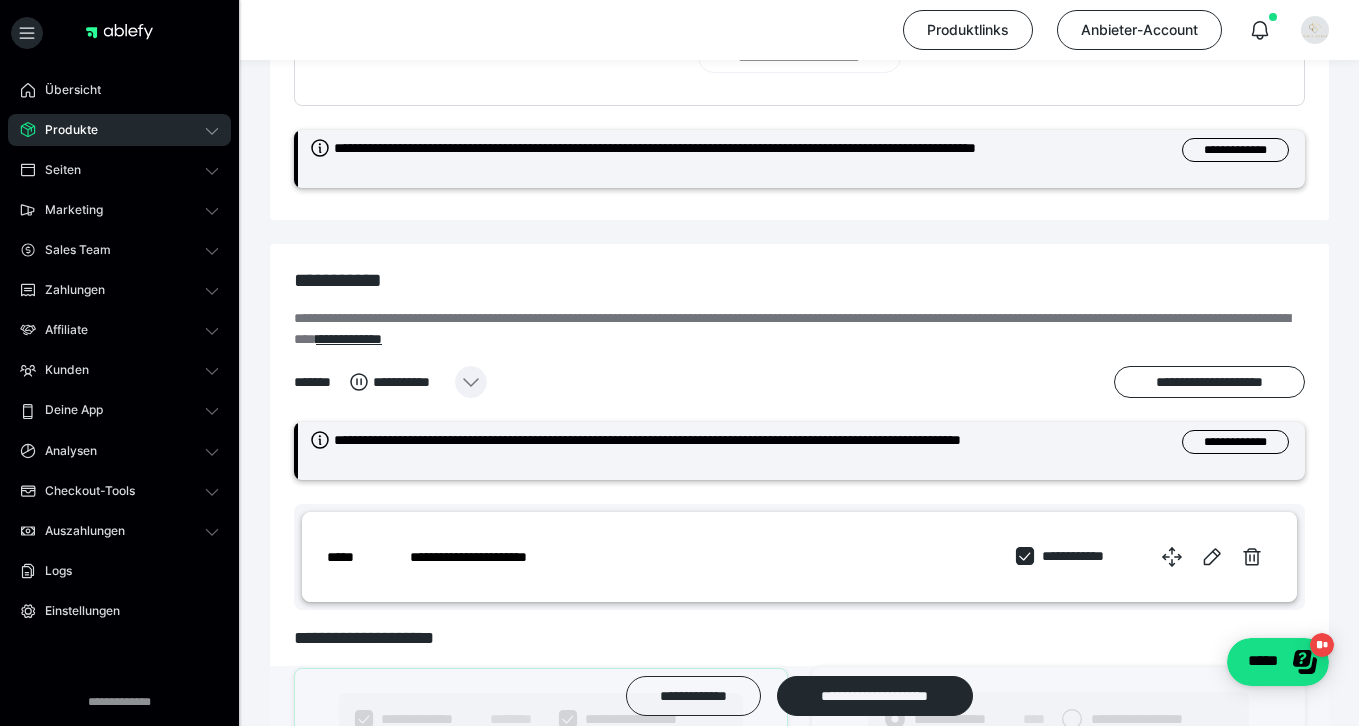 click 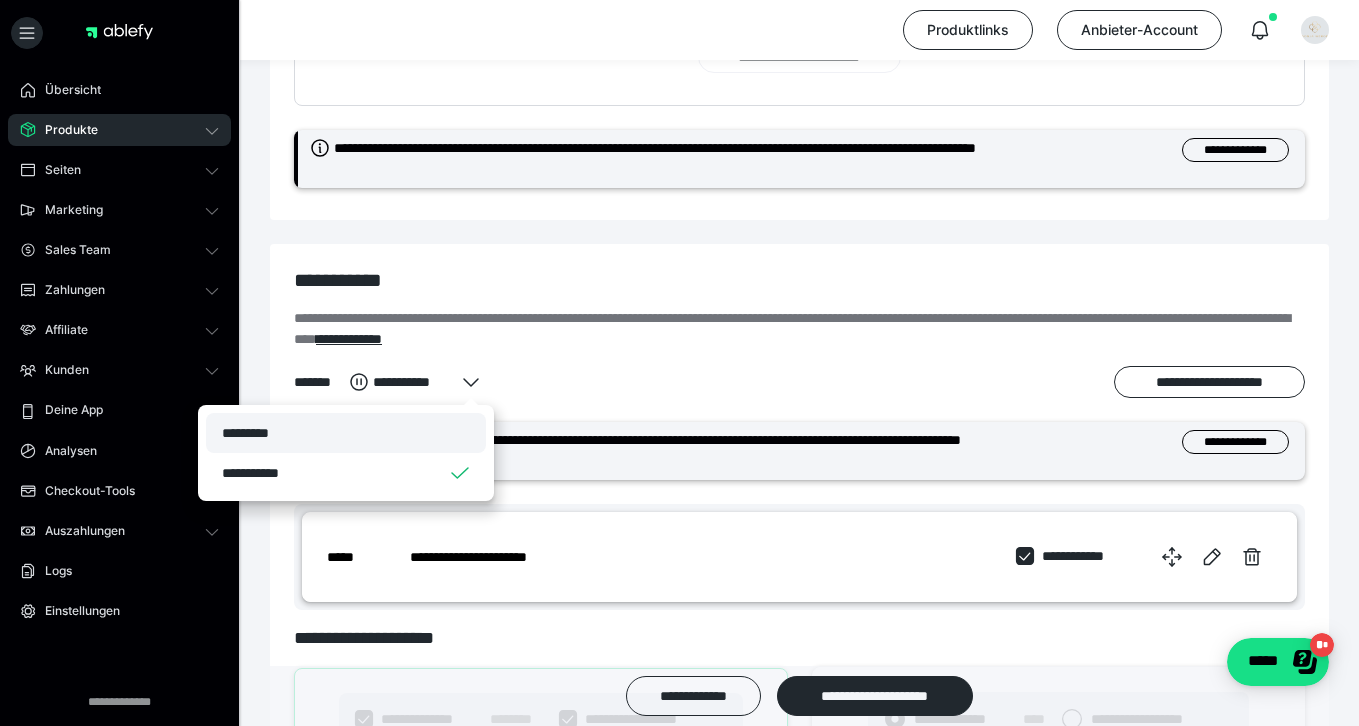click on "*********" at bounding box center (346, 433) 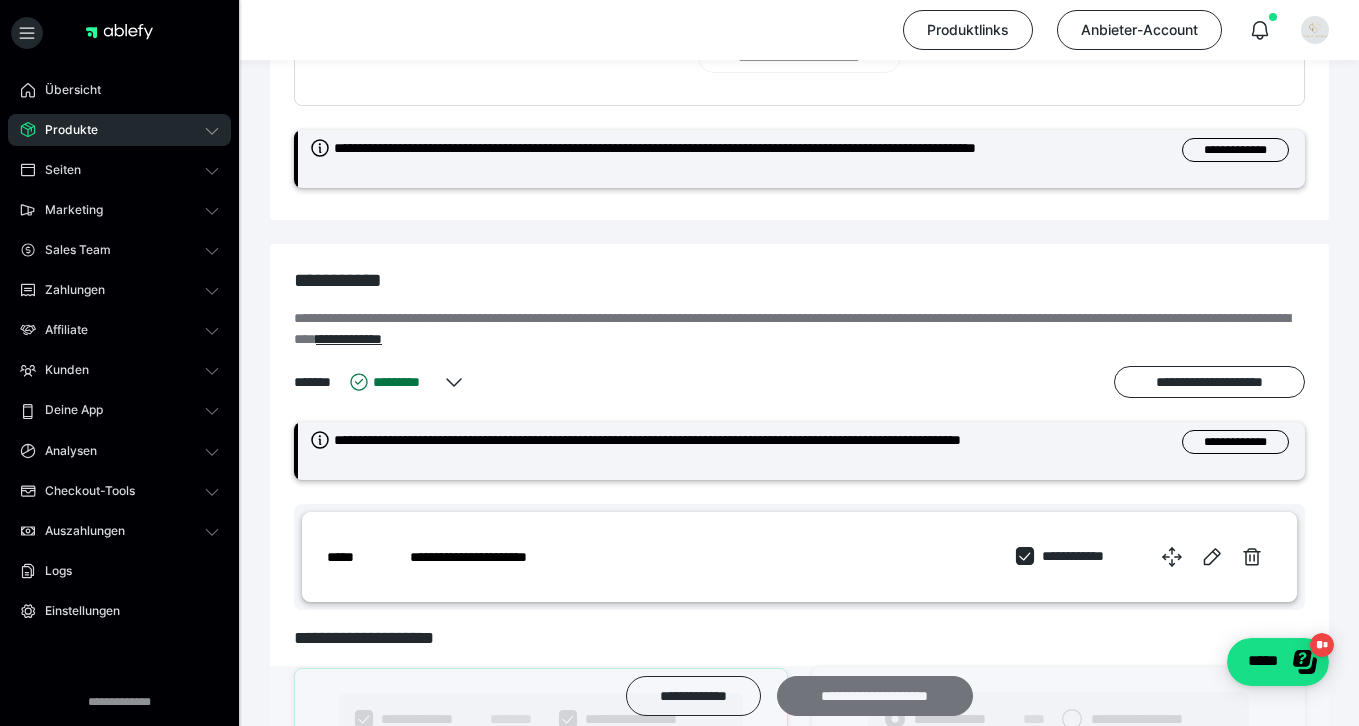 click on "**********" at bounding box center (875, 696) 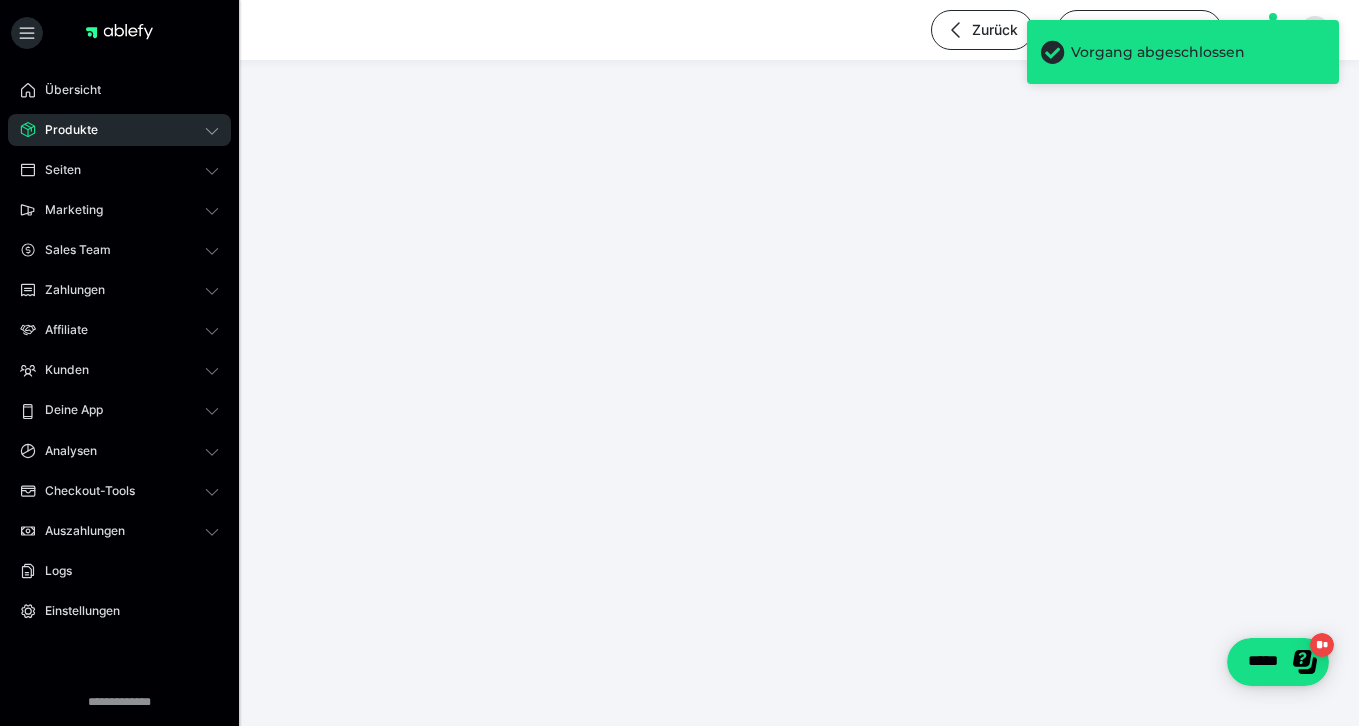 scroll, scrollTop: 0, scrollLeft: 0, axis: both 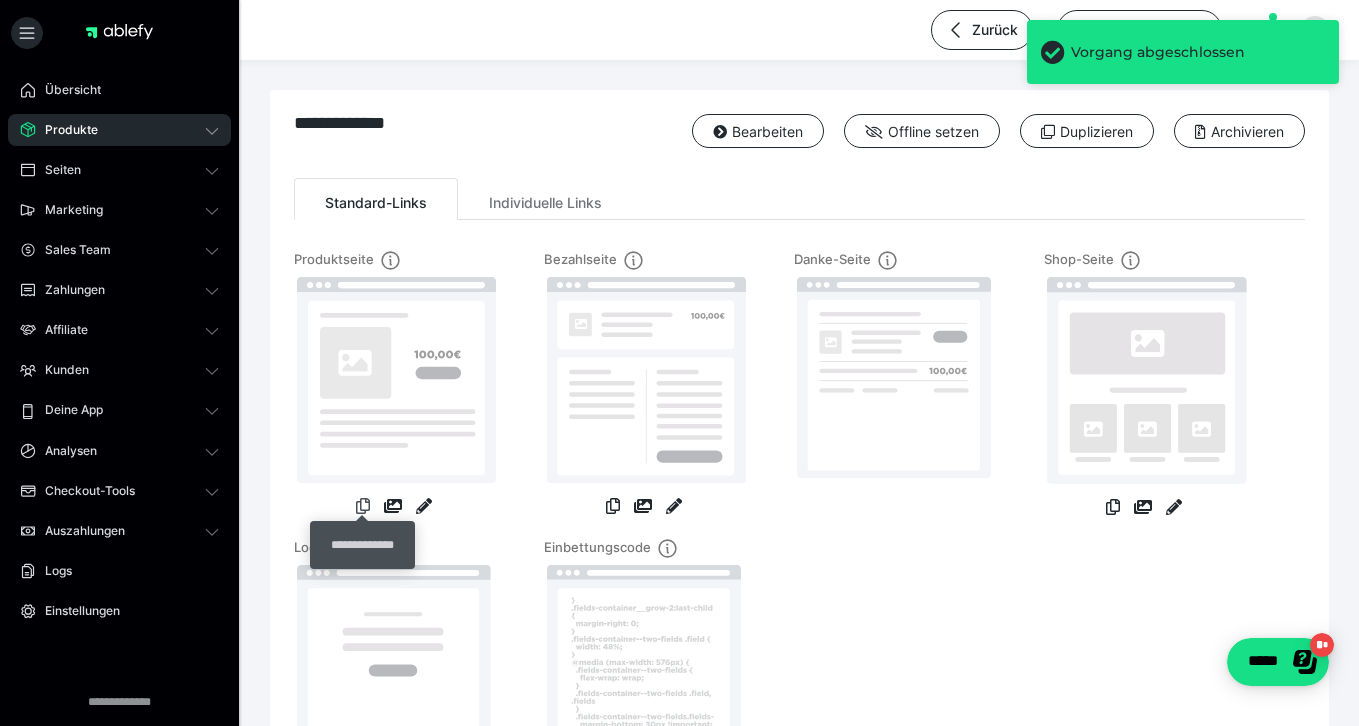 click at bounding box center (363, 506) 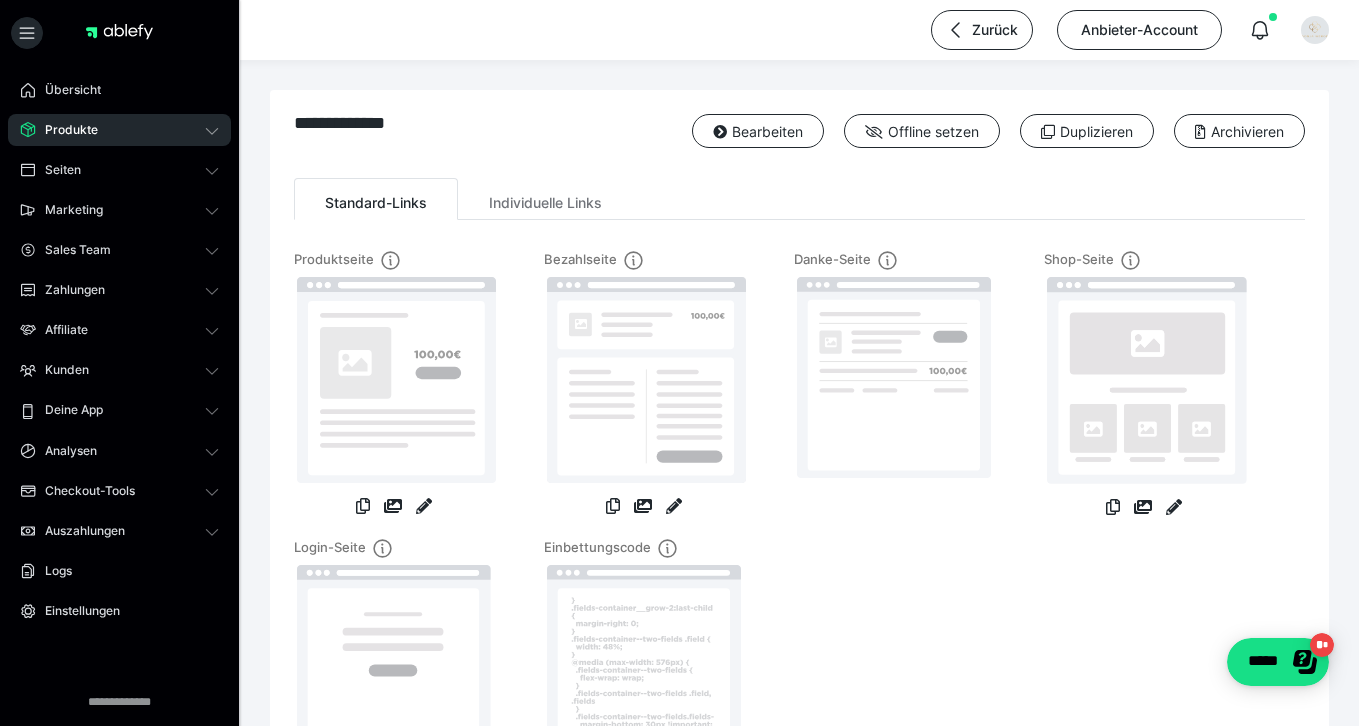 click on "Produkte" at bounding box center (119, 130) 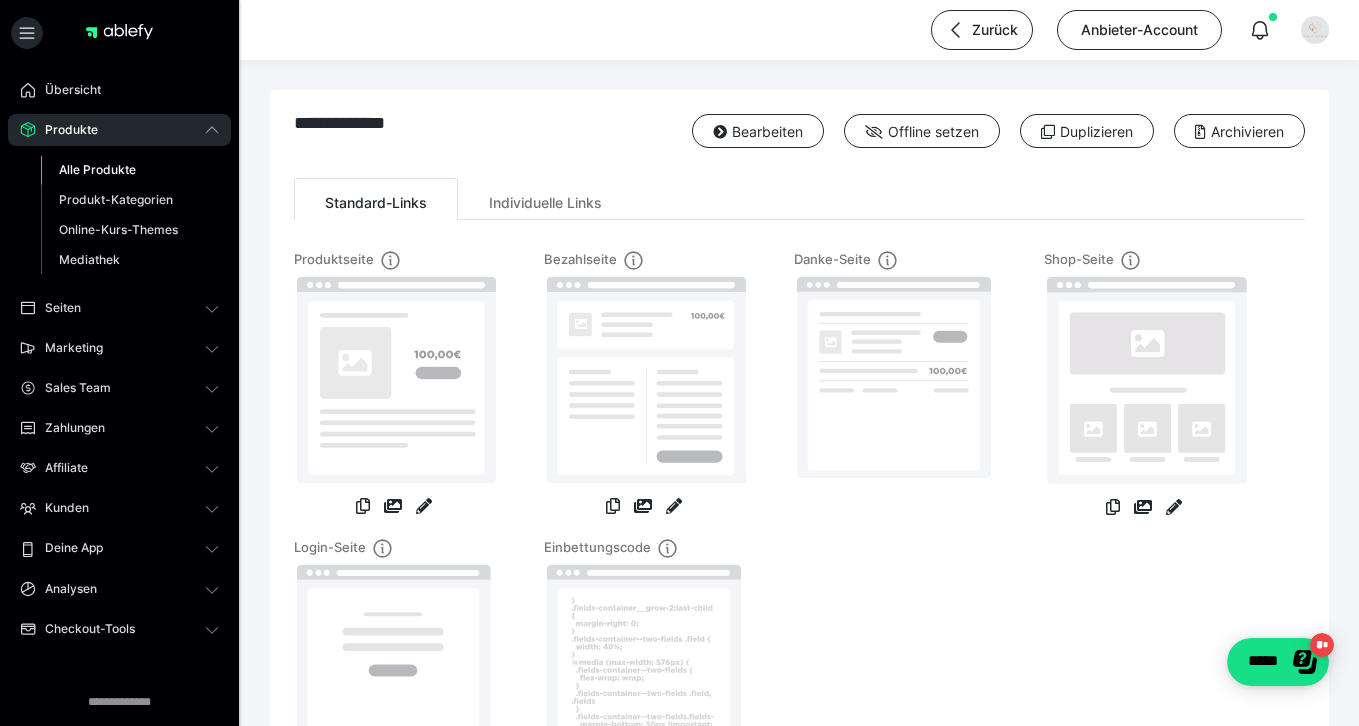 click on "Alle Produkte" at bounding box center [97, 169] 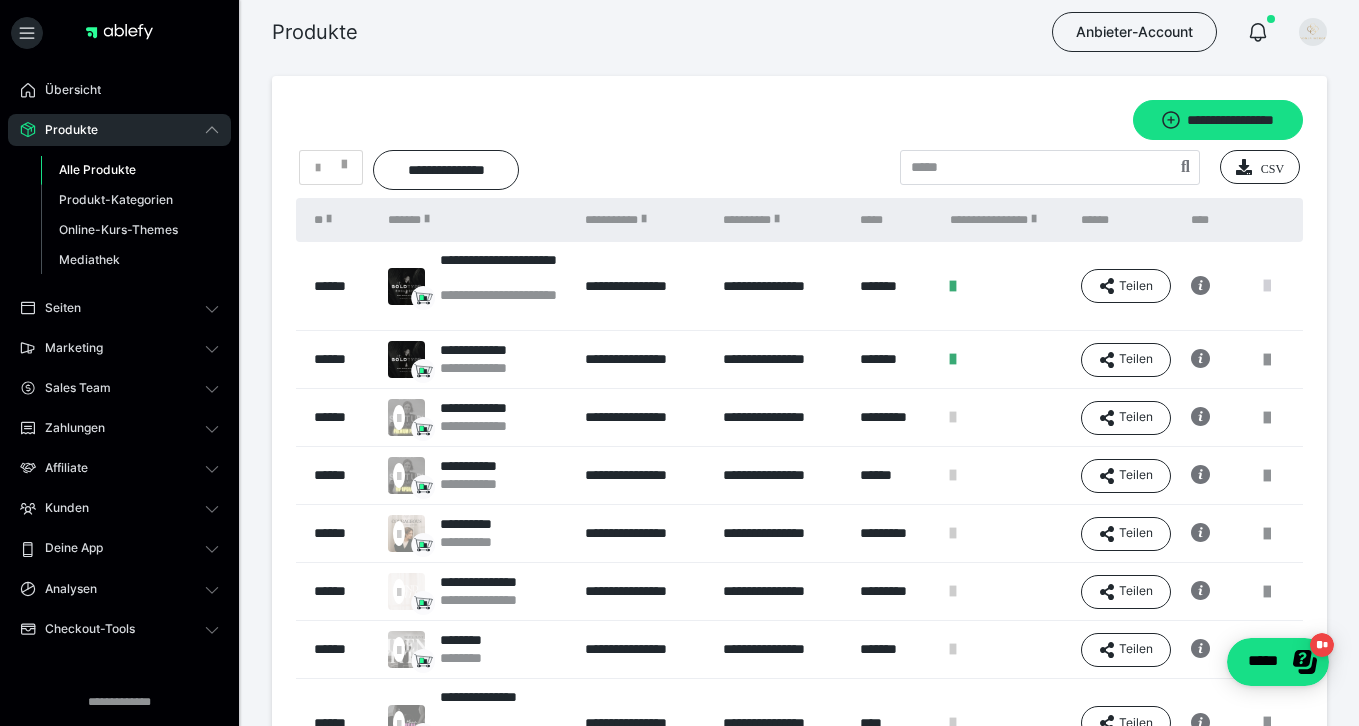 click at bounding box center [1267, 286] 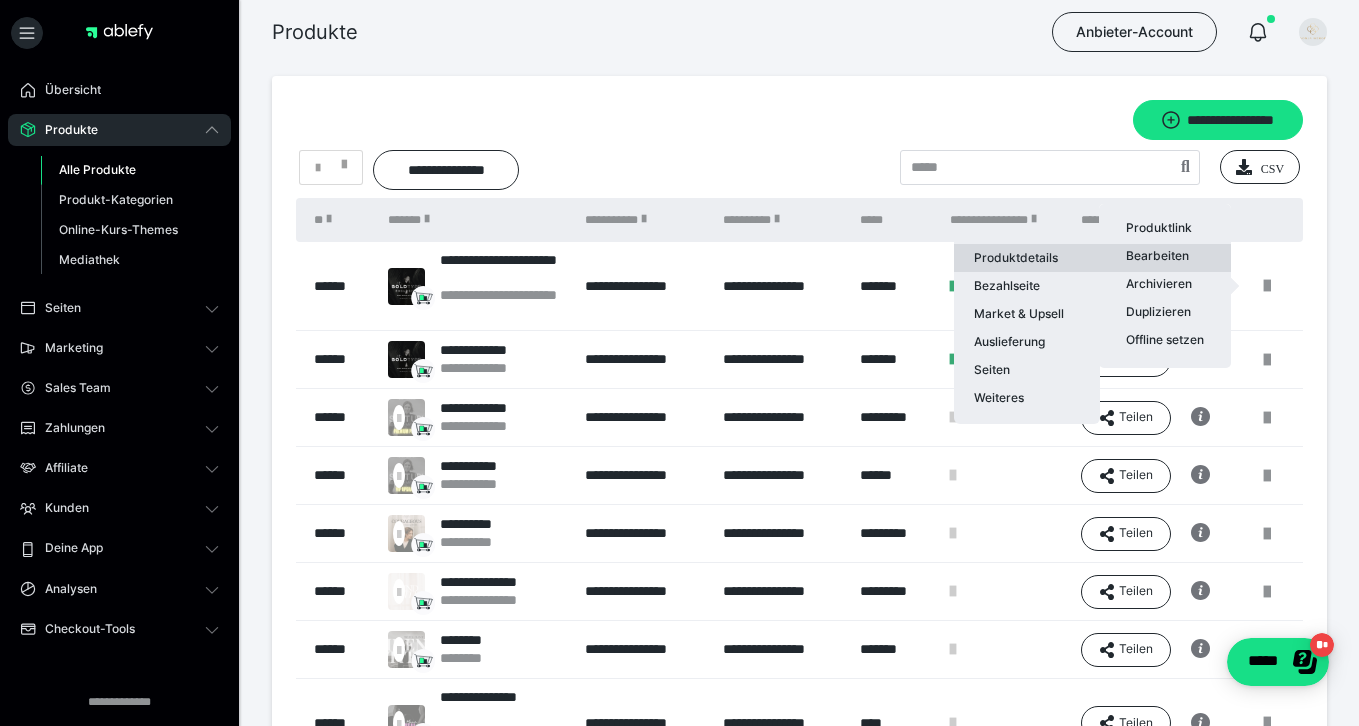 click on "Produktdetails" at bounding box center [1027, 258] 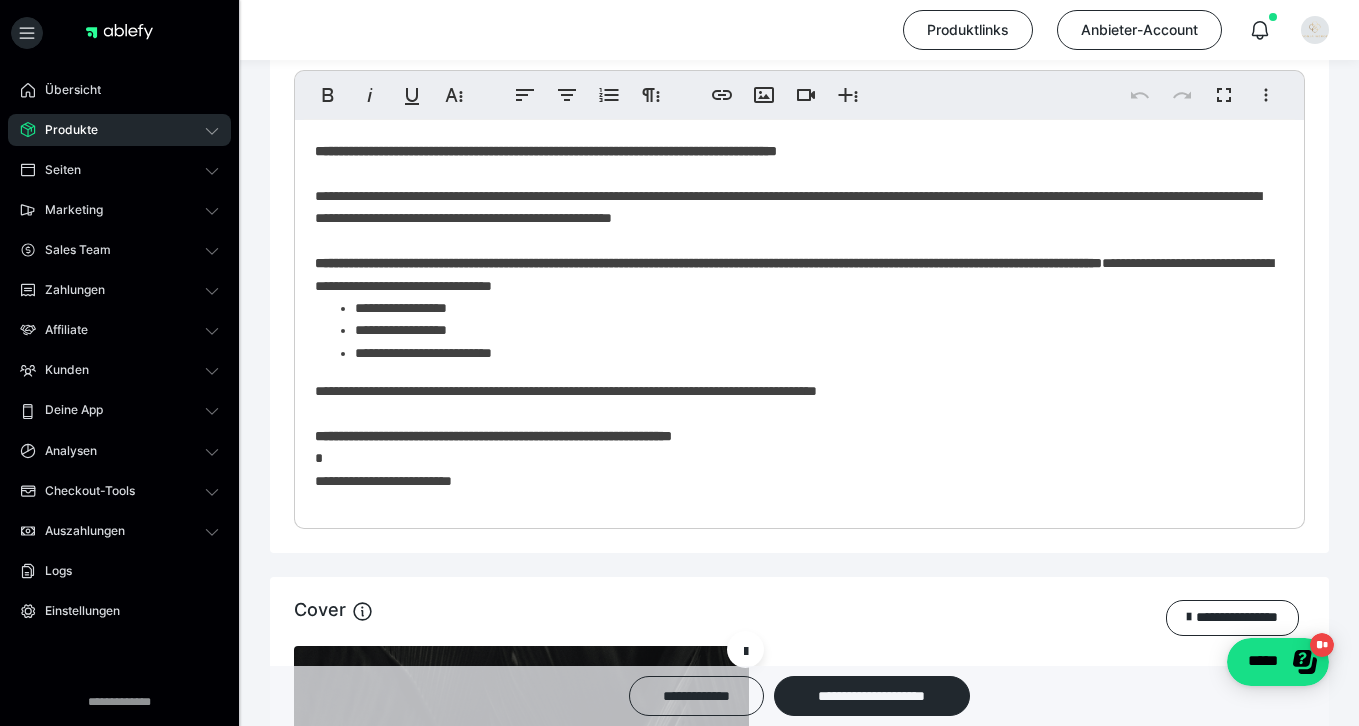 scroll, scrollTop: 1098, scrollLeft: 0, axis: vertical 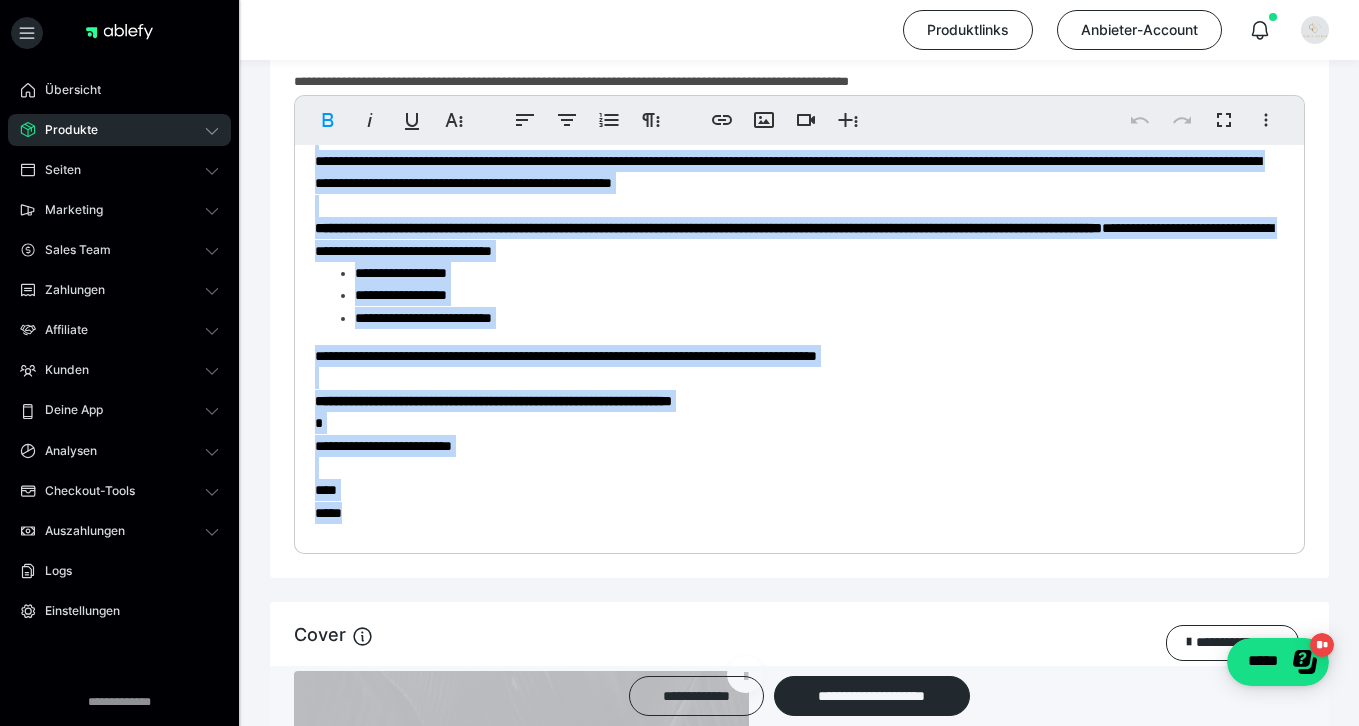 drag, startPoint x: 310, startPoint y: 176, endPoint x: 612, endPoint y: 592, distance: 514.06226 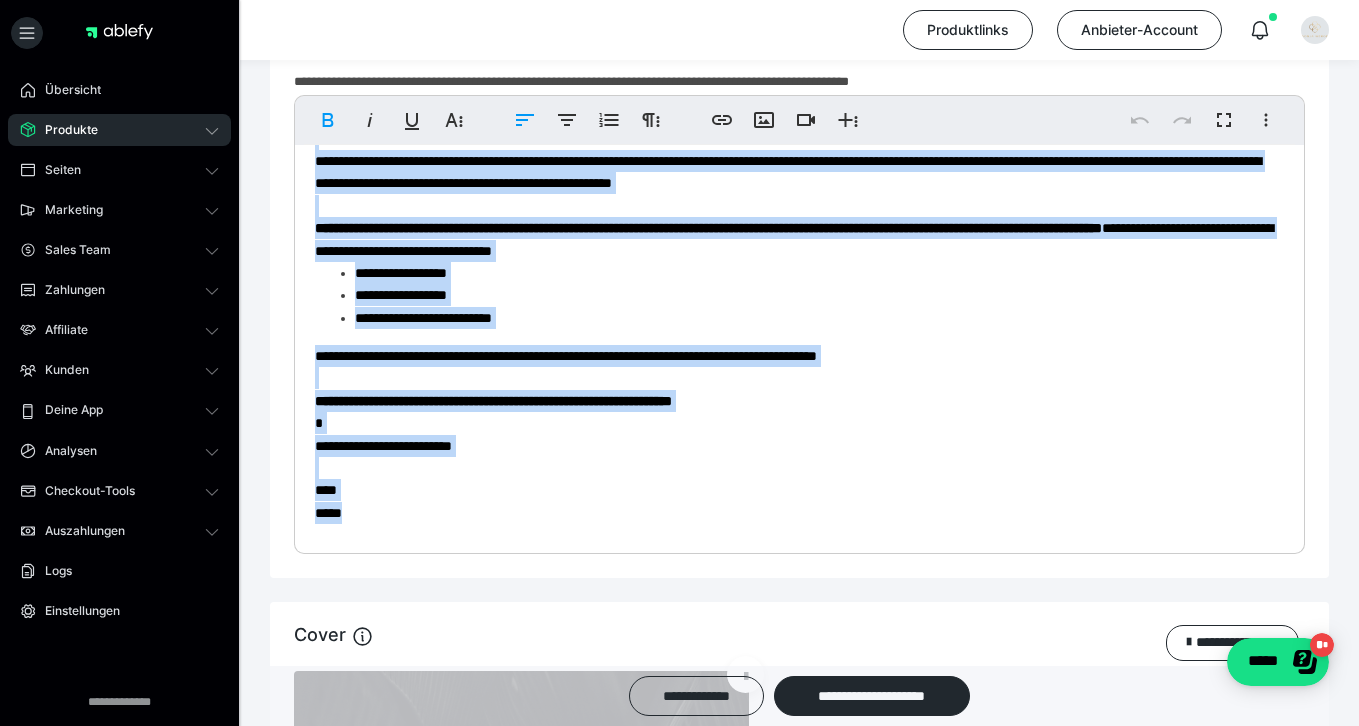 copy on "**********" 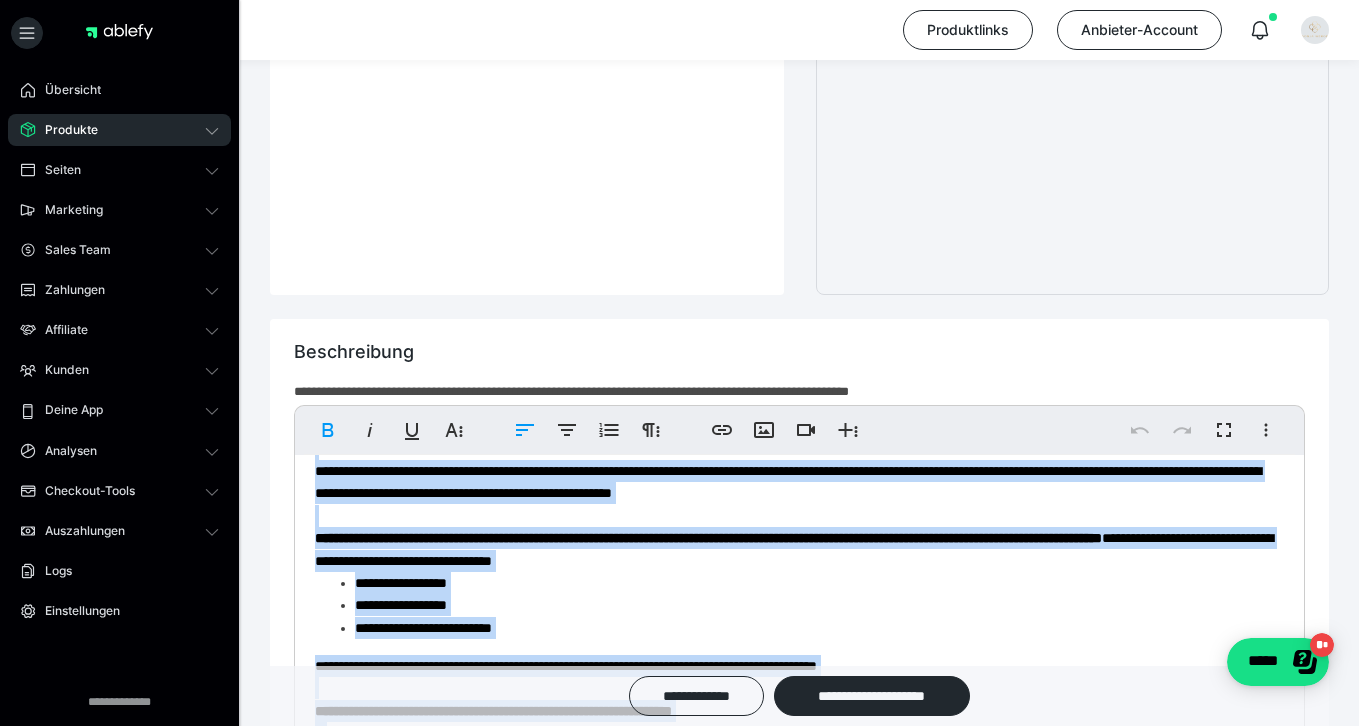 scroll, scrollTop: 823, scrollLeft: 0, axis: vertical 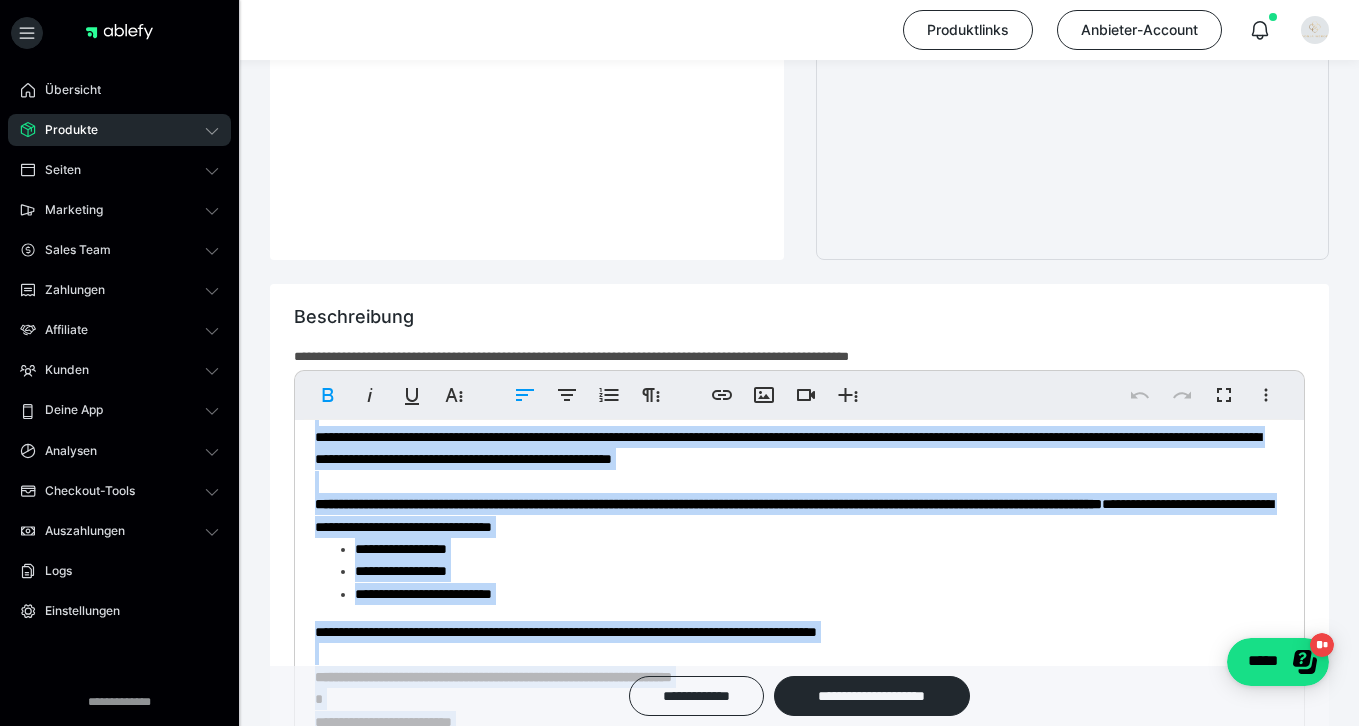 copy on "**********" 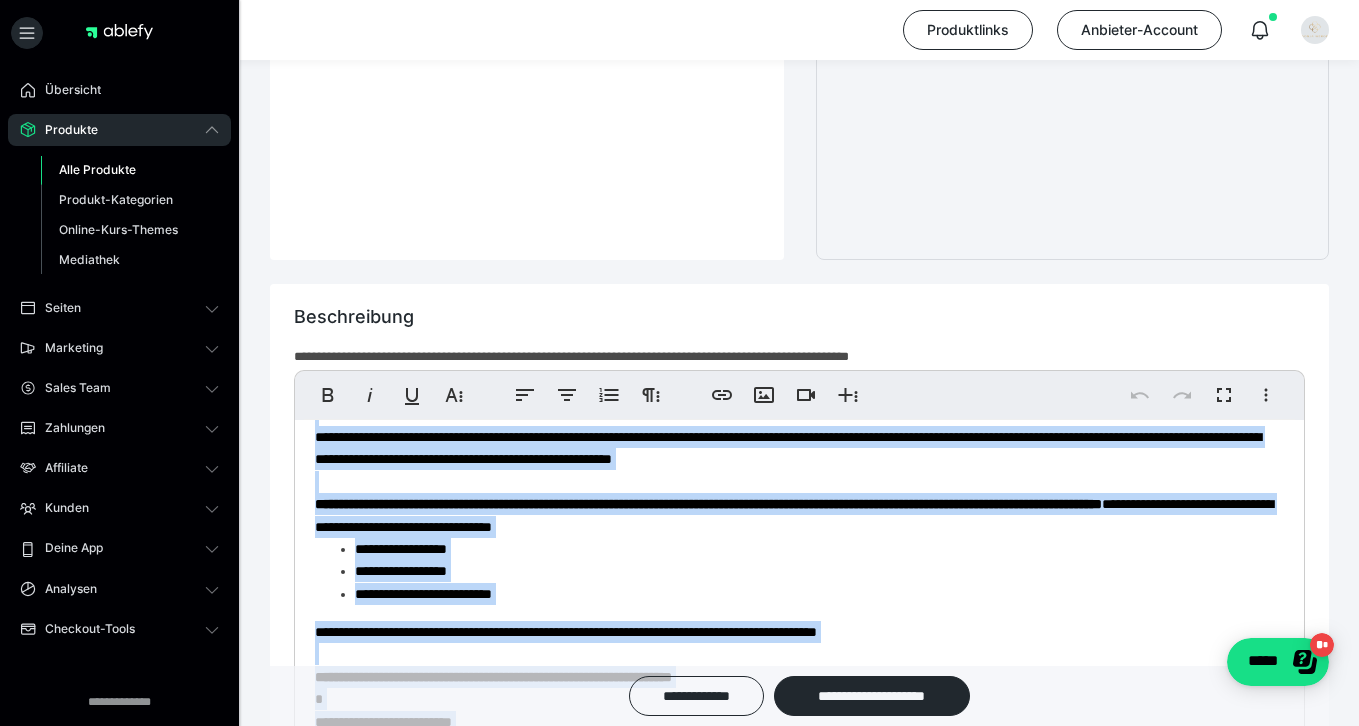 click on "Alle Produkte" at bounding box center [97, 169] 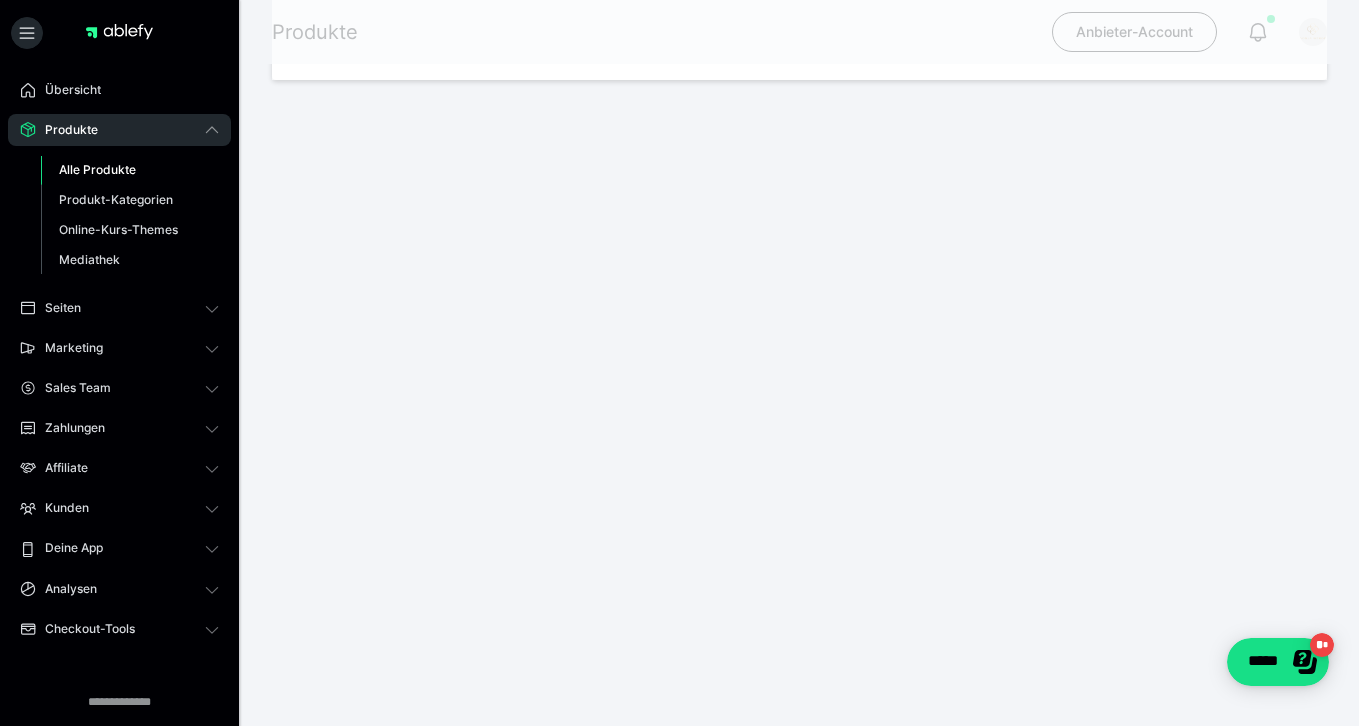 scroll, scrollTop: 0, scrollLeft: 0, axis: both 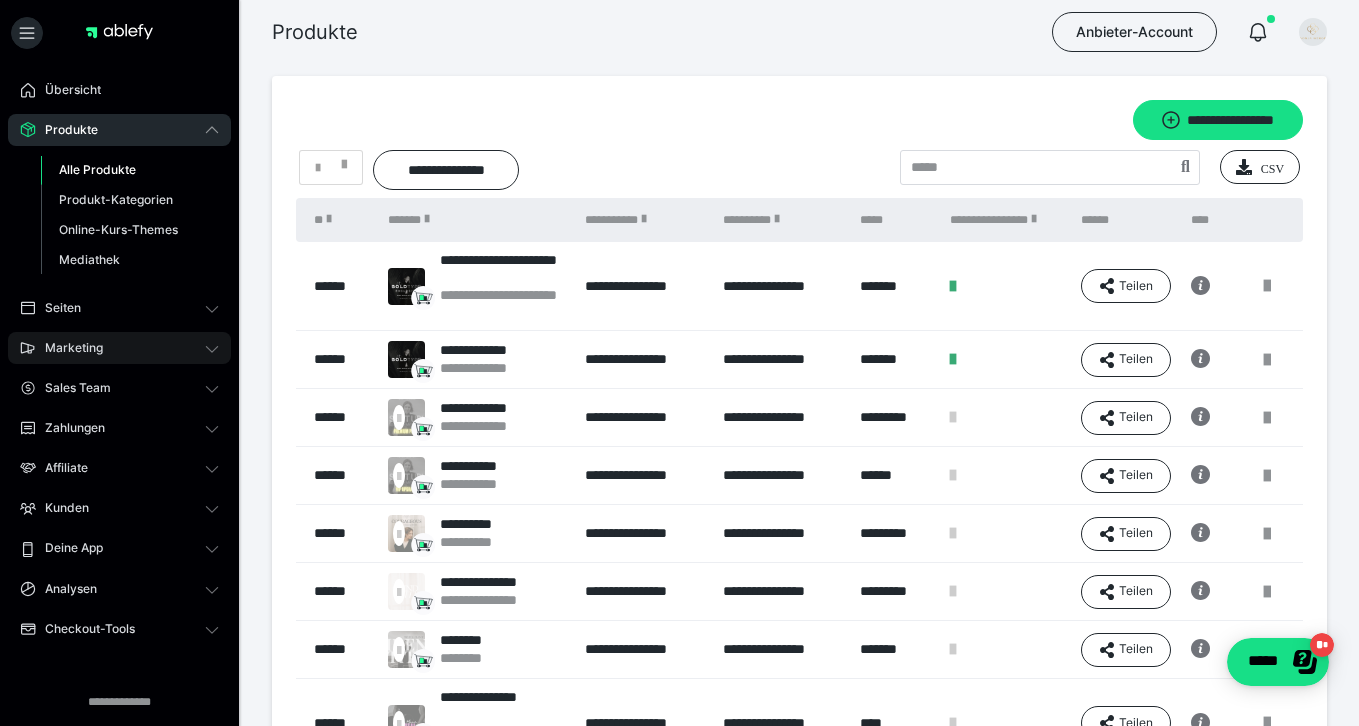 click on "Marketing" at bounding box center [119, 348] 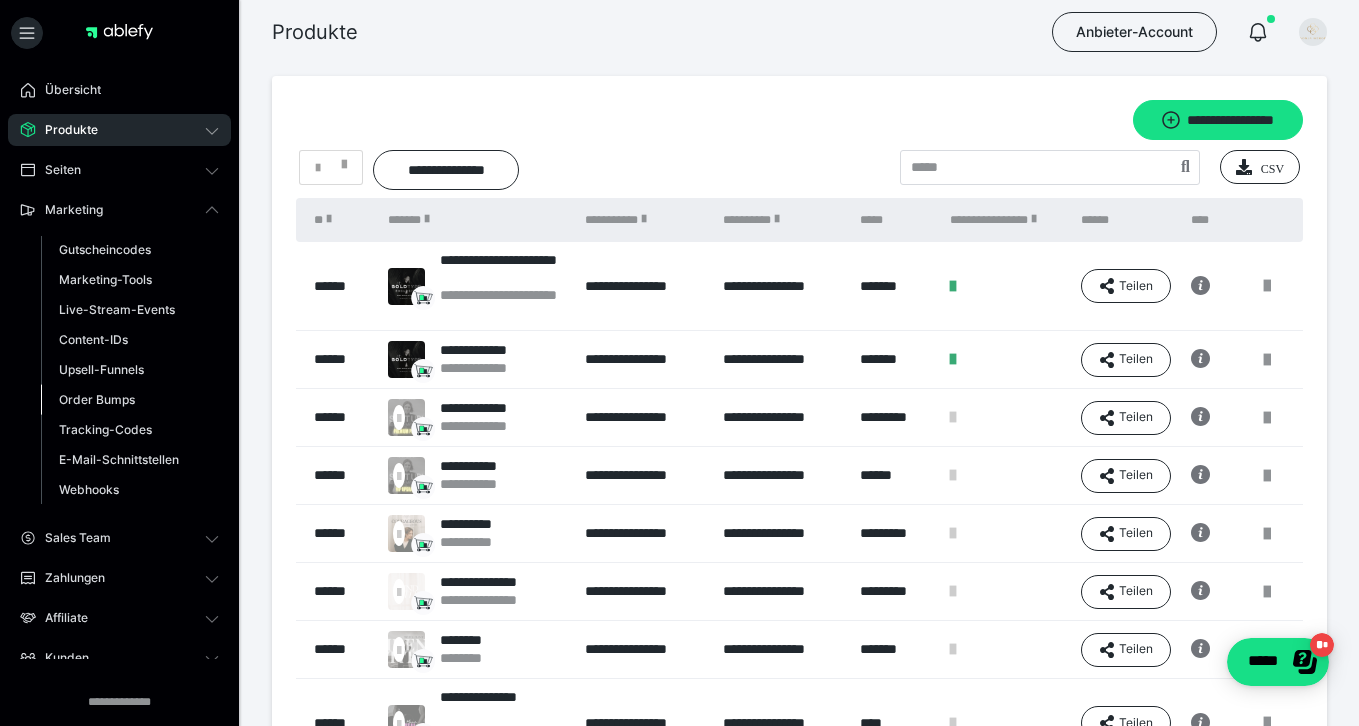 click on "Order Bumps" at bounding box center (97, 399) 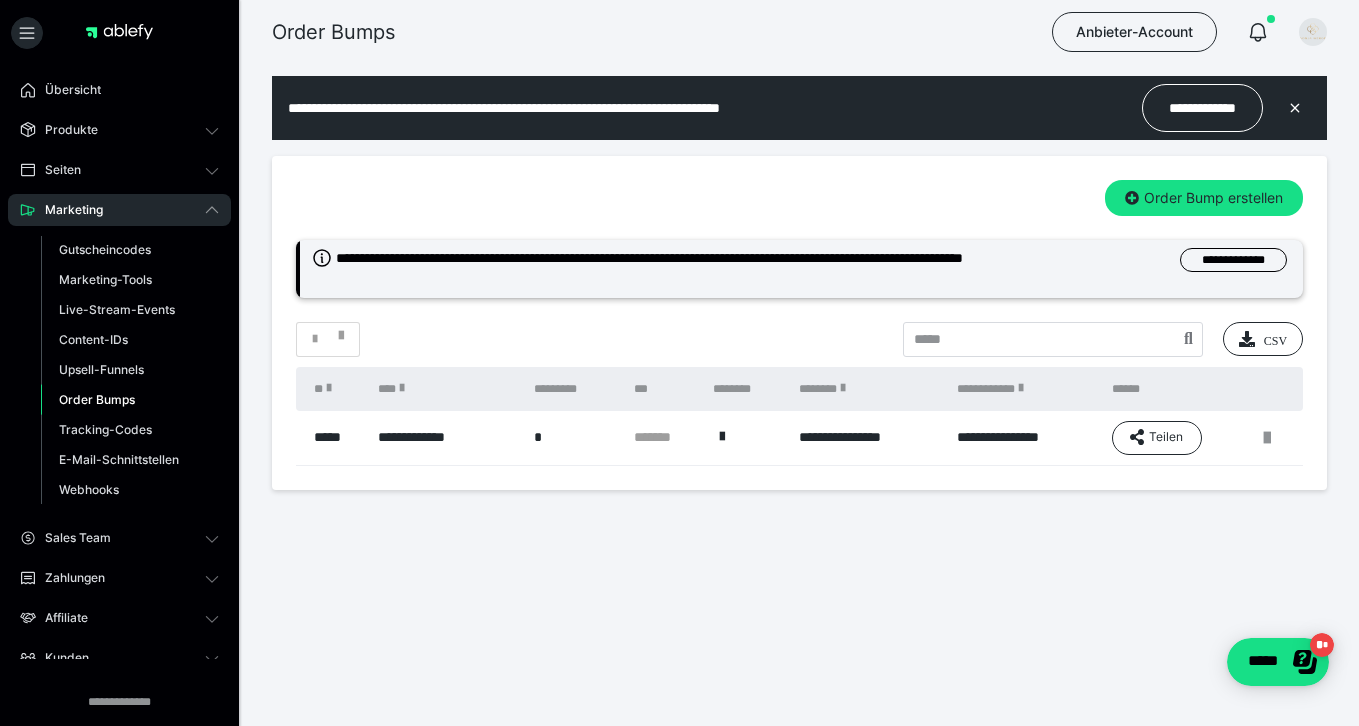 scroll, scrollTop: 0, scrollLeft: 0, axis: both 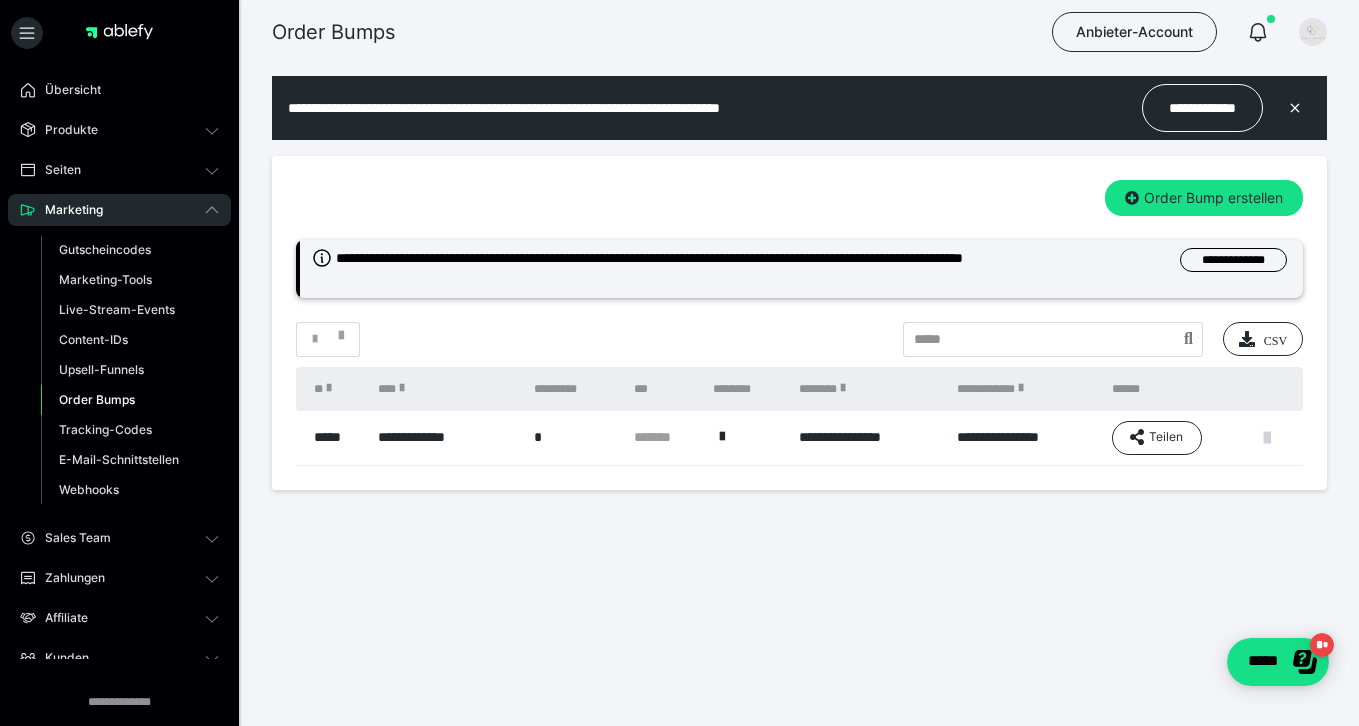 click at bounding box center [1267, 438] 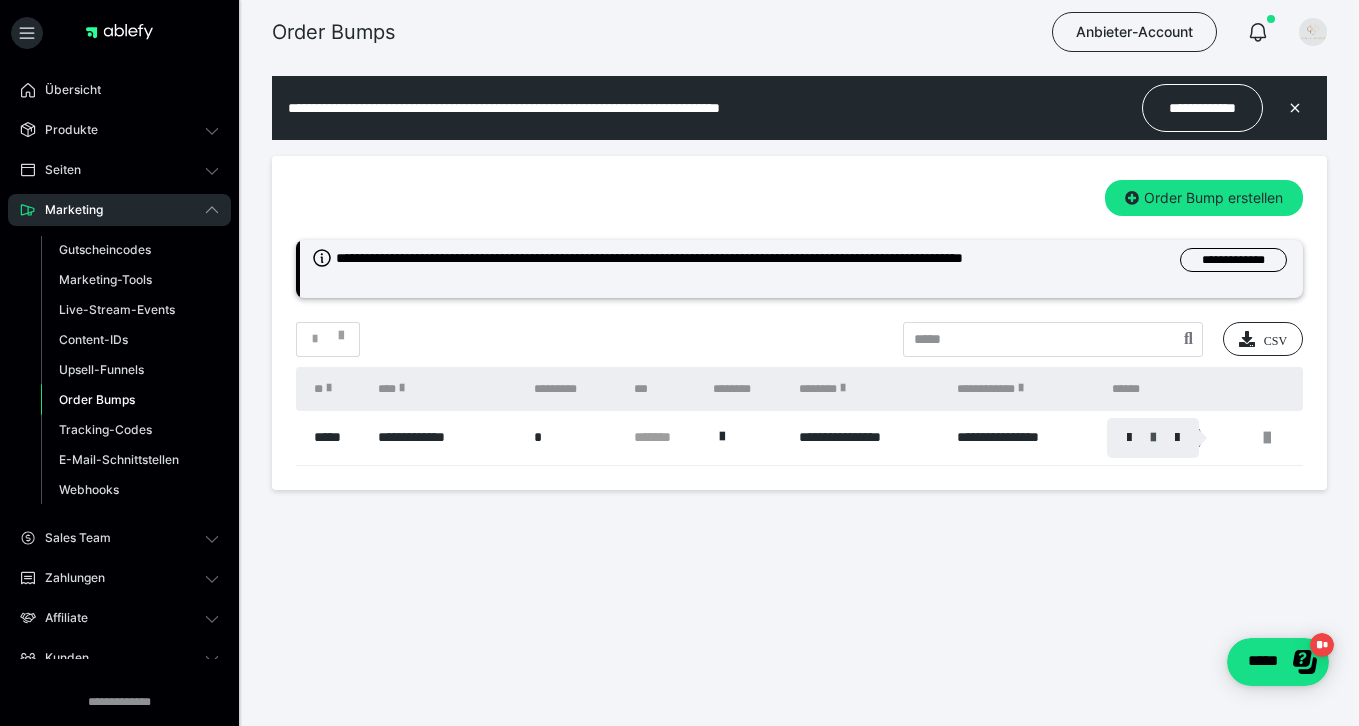 click at bounding box center (1153, 438) 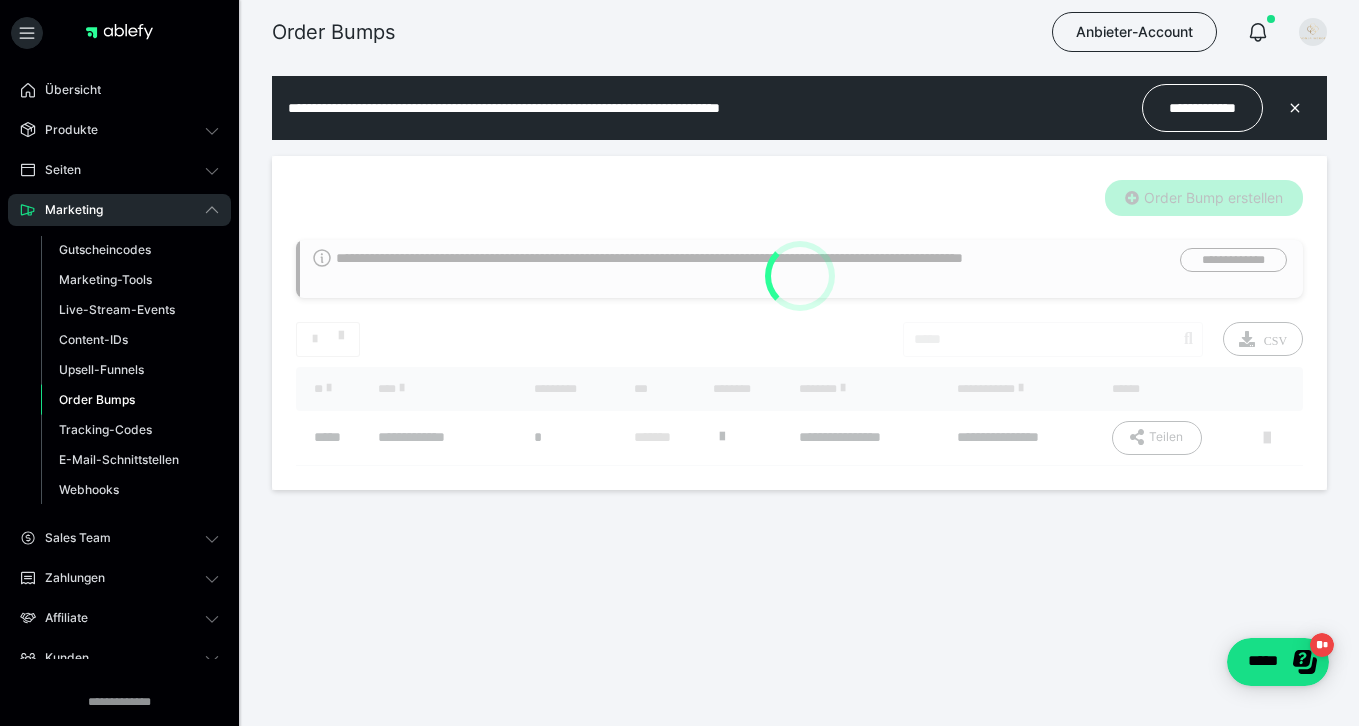 type on "**********" 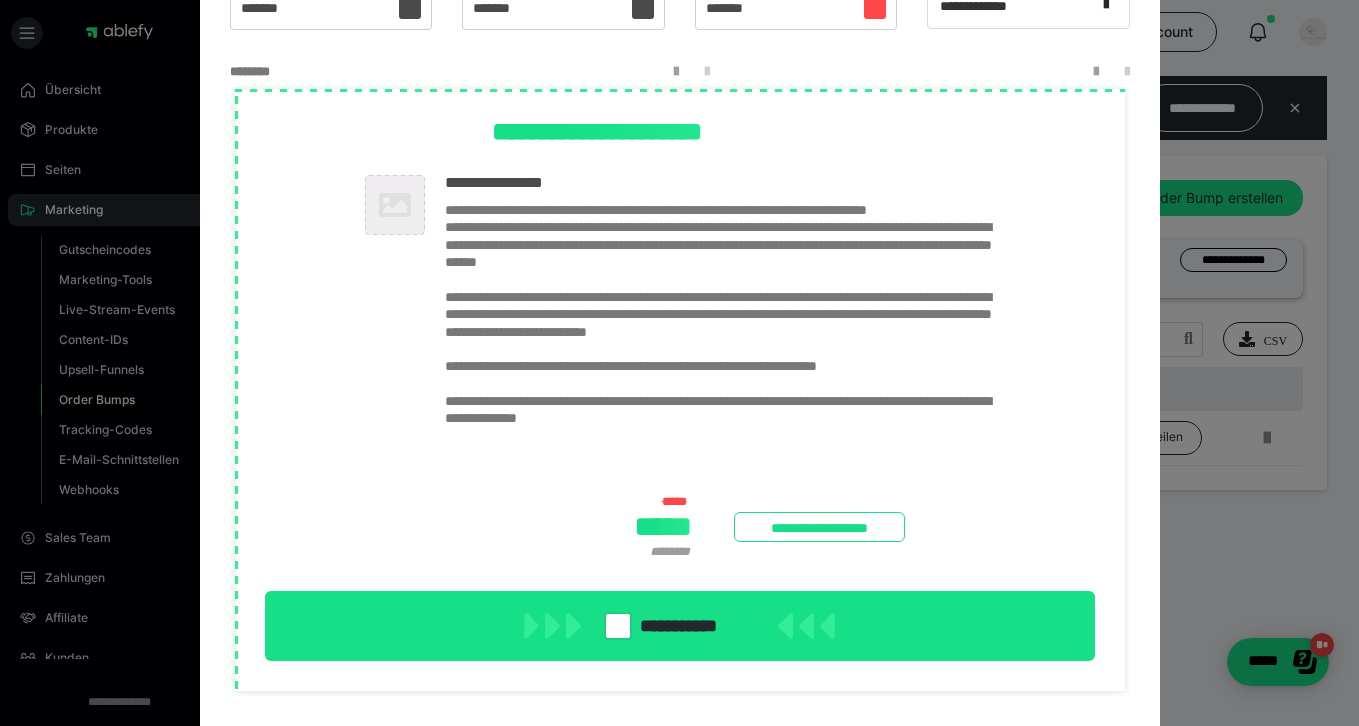 scroll, scrollTop: 713, scrollLeft: 0, axis: vertical 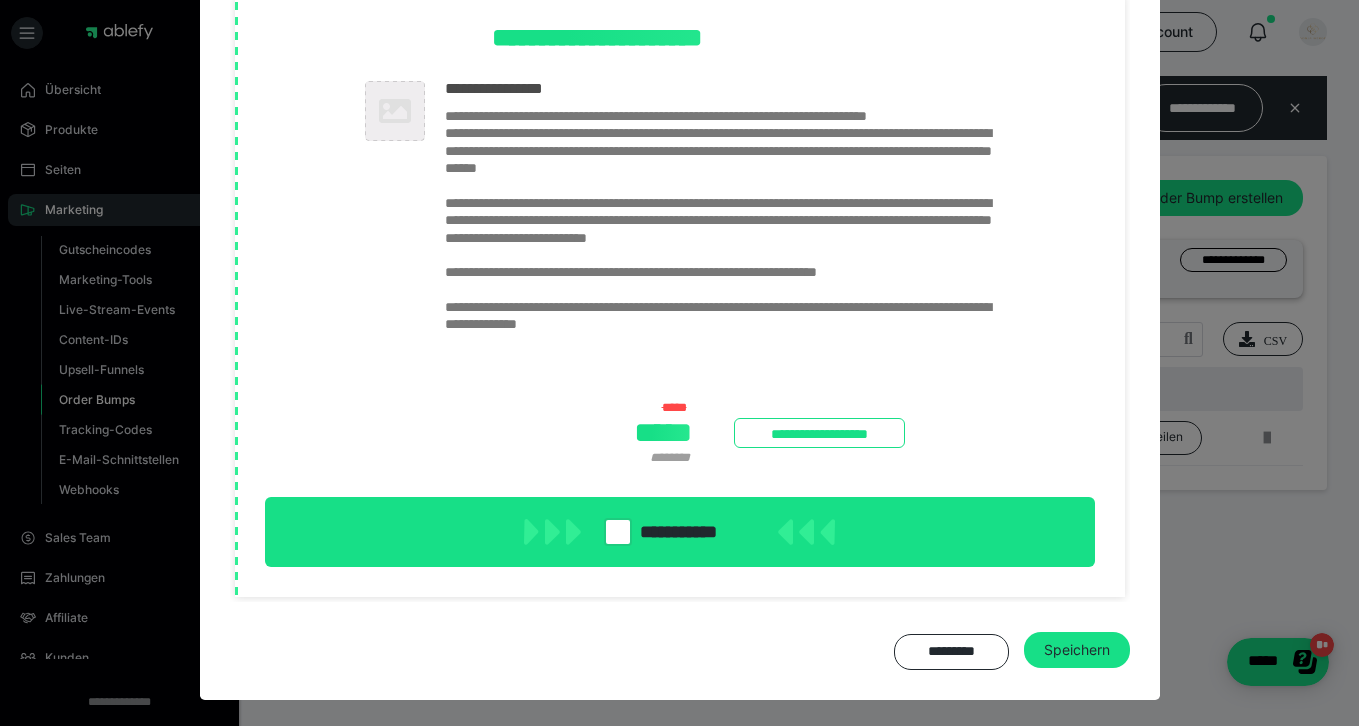 click on "**********" at bounding box center (720, 238) 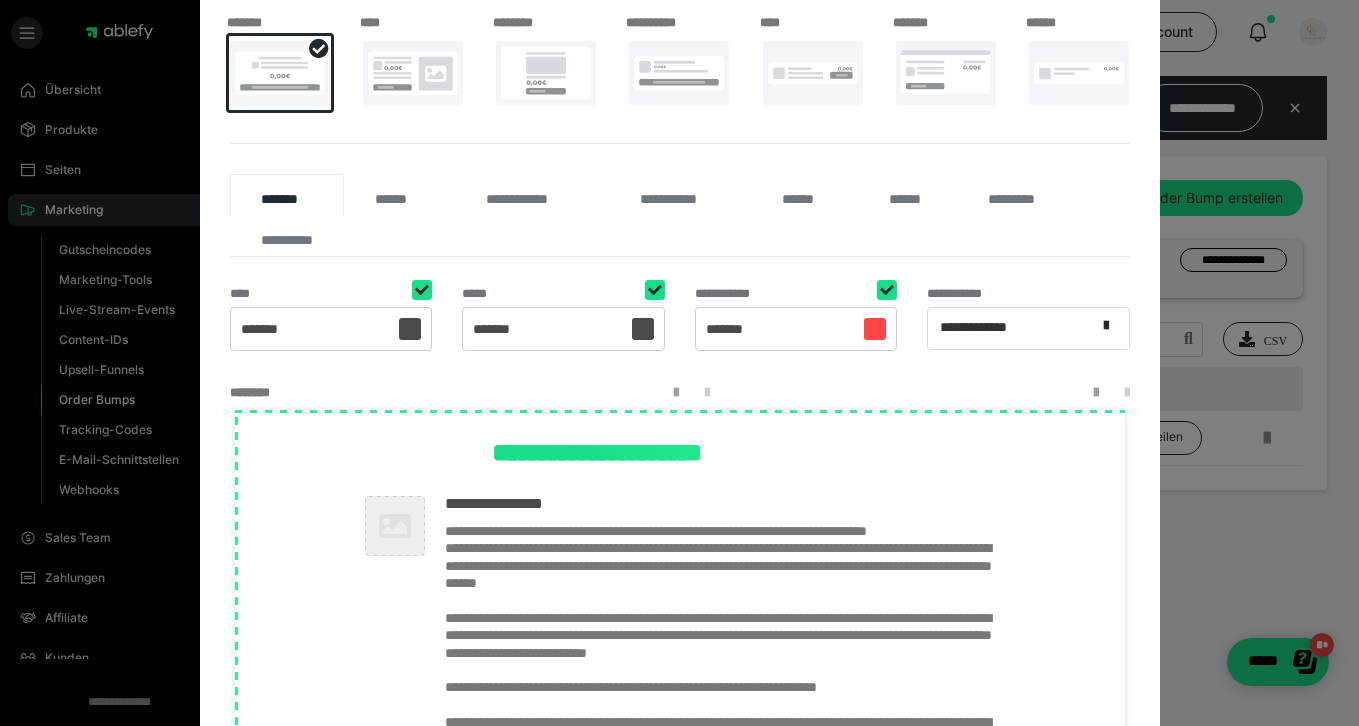 scroll, scrollTop: 300, scrollLeft: 0, axis: vertical 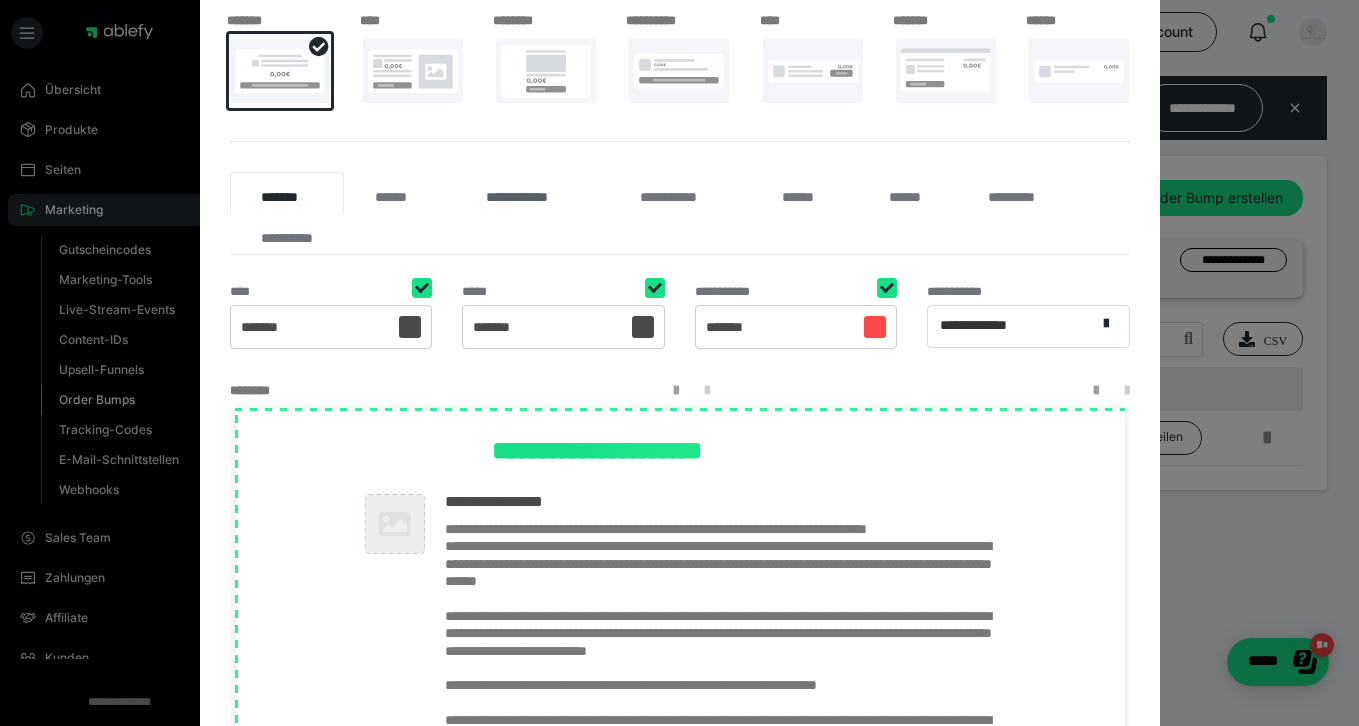 click on "**********" at bounding box center (532, 193) 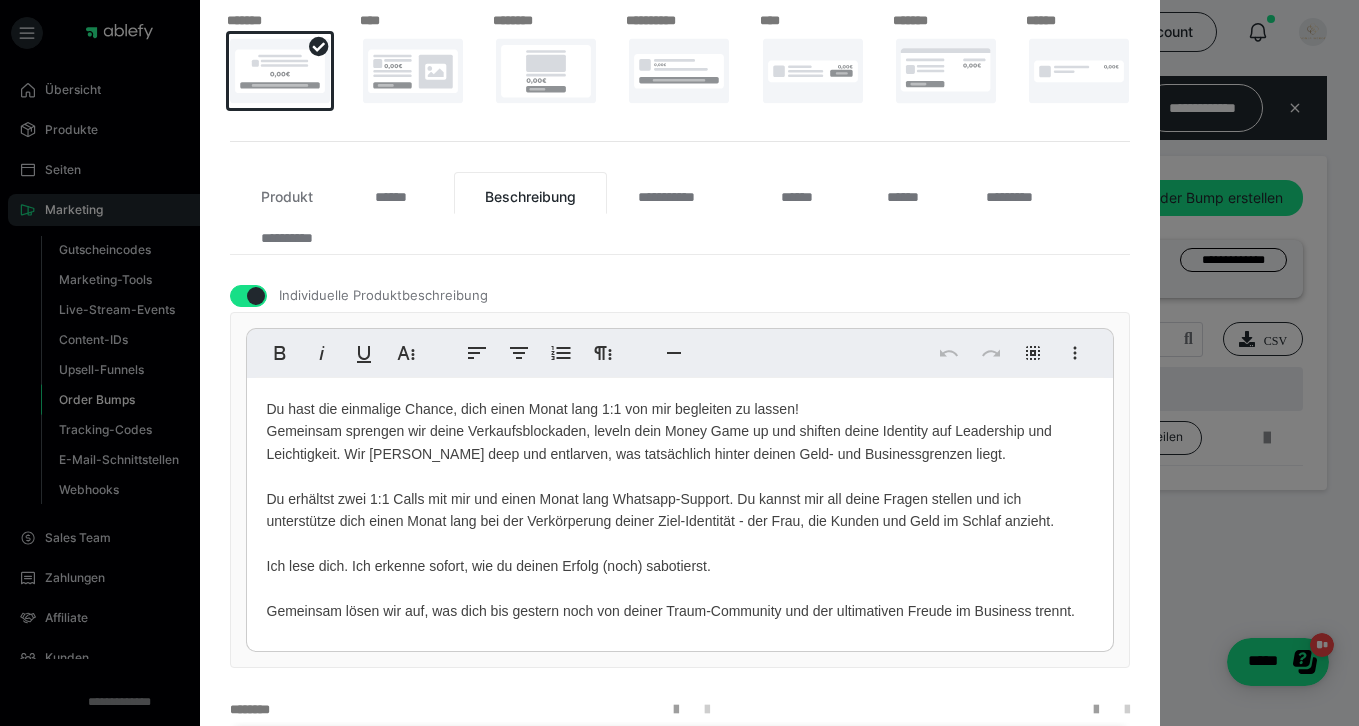 click on "Du hast die einmalige Chance, dich einen Monat lang 1:1 von mir begleiten zu lassen! Gemeinsam sprengen wir deine Verkaufsblockaden, leveln dein Money Game up und shiften deine Identity auf Leadership und Leichtigkeit. Wir [PERSON_NAME] deep und entlarven, was tatsächlich hinter deinen Geld- und Businessgrenzen liegt. Du erhältst zwei 1:1 Calls mit mir und einen Monat lang Whatsapp-Support. Du kannst mir all deine Fragen stellen und ich unterstütze dich einen Monat lang bei der Verkörperung deiner Ziel-Identität - der Frau, die Kunden und Geld im Schlaf anzieht. Ich lese dich. Ich erkenne sofort, wie du deinen Erfolg (noch) sabotierst. Gemeinsam lösen wir auf, was dich bis gestern noch von deiner Traum-Community und der ultimativen Freude im Business trennt." at bounding box center [680, 510] 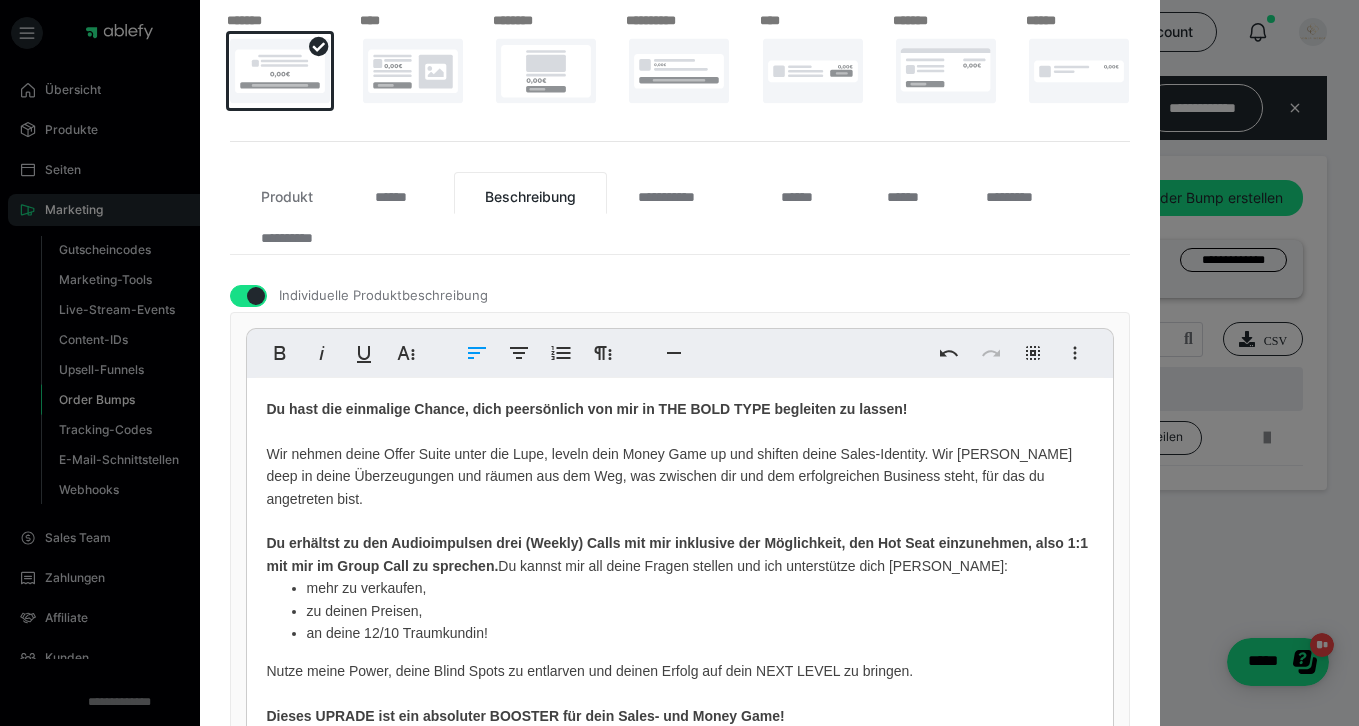 scroll, scrollTop: 60, scrollLeft: 0, axis: vertical 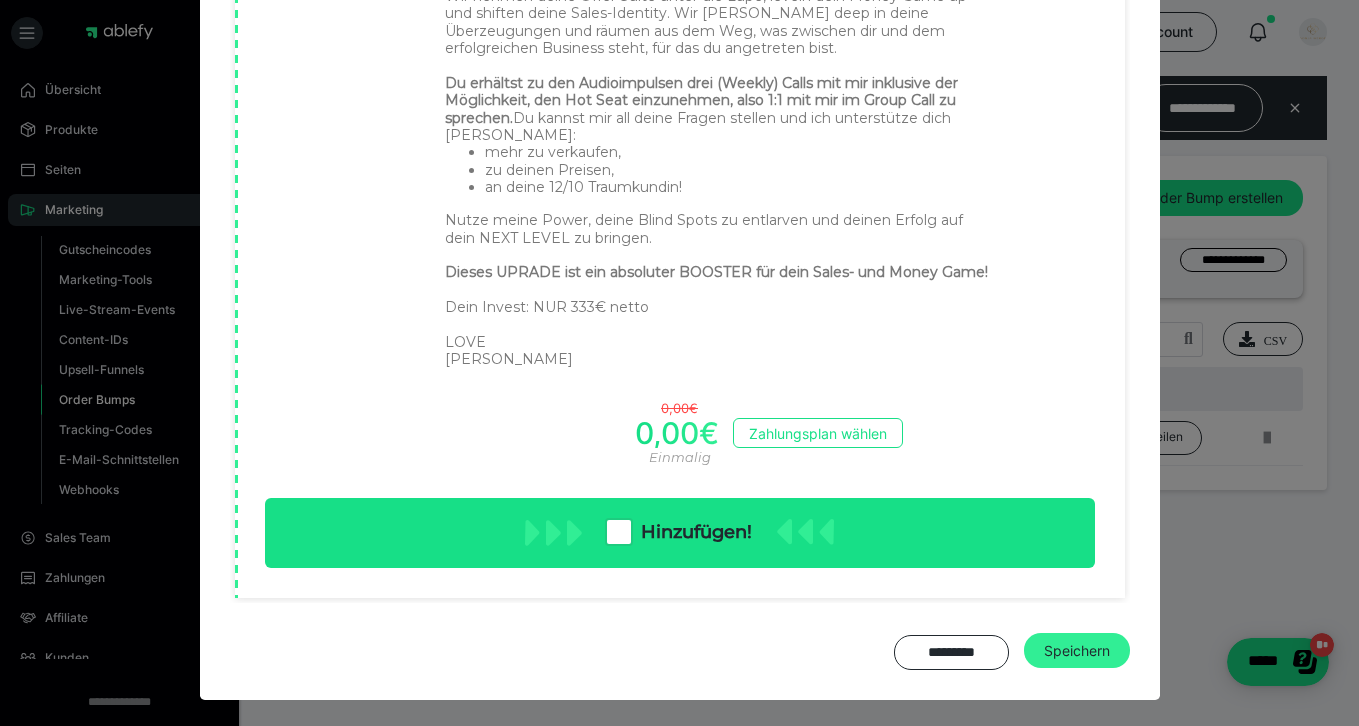 click on "Speichern" at bounding box center (1077, 651) 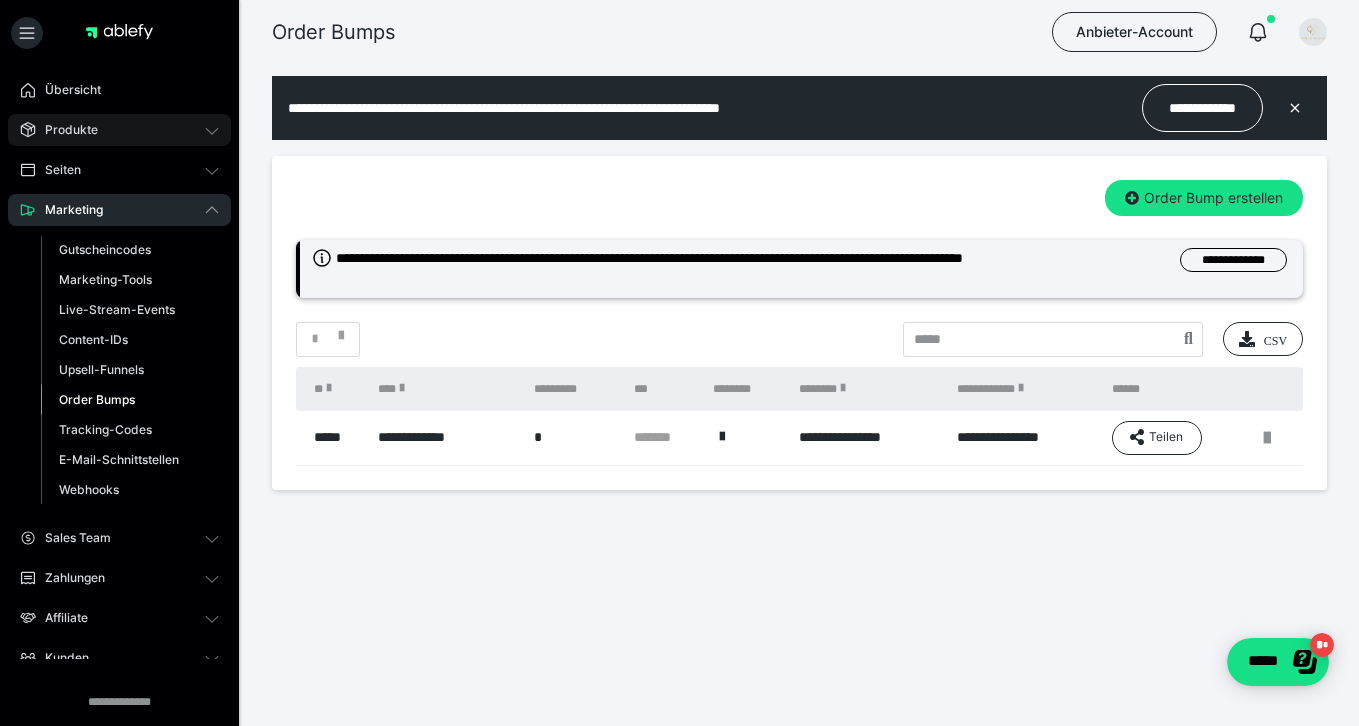 click on "Produkte" at bounding box center [64, 130] 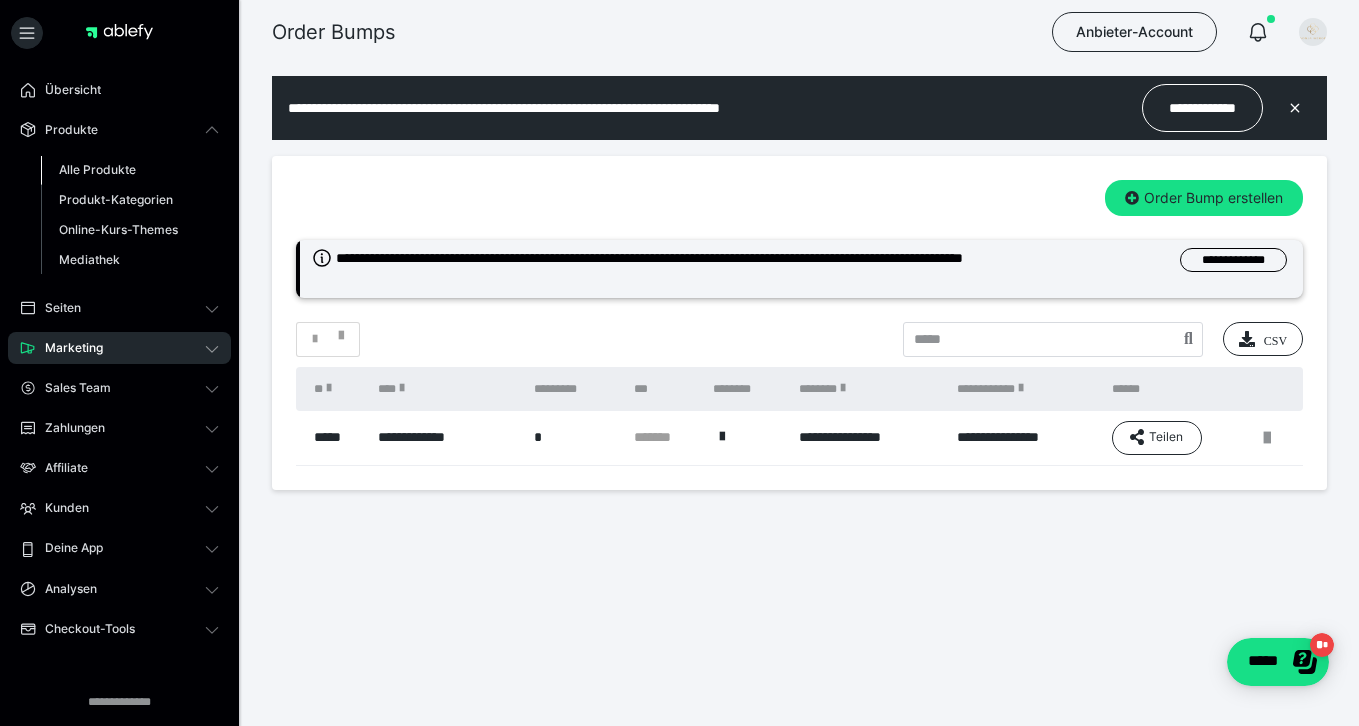 click on "Alle Produkte" at bounding box center (97, 169) 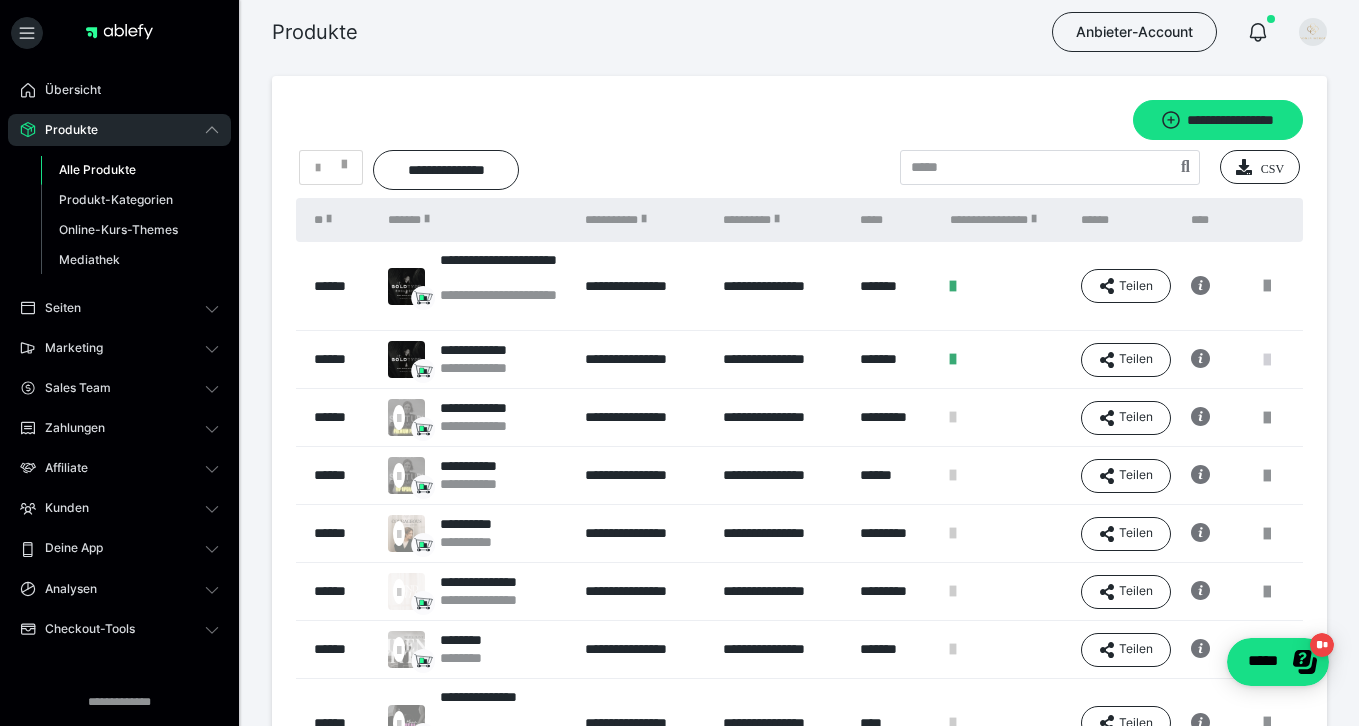 click at bounding box center (1267, 360) 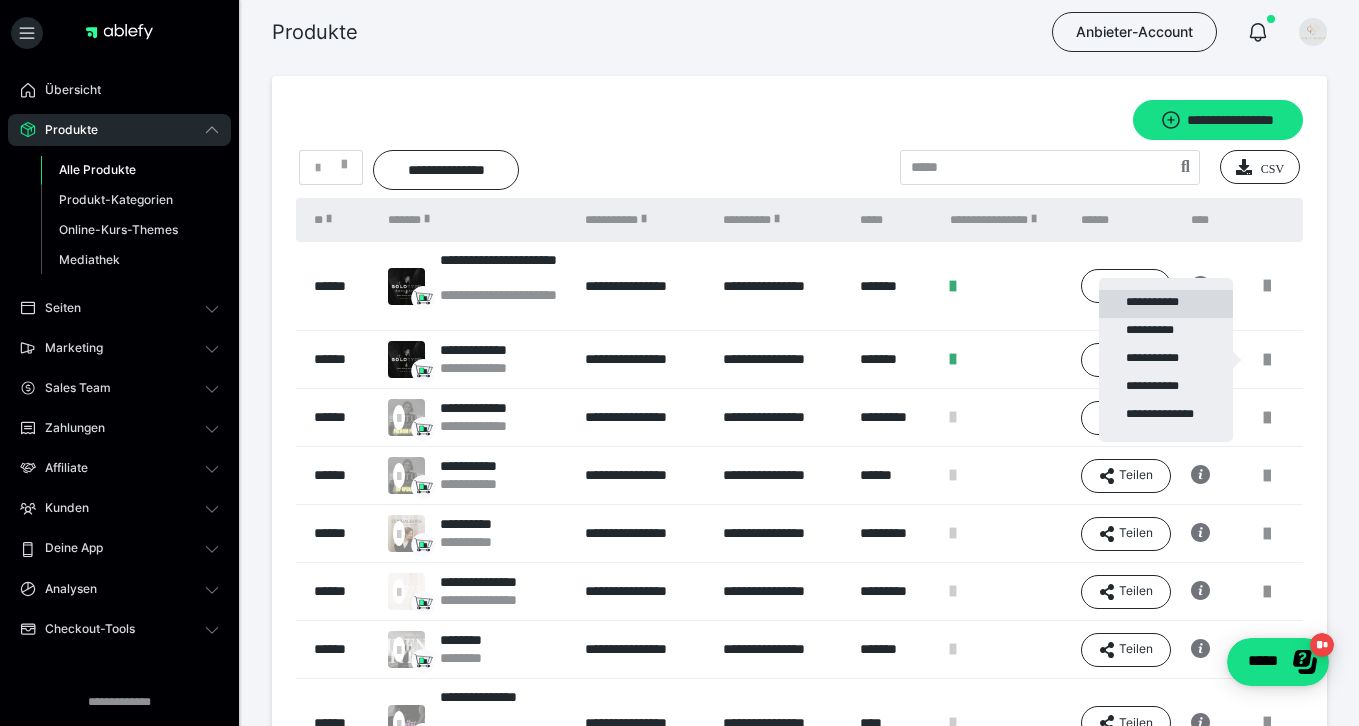 click on "**********" at bounding box center [1166, 304] 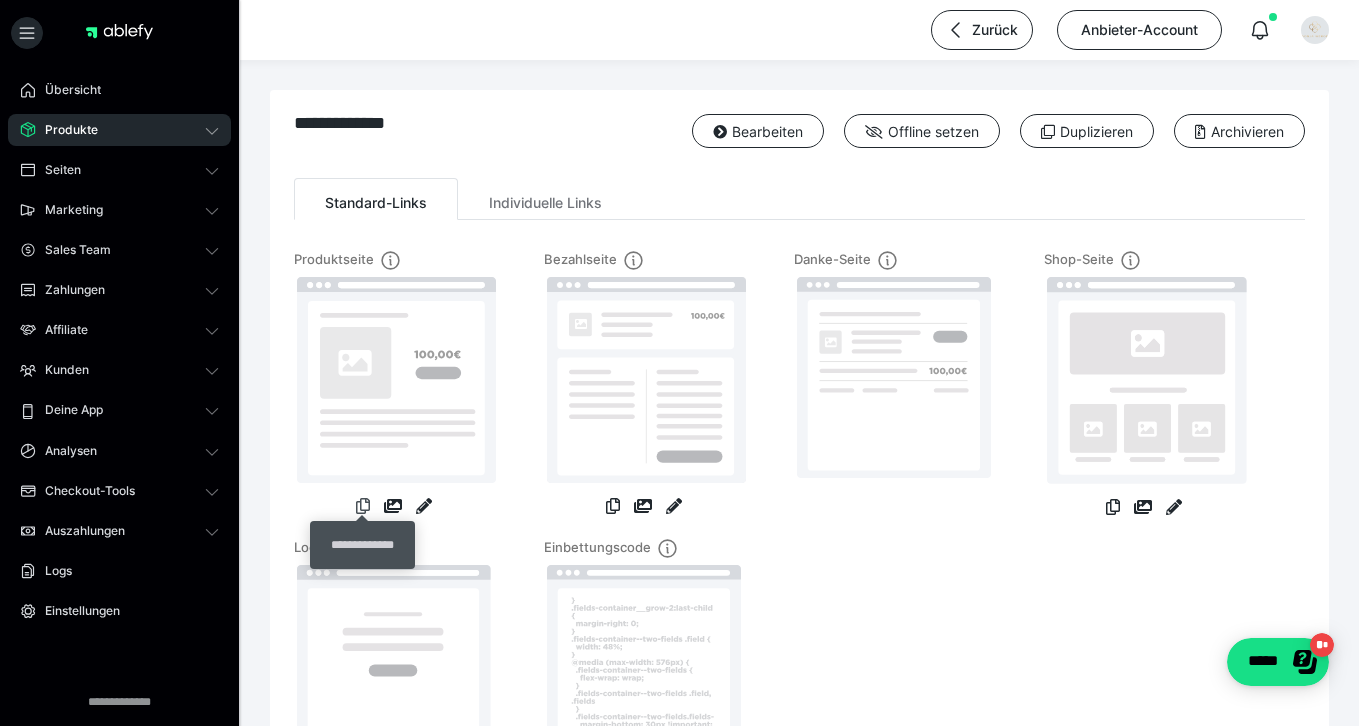 click at bounding box center (363, 506) 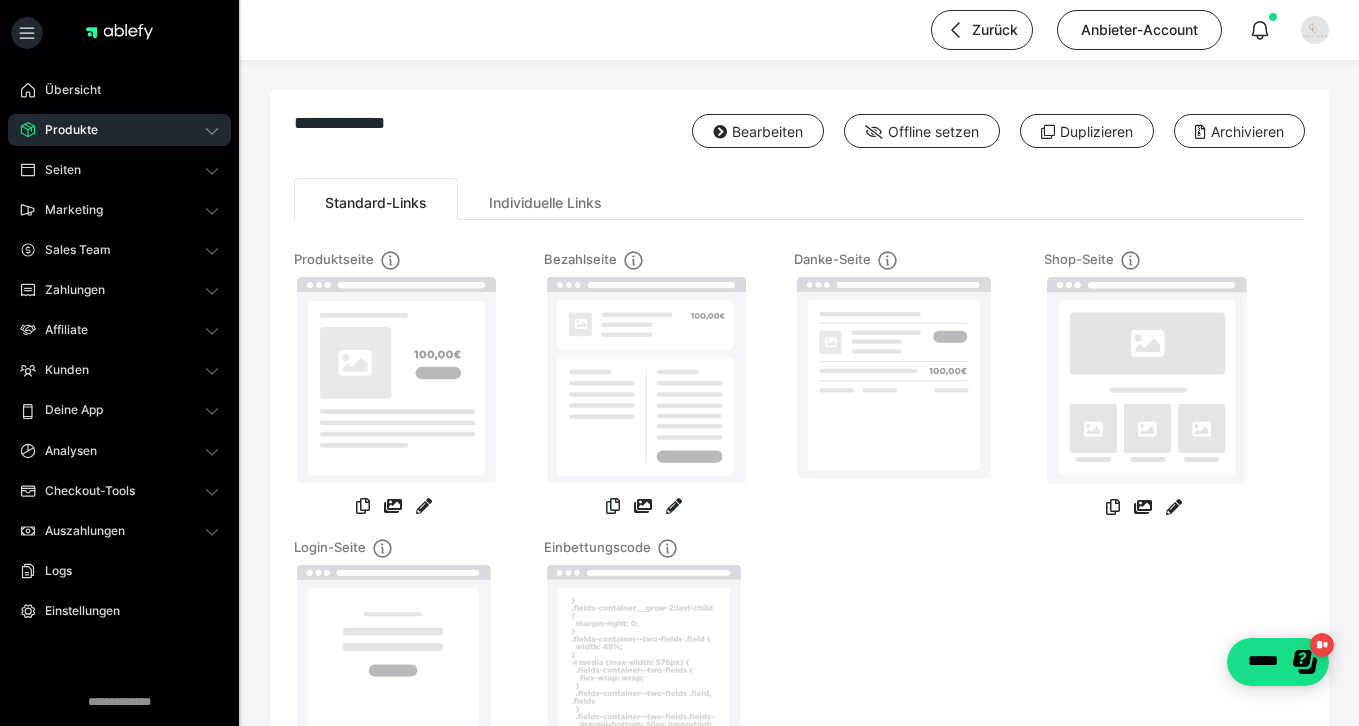 click on "Produkte" at bounding box center [64, 130] 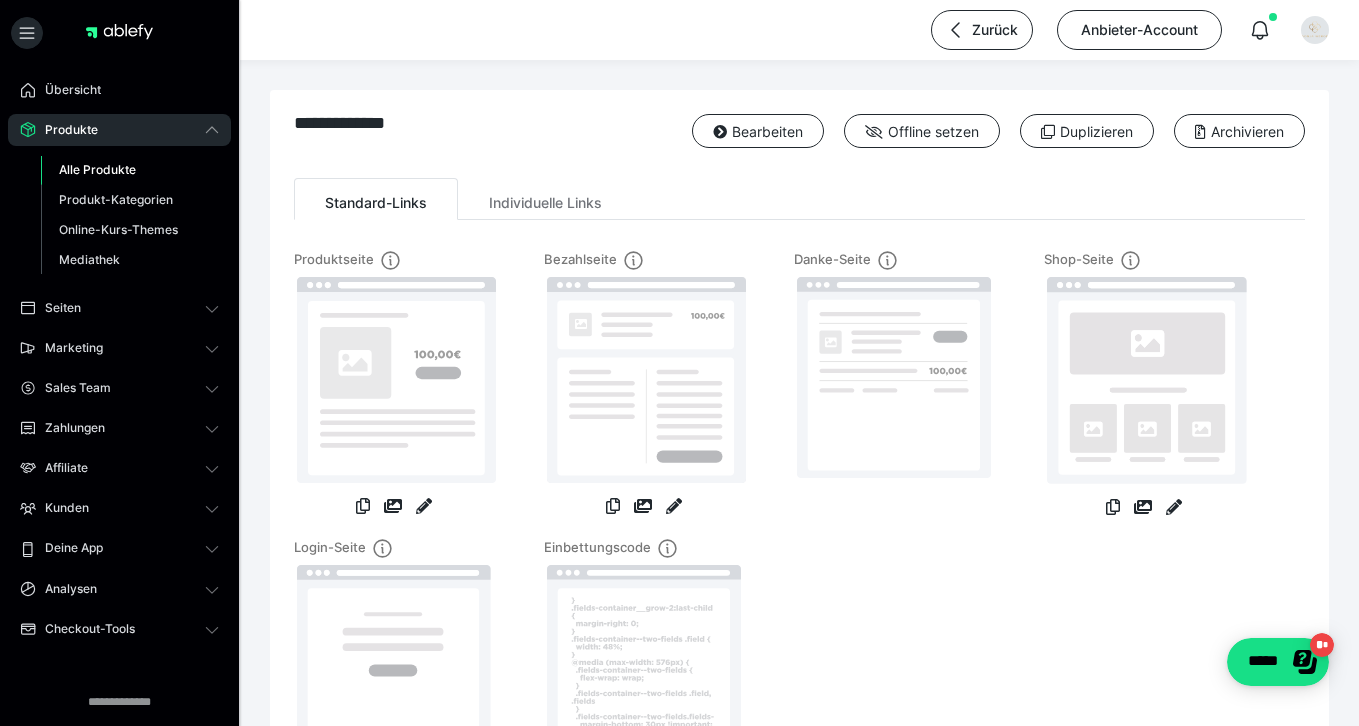 click on "Alle Produkte" at bounding box center [97, 169] 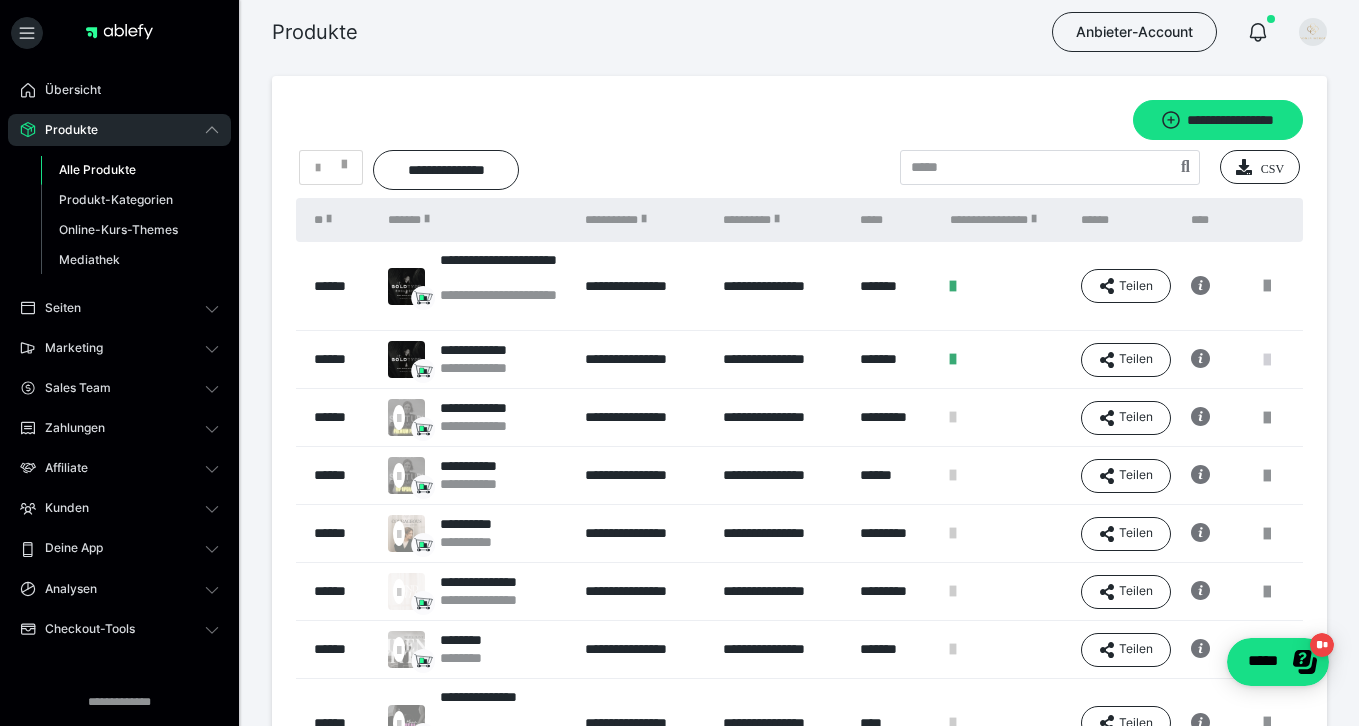 click at bounding box center (1267, 360) 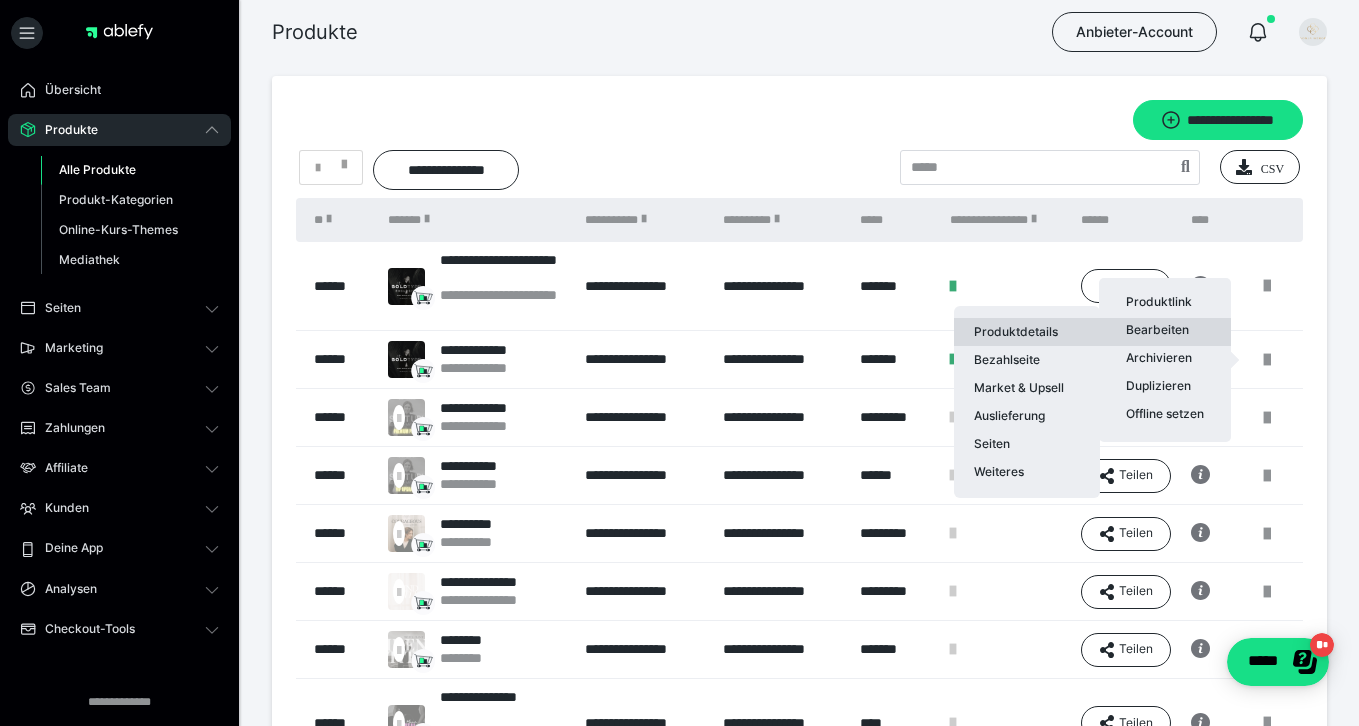click on "Produktdetails" at bounding box center [1027, 332] 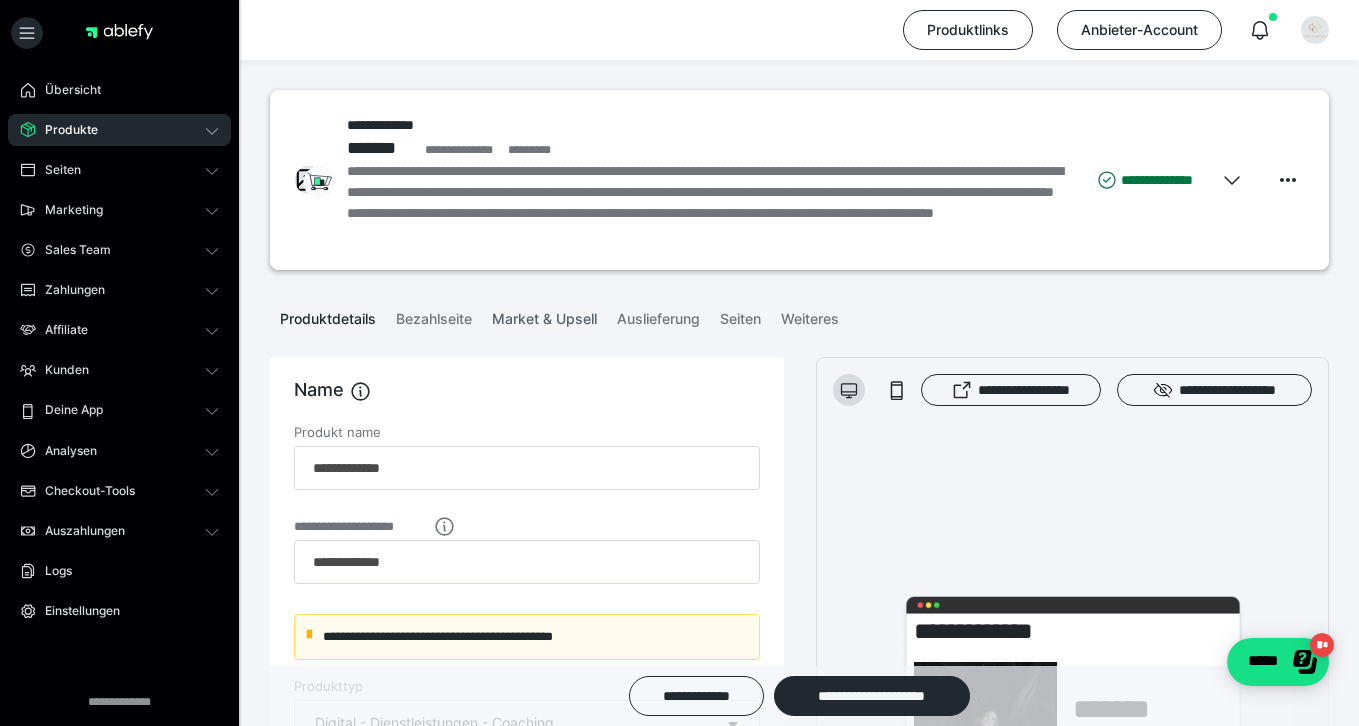 click on "Market & Upsell" at bounding box center [544, 315] 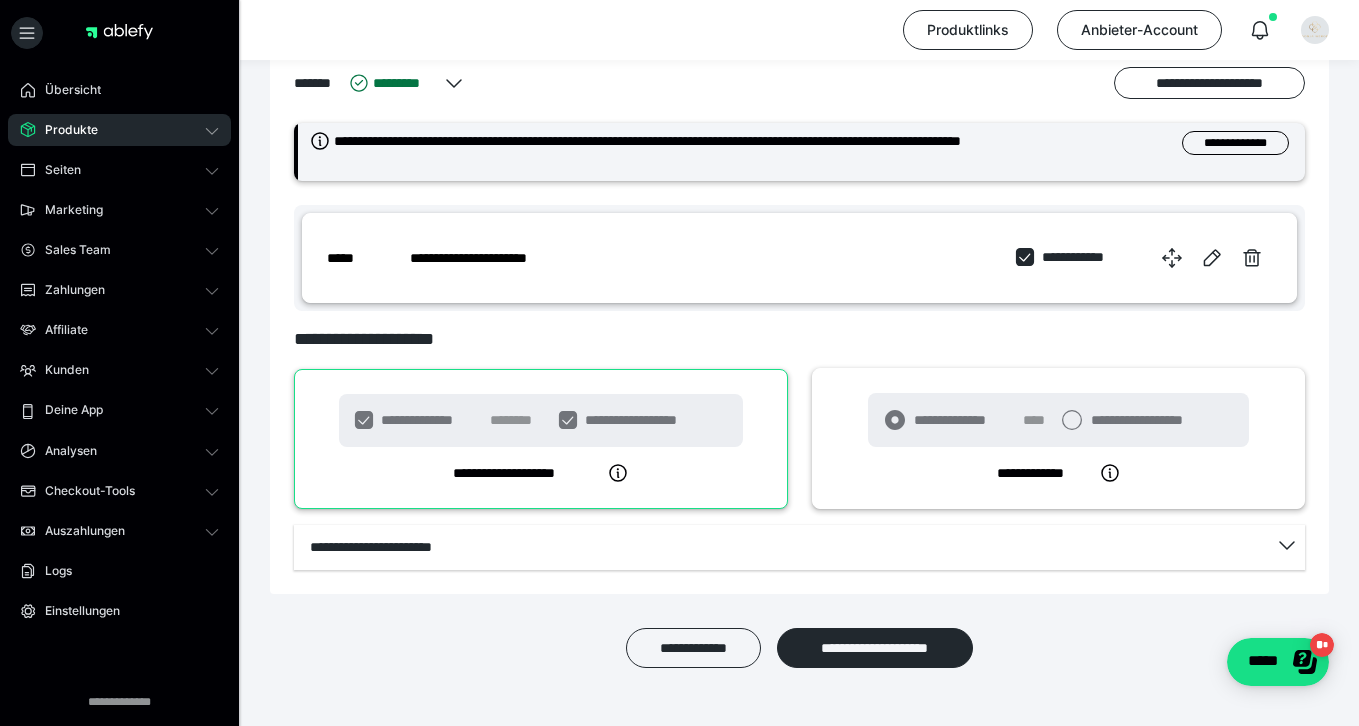 scroll, scrollTop: 990, scrollLeft: 0, axis: vertical 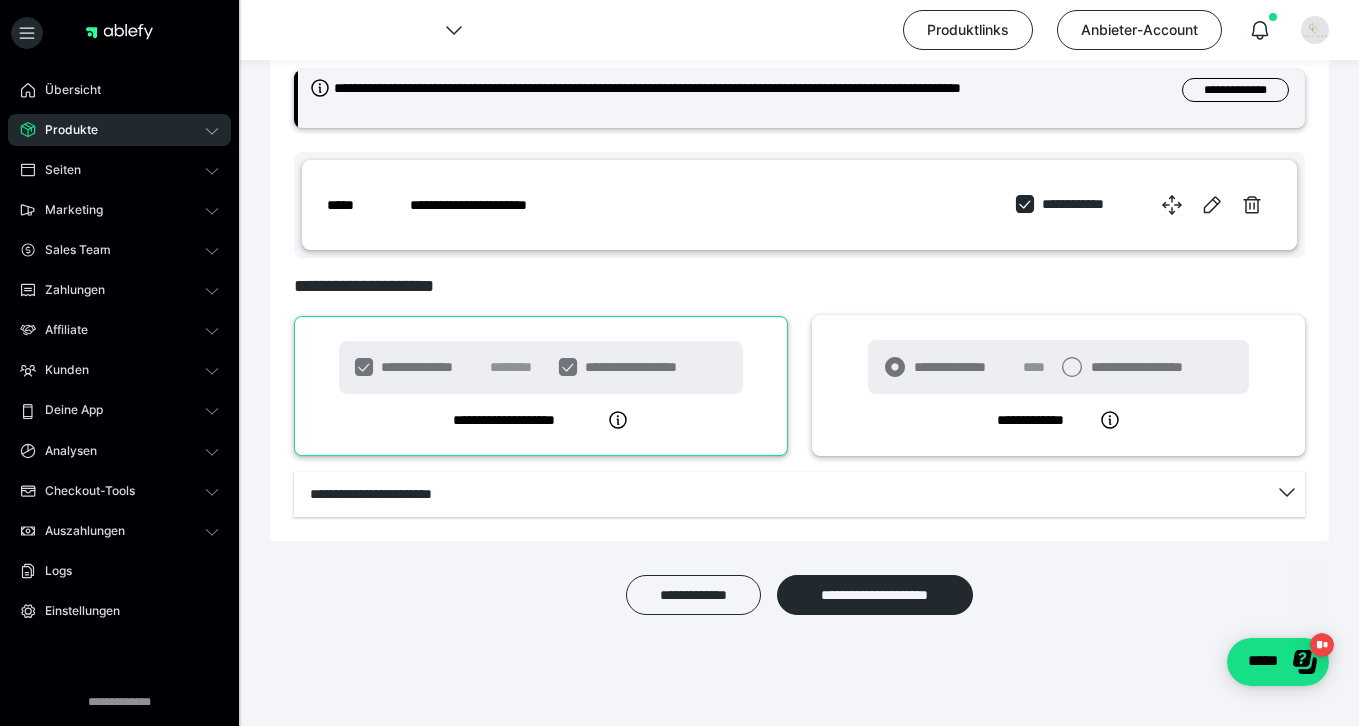 click at bounding box center [1025, 204] 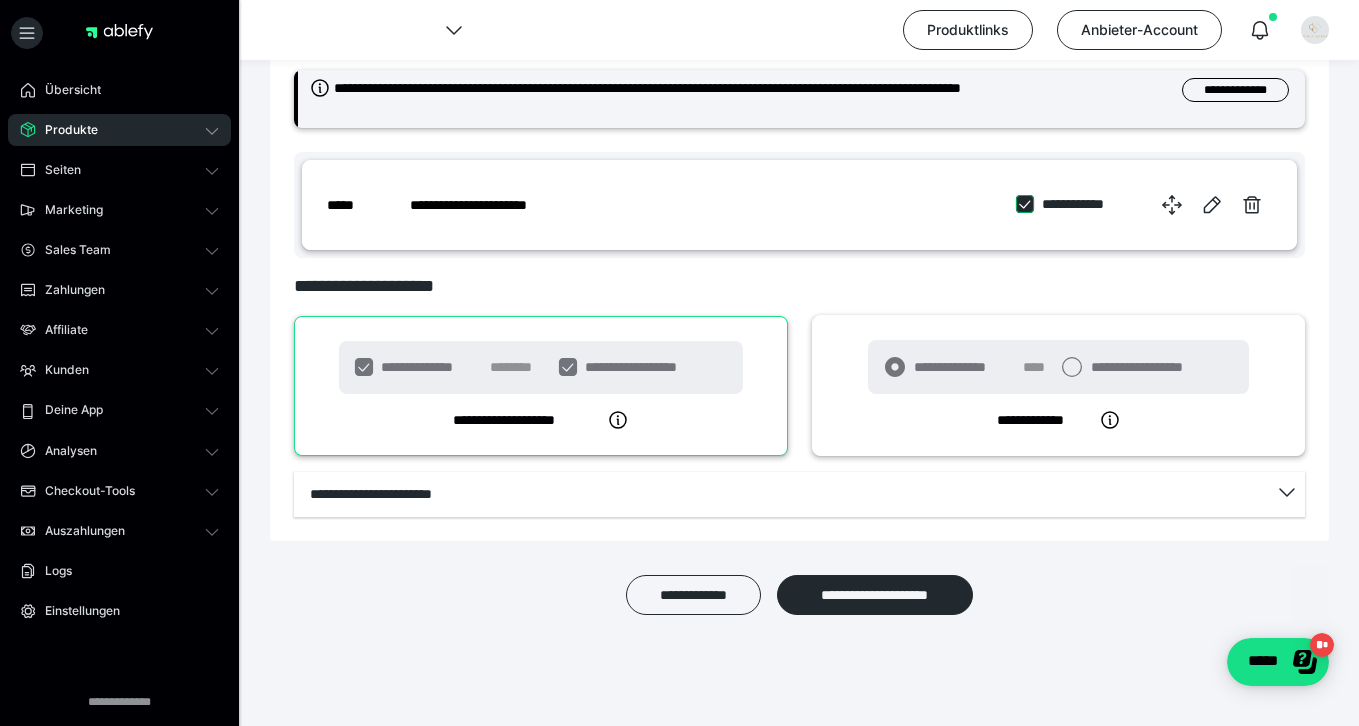 click on "**********" at bounding box center [1016, 204] 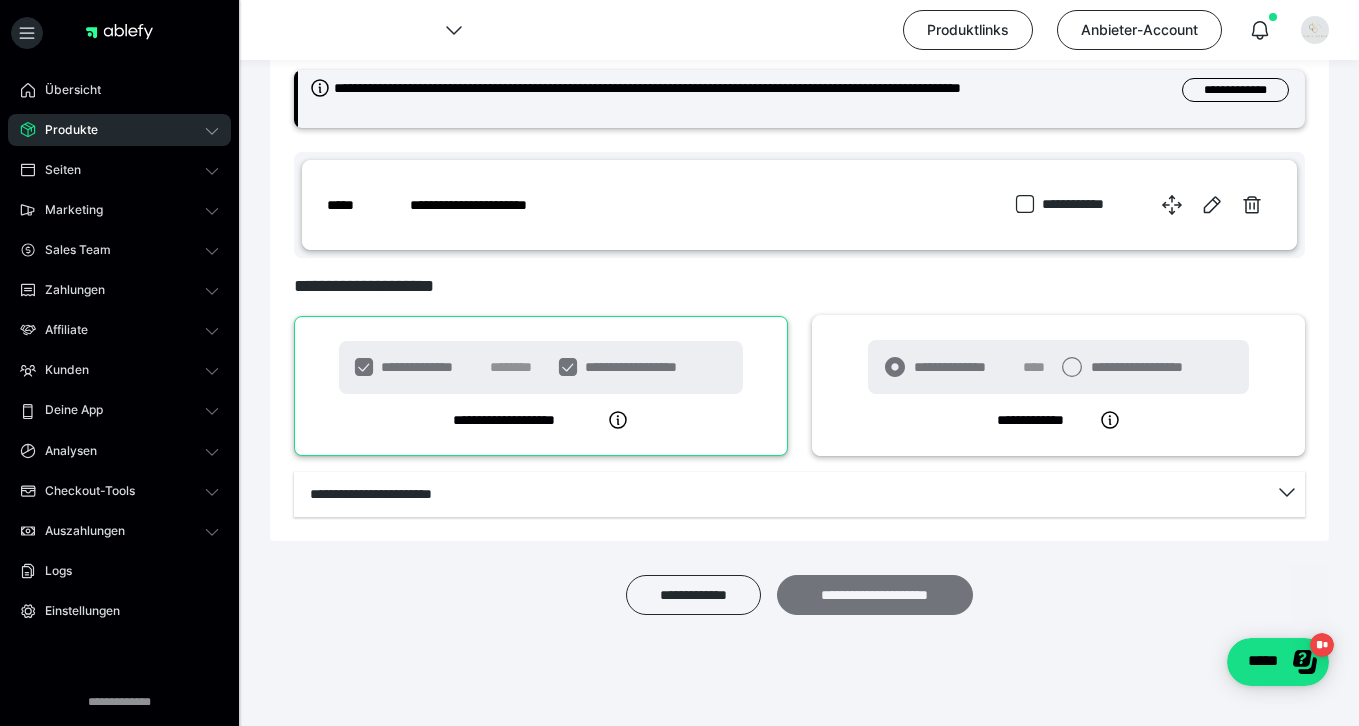 click on "**********" at bounding box center (875, 595) 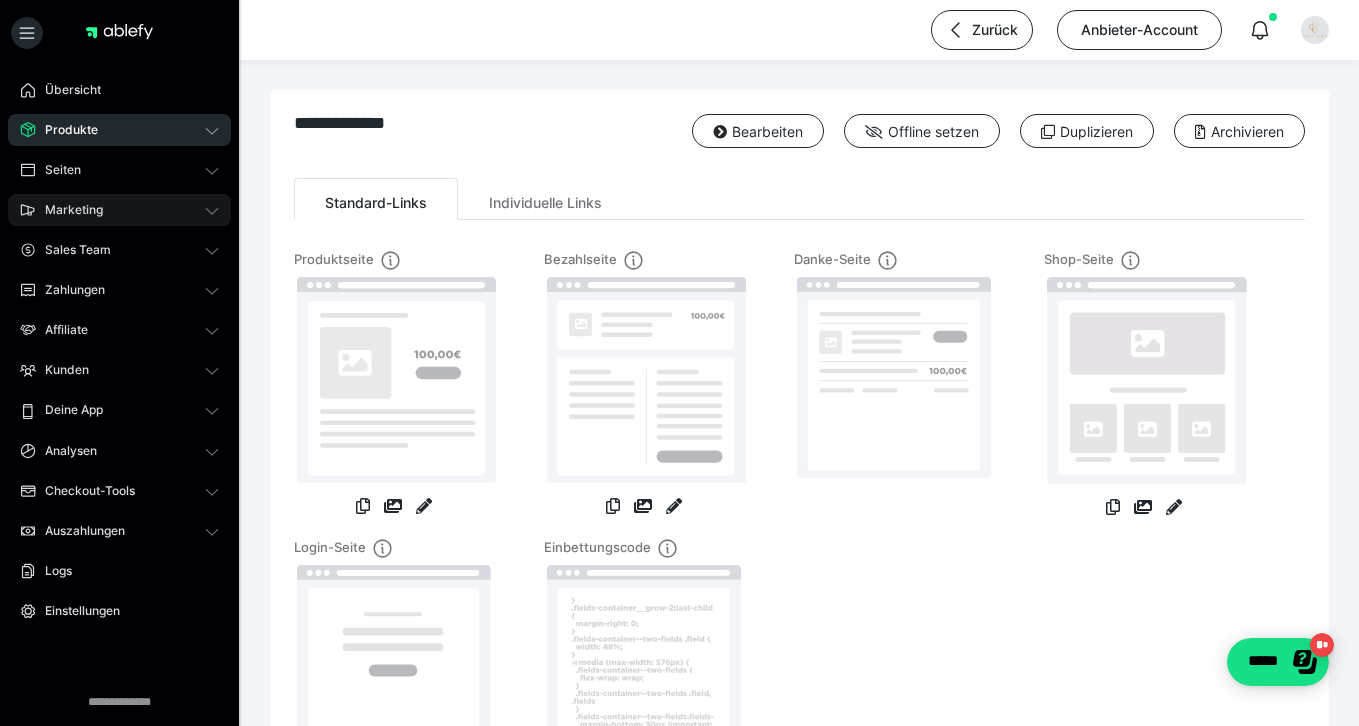 click on "Marketing" at bounding box center [67, 210] 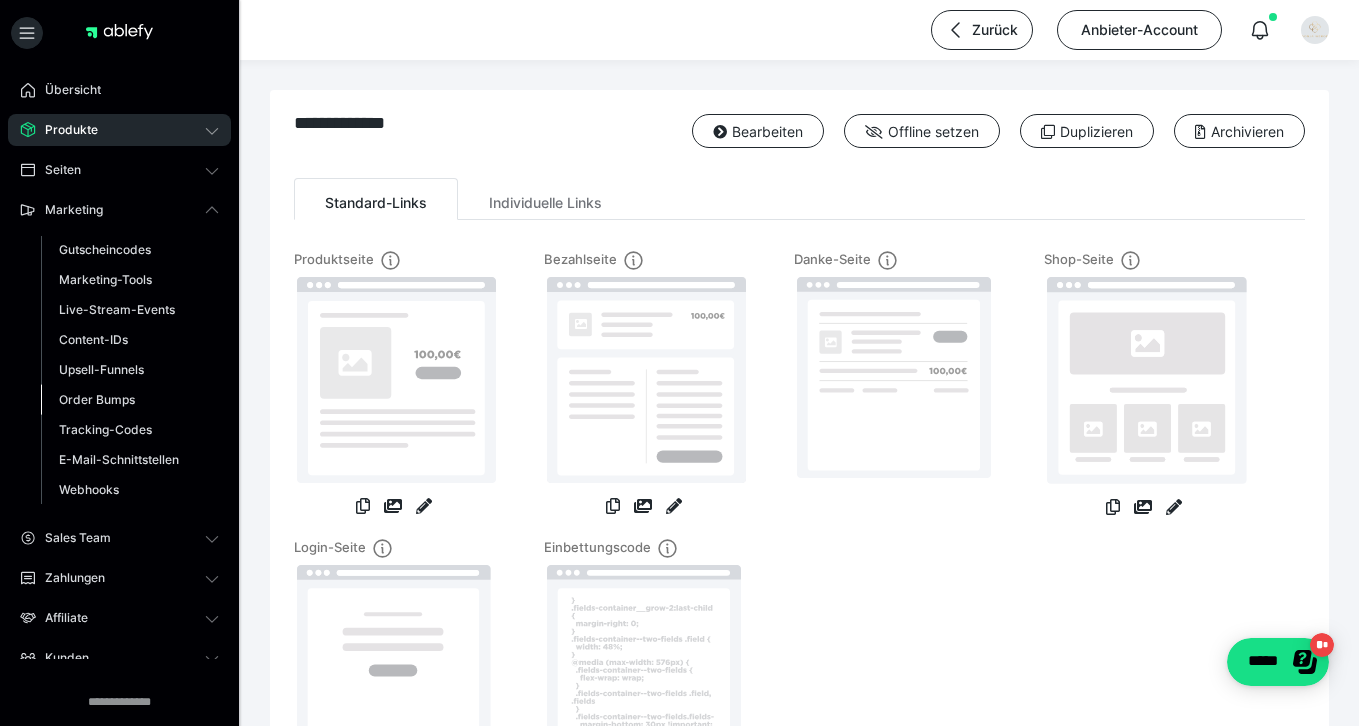 click on "Order Bumps" at bounding box center [97, 399] 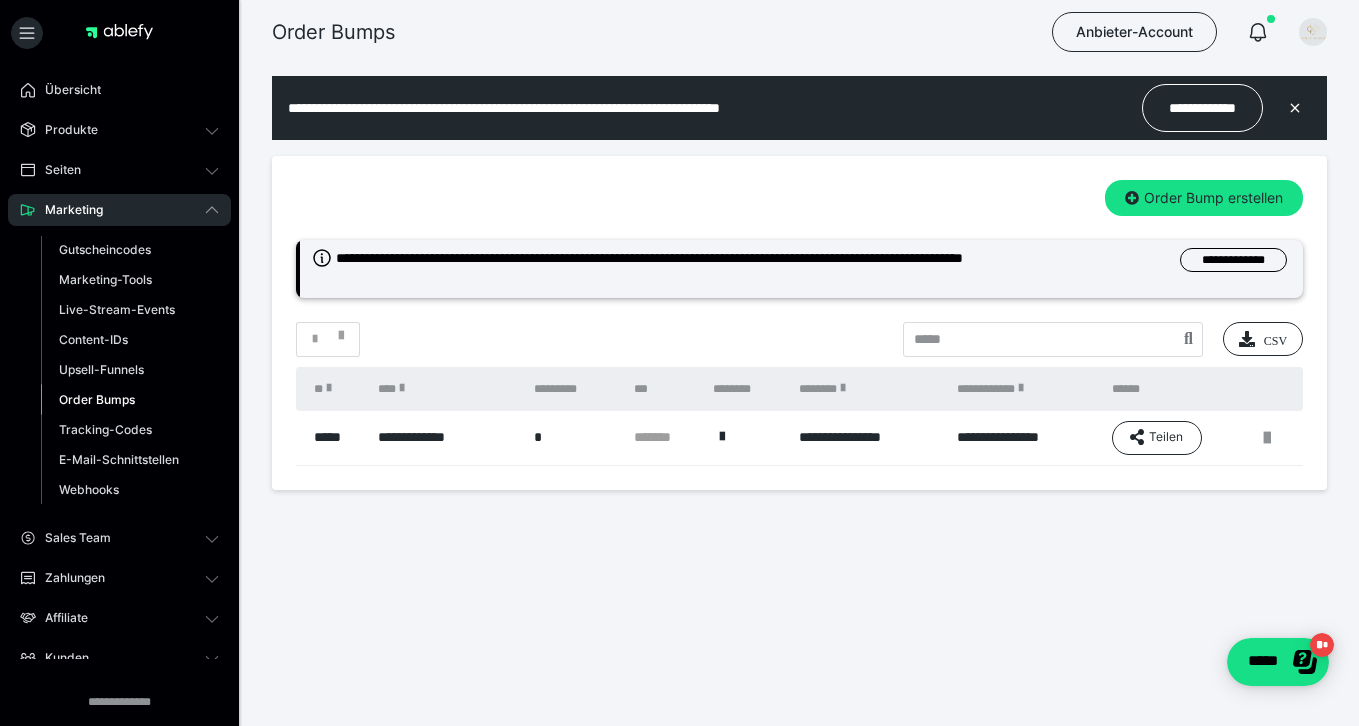 scroll, scrollTop: 0, scrollLeft: 0, axis: both 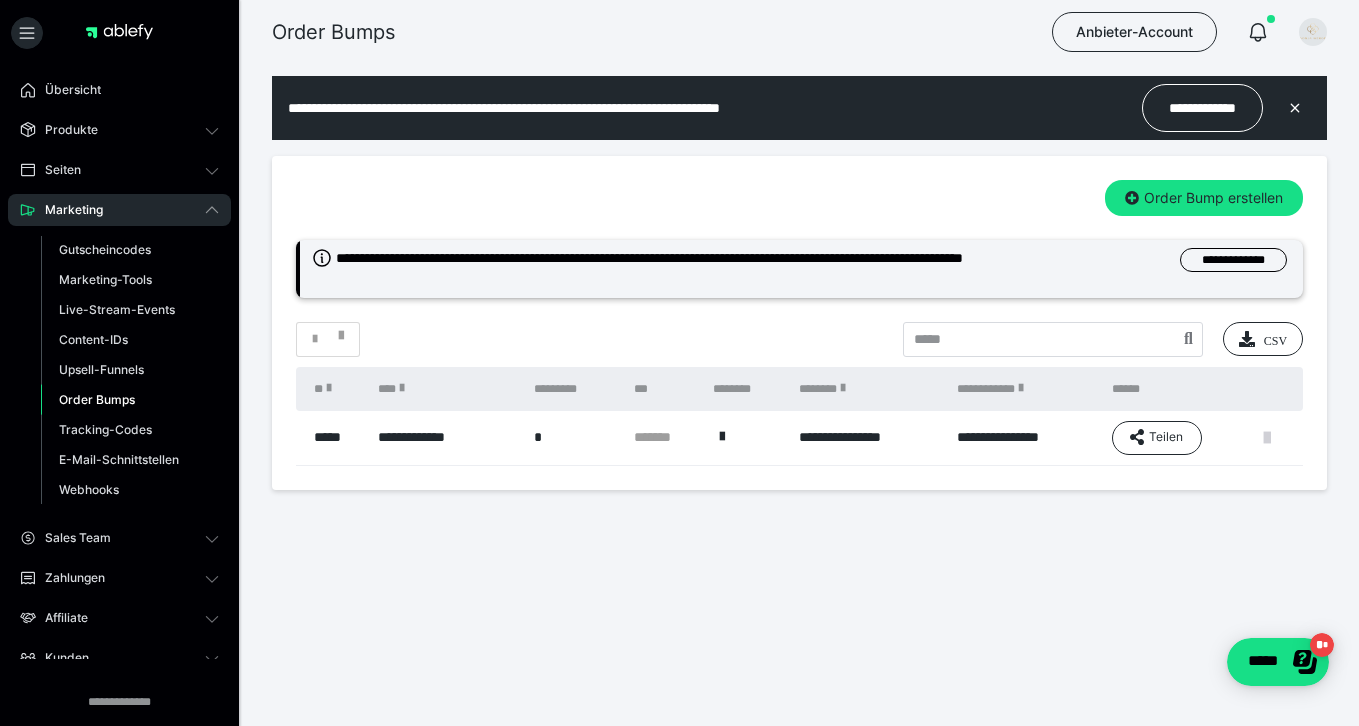 click at bounding box center (1267, 438) 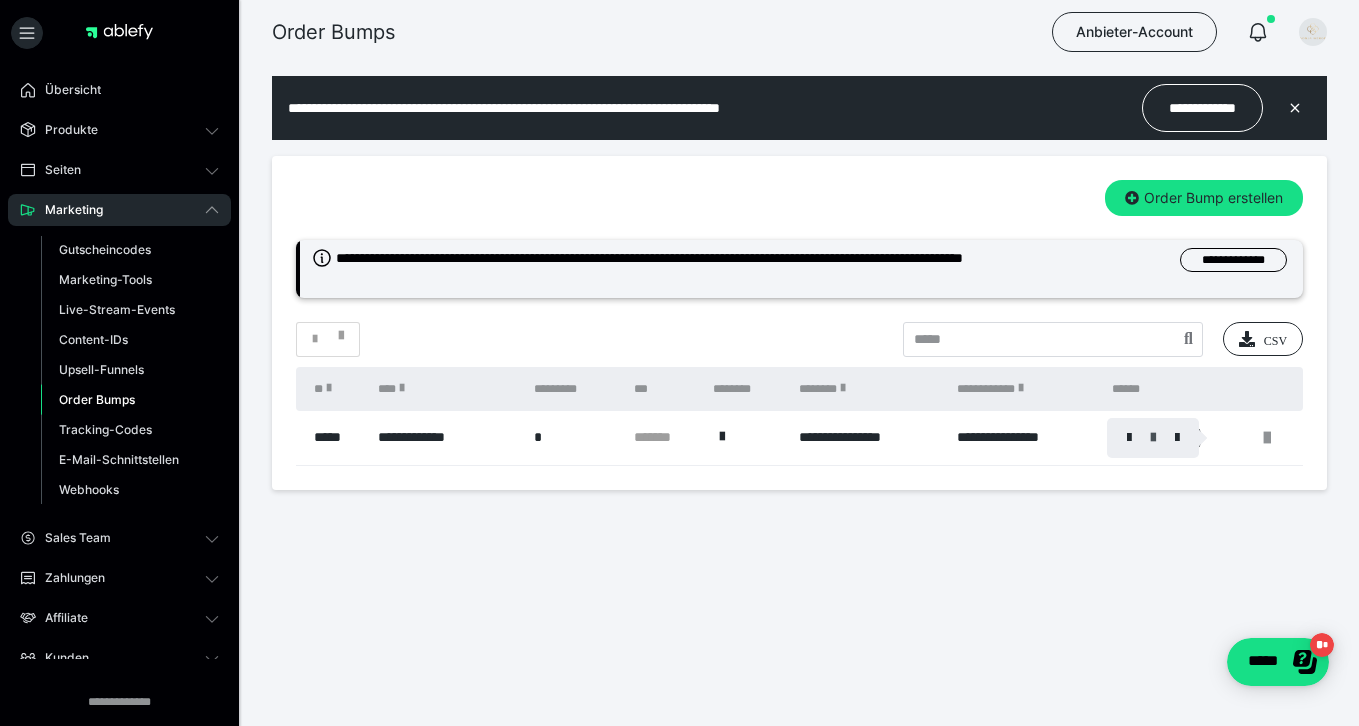 click at bounding box center [1153, 438] 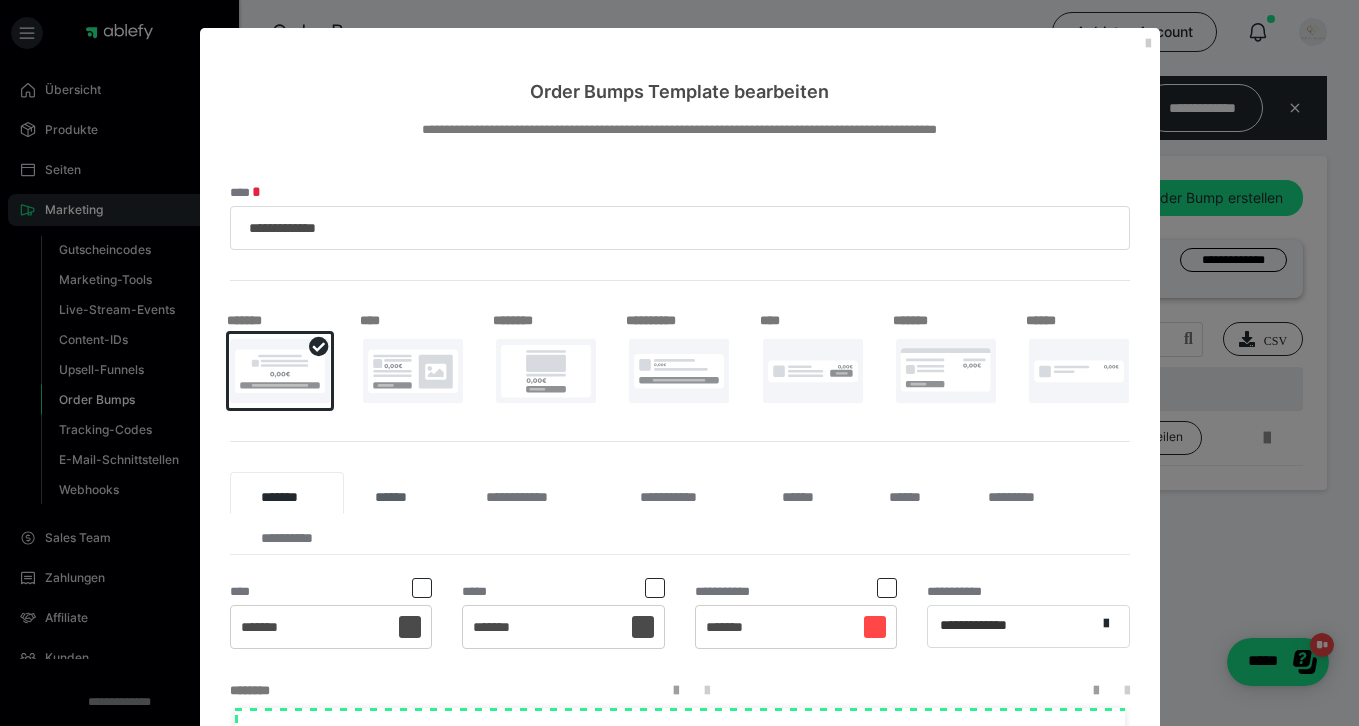 click on "******" at bounding box center [399, 493] 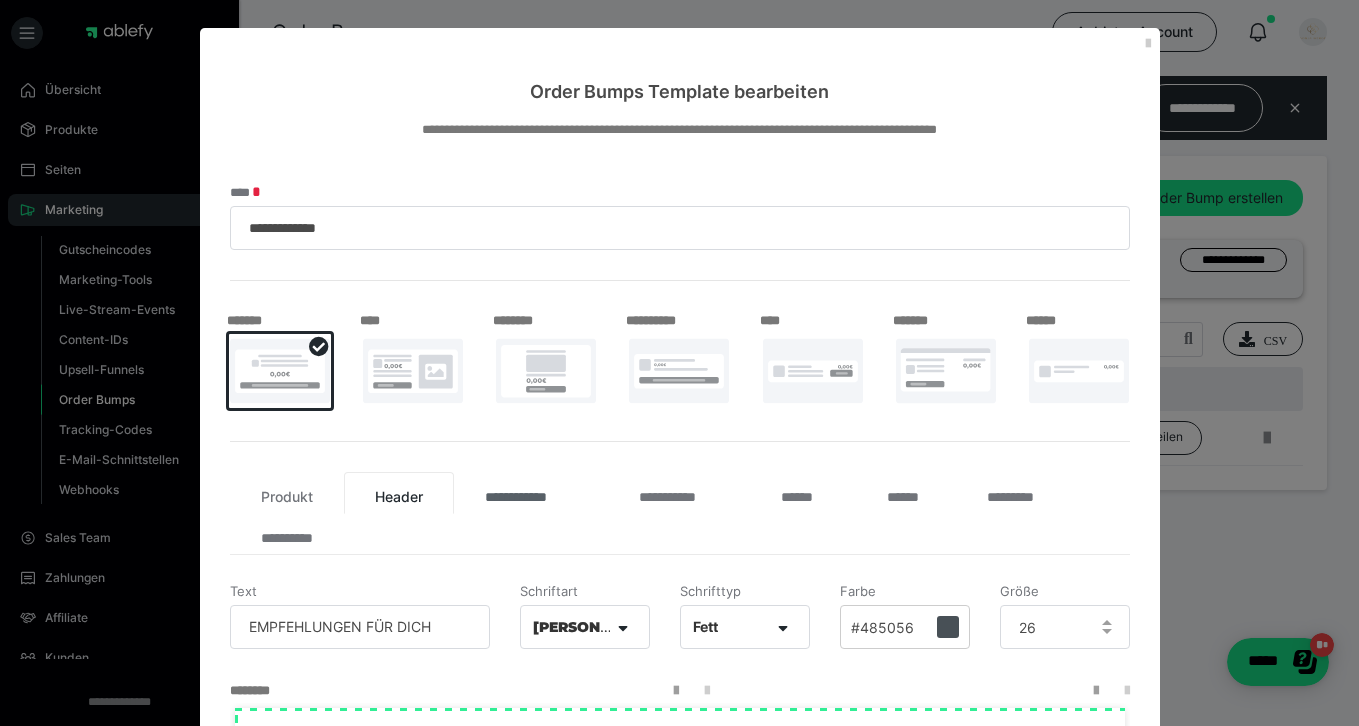 click on "**********" at bounding box center (531, 493) 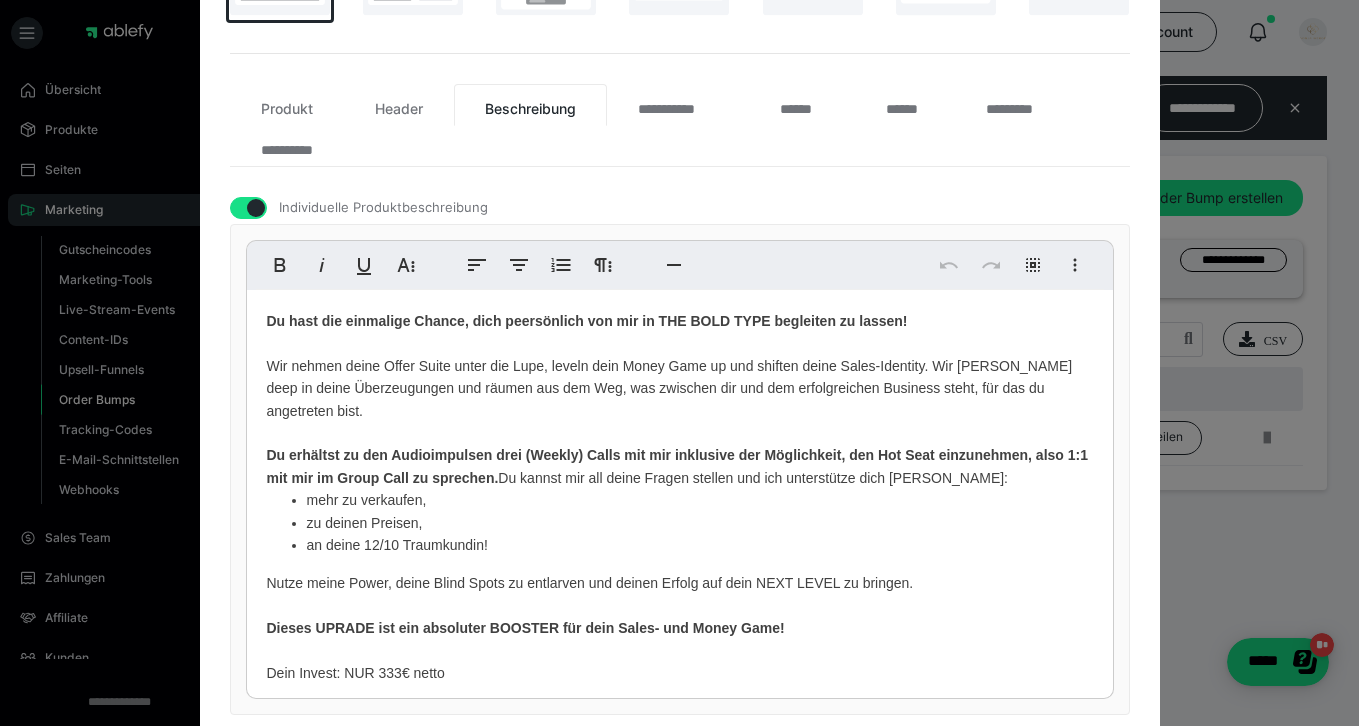 scroll, scrollTop: 391, scrollLeft: 0, axis: vertical 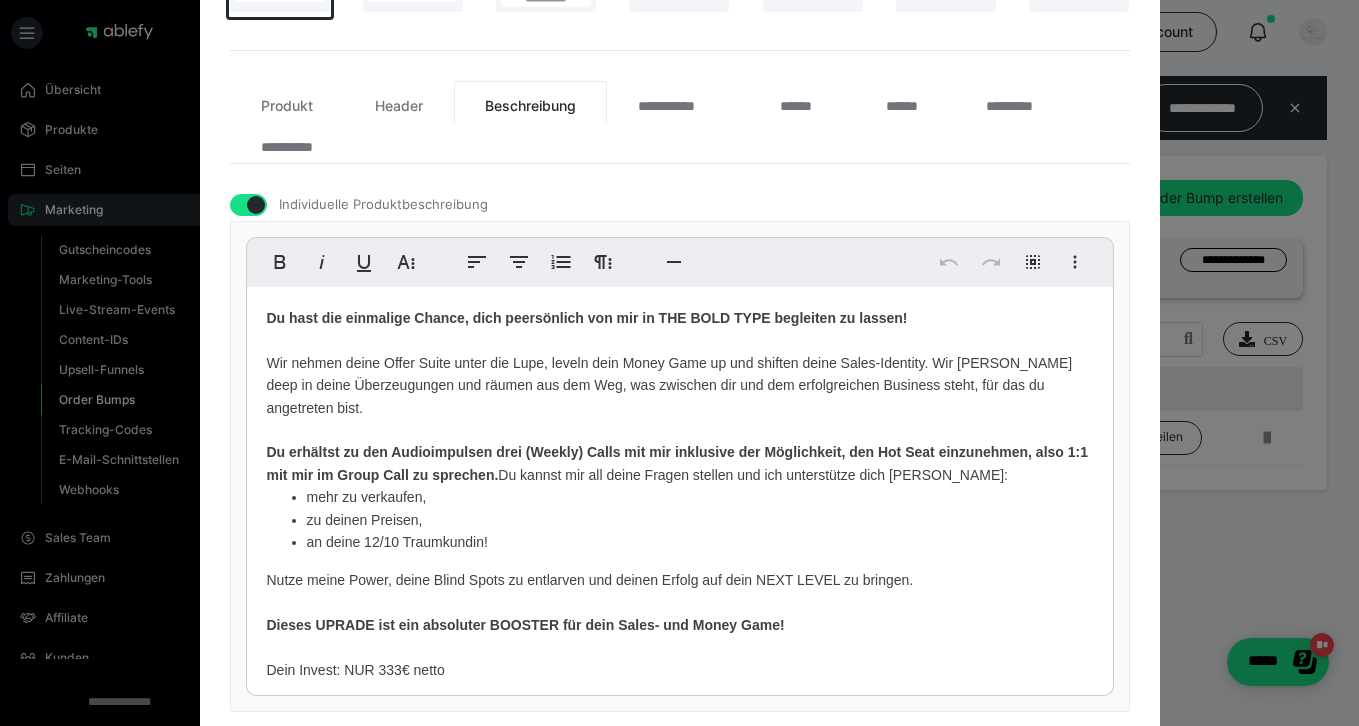 click on "Du hast die einmalige Chance, dich peersönlich von mir in THE BOLD TYPE begleiten zu lassen!" at bounding box center (587, 318) 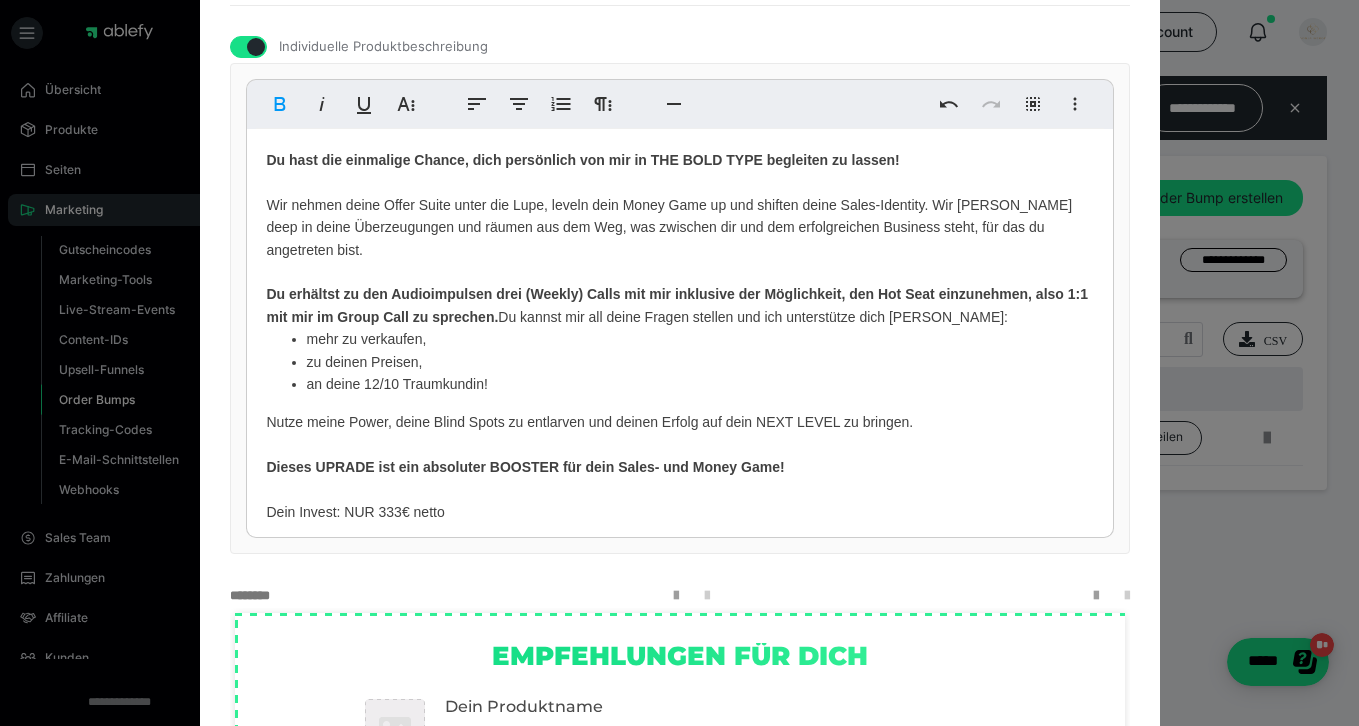 scroll, scrollTop: 1339, scrollLeft: 0, axis: vertical 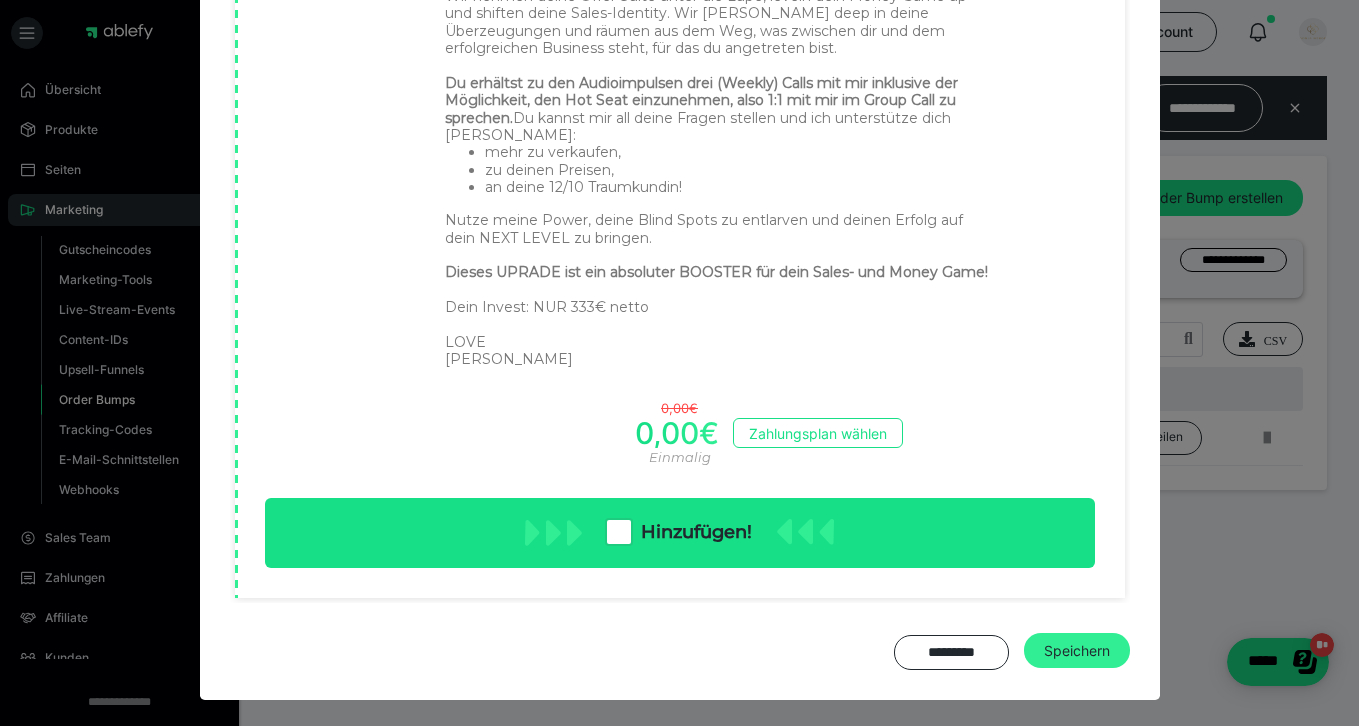 click on "Speichern" at bounding box center (1077, 651) 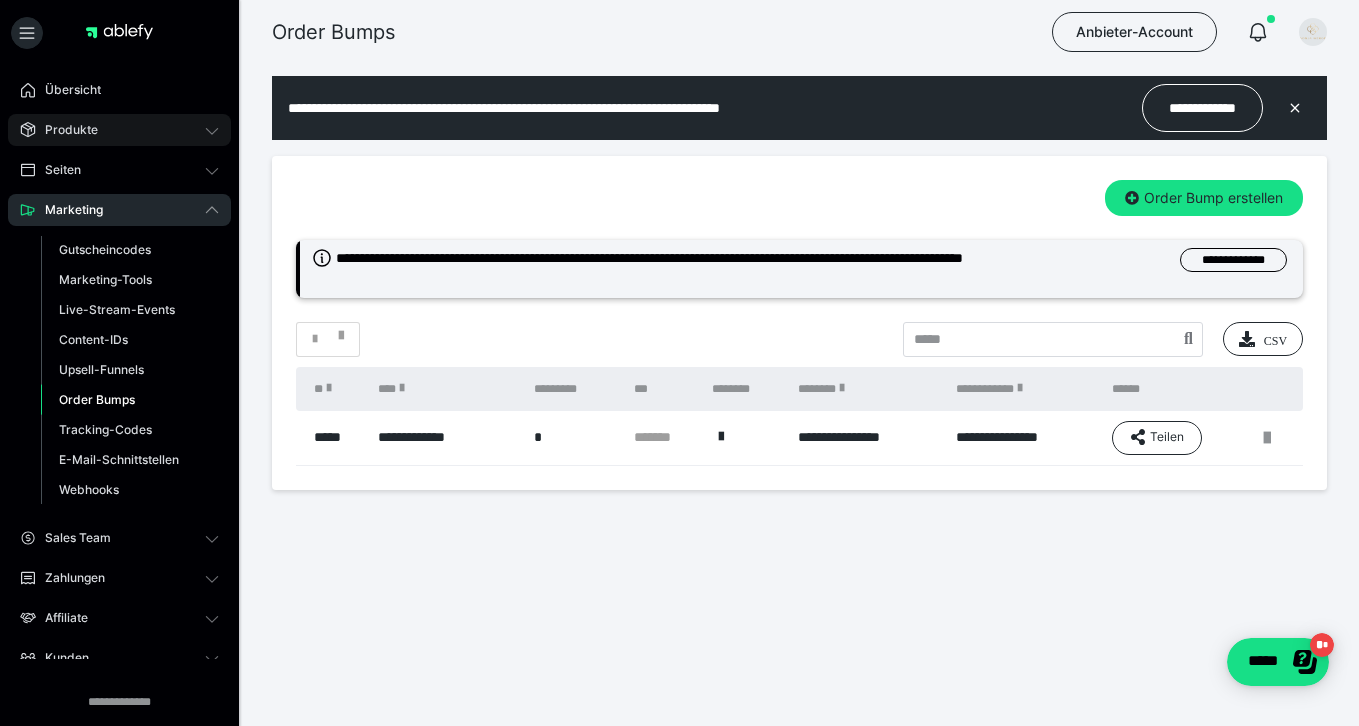 click on "Produkte" at bounding box center (64, 130) 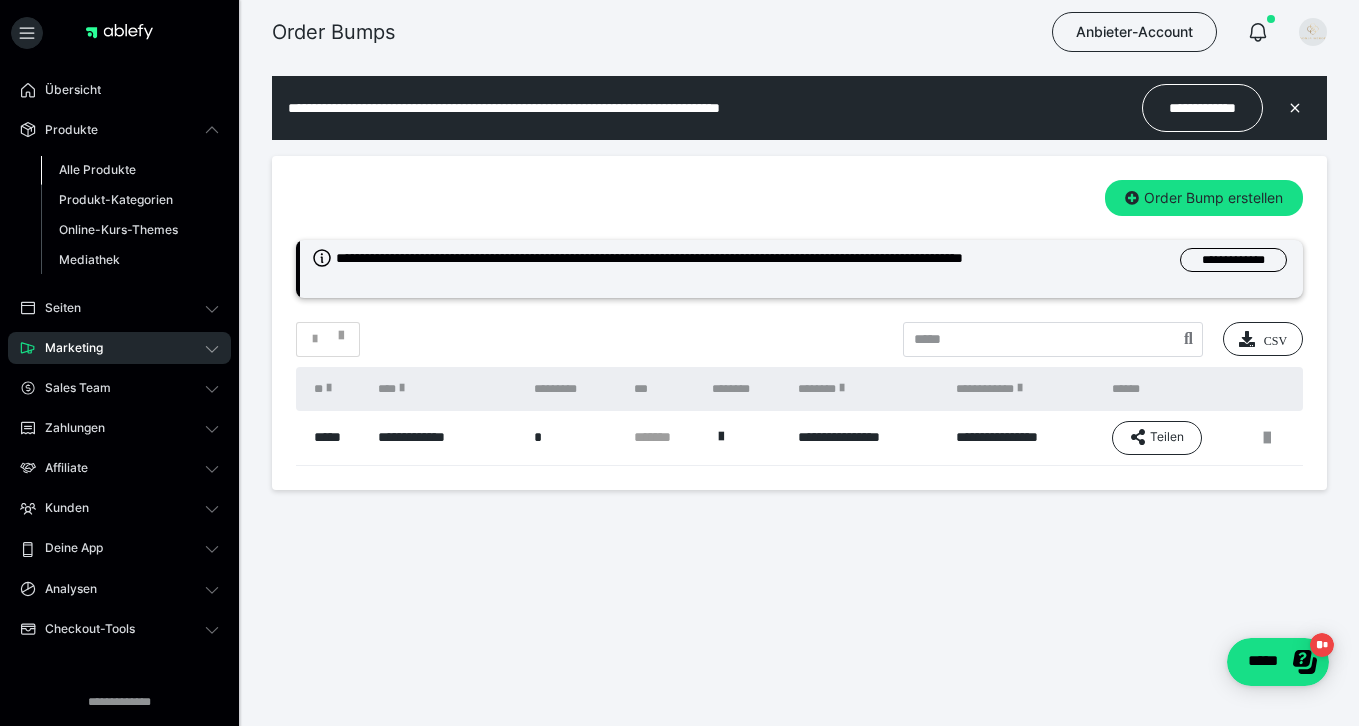 click on "Alle Produkte" at bounding box center [97, 169] 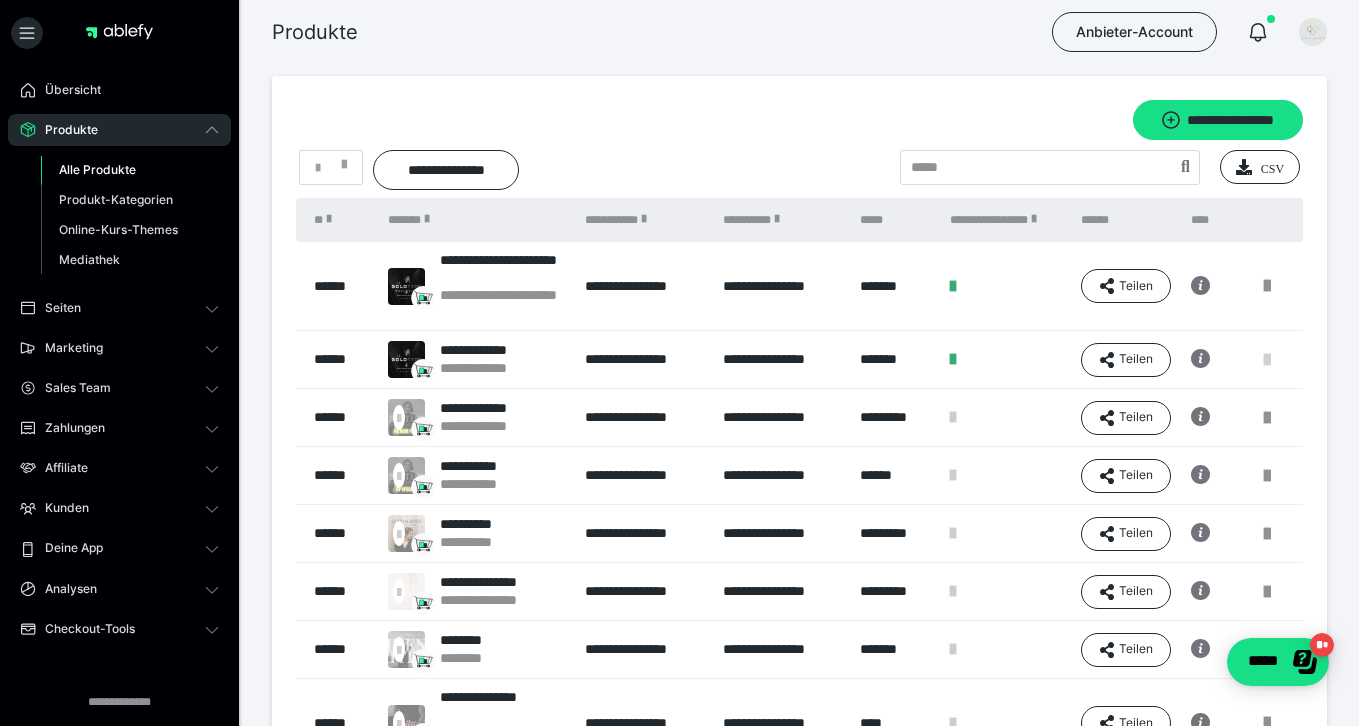 click at bounding box center (1267, 360) 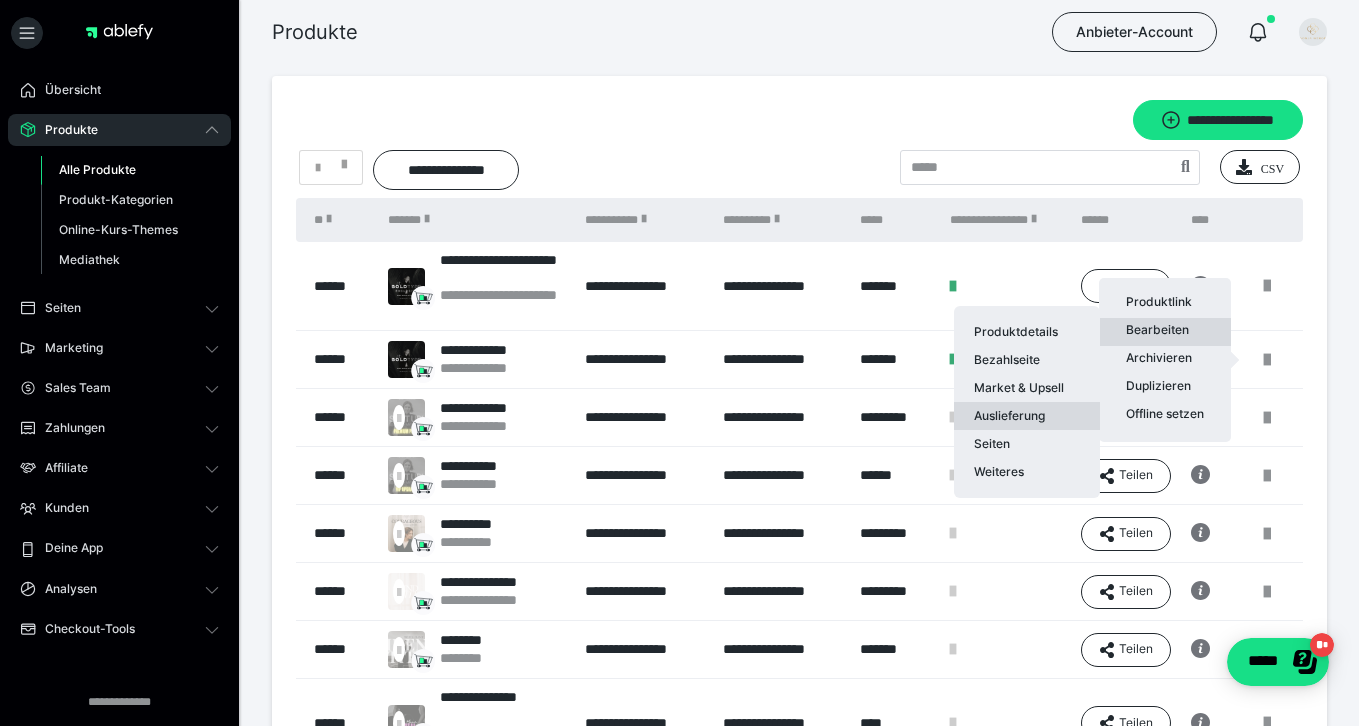click on "Auslieferung" at bounding box center [1027, 416] 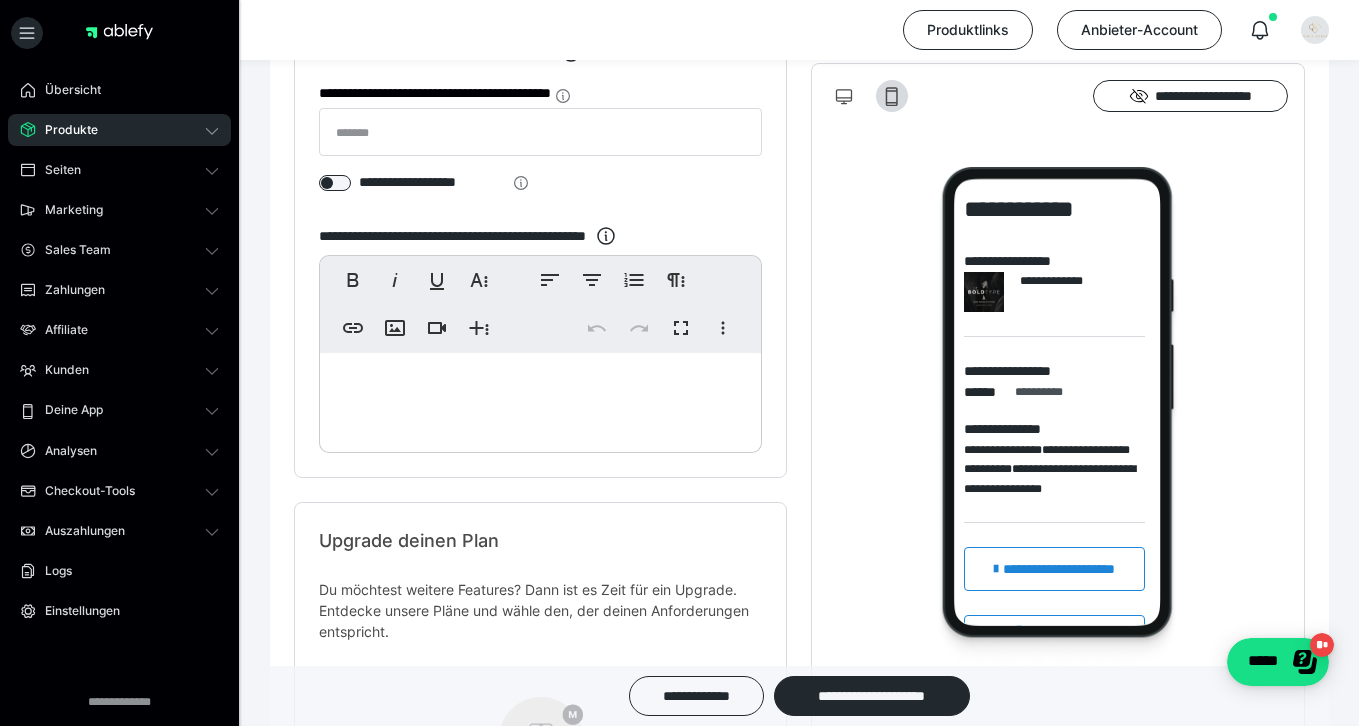 scroll, scrollTop: 796, scrollLeft: 0, axis: vertical 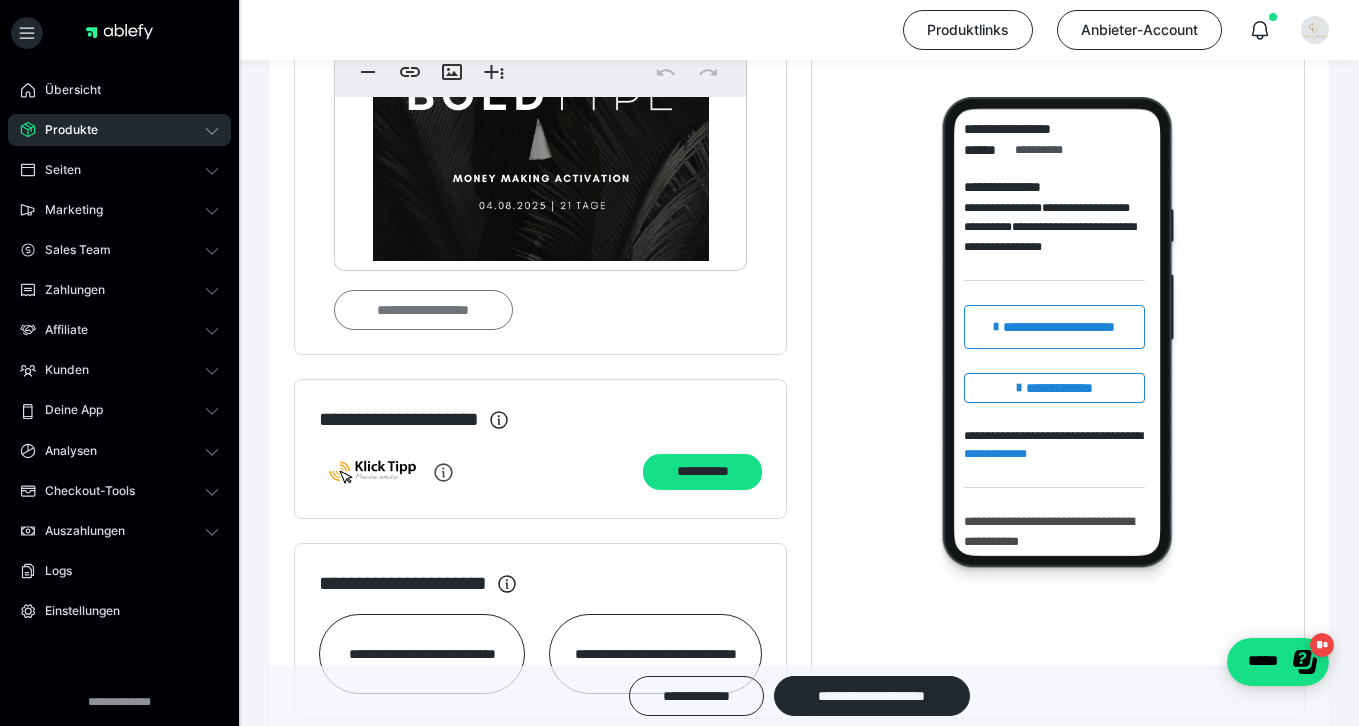 click on "**********" at bounding box center (423, 310) 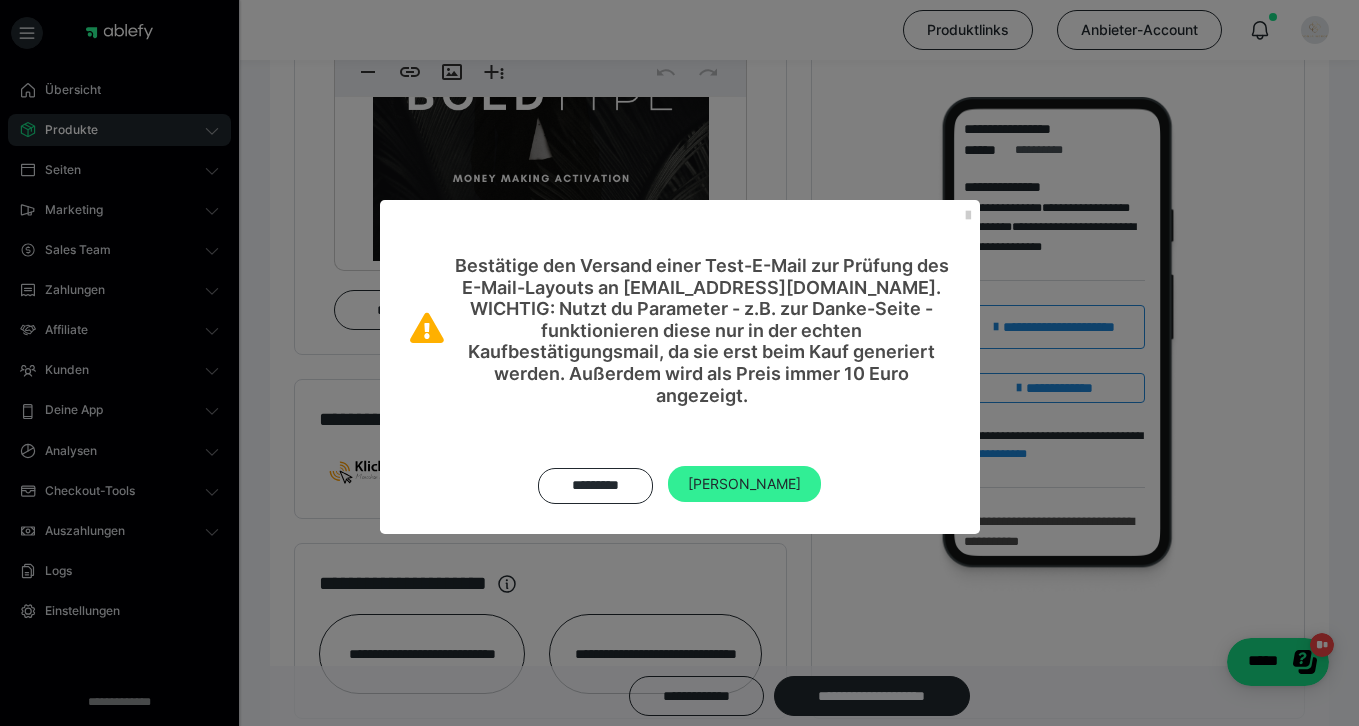 click on "[PERSON_NAME]" at bounding box center (744, 484) 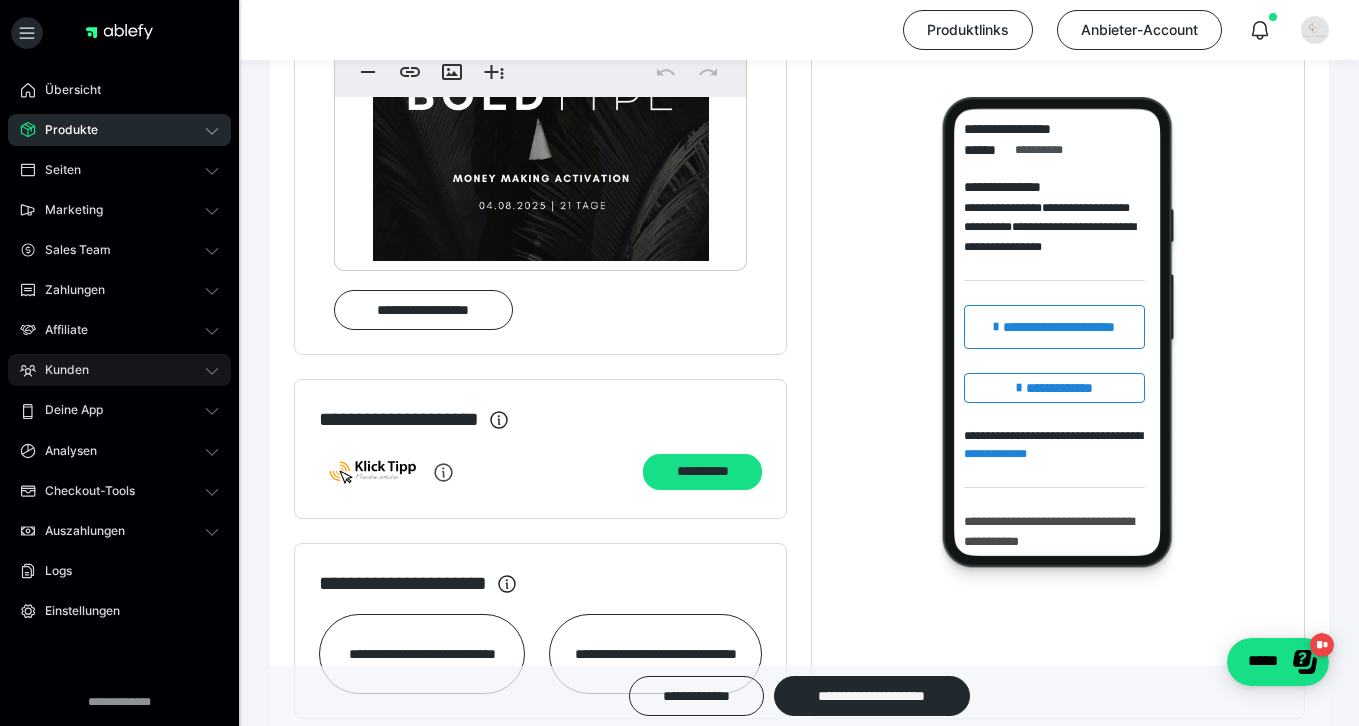 click on "Kunden" at bounding box center (119, 370) 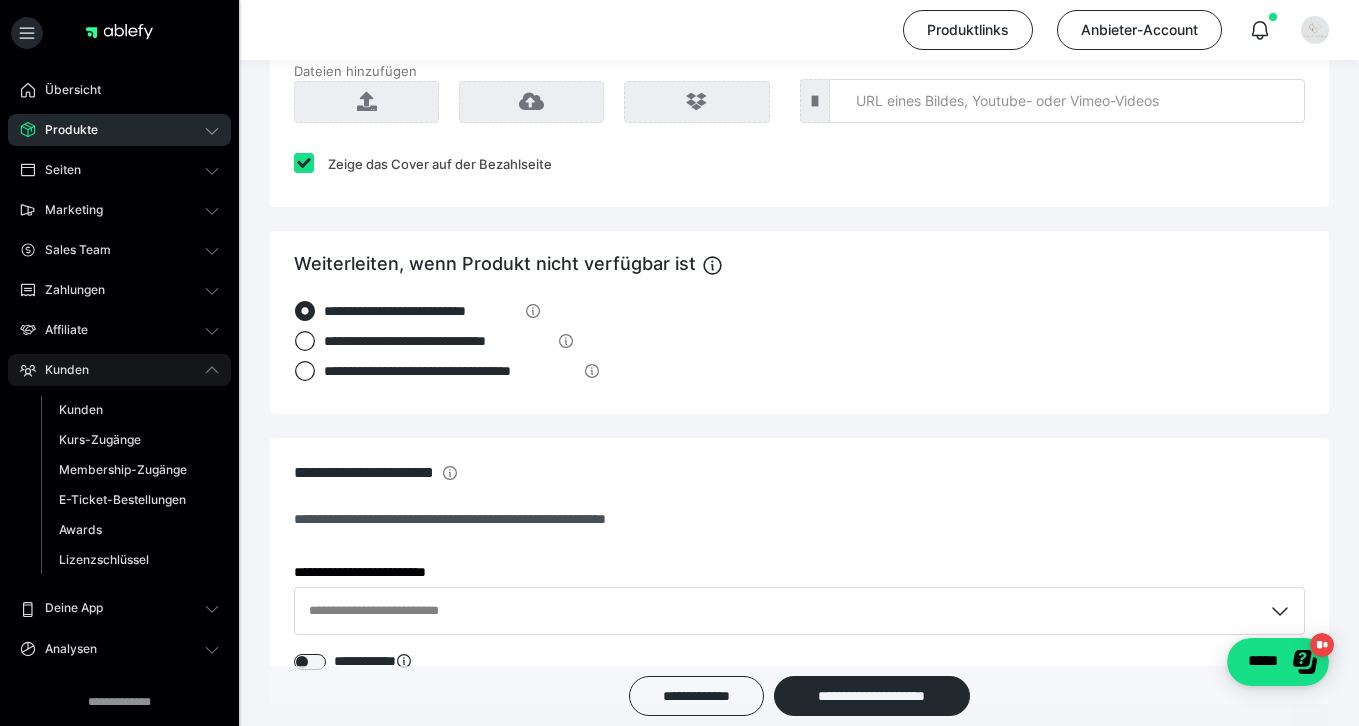 scroll, scrollTop: 2730, scrollLeft: 0, axis: vertical 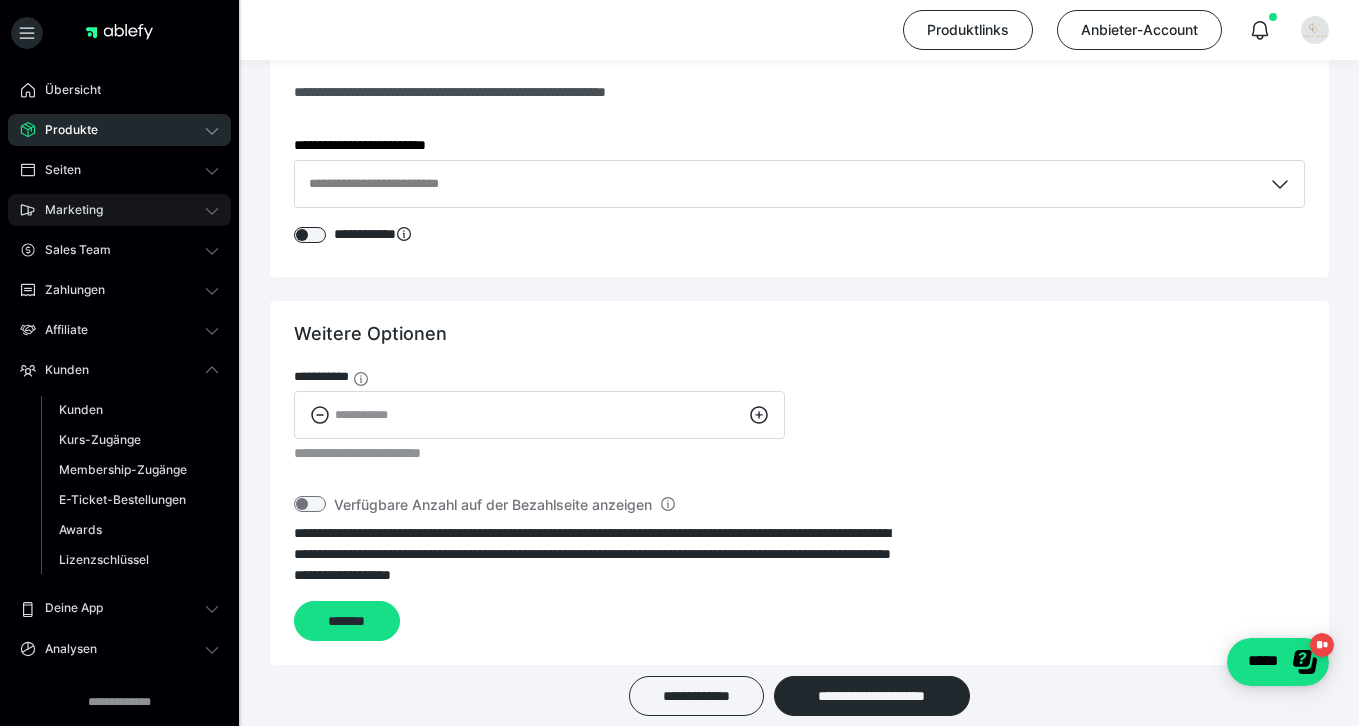 click on "Marketing" at bounding box center [119, 210] 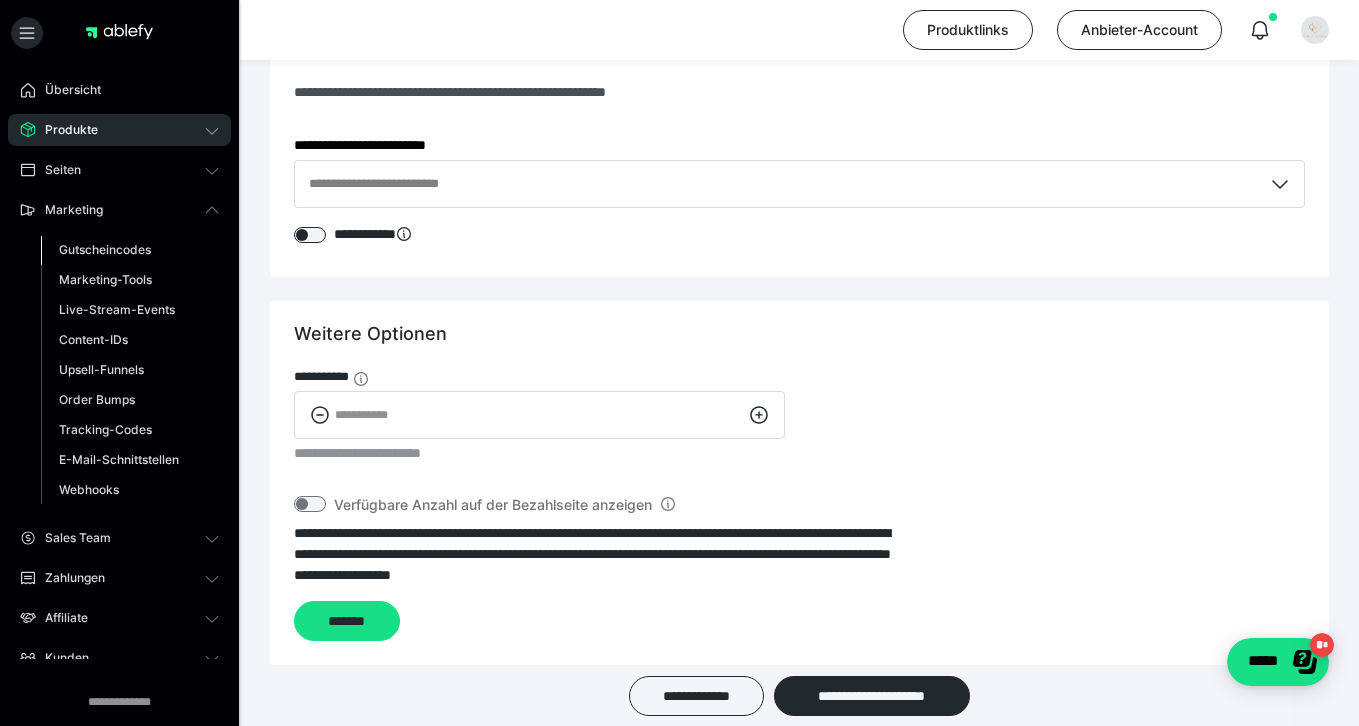 click on "Gutscheincodes" at bounding box center [105, 249] 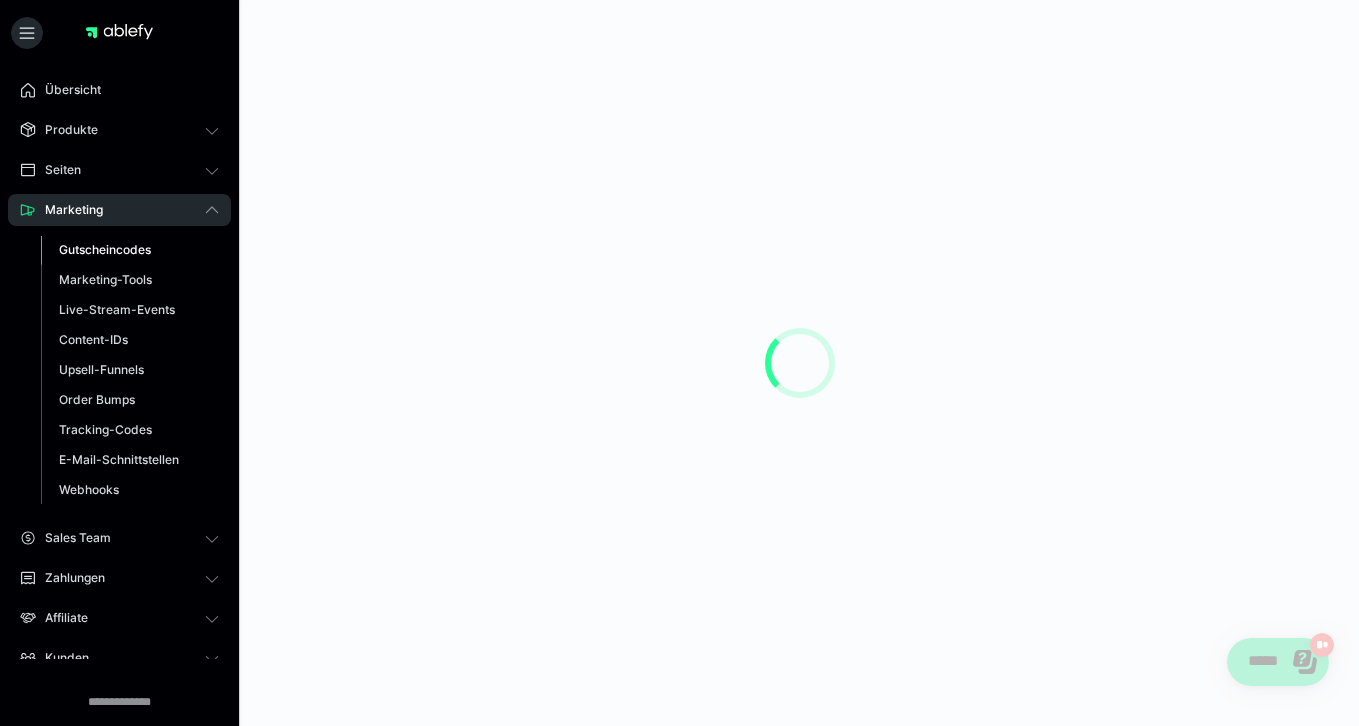 scroll, scrollTop: 0, scrollLeft: 0, axis: both 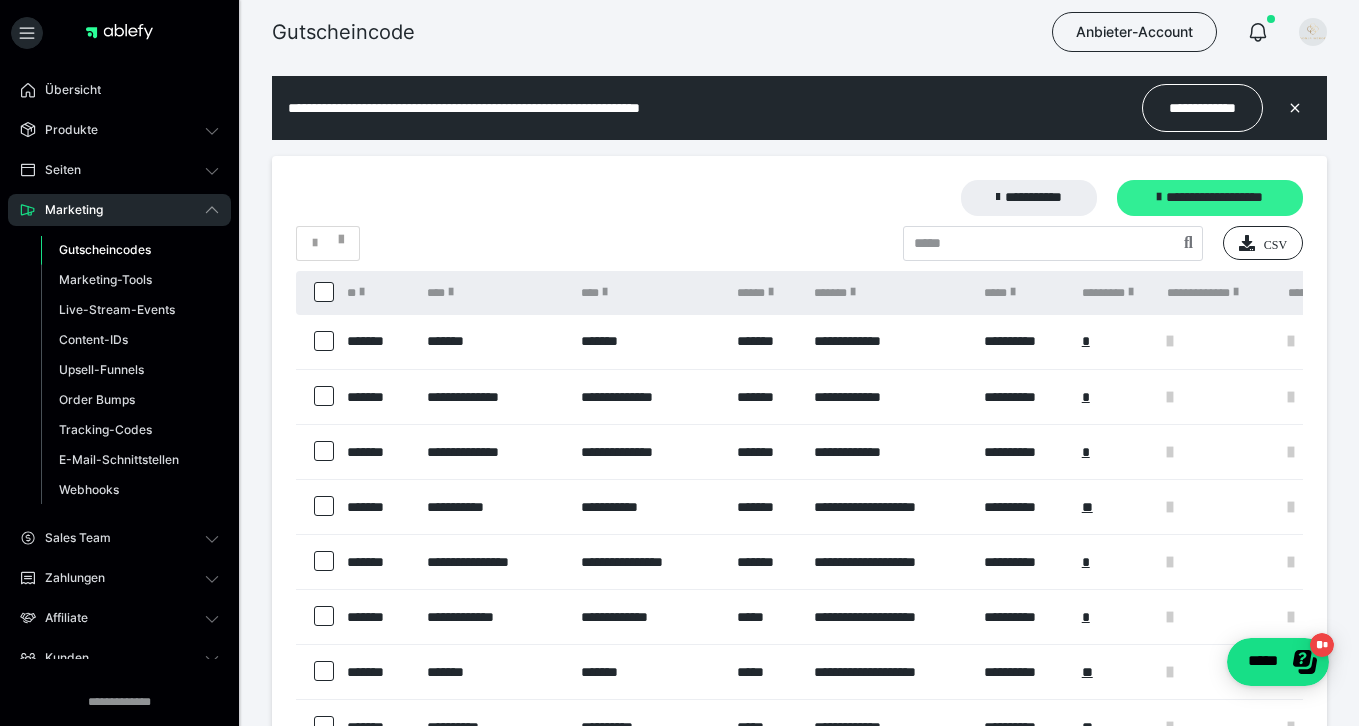 click on "**********" at bounding box center [1210, 198] 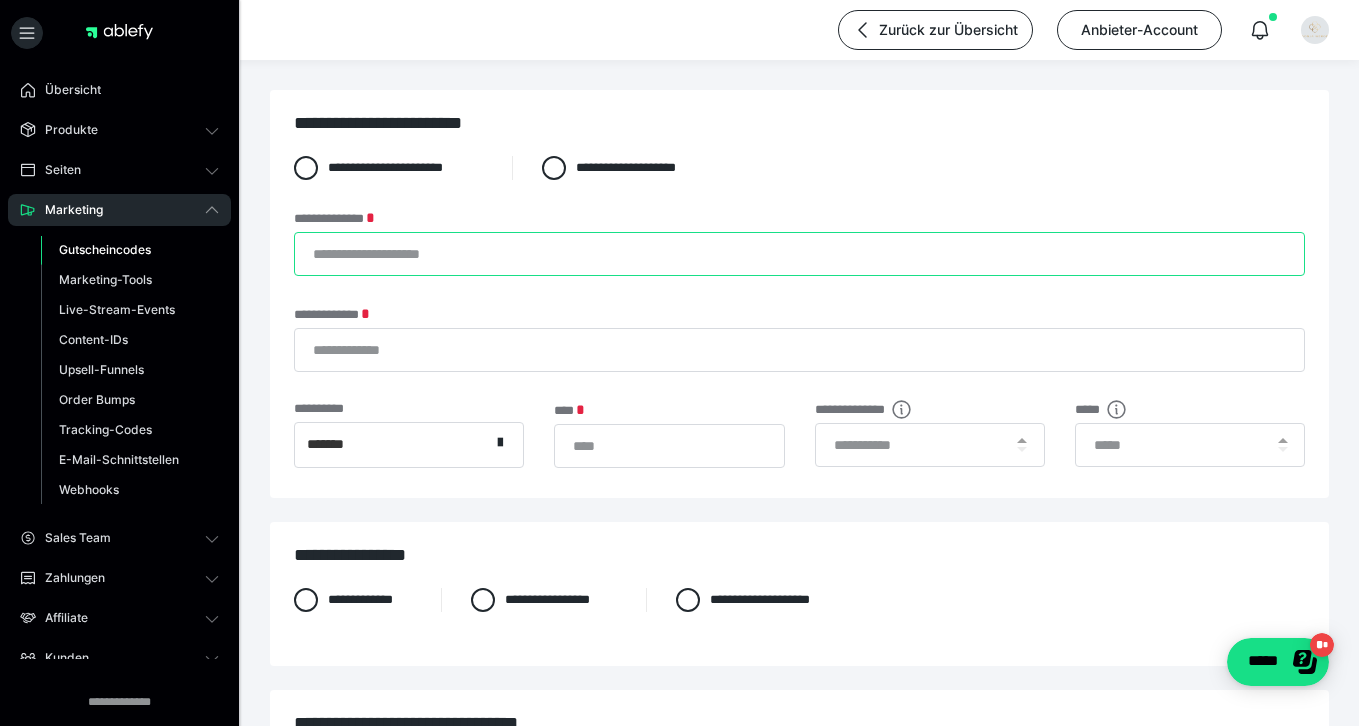 click on "**********" at bounding box center [799, 254] 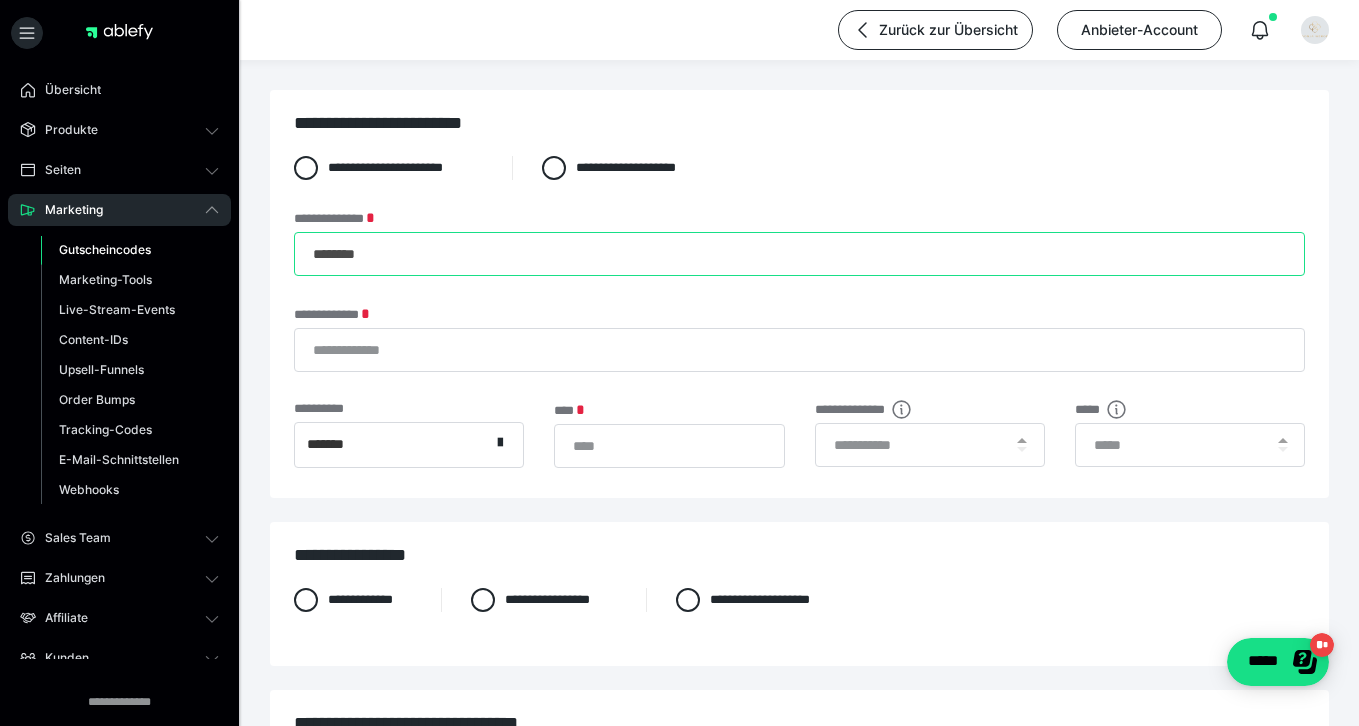 type on "********" 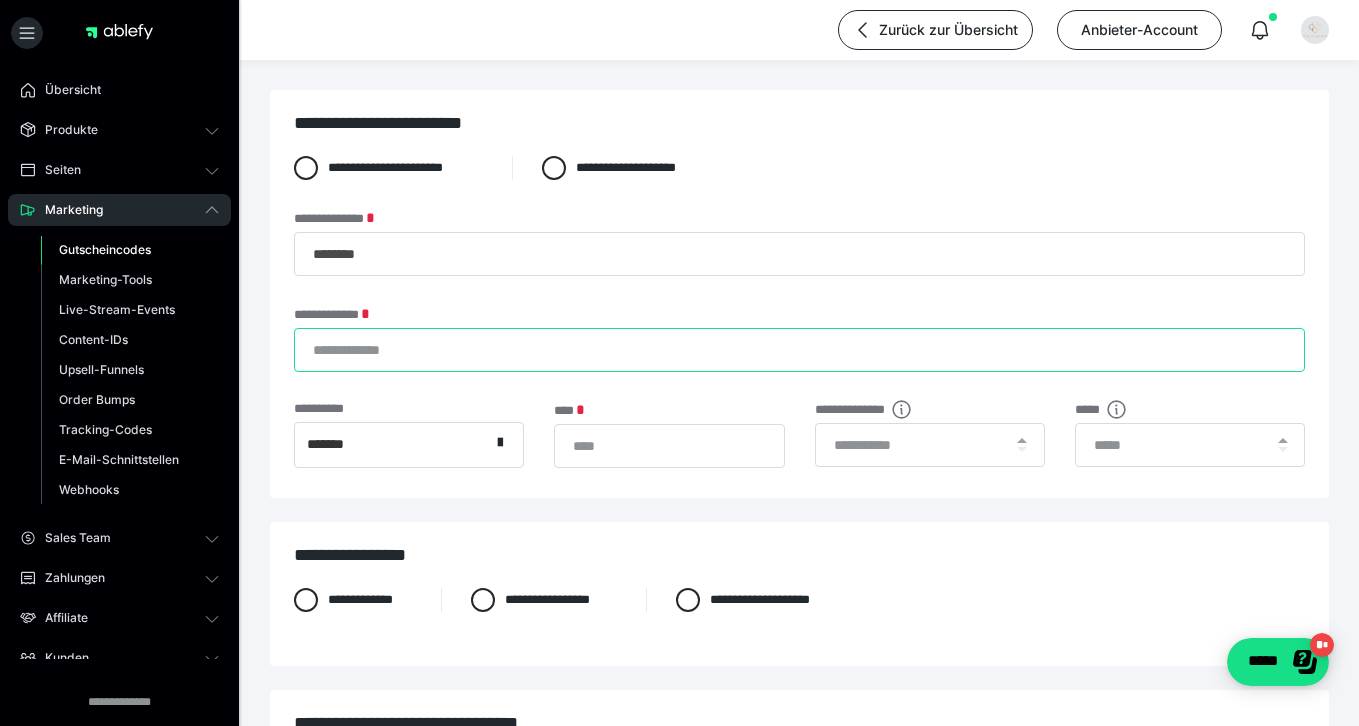 click on "**********" at bounding box center [799, 350] 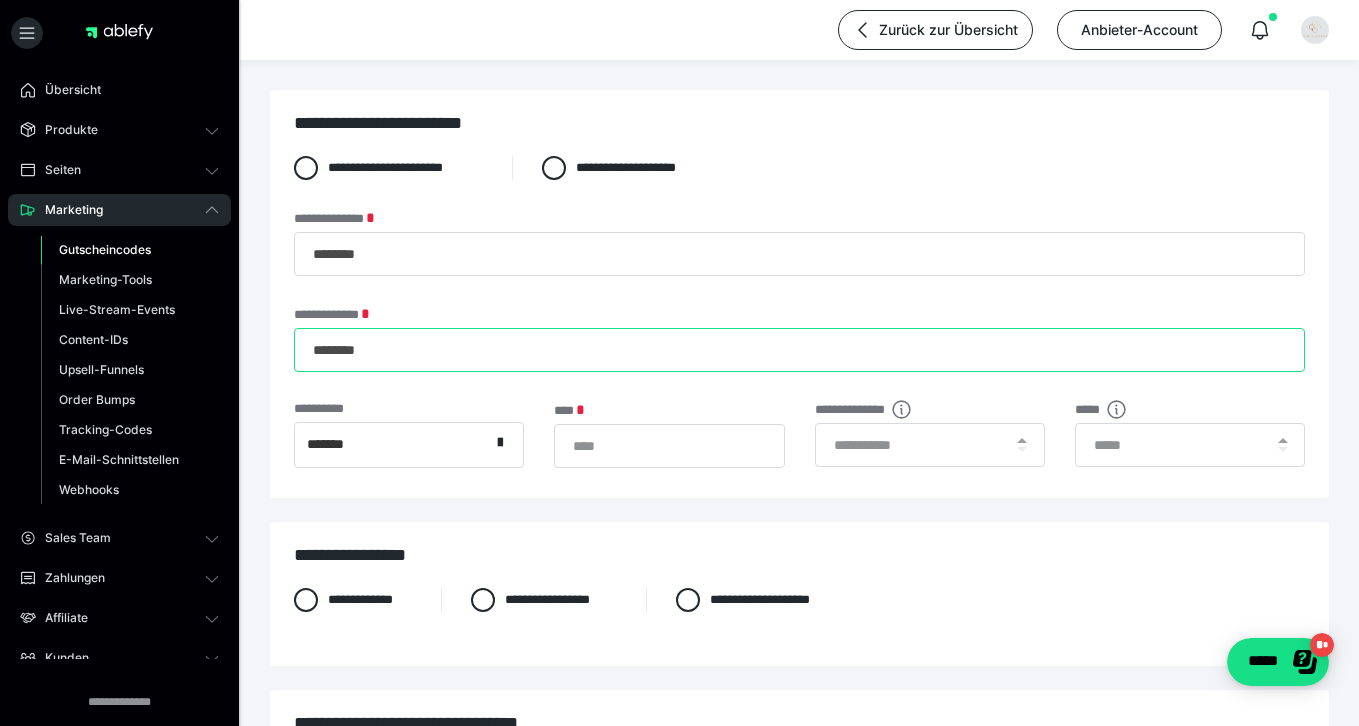 type on "********" 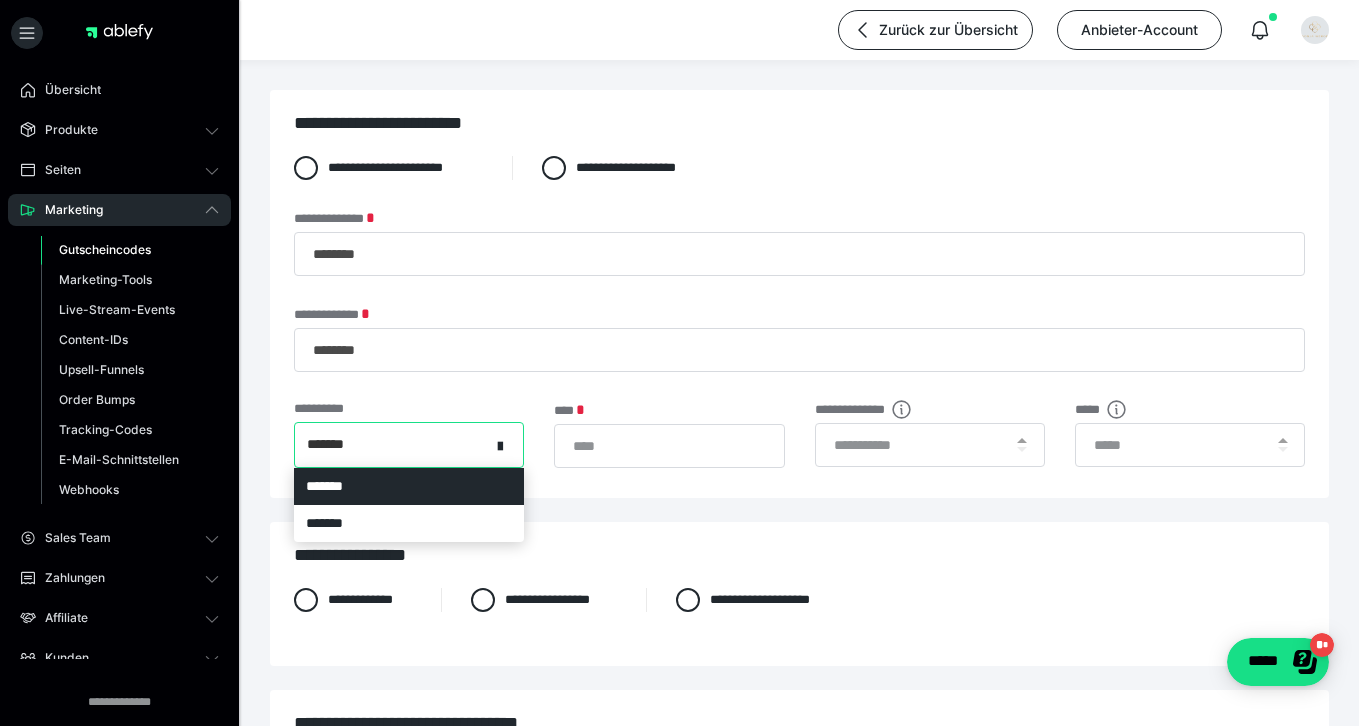 click on "*******" at bounding box center (392, 445) 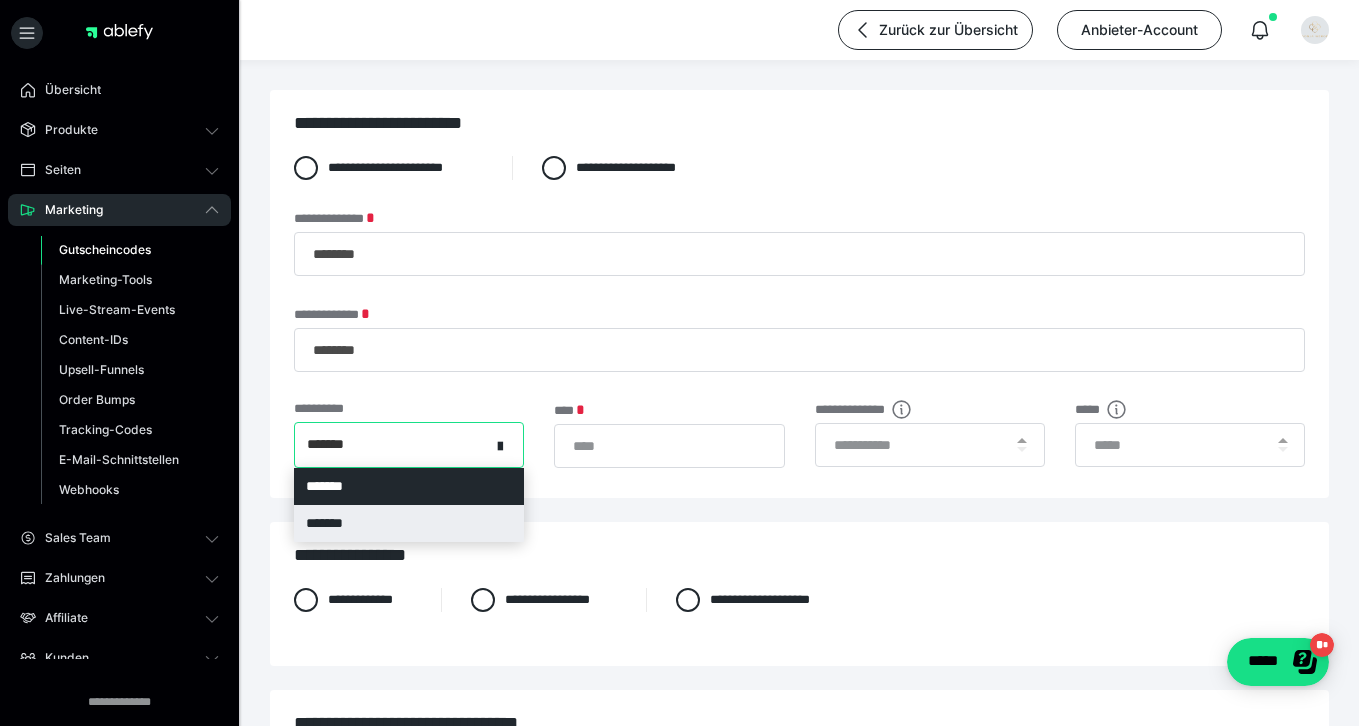 click on "*******" at bounding box center (409, 523) 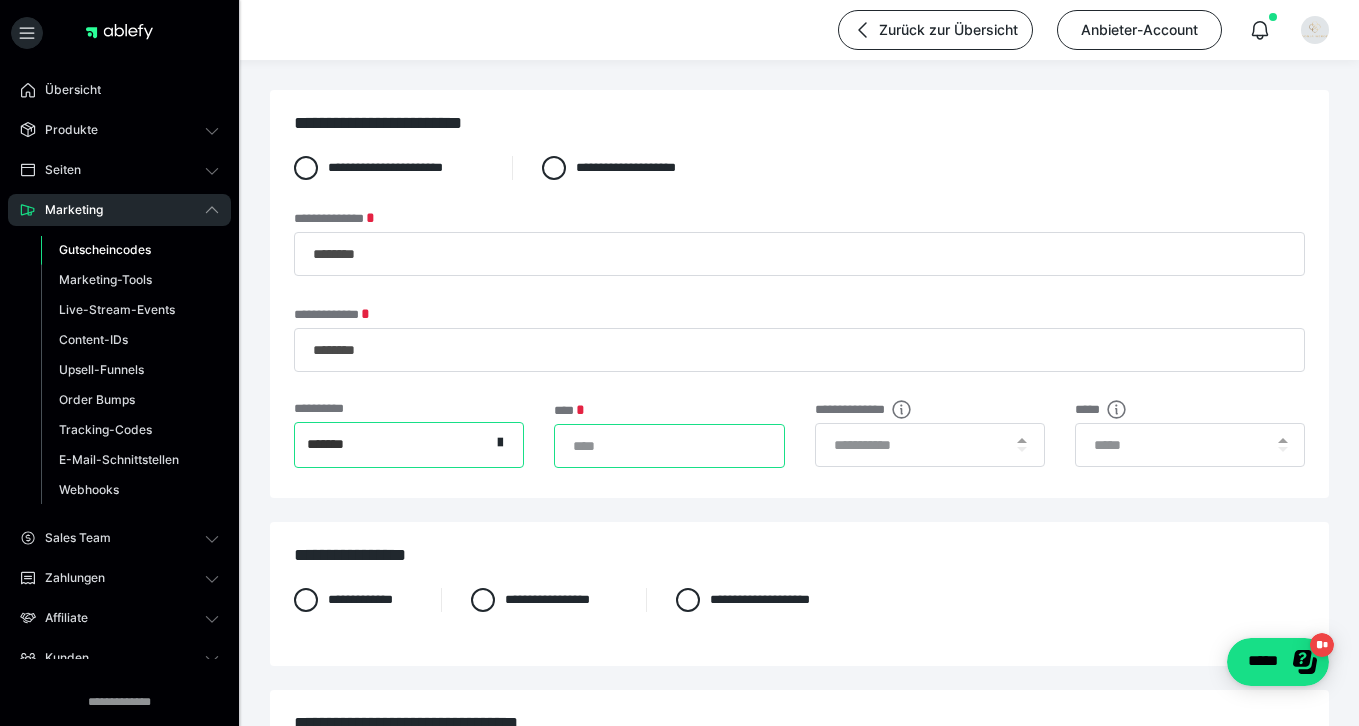 click on "*" at bounding box center [669, 446] 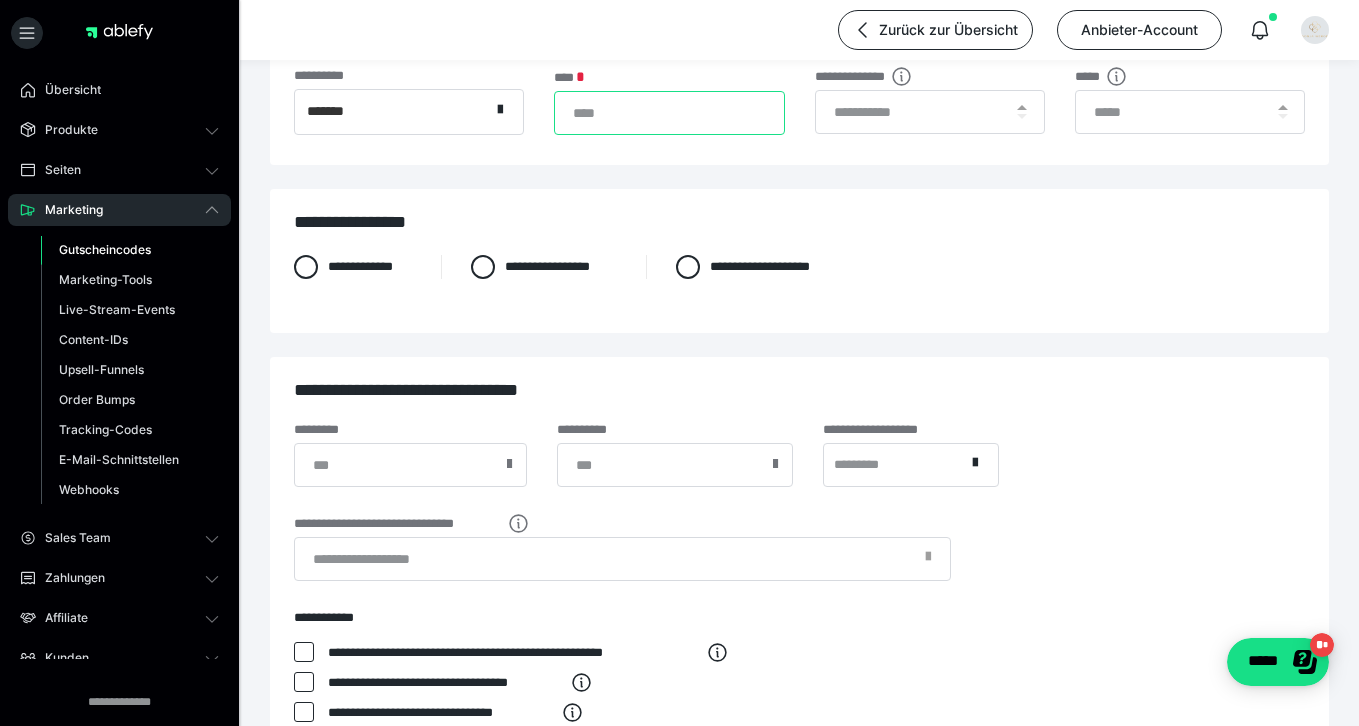 scroll, scrollTop: 340, scrollLeft: 0, axis: vertical 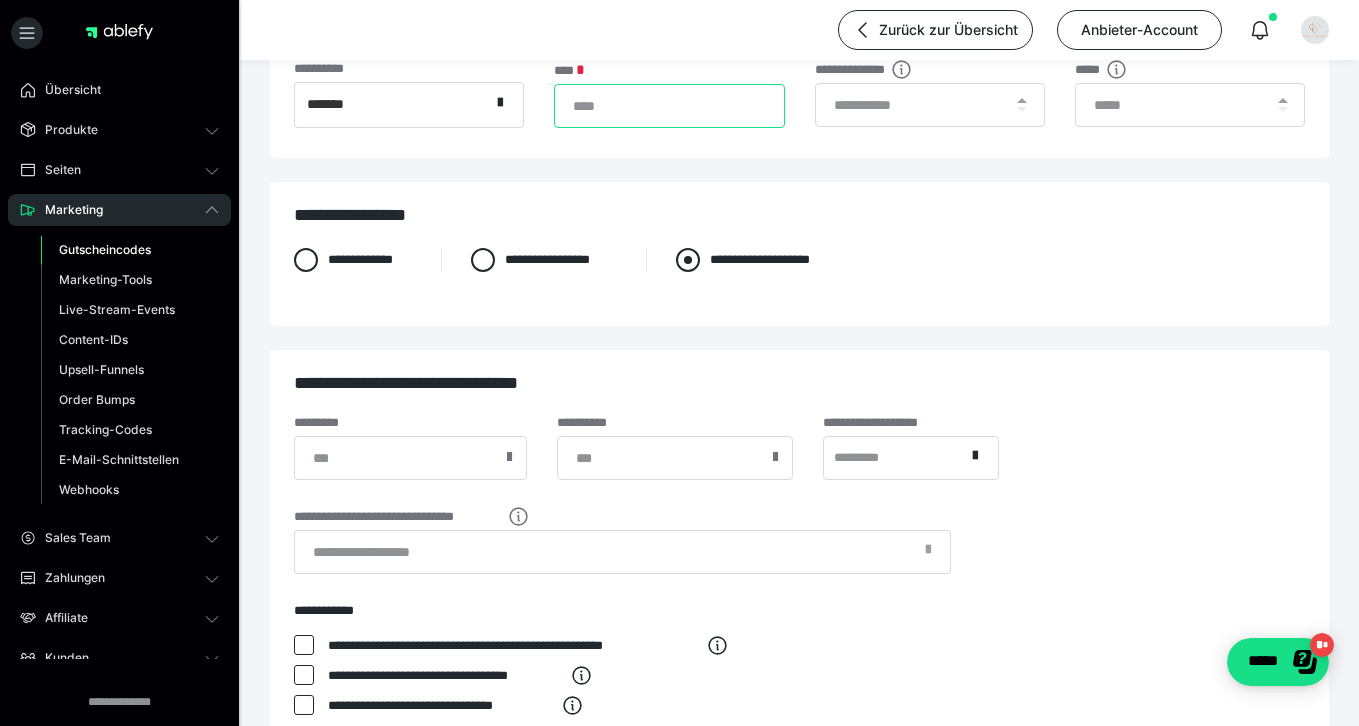 type on "***" 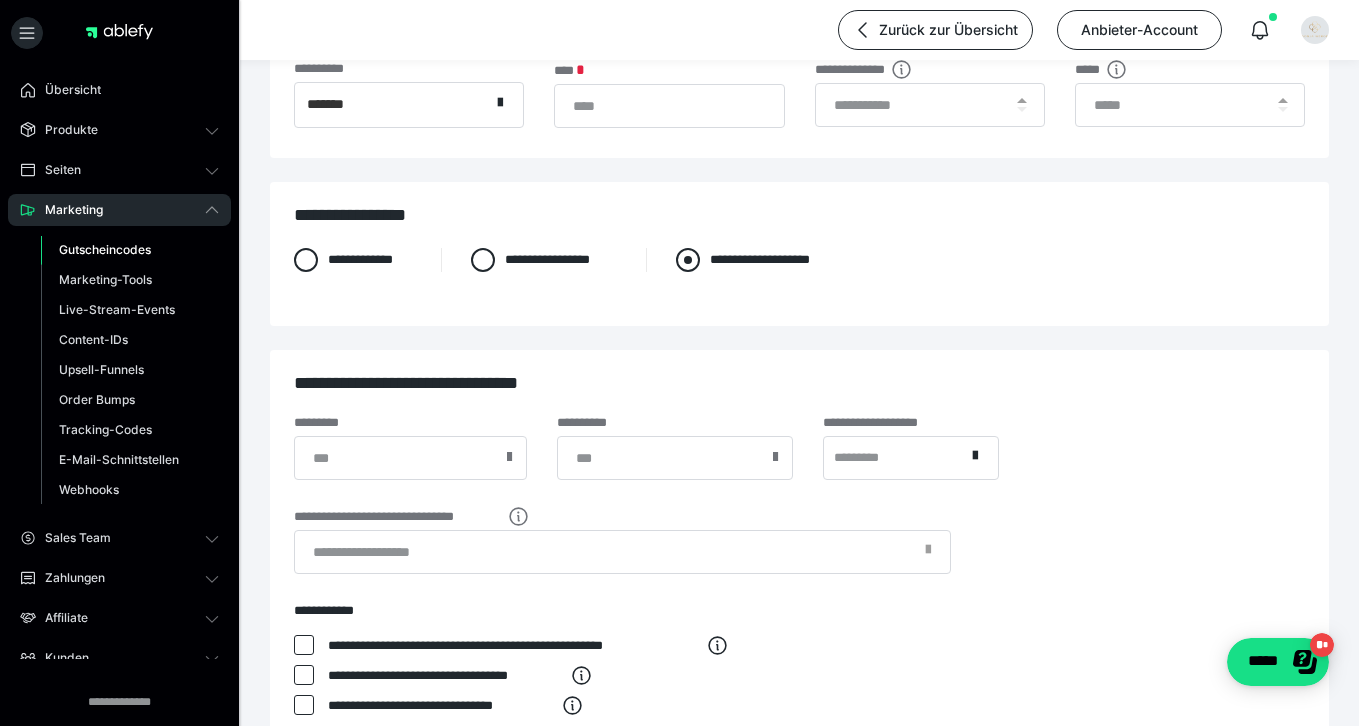 click at bounding box center (688, 260) 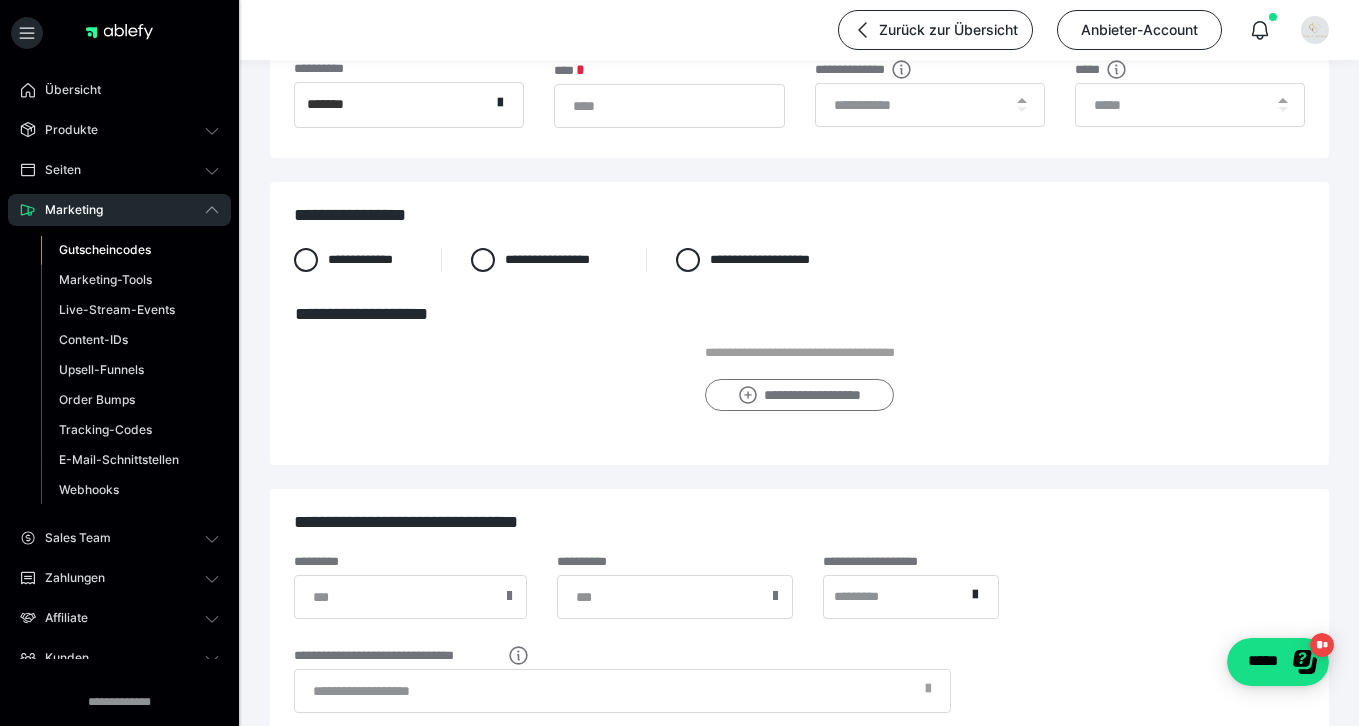 click on "**********" at bounding box center (799, 395) 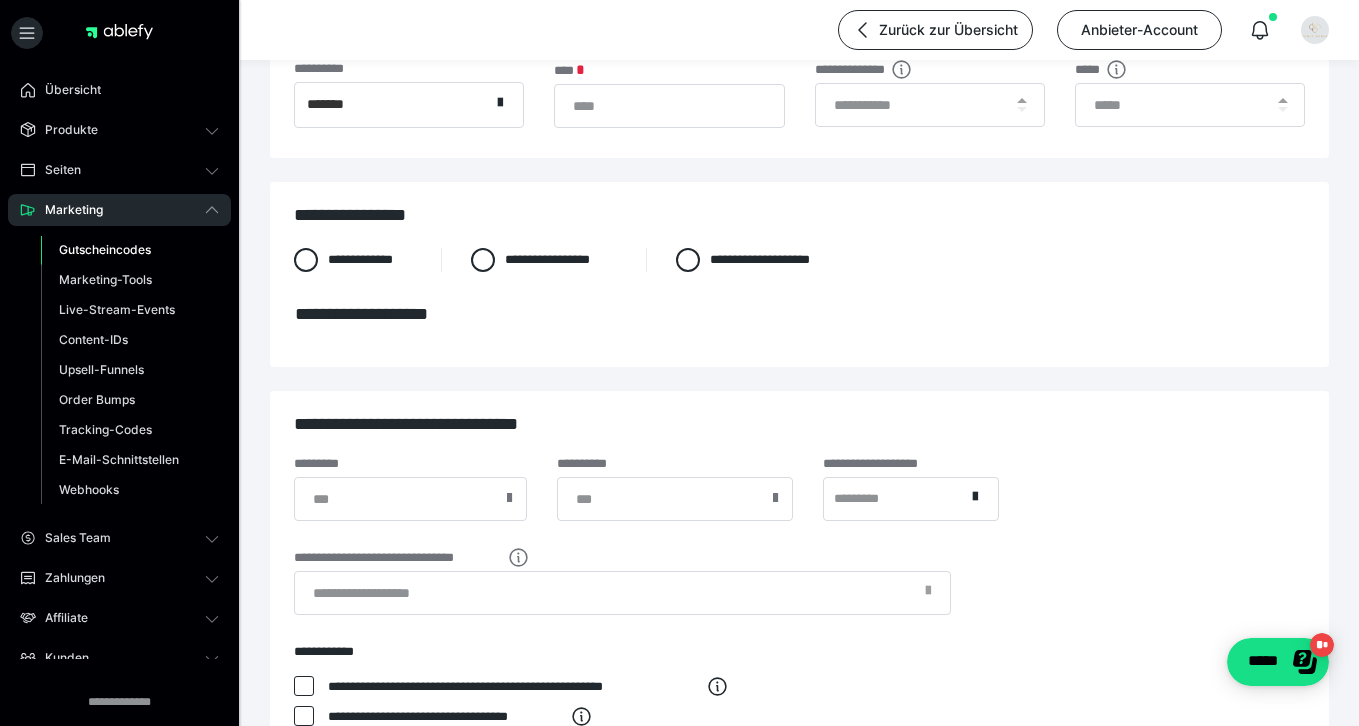 scroll, scrollTop: 0, scrollLeft: 0, axis: both 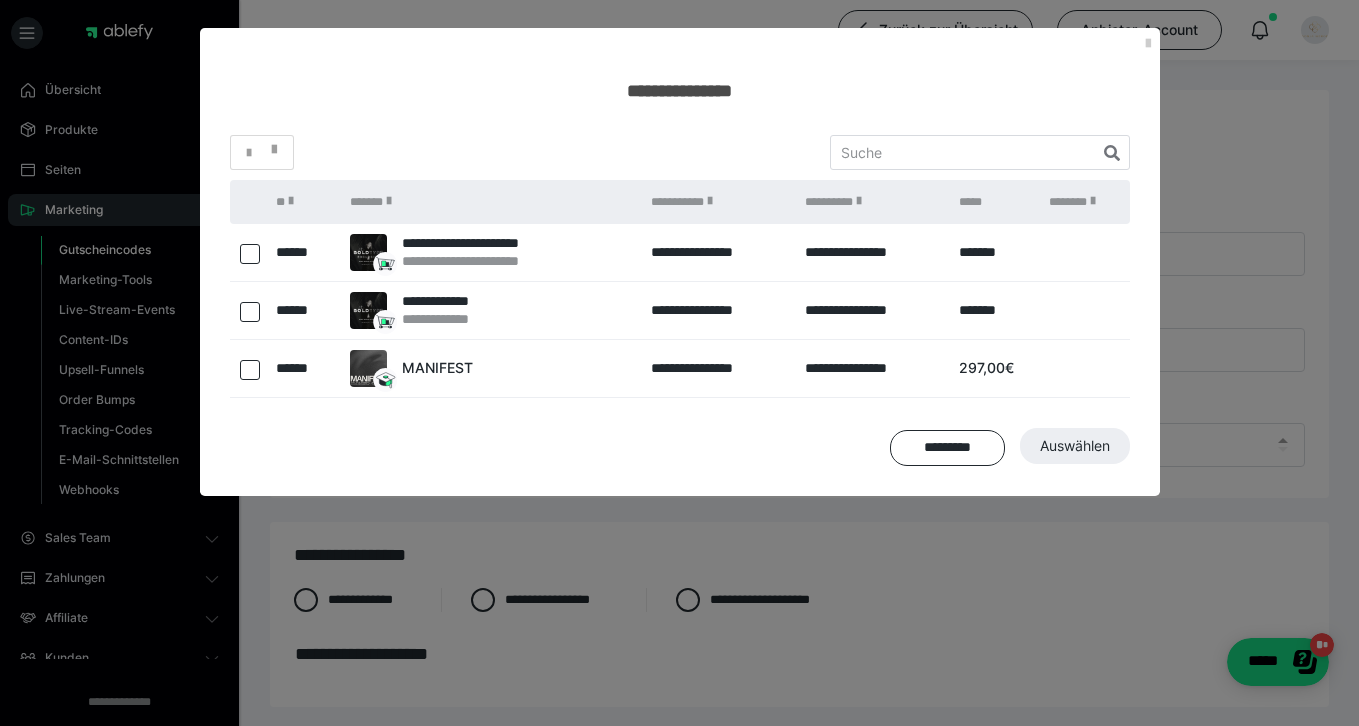 click at bounding box center [250, 312] 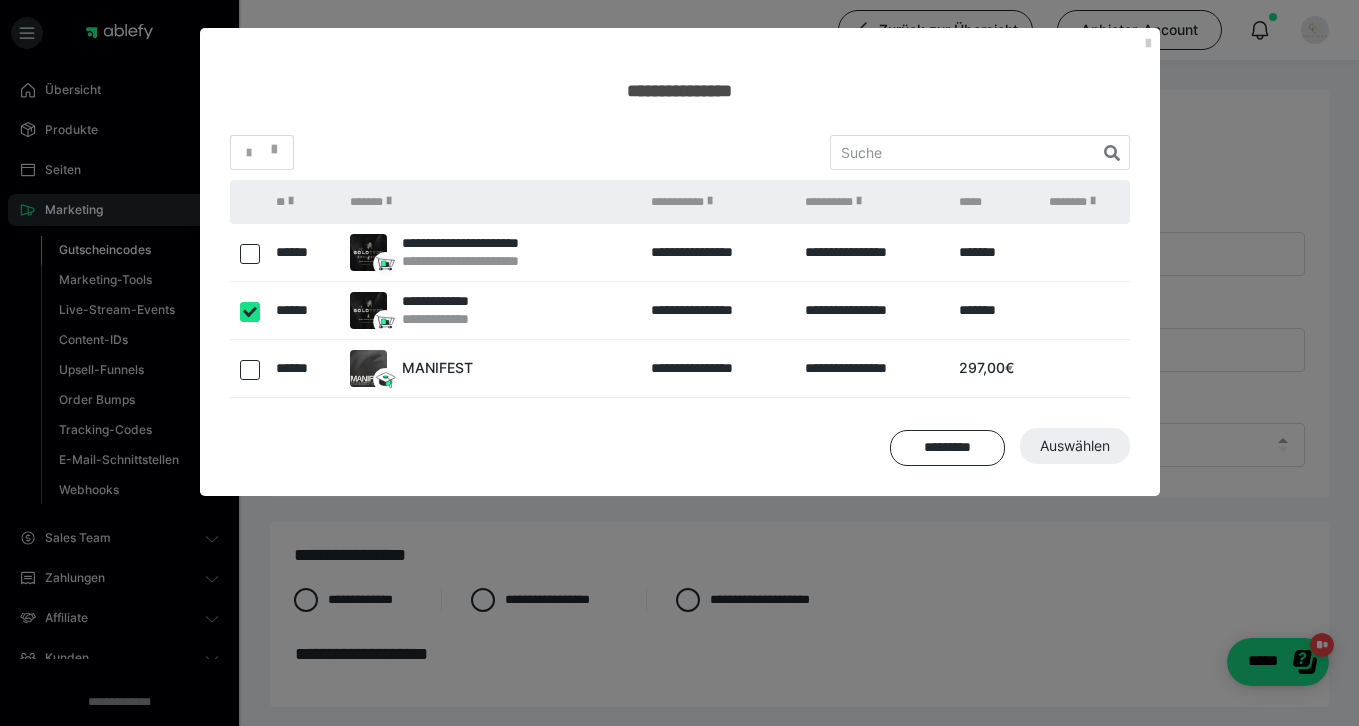 checkbox on "****" 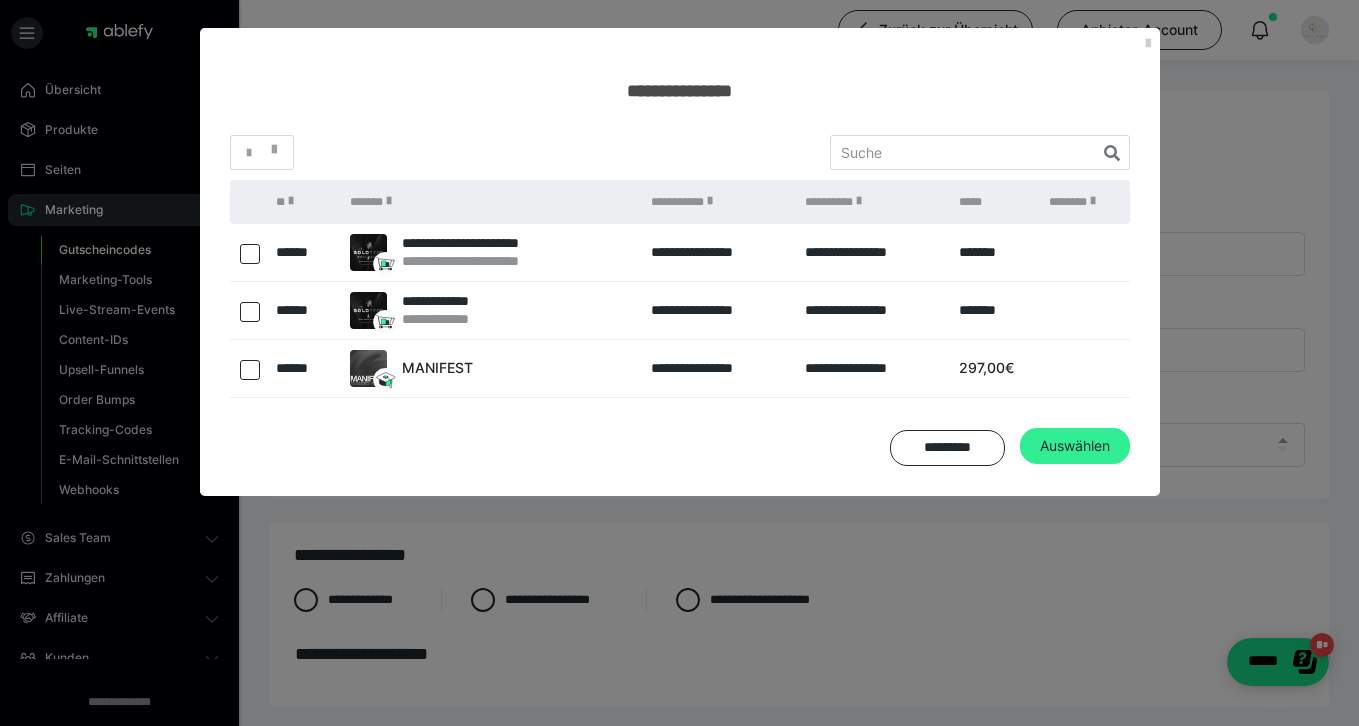 click on "Auswählen" at bounding box center (1075, 446) 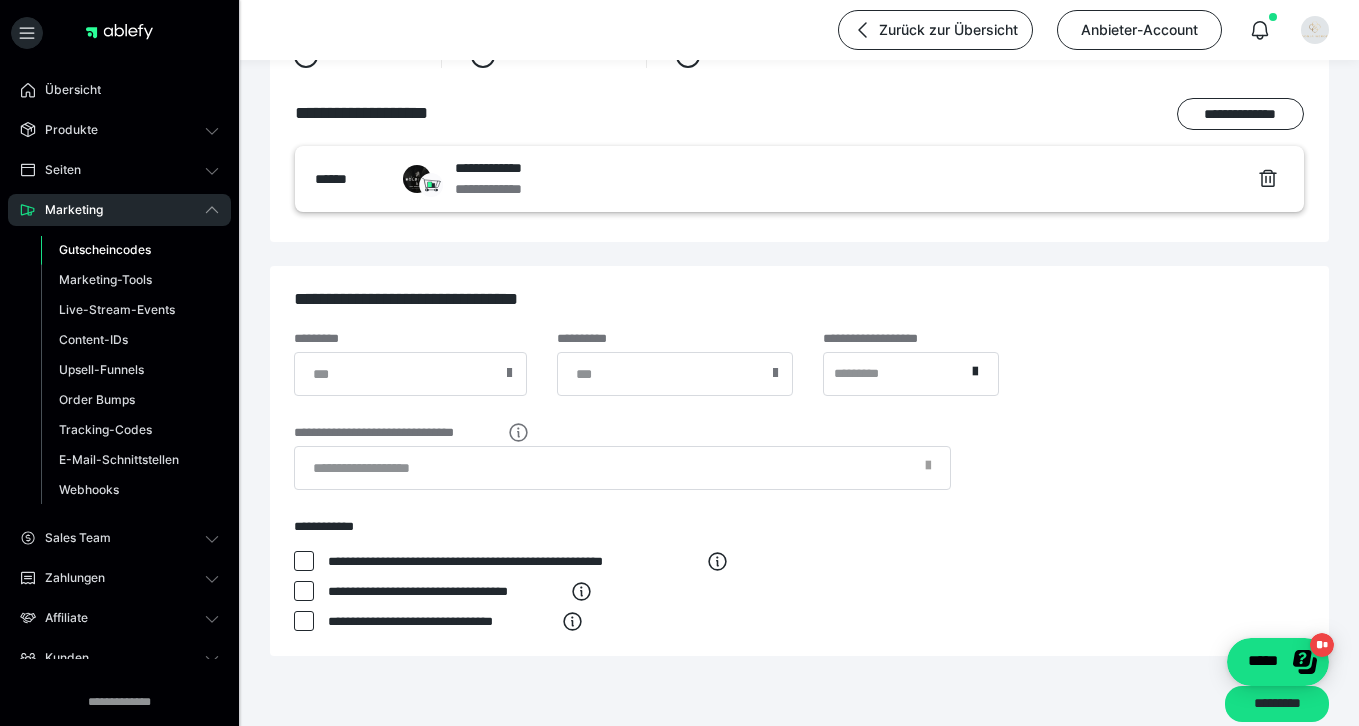 scroll, scrollTop: 639, scrollLeft: 0, axis: vertical 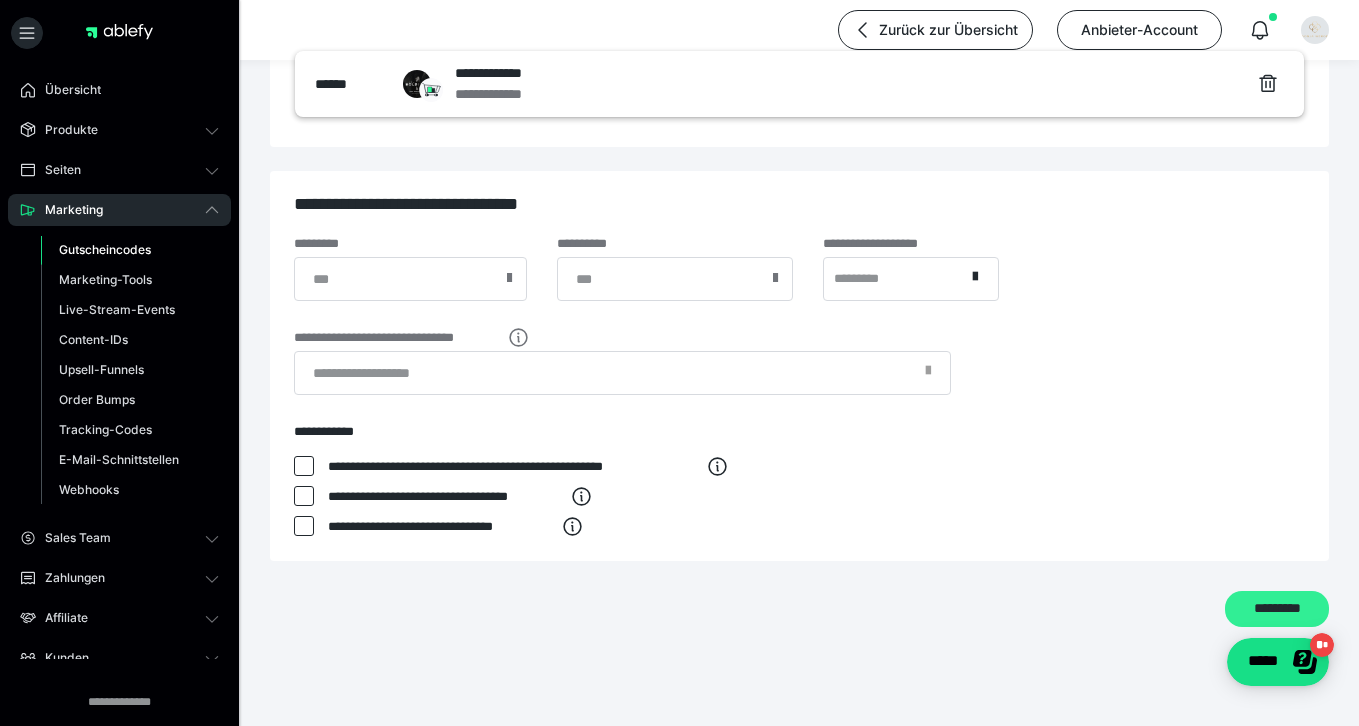 click on "*********" at bounding box center (1277, 609) 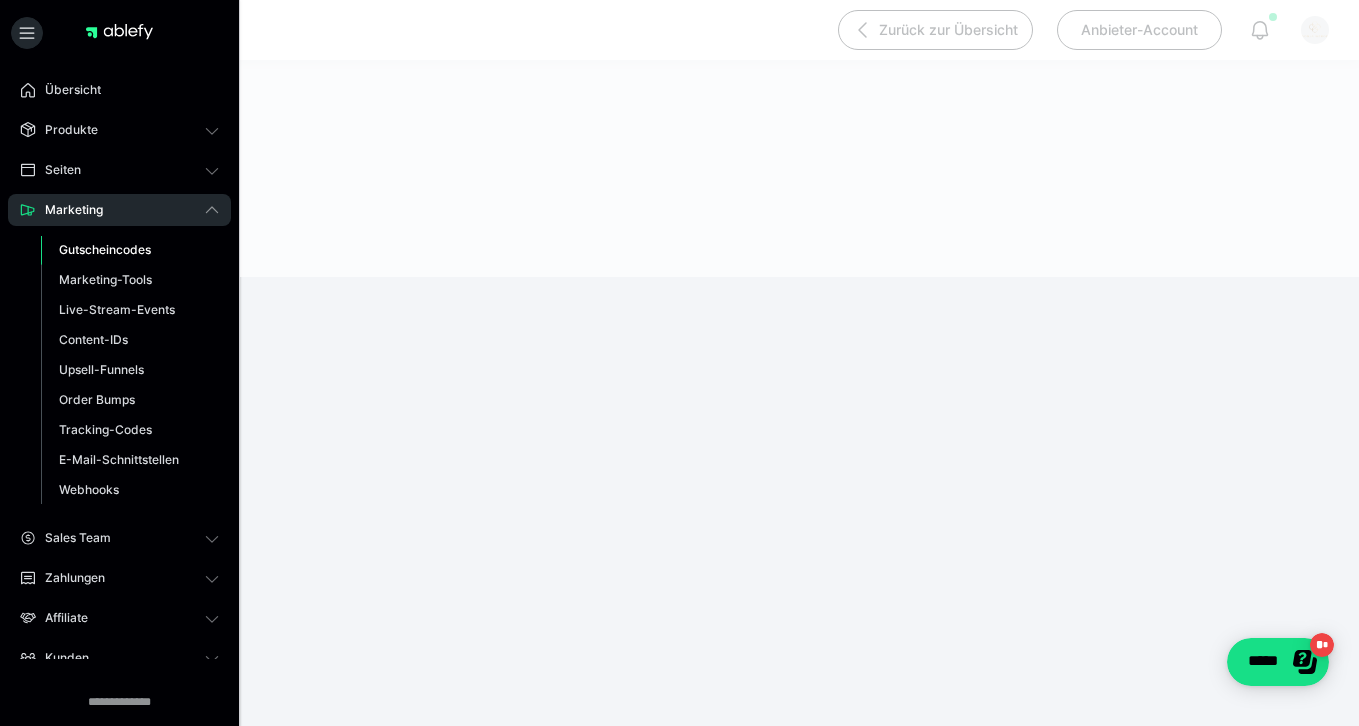 scroll, scrollTop: 190, scrollLeft: 0, axis: vertical 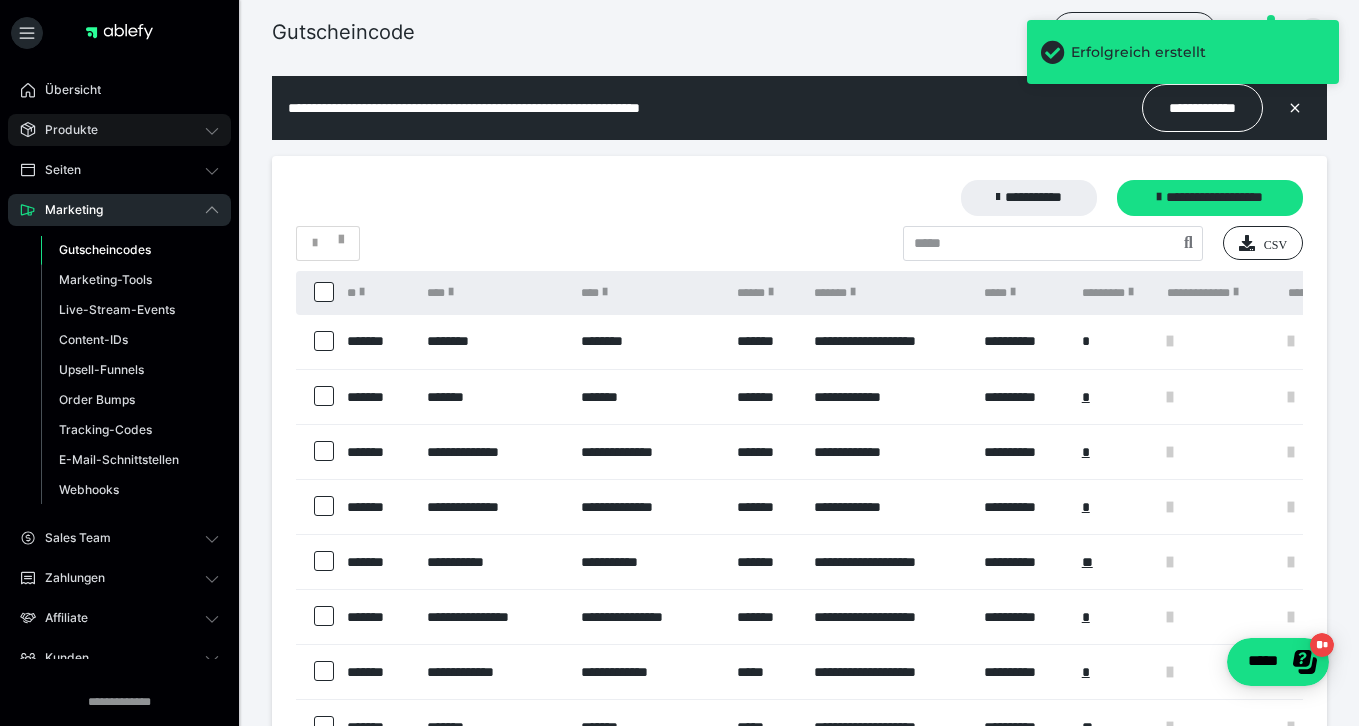 click on "Produkte" at bounding box center [64, 130] 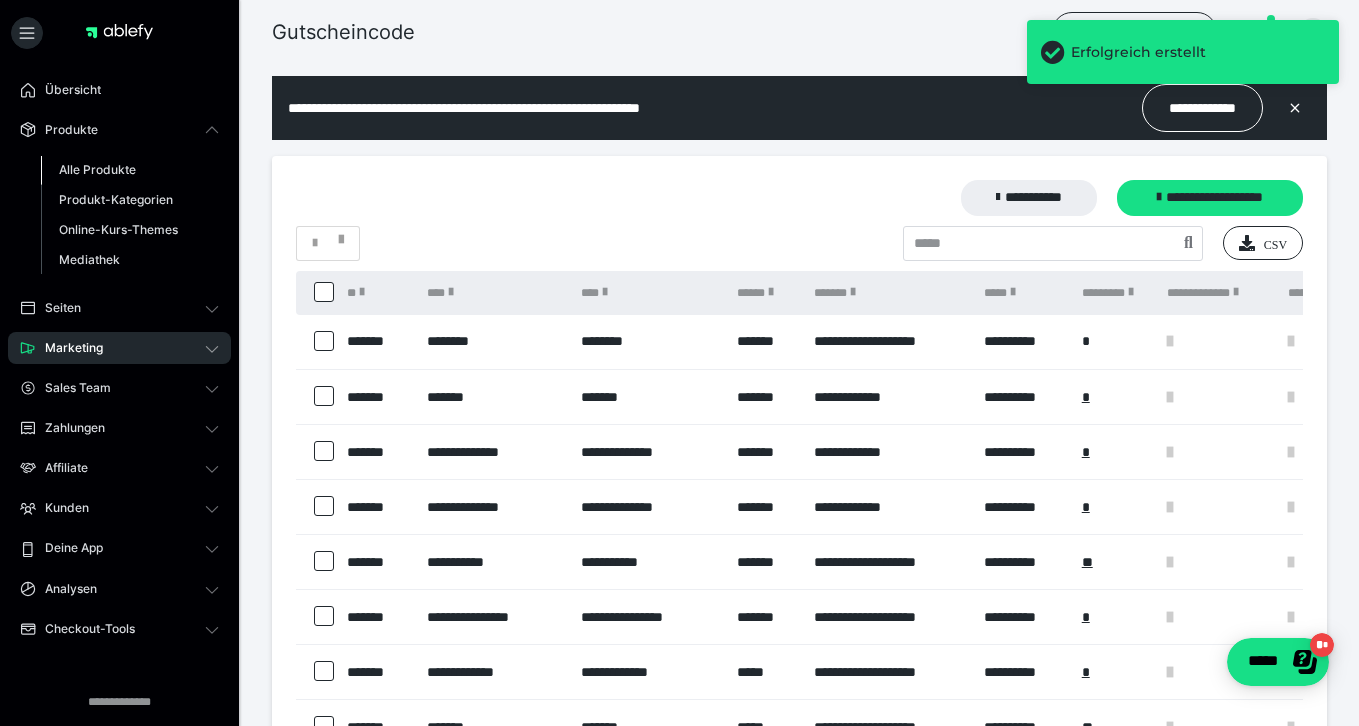 click on "Alle Produkte" at bounding box center [97, 169] 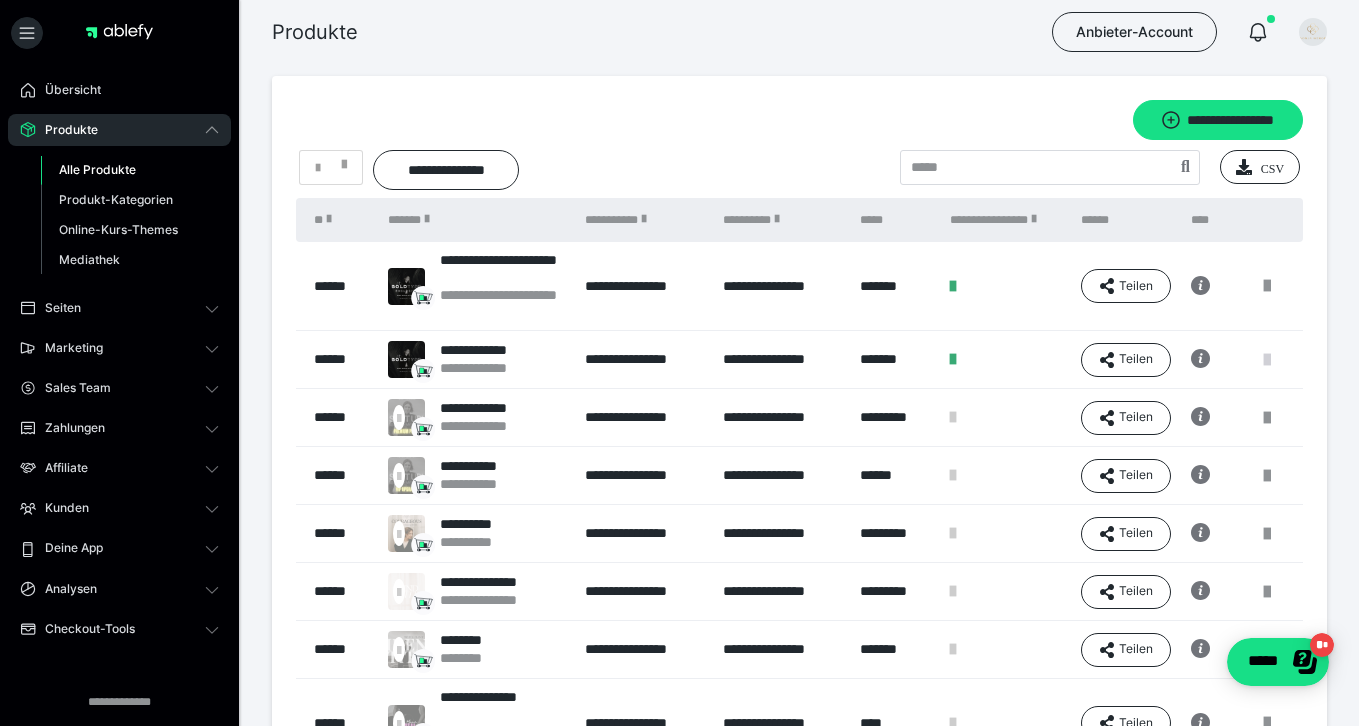 click at bounding box center (1267, 360) 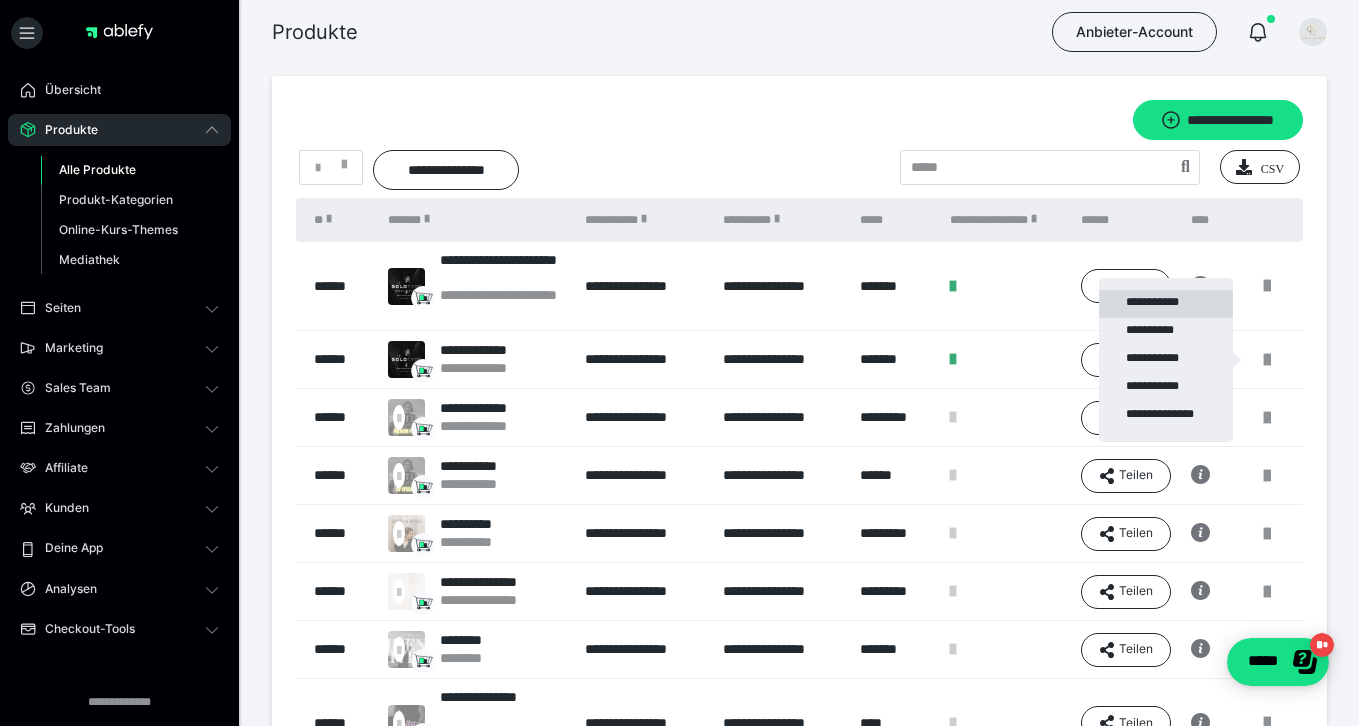 click on "**********" at bounding box center (1166, 304) 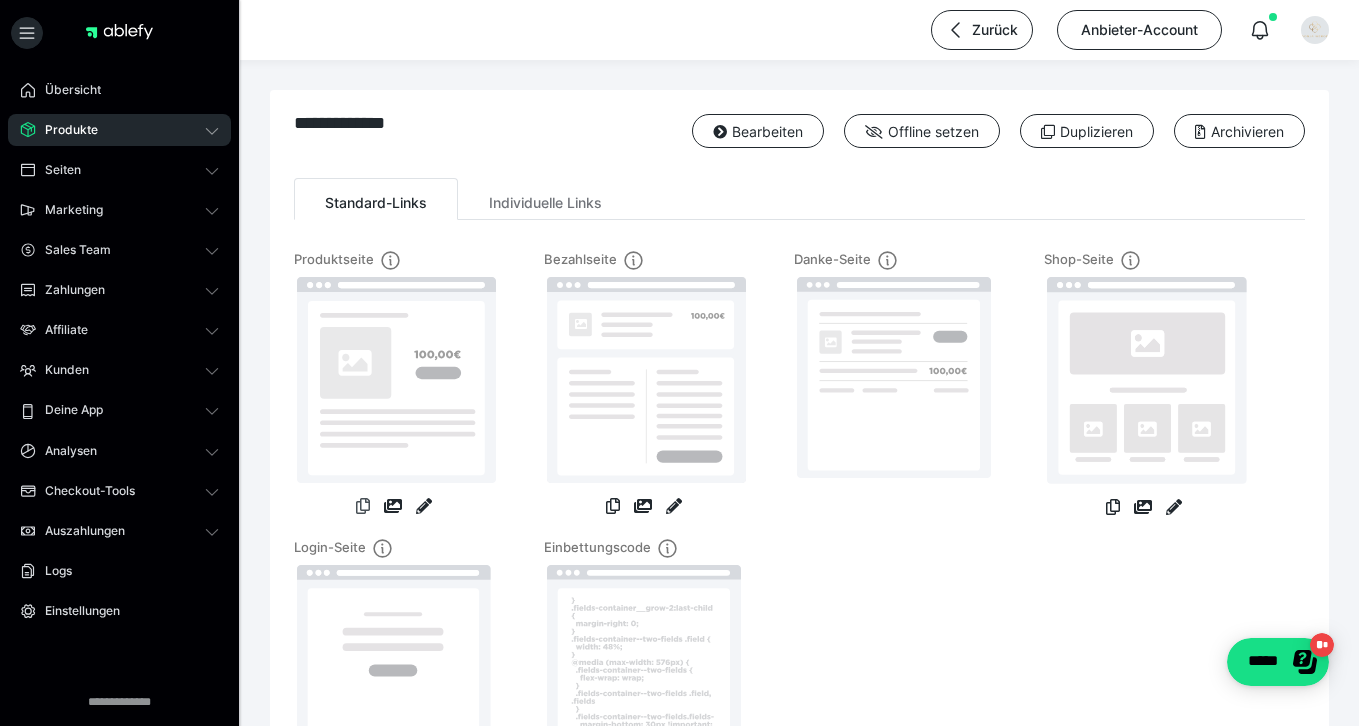 click at bounding box center (363, 506) 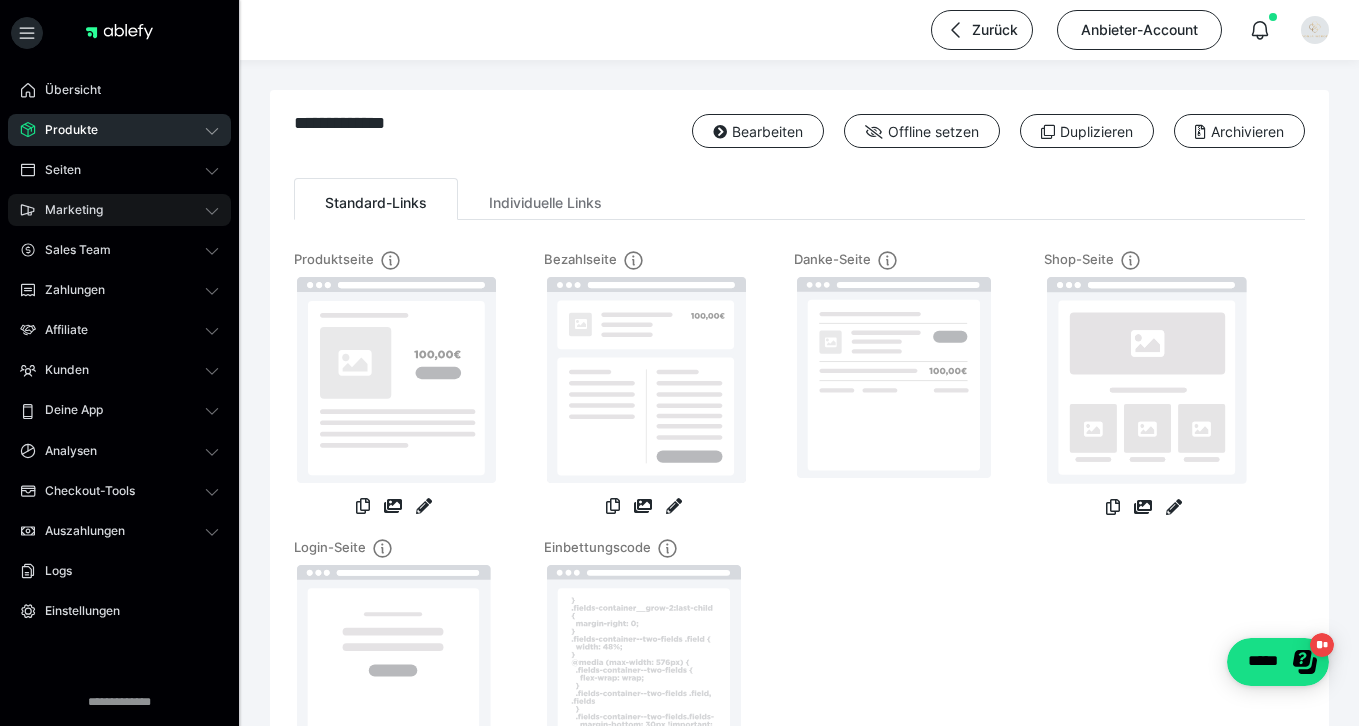 click on "Marketing" at bounding box center (67, 210) 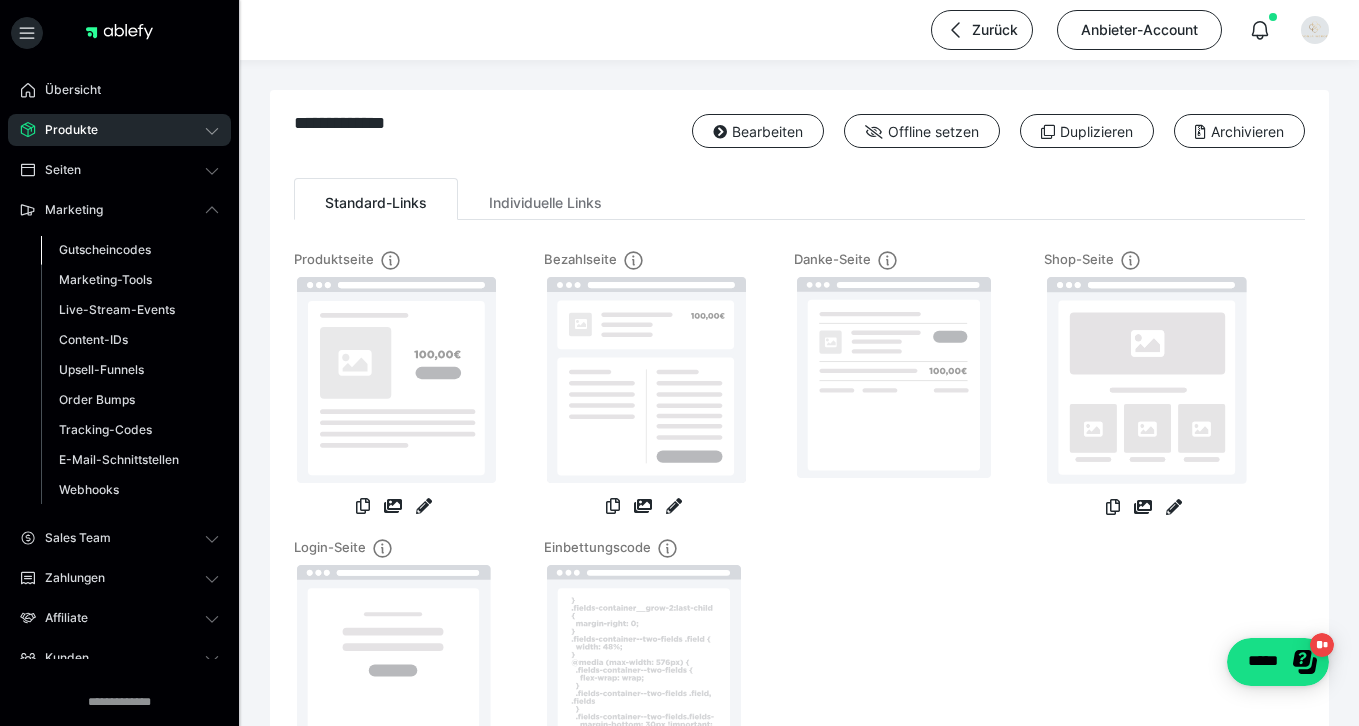 click on "Gutscheincodes" at bounding box center (105, 249) 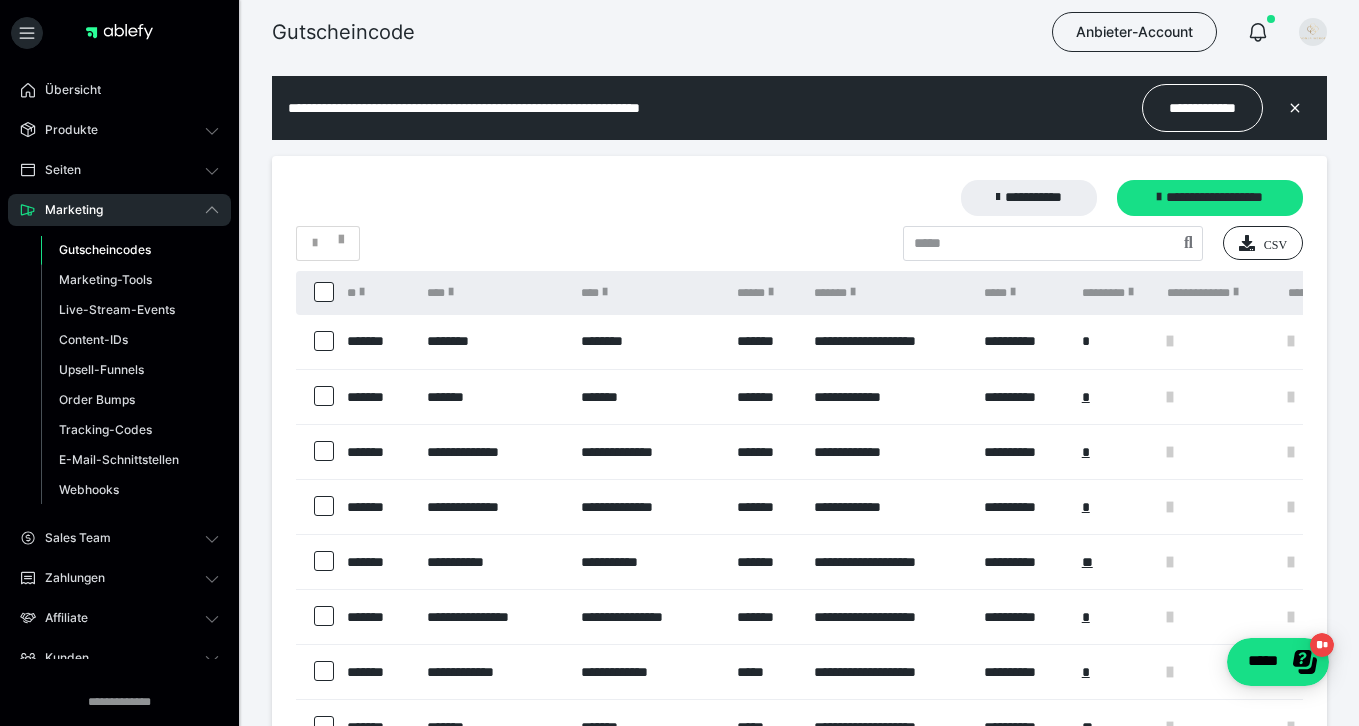 scroll, scrollTop: 0, scrollLeft: 0, axis: both 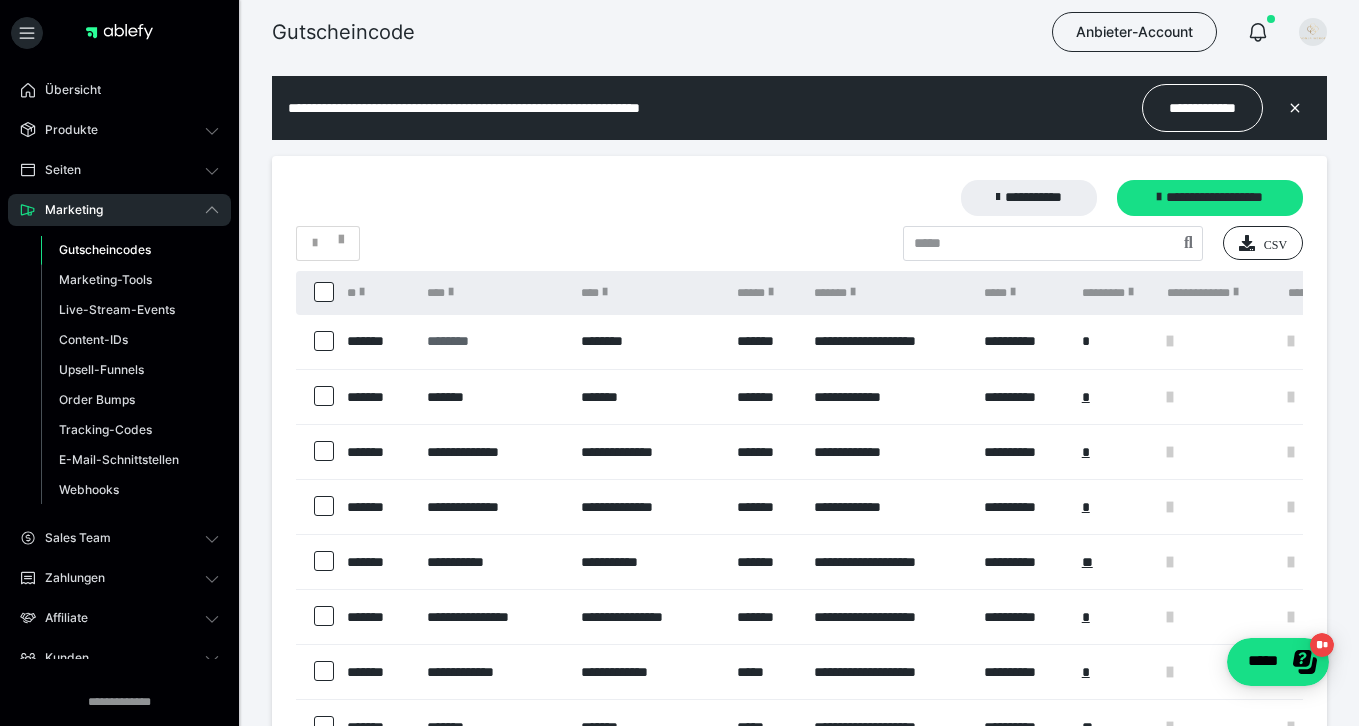 click on "********" at bounding box center [494, 341] 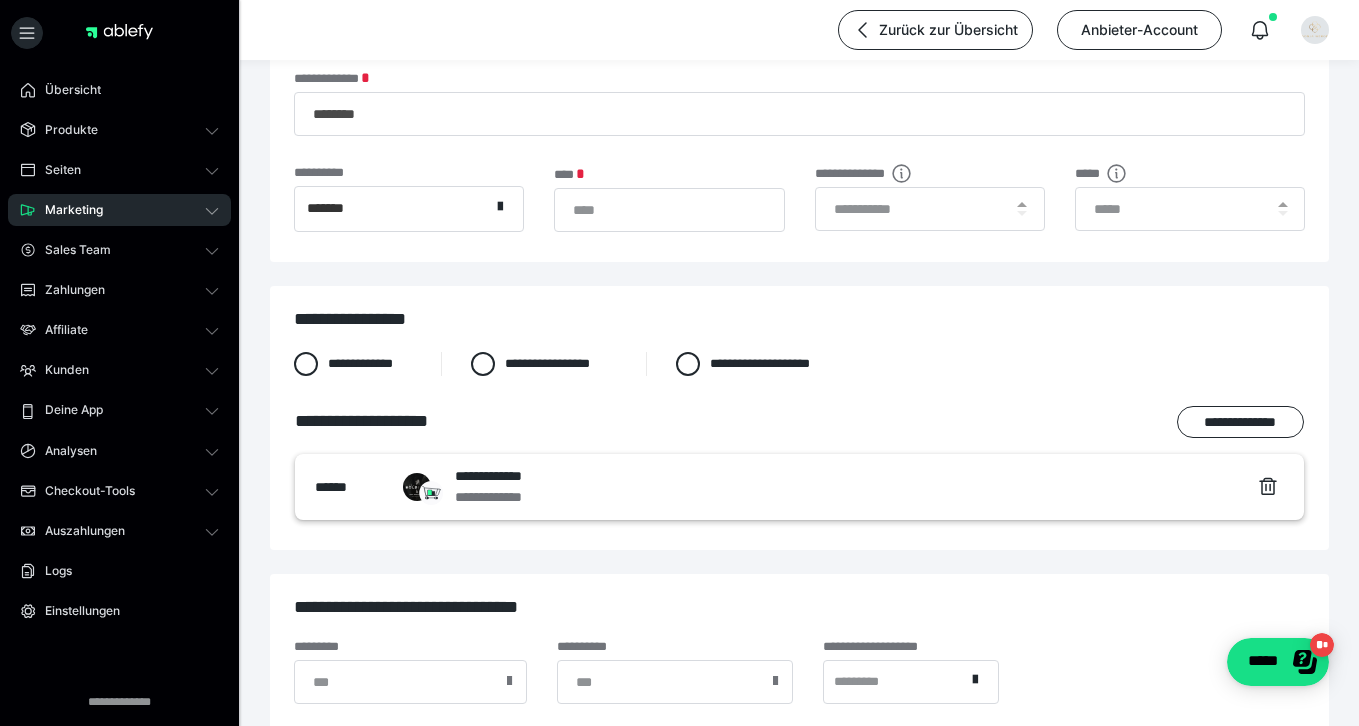 scroll, scrollTop: 184, scrollLeft: 0, axis: vertical 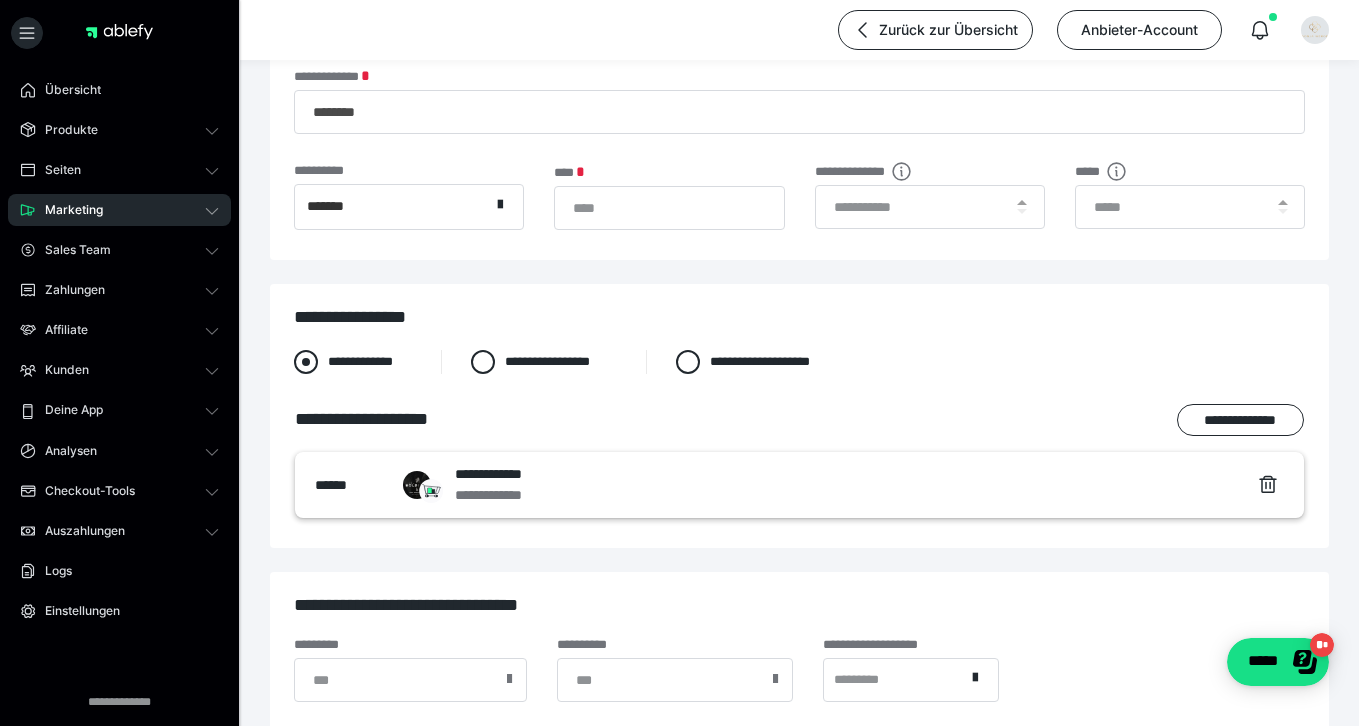 click at bounding box center (306, 362) 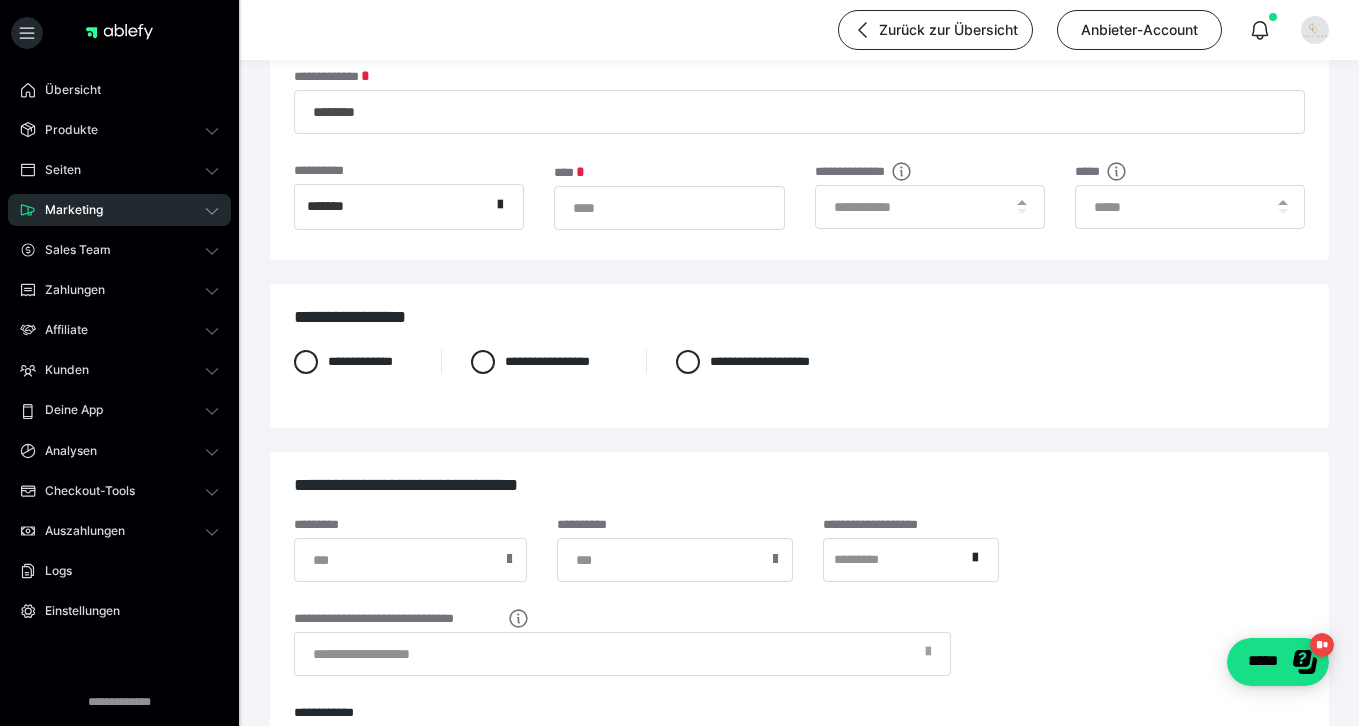 scroll, scrollTop: 465, scrollLeft: 0, axis: vertical 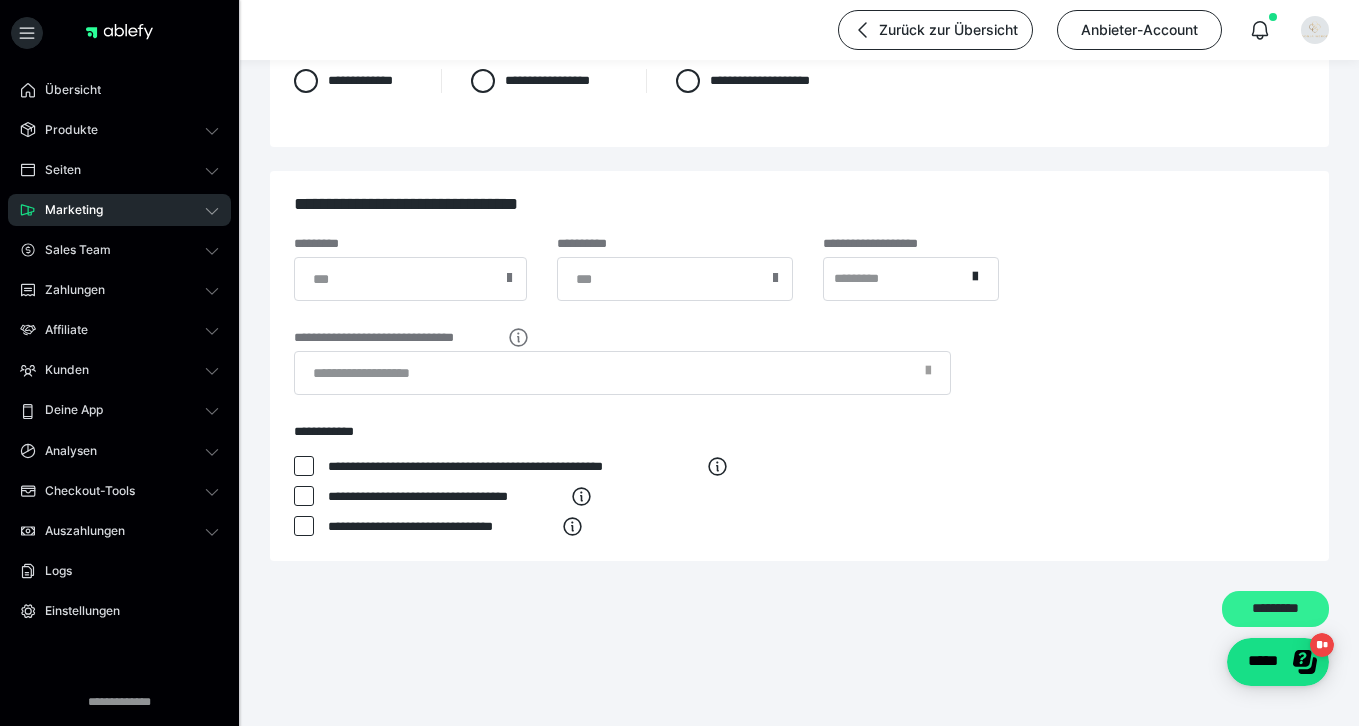 click on "*********" at bounding box center (1275, 609) 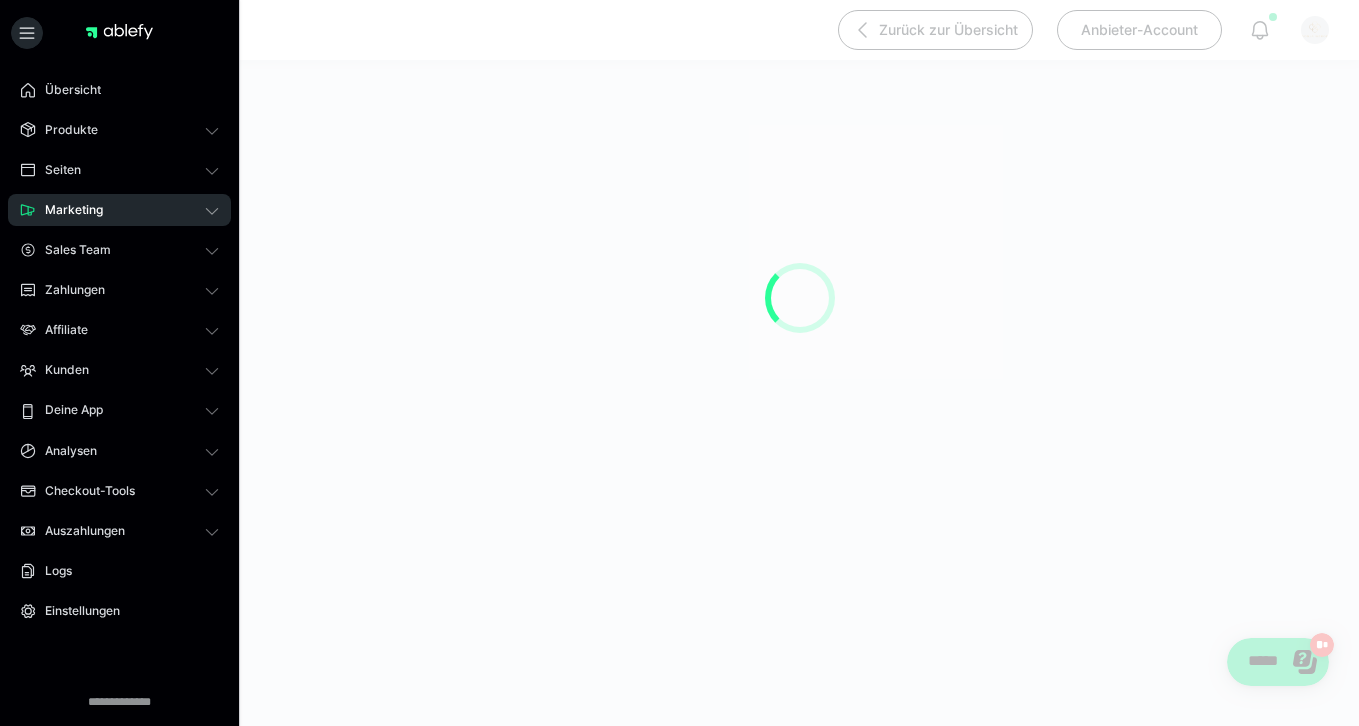 scroll, scrollTop: 190, scrollLeft: 0, axis: vertical 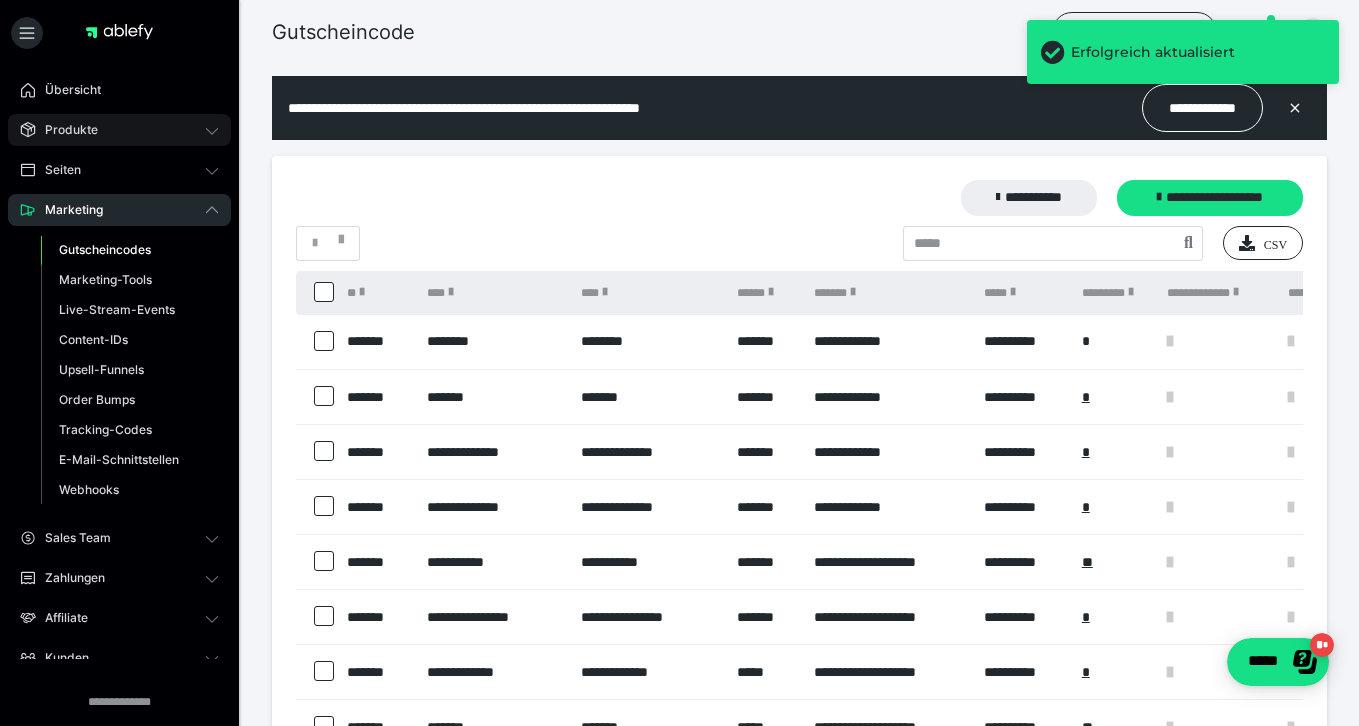 click on "Produkte" at bounding box center [119, 130] 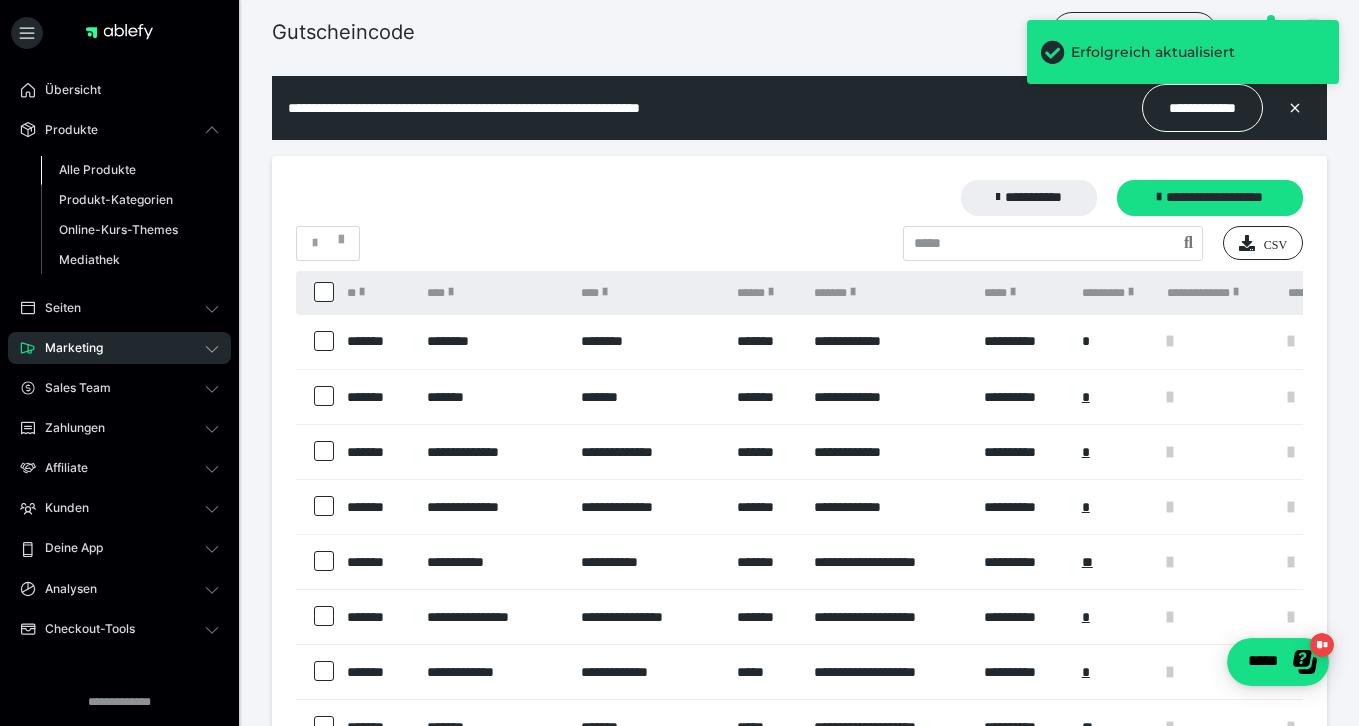 click on "Alle Produkte" at bounding box center (97, 169) 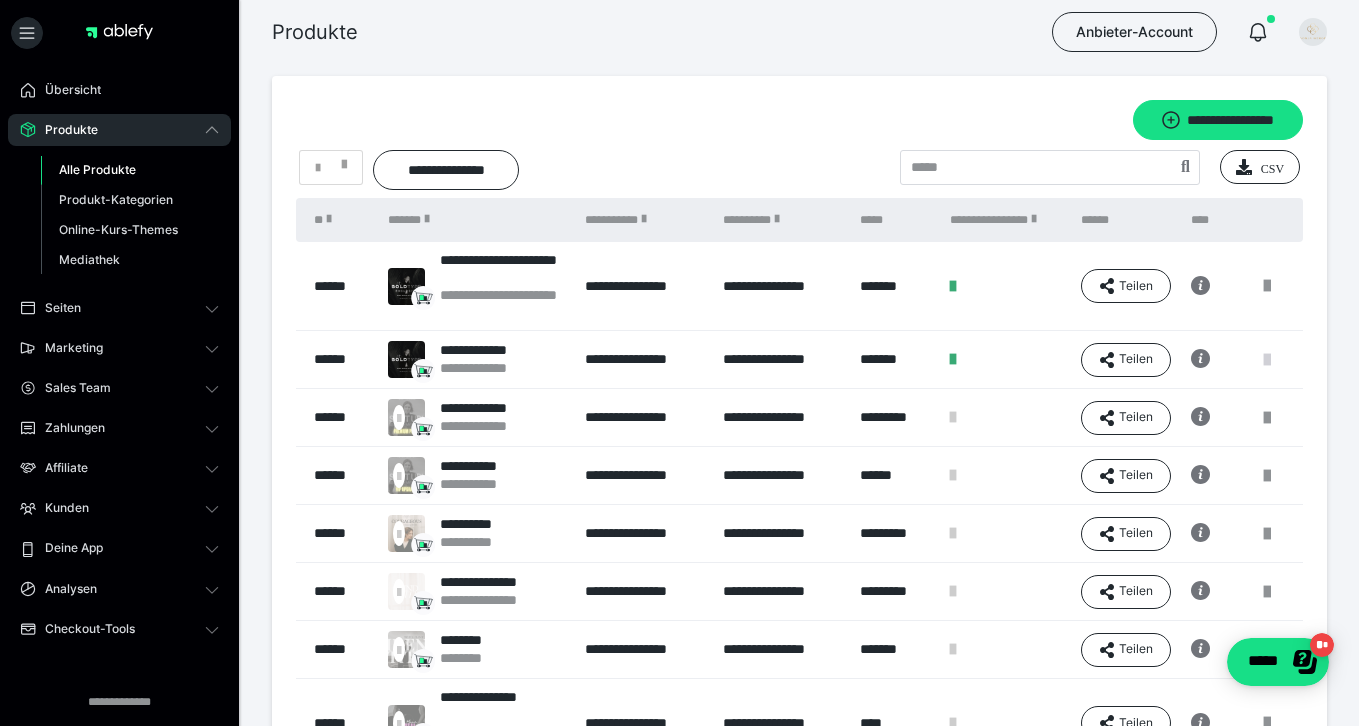 click at bounding box center [1267, 360] 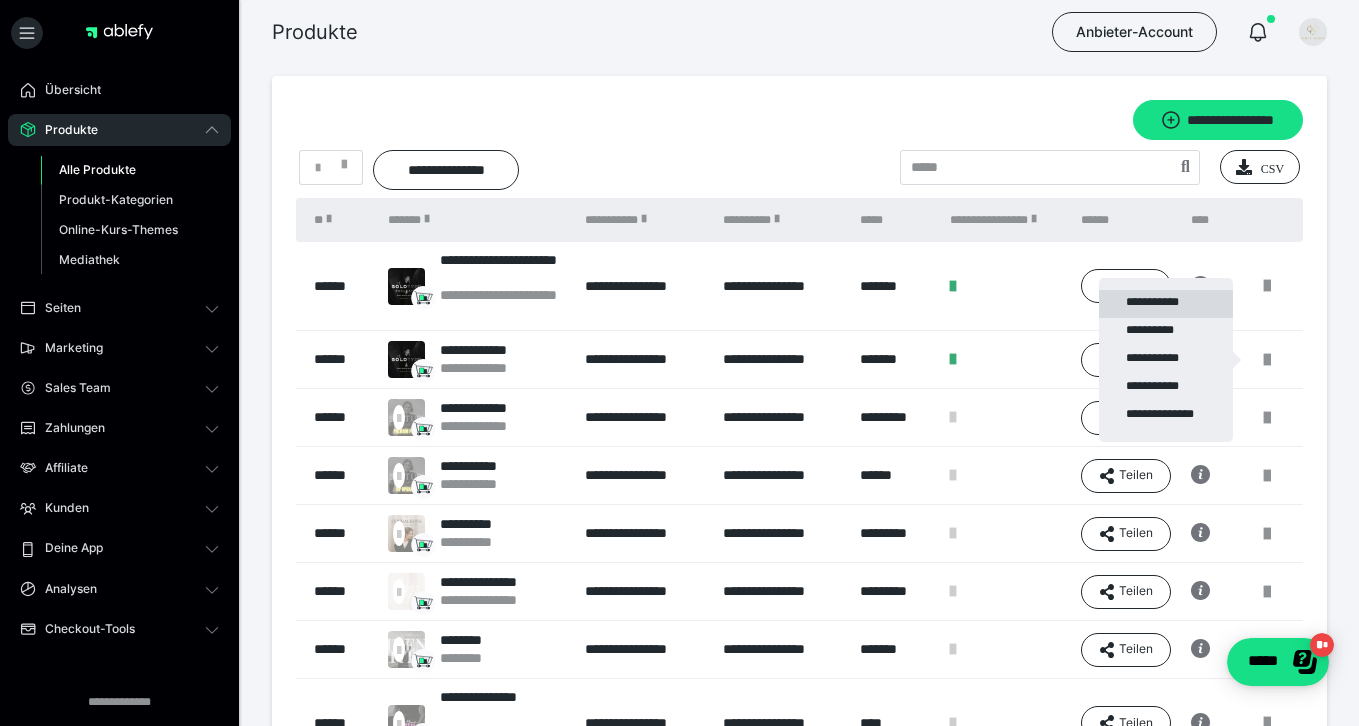 click on "**********" at bounding box center [1166, 304] 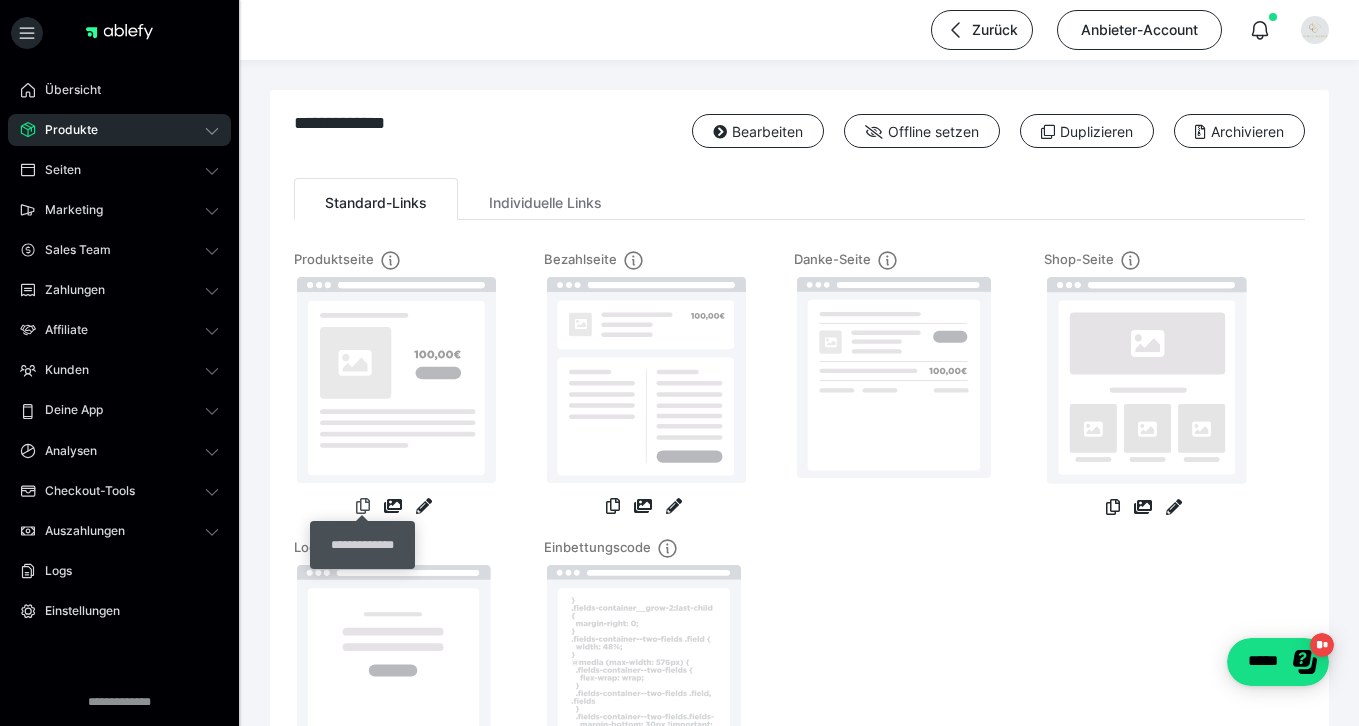 click at bounding box center (363, 506) 